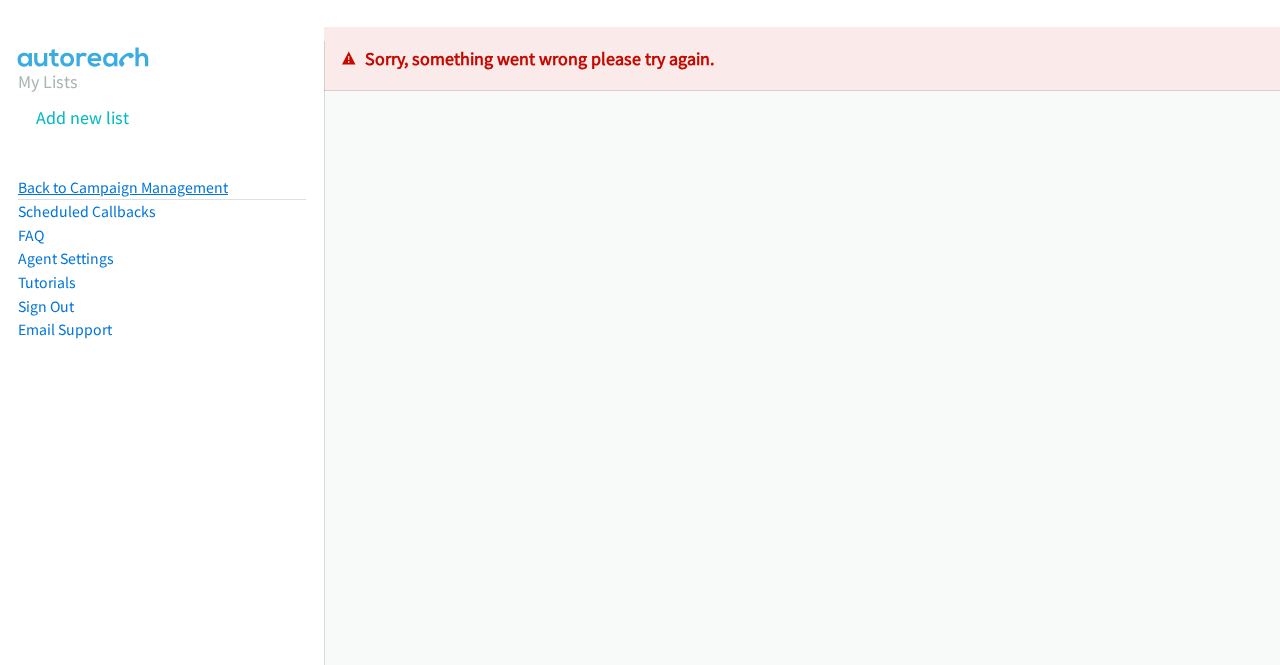 scroll, scrollTop: 0, scrollLeft: 0, axis: both 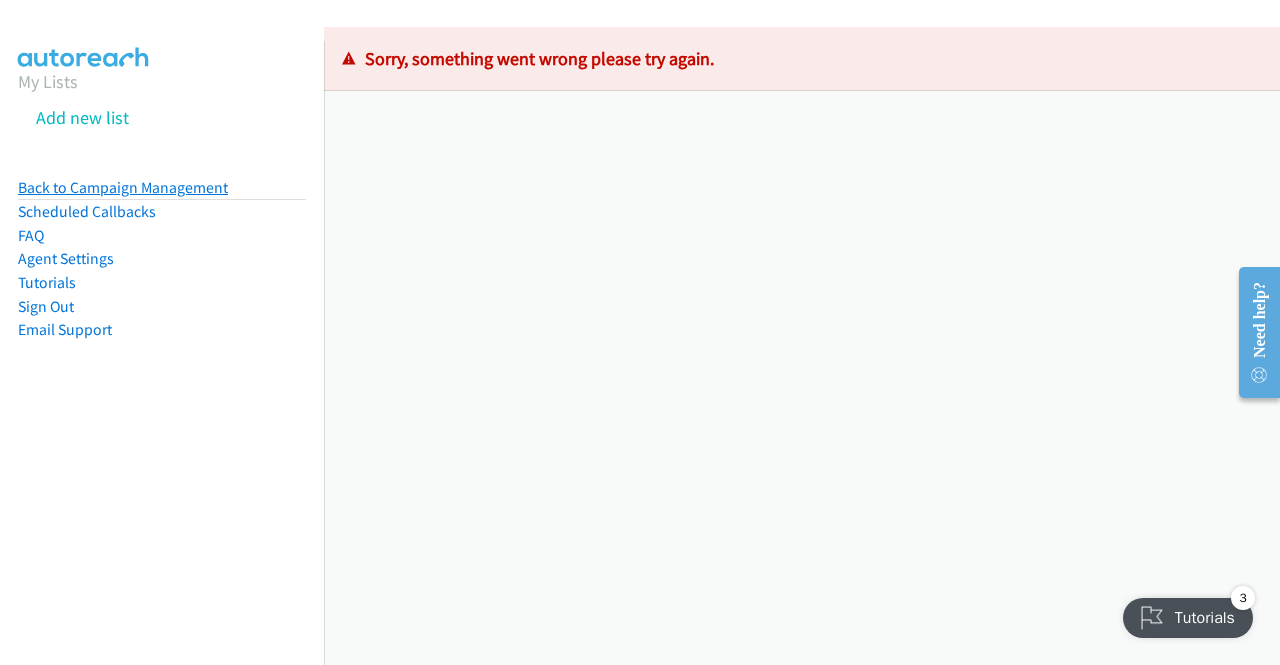 click on "Back to Campaign Management" at bounding box center (123, 187) 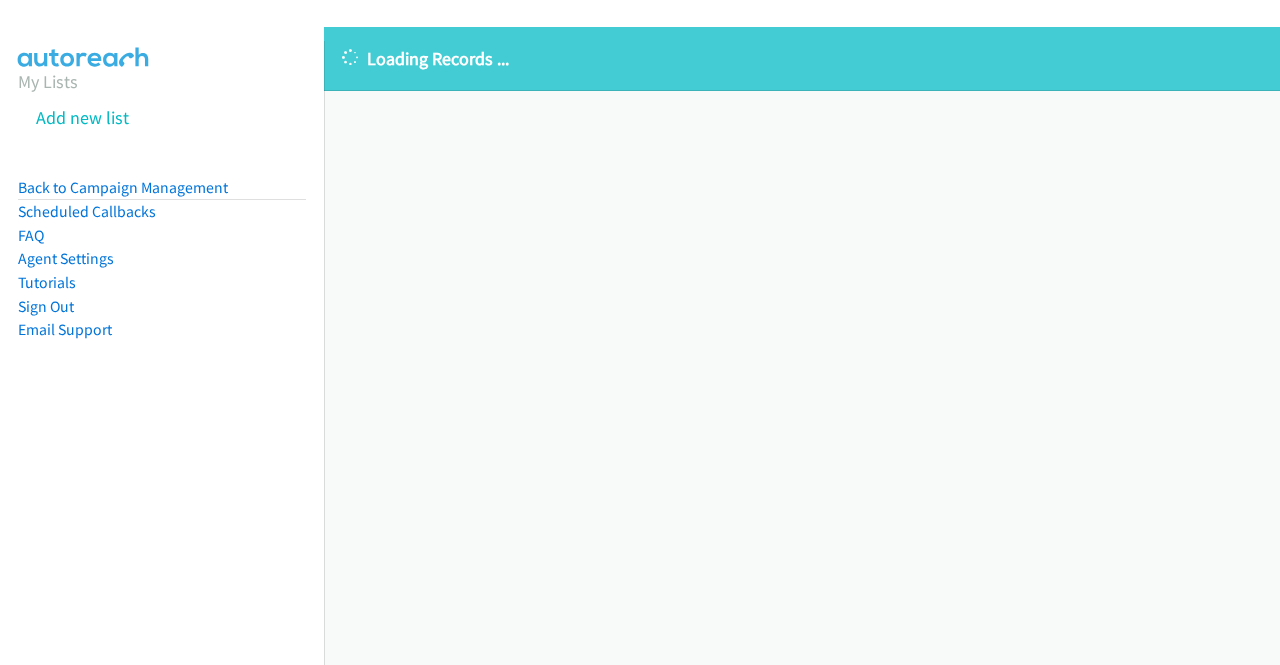 scroll, scrollTop: 0, scrollLeft: 0, axis: both 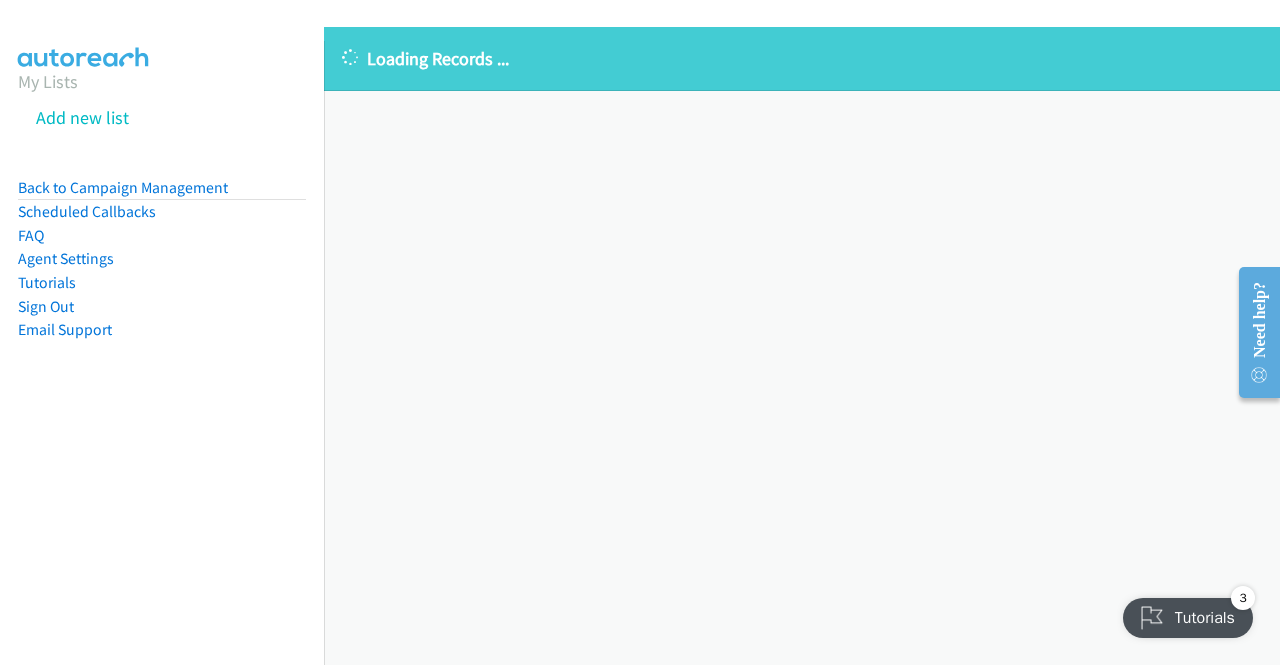drag, startPoint x: 768, startPoint y: 459, endPoint x: 594, endPoint y: 412, distance: 180.23596 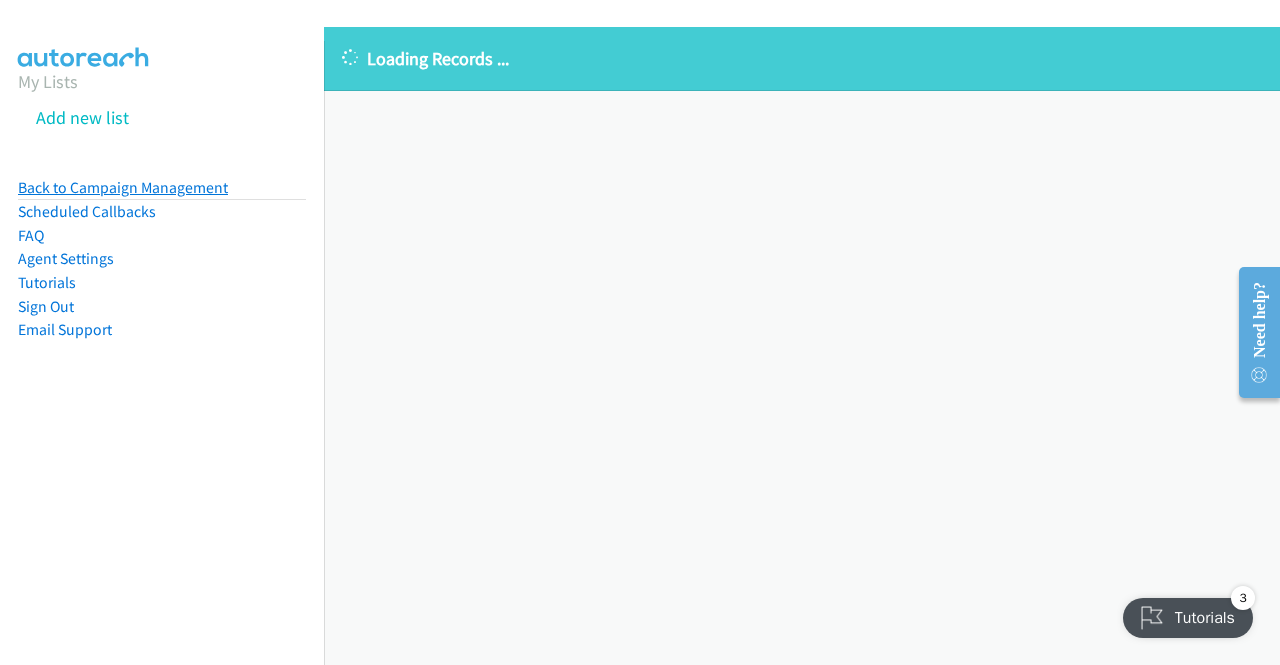 click on "Back to Campaign Management" at bounding box center (123, 187) 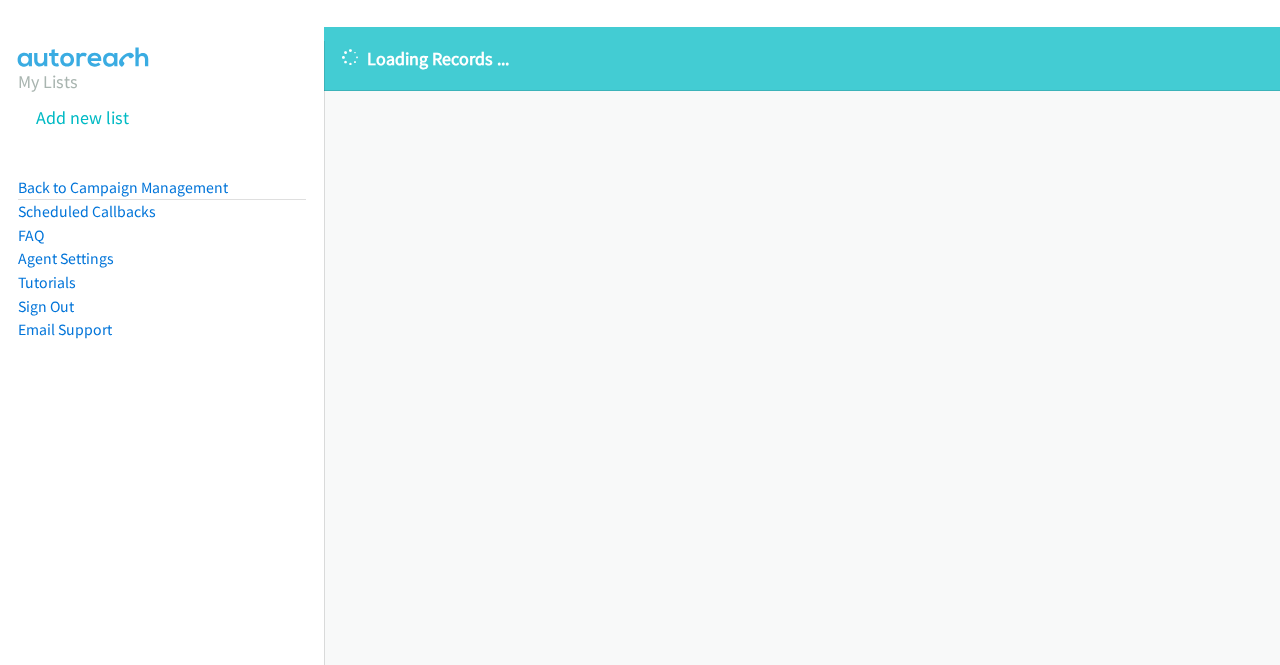 scroll, scrollTop: 0, scrollLeft: 0, axis: both 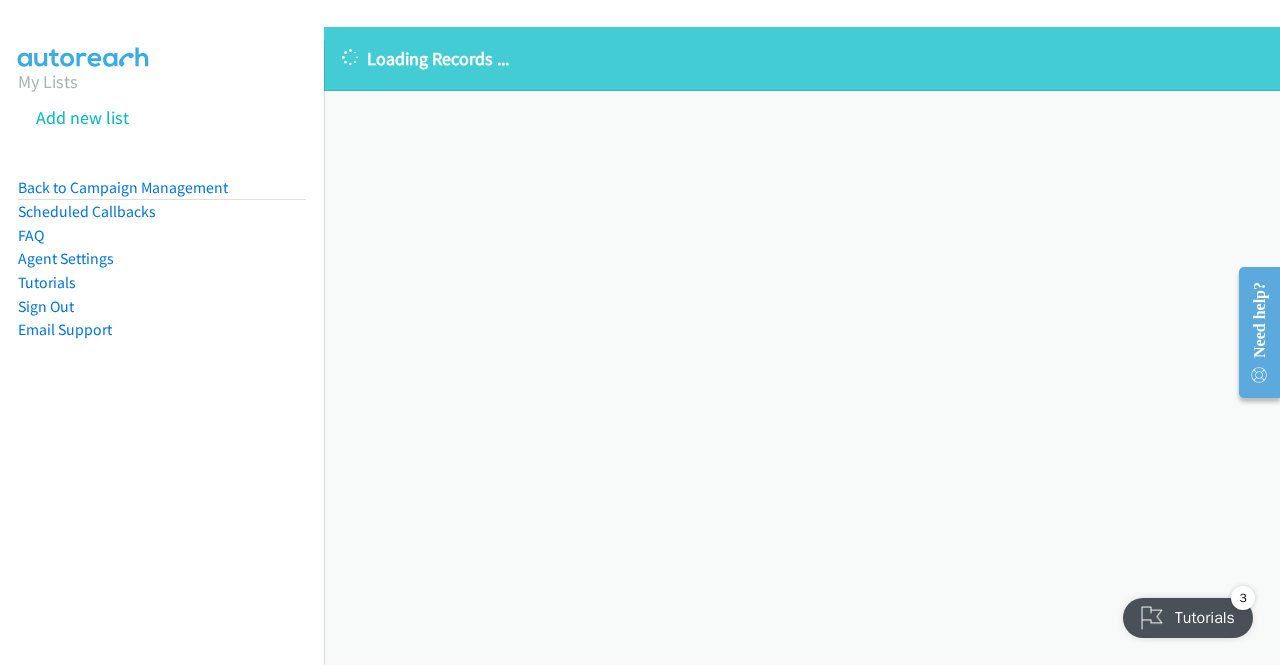 click on "Loading Records ...
Sorry, something went wrong please try again." at bounding box center [802, 346] 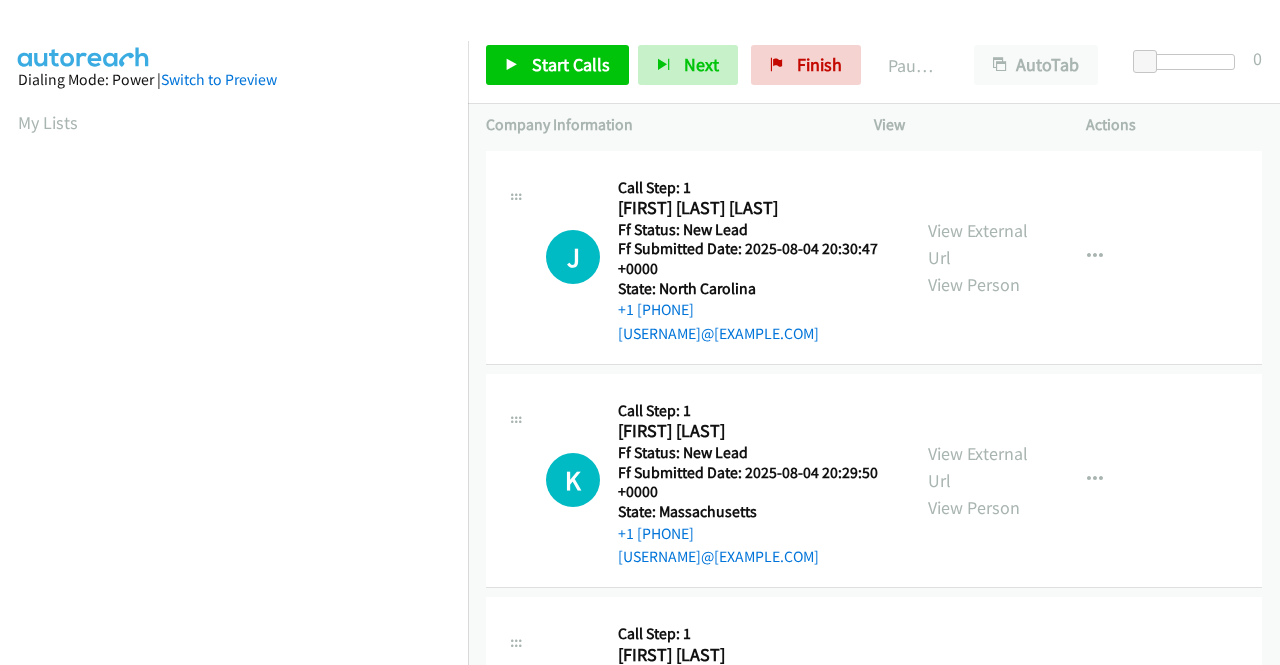 scroll, scrollTop: 0, scrollLeft: 0, axis: both 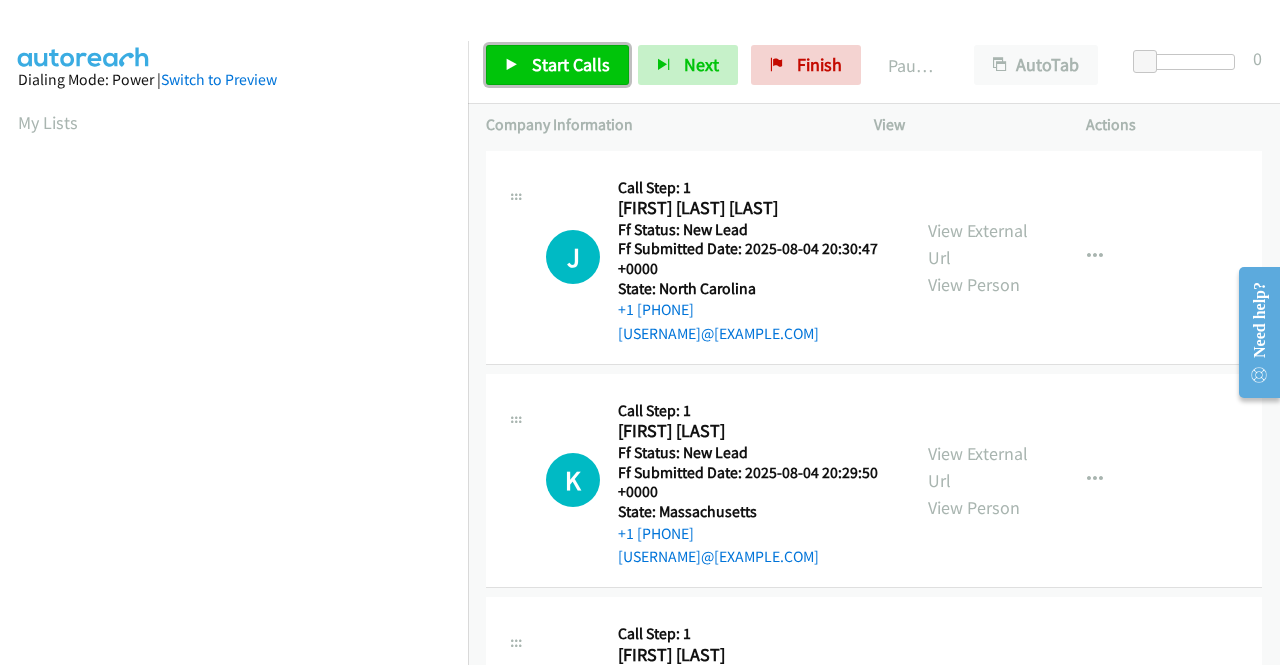 click on "Start Calls" at bounding box center [571, 64] 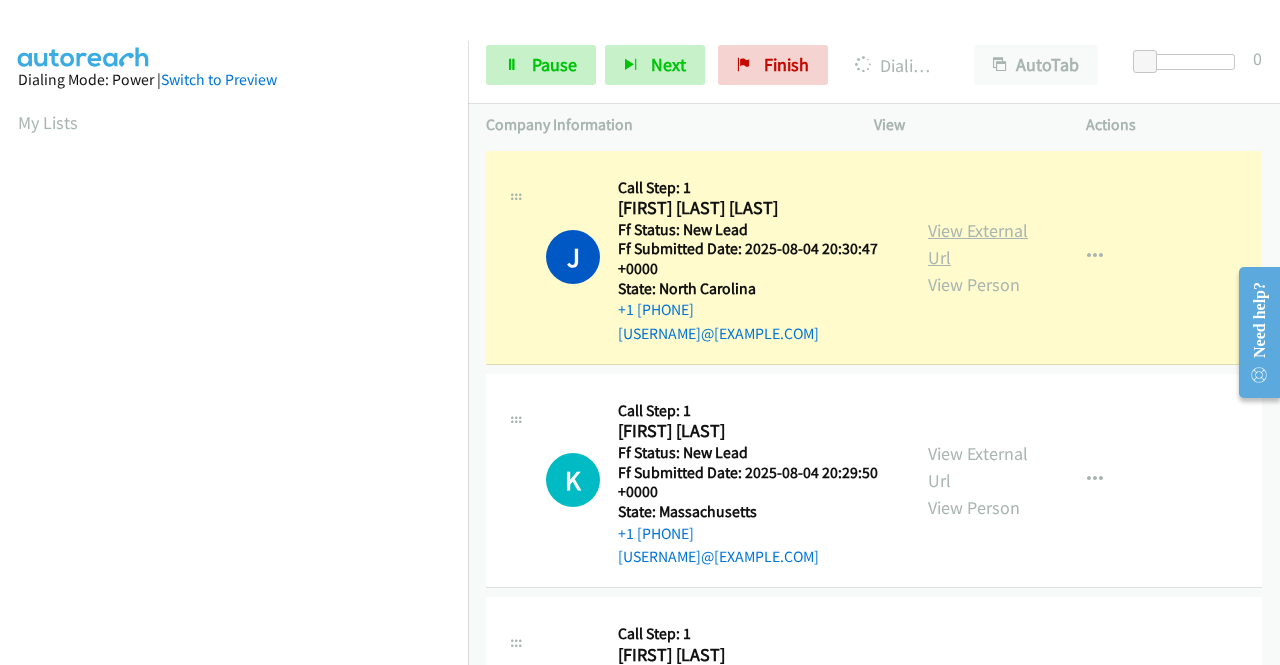 click on "View External Url" at bounding box center [978, 244] 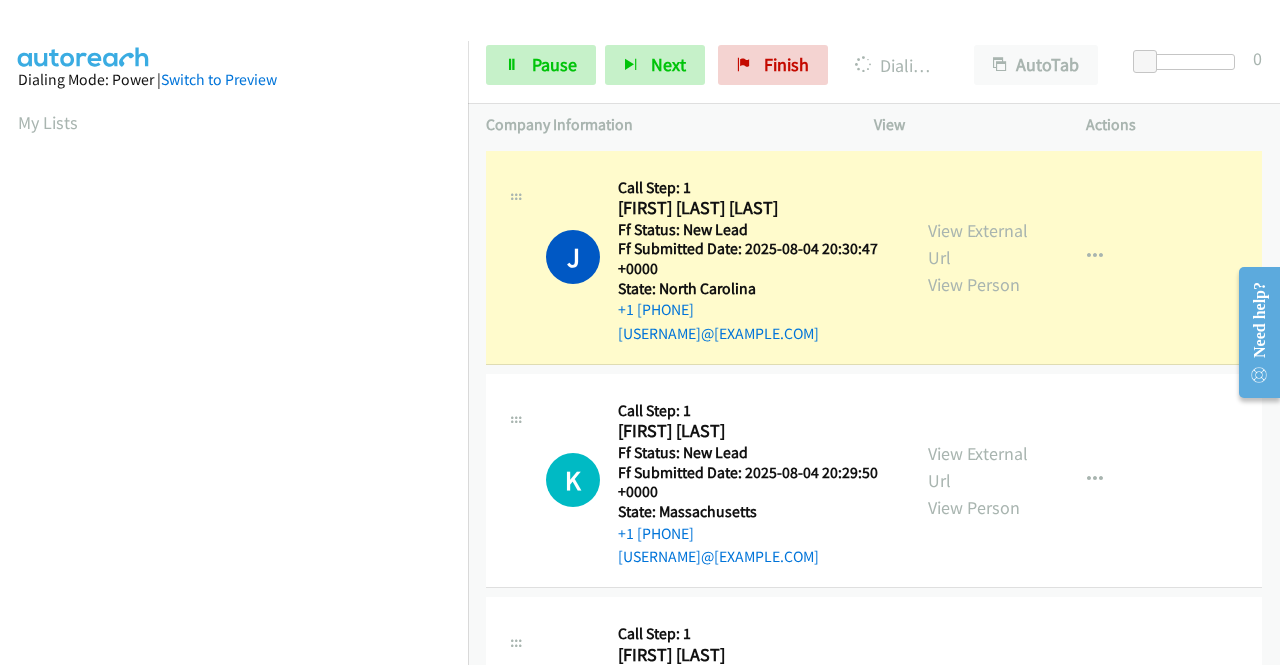 click on "Dialing Mode: Power
|
Switch to Preview
My Lists" at bounding box center (234, 594) 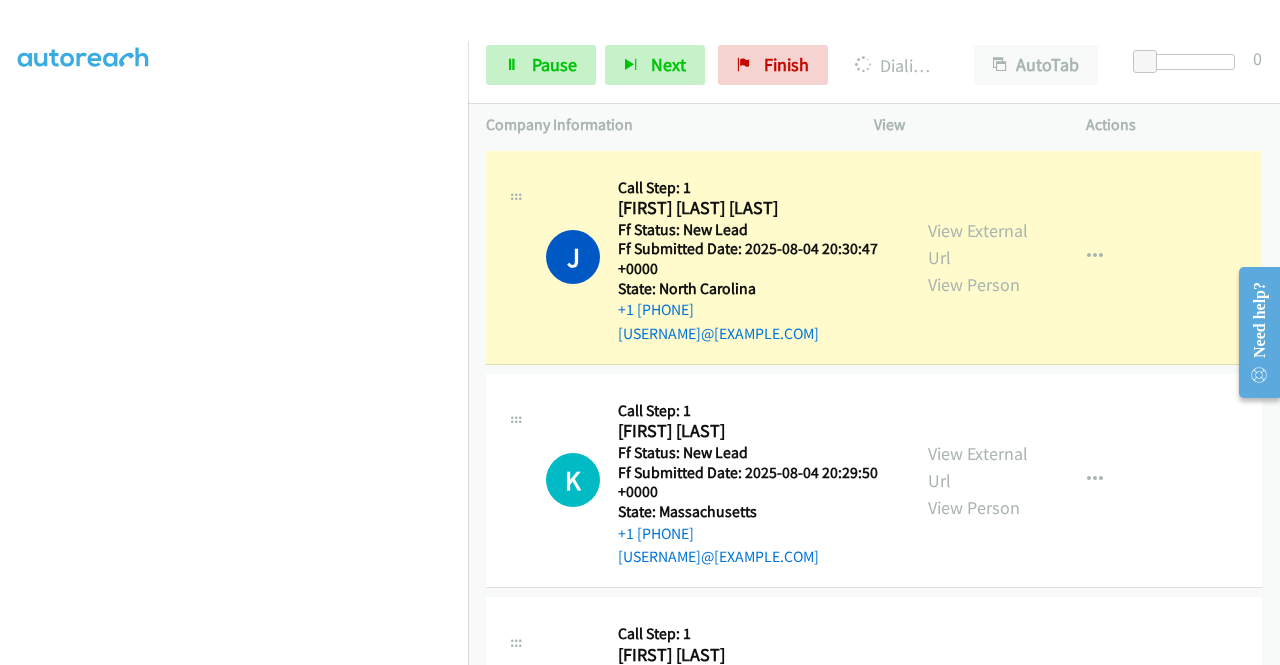 scroll, scrollTop: 0, scrollLeft: 0, axis: both 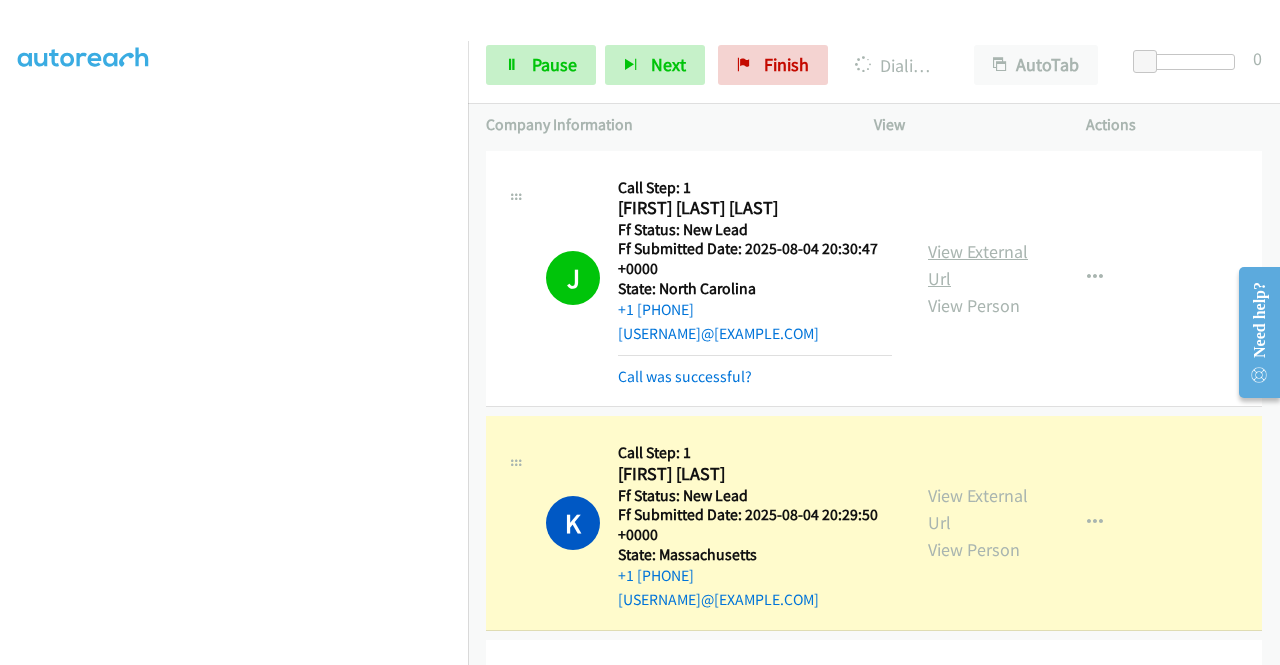 click on "View External Url" at bounding box center [978, 265] 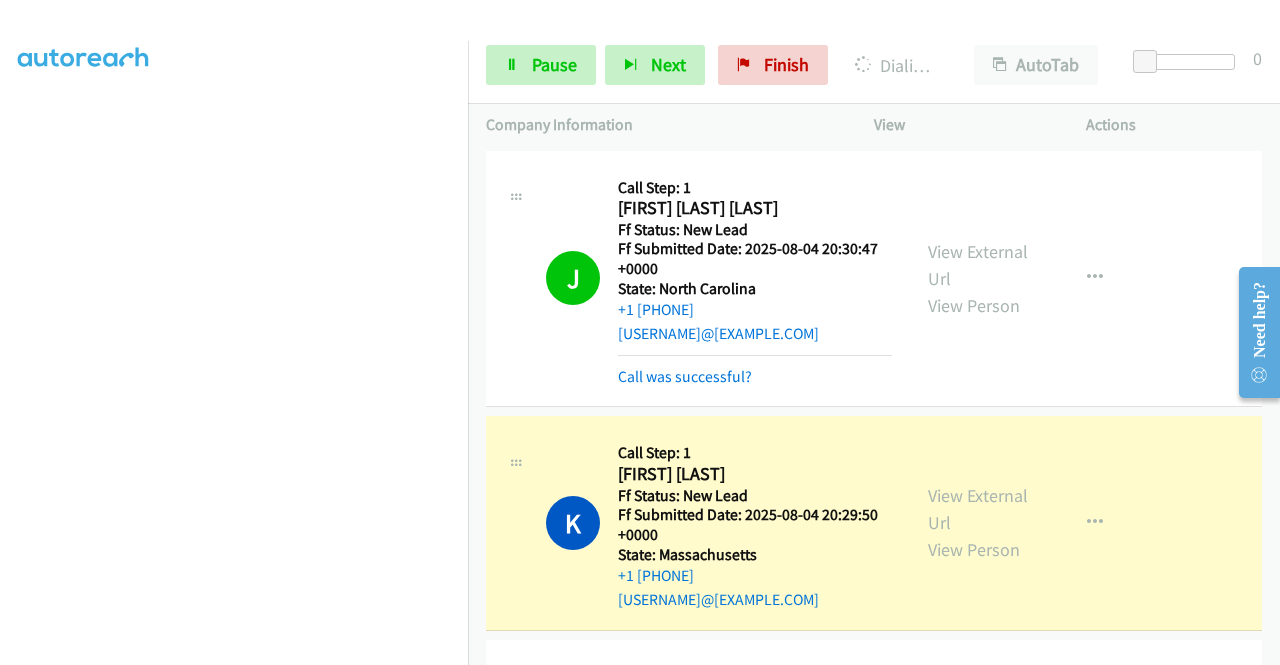scroll, scrollTop: 444, scrollLeft: 0, axis: vertical 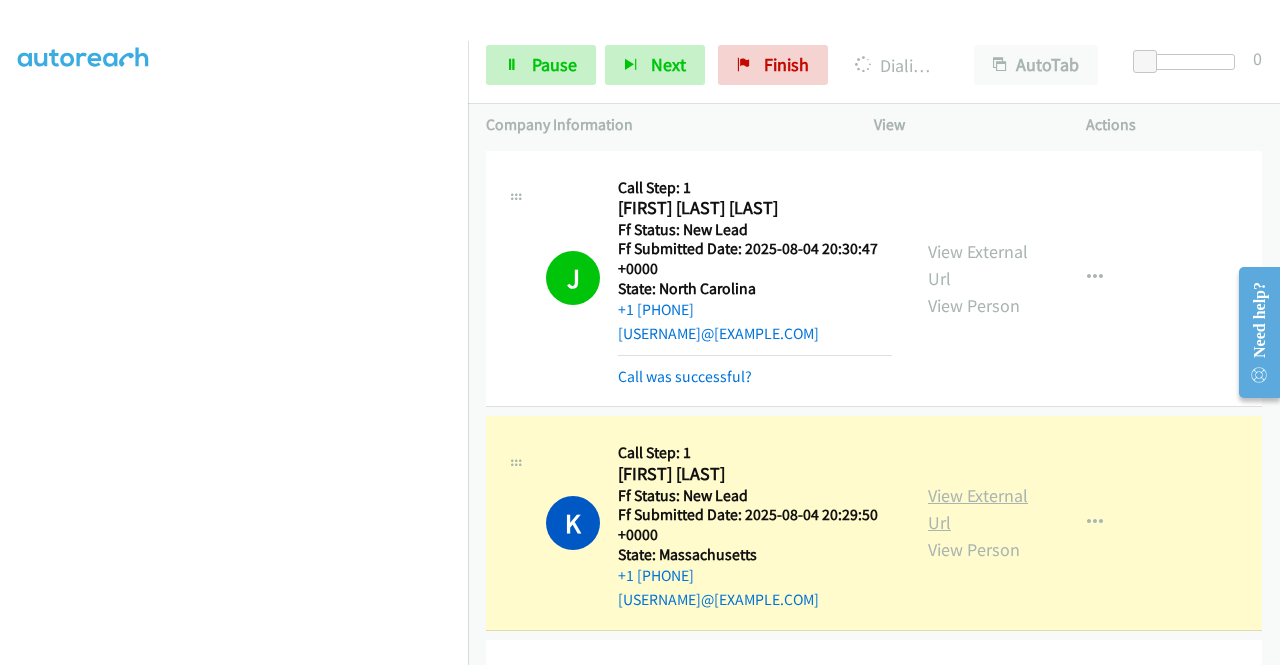 click on "View External Url" at bounding box center [978, 509] 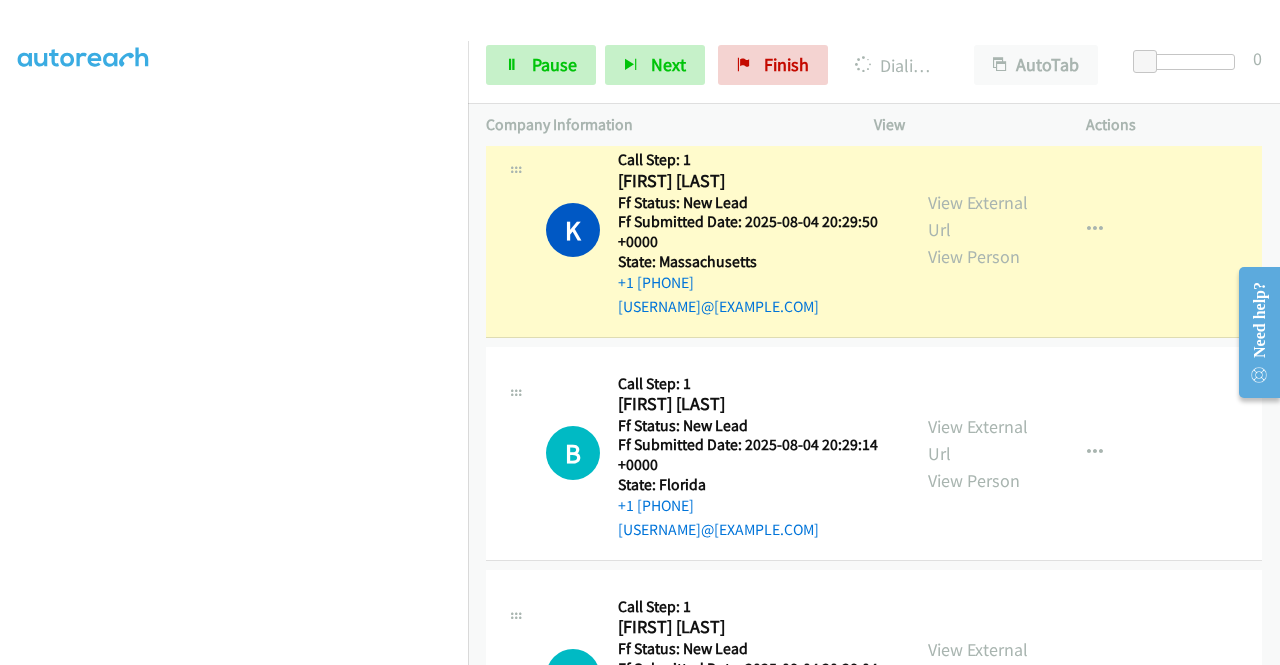 scroll, scrollTop: 280, scrollLeft: 0, axis: vertical 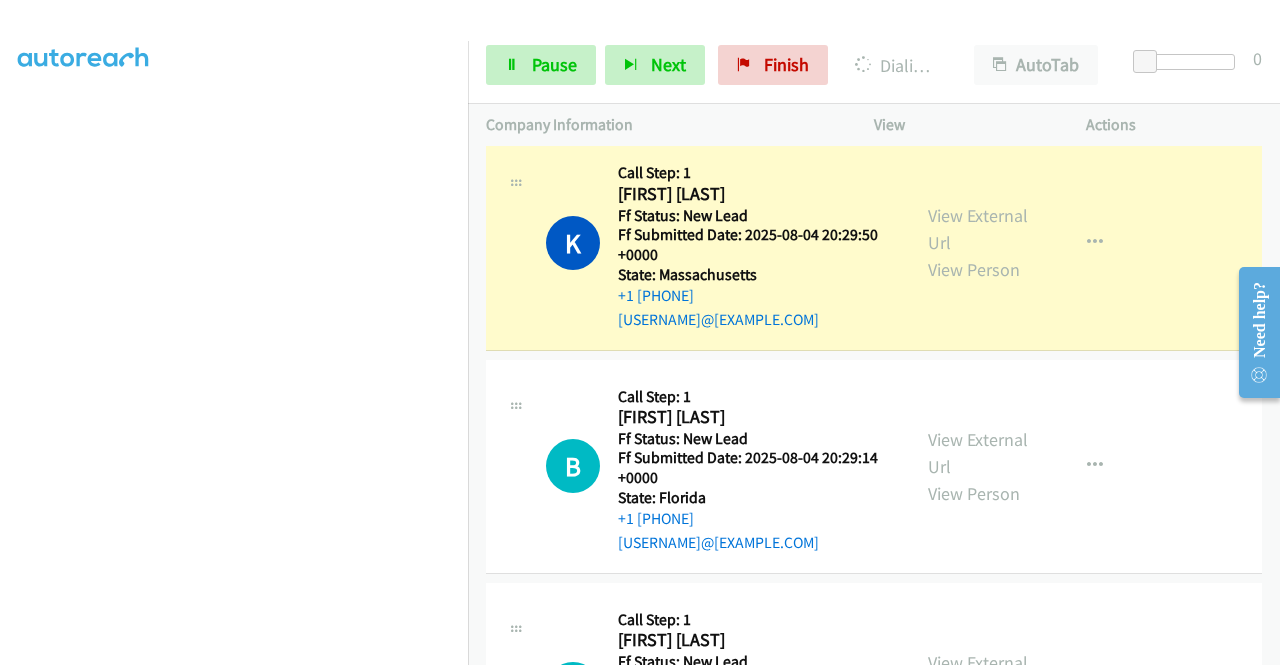 drag, startPoint x: 1272, startPoint y: 207, endPoint x: 56, endPoint y: 67, distance: 1224.0327 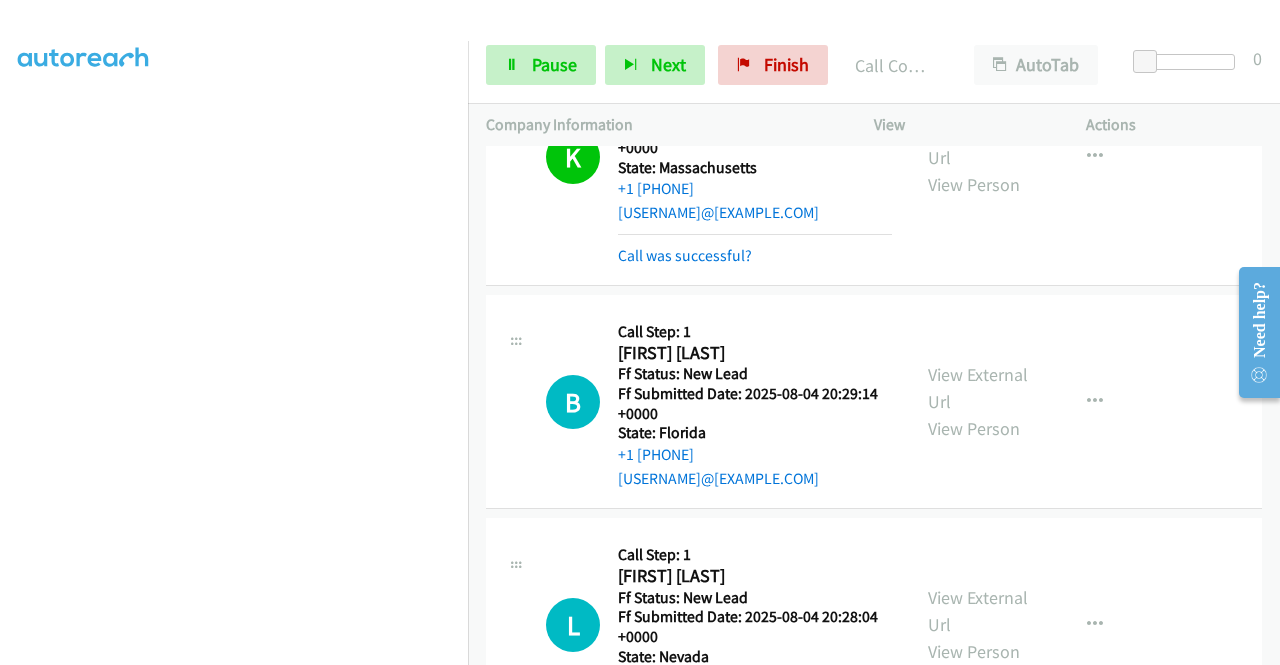 scroll, scrollTop: 448, scrollLeft: 0, axis: vertical 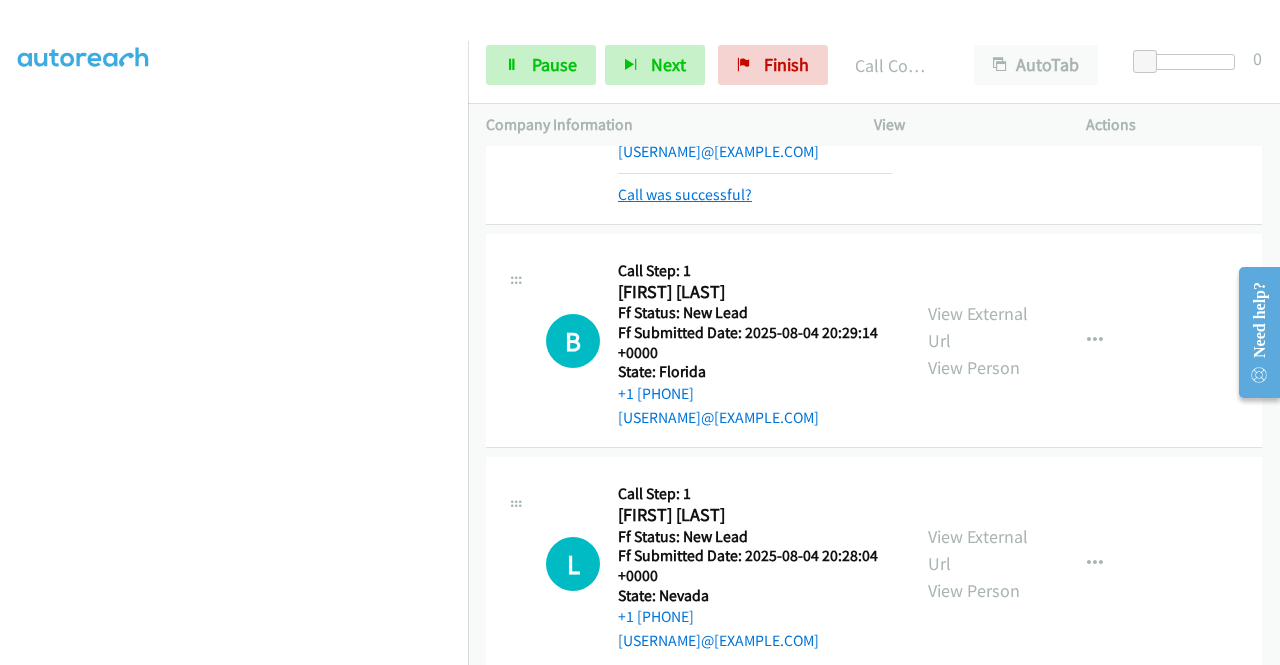 click on "Call was successful?" at bounding box center [685, 194] 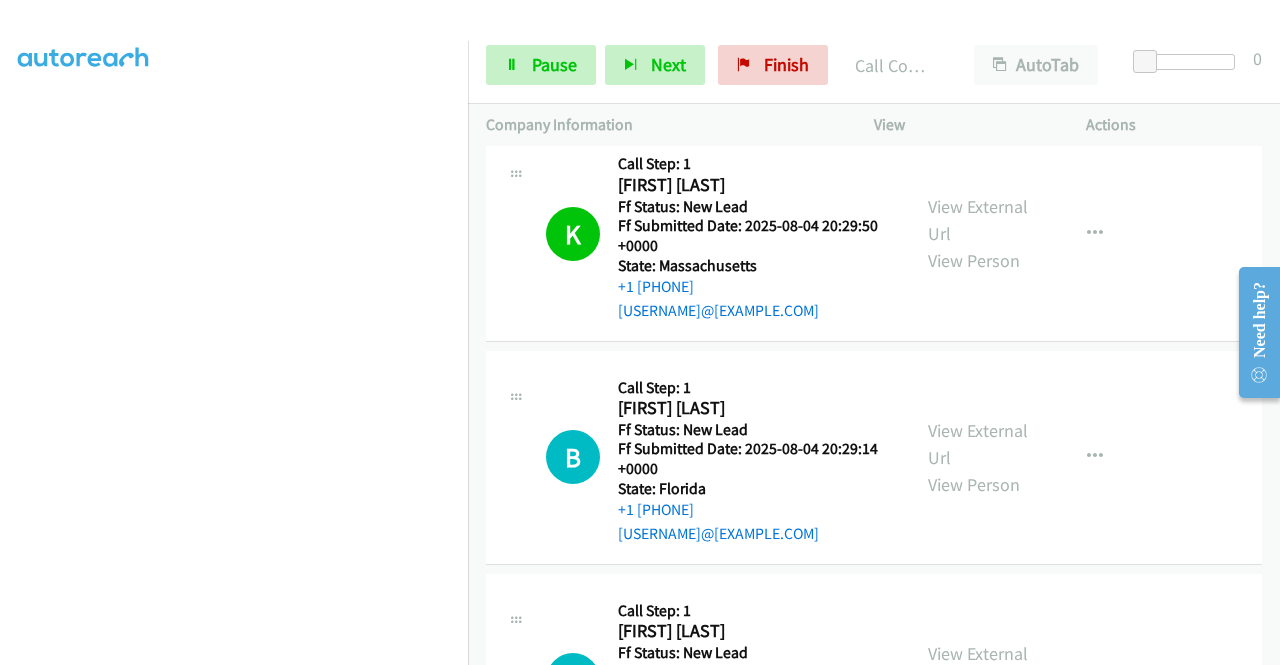 scroll, scrollTop: 287, scrollLeft: 0, axis: vertical 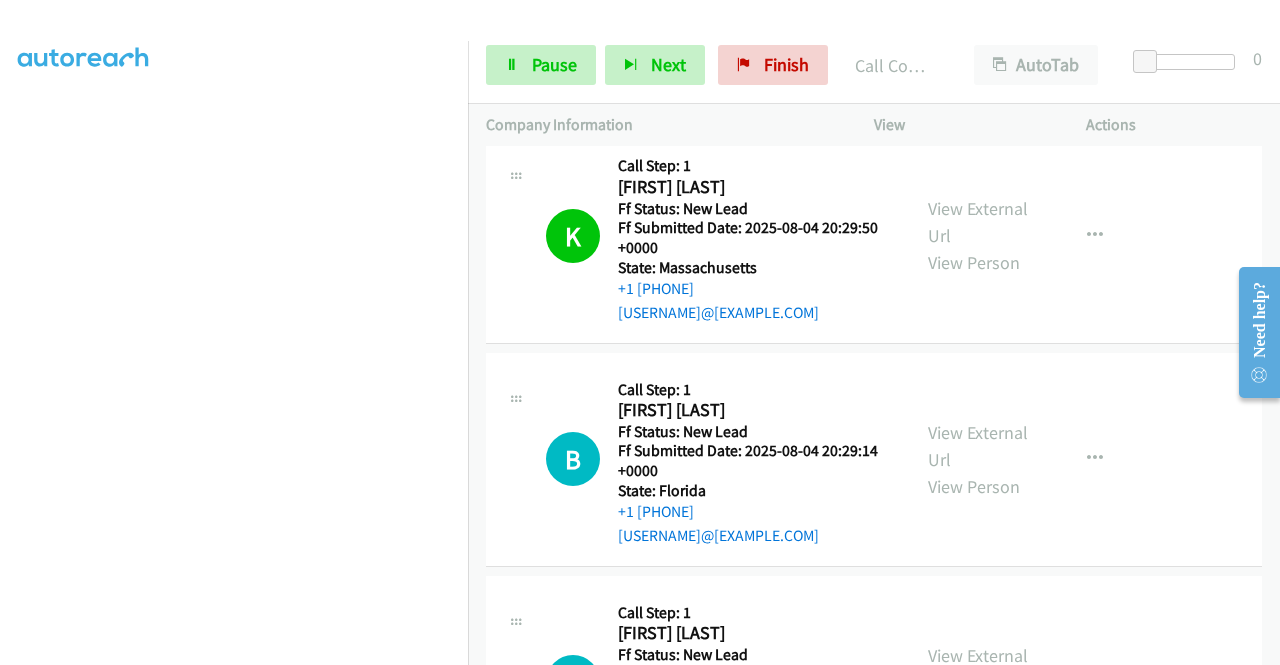 click on "View External Url
View Person
View External Url
Email
Schedule/Manage Callback
Skip Call
Add to do not call list" at bounding box center (1025, 235) 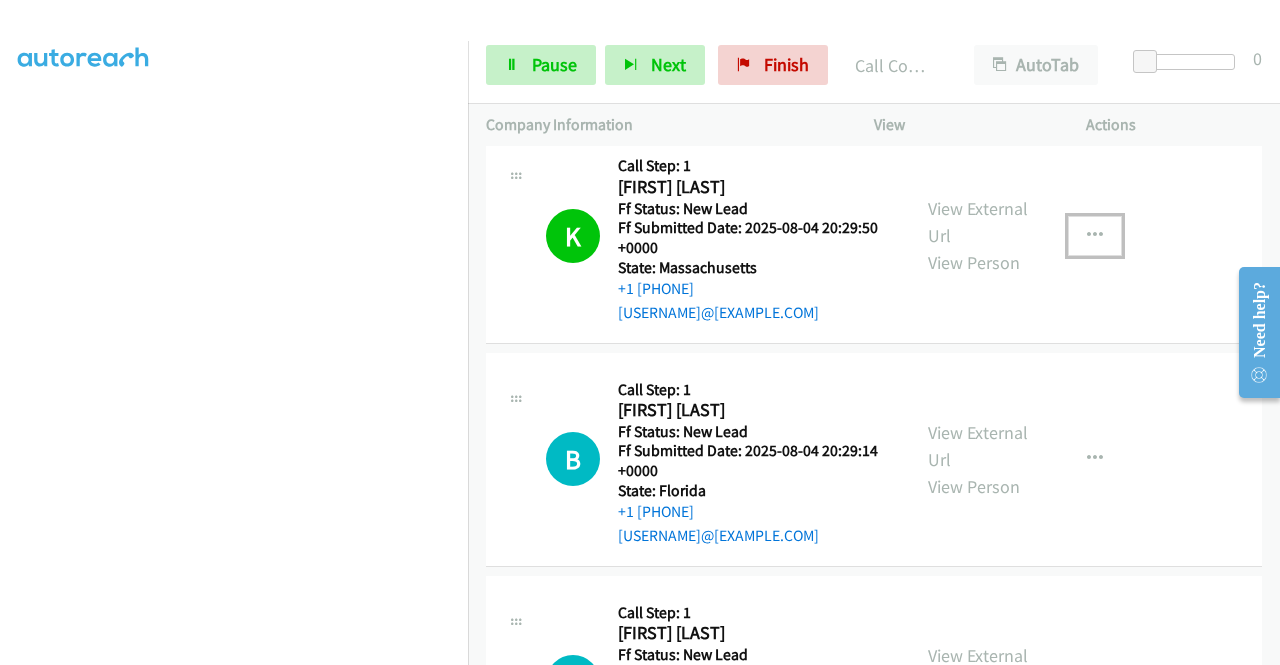 click at bounding box center [1095, 236] 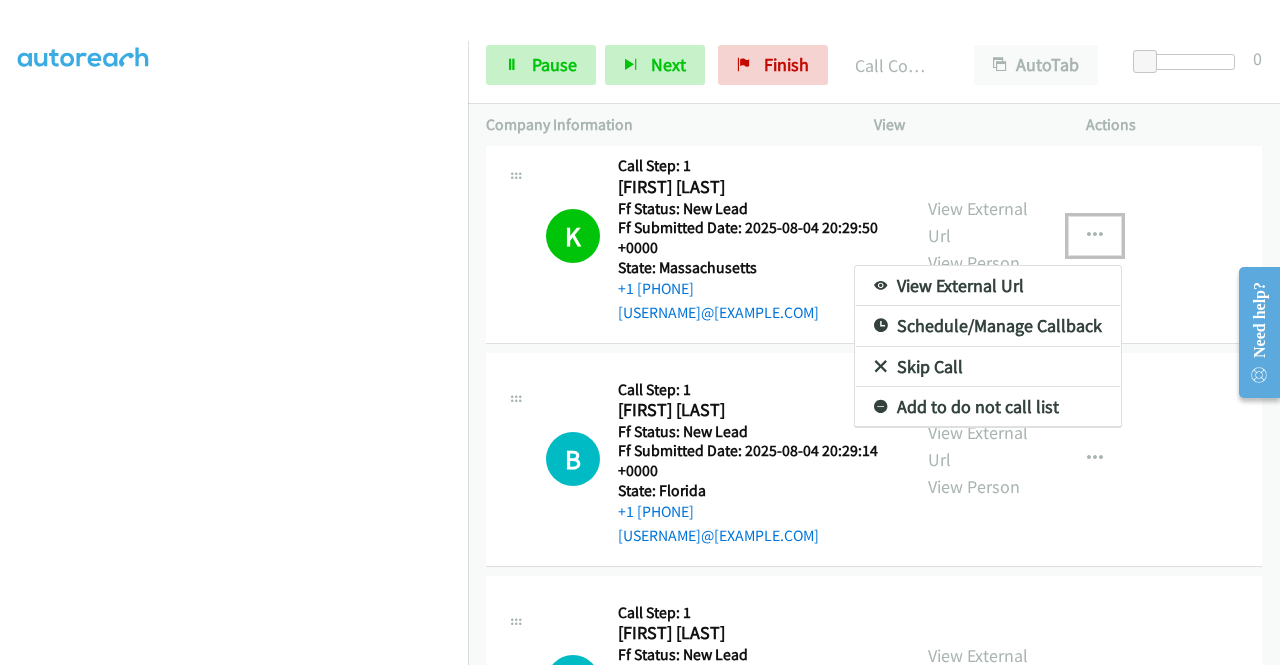click on "Add to do not call list" at bounding box center (988, 407) 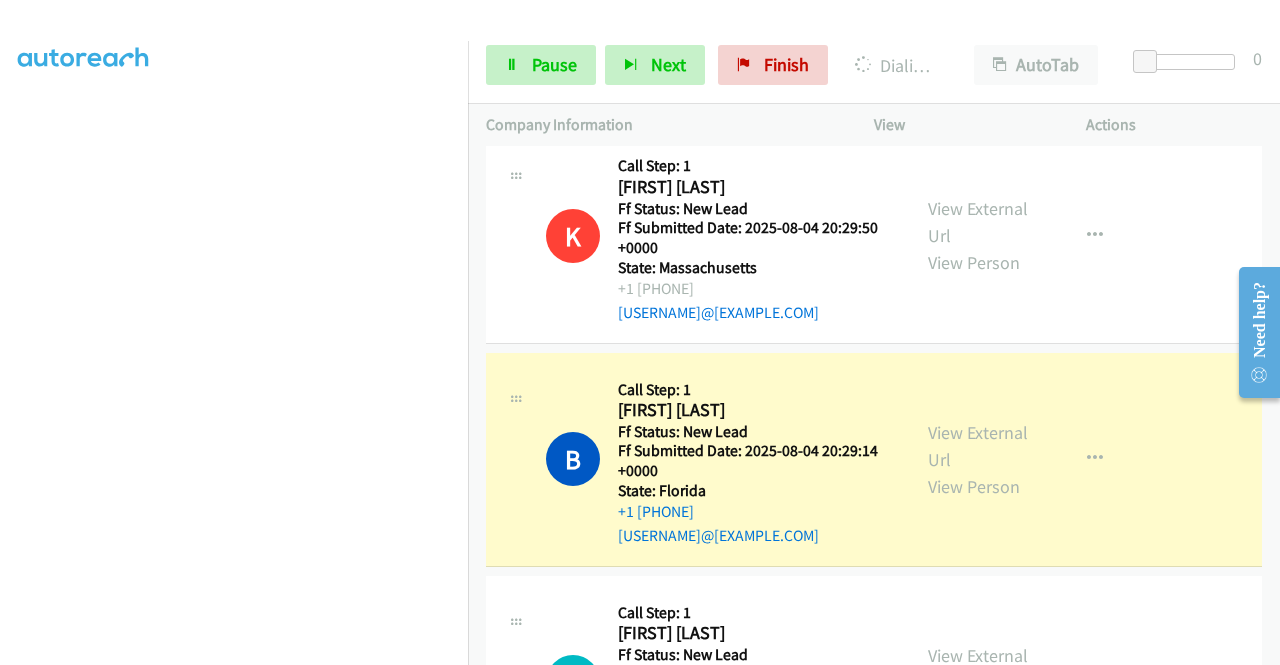 scroll, scrollTop: 412, scrollLeft: 0, axis: vertical 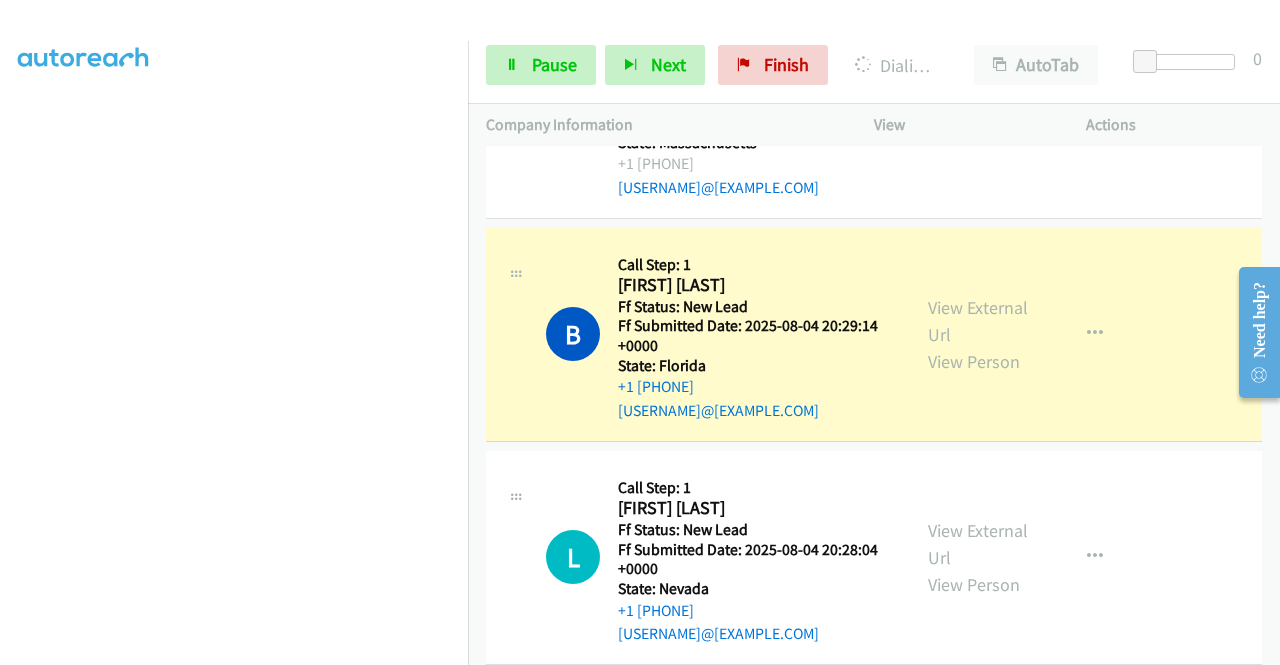 click on "View External Url
View Person" at bounding box center (980, 334) 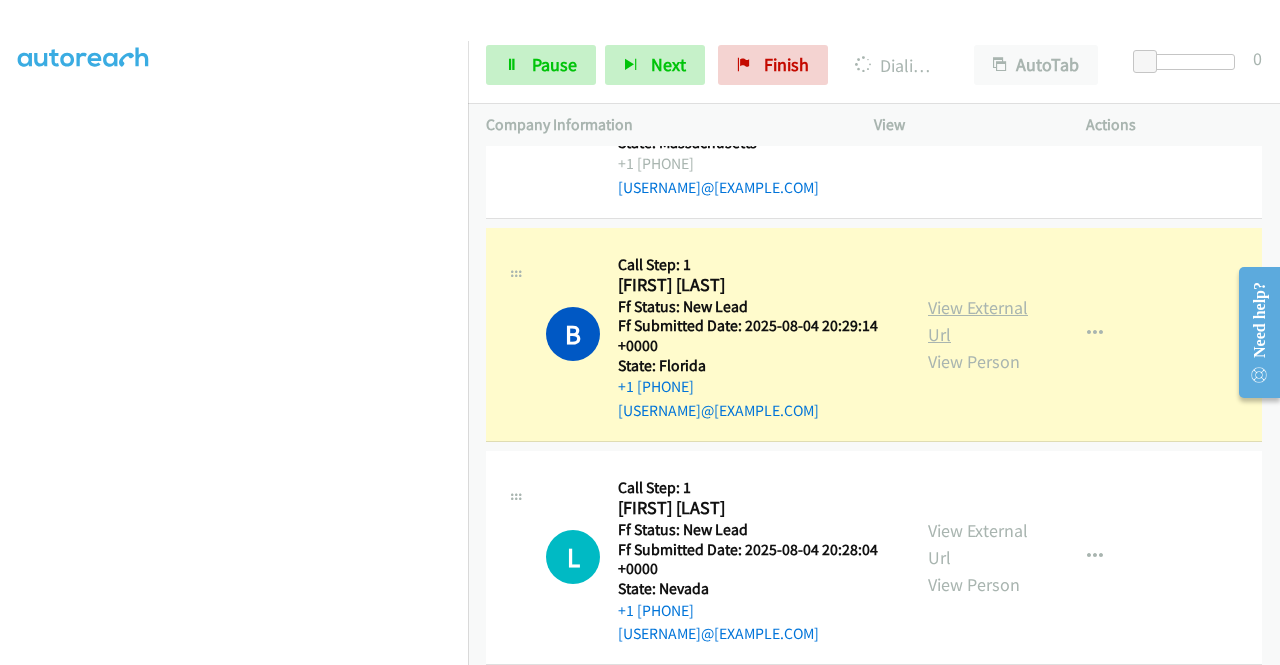 click on "View External Url" at bounding box center (978, 321) 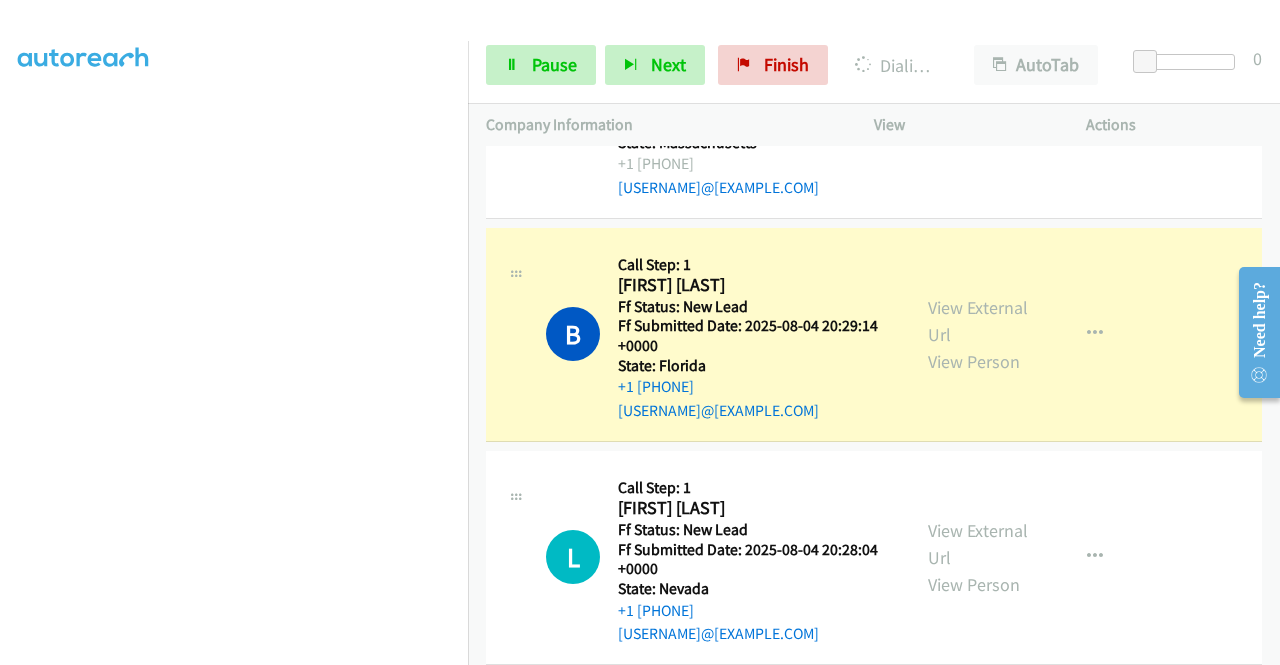 scroll, scrollTop: 0, scrollLeft: 0, axis: both 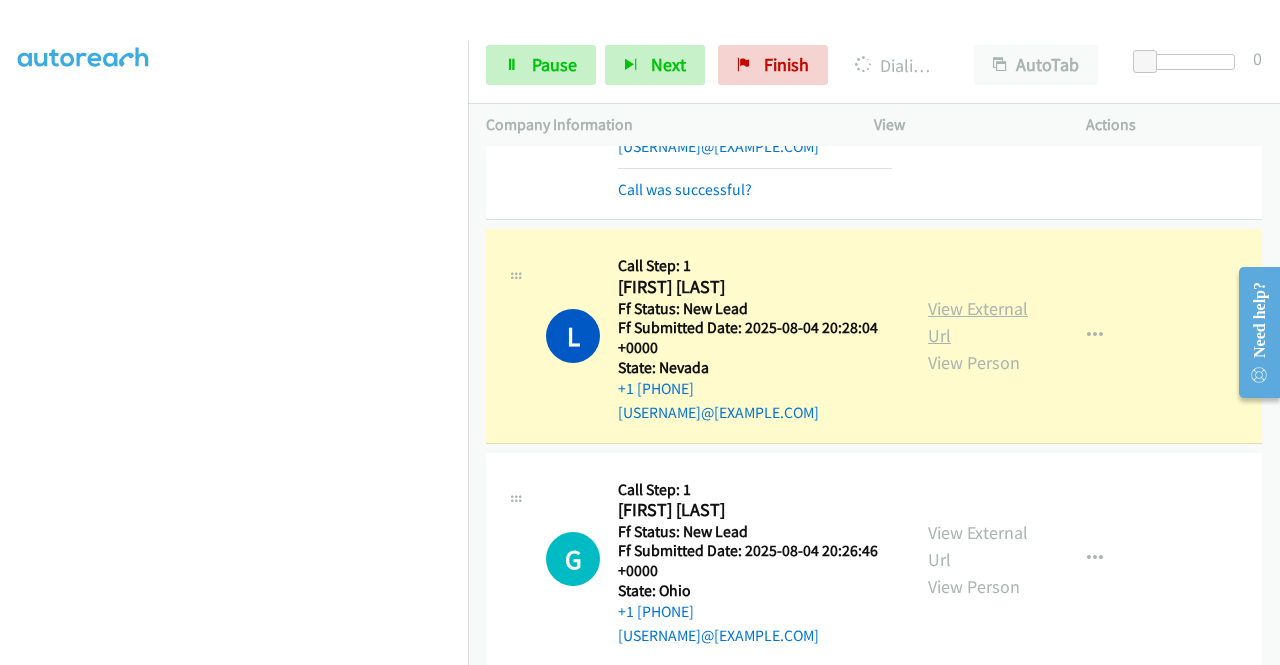 click on "View External Url" at bounding box center [978, 322] 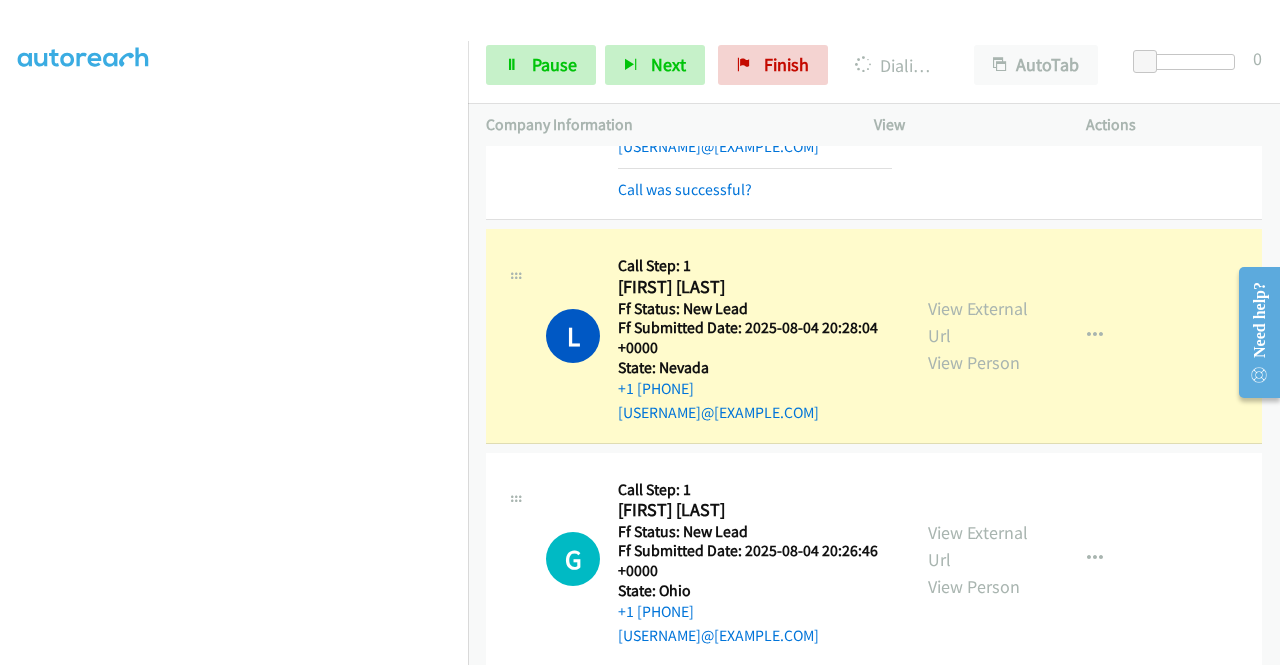 click on "Dialing Mode: Power
|
Switch to Preview
My Lists" at bounding box center (234, 373) 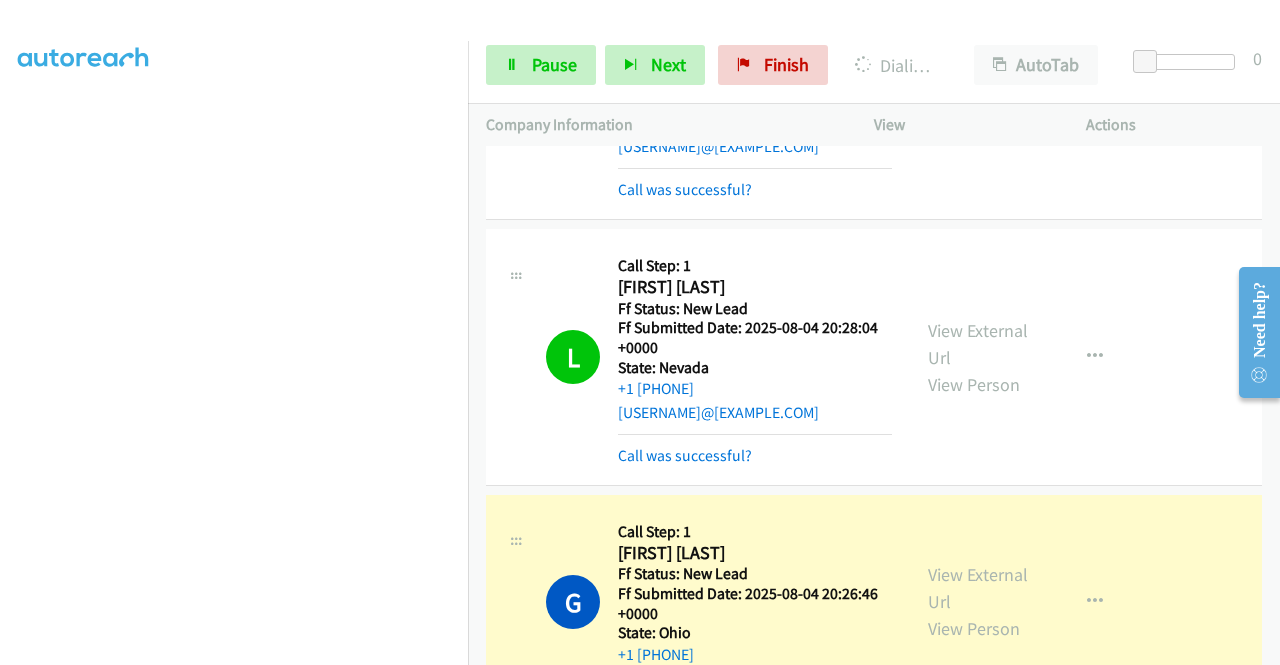 scroll, scrollTop: 0, scrollLeft: 0, axis: both 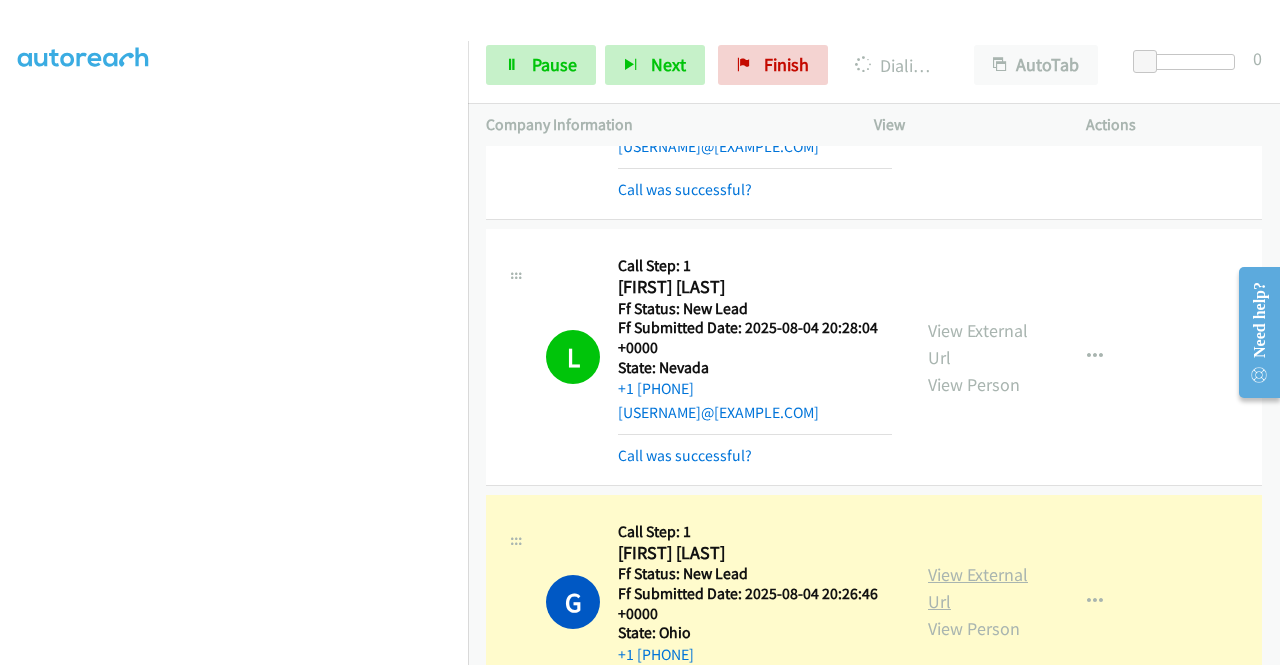 click on "View External Url" at bounding box center (978, 588) 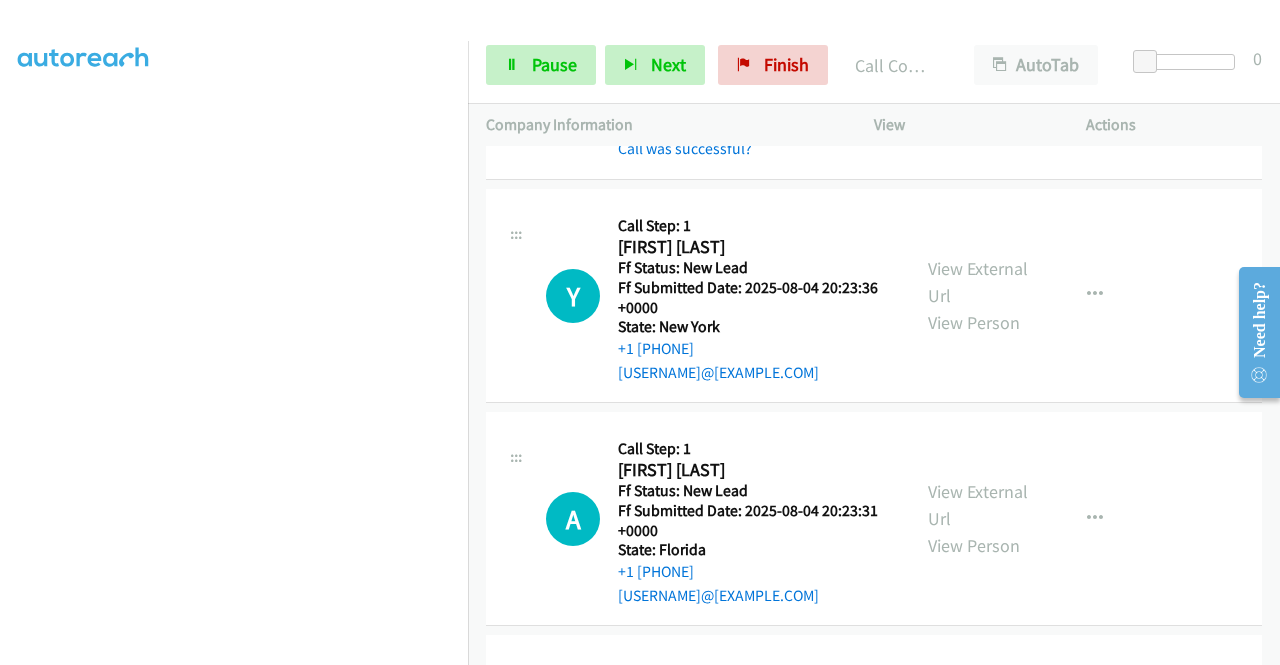 scroll, scrollTop: 1288, scrollLeft: 0, axis: vertical 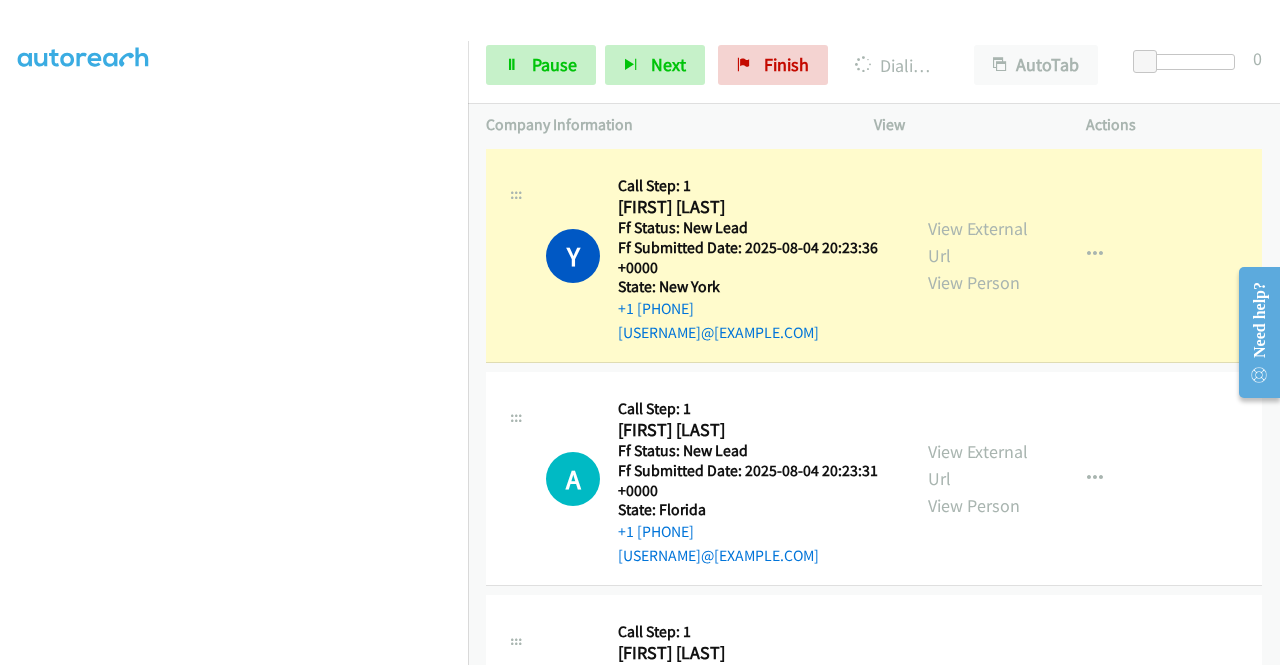 click on "Dialing Mode: Power
|
Switch to Preview
My Lists" at bounding box center [234, 152] 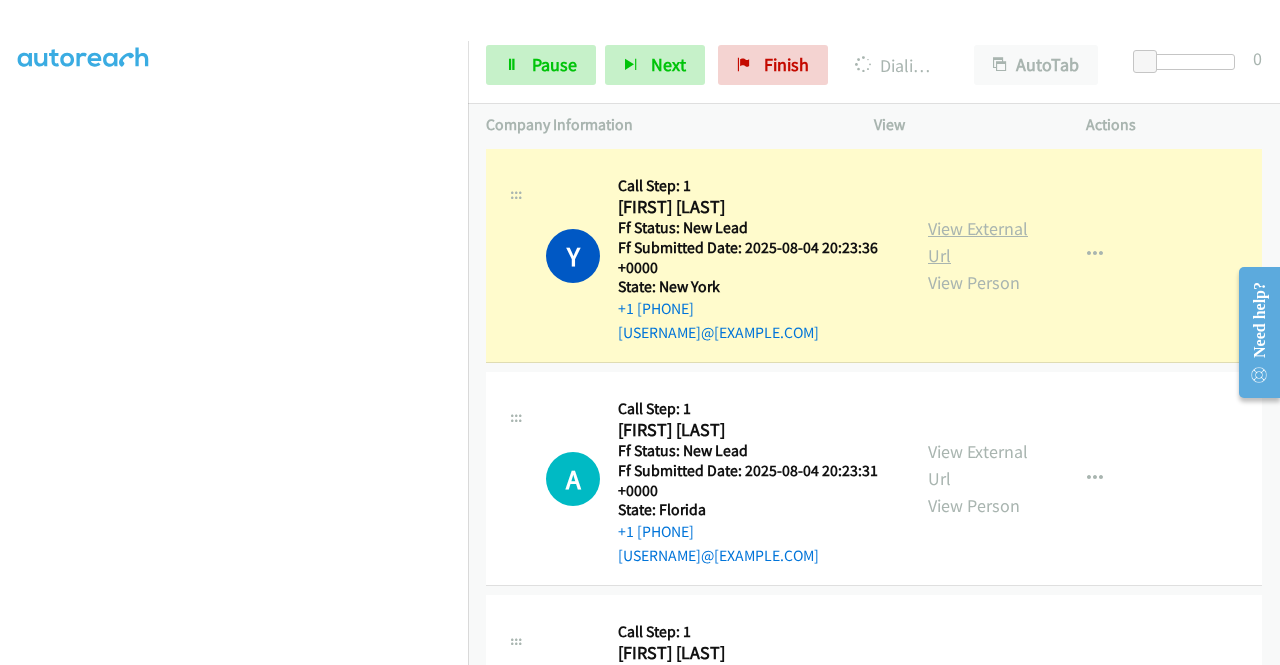 click on "View External Url" at bounding box center [978, 242] 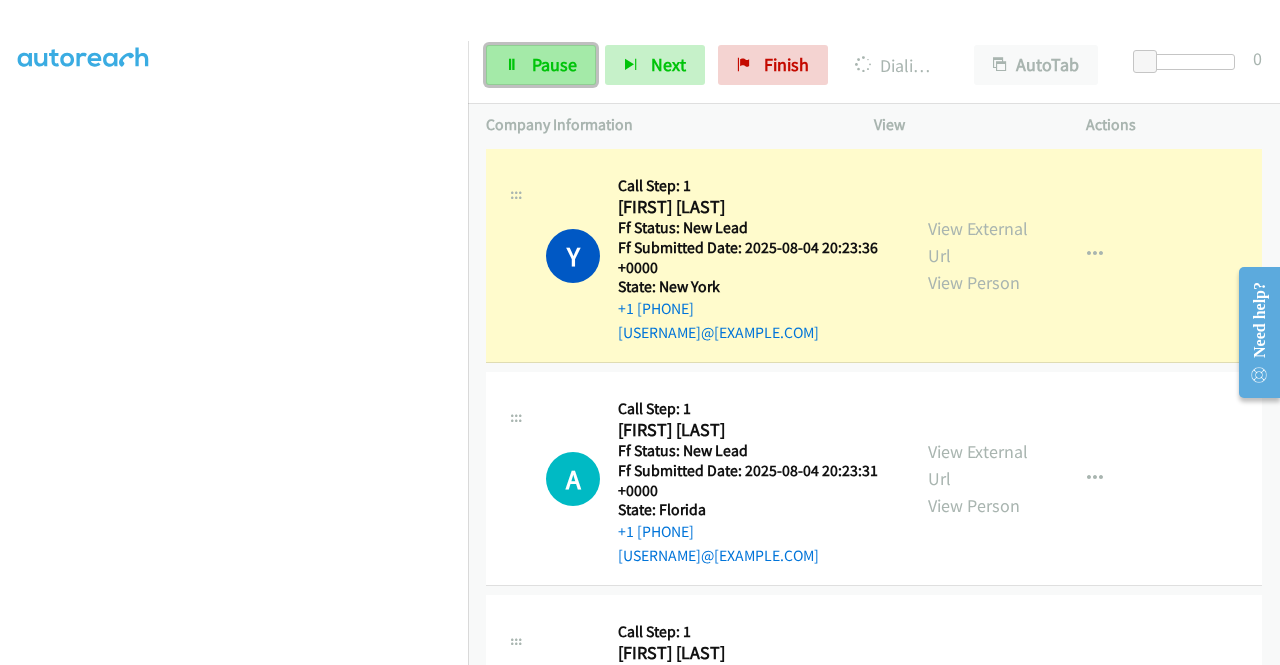 click on "Pause" at bounding box center [541, 65] 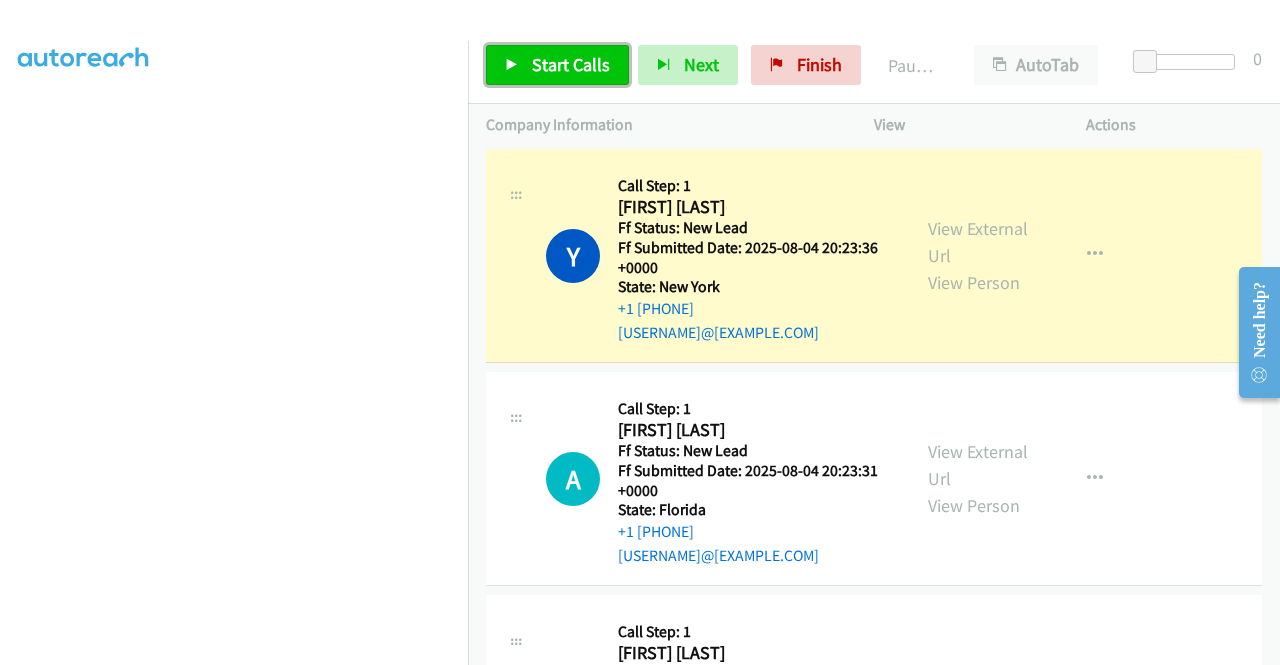 click on "Start Calls" at bounding box center (571, 64) 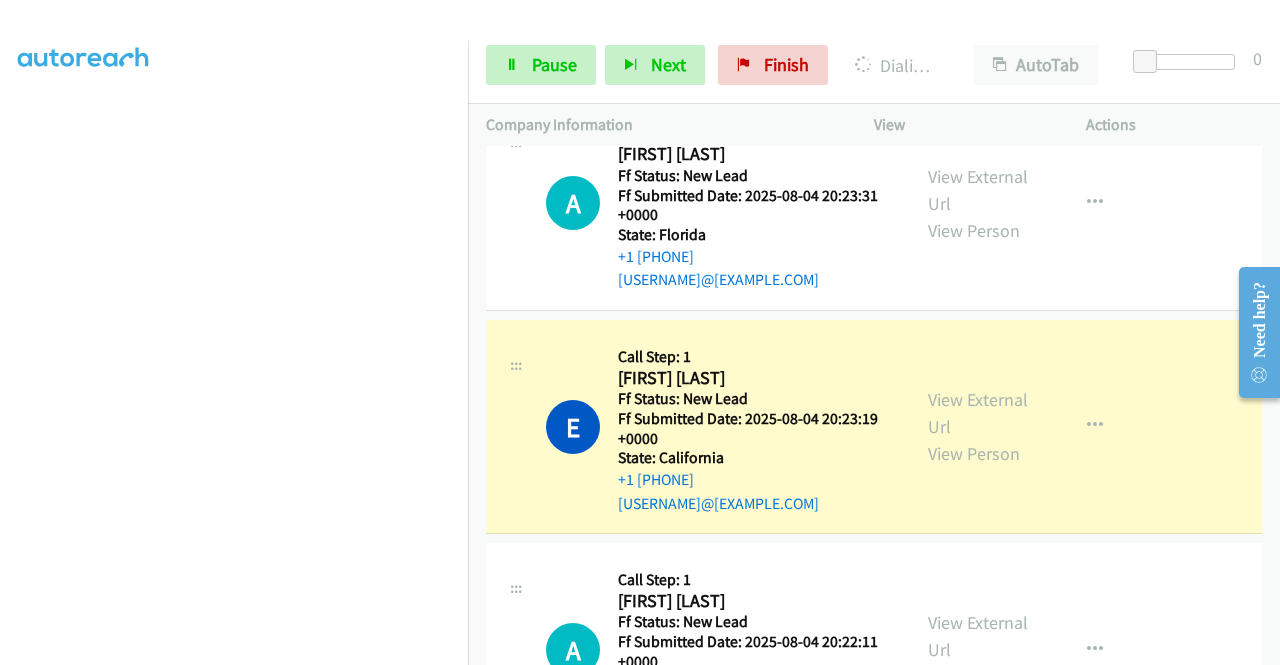 scroll, scrollTop: 1667, scrollLeft: 0, axis: vertical 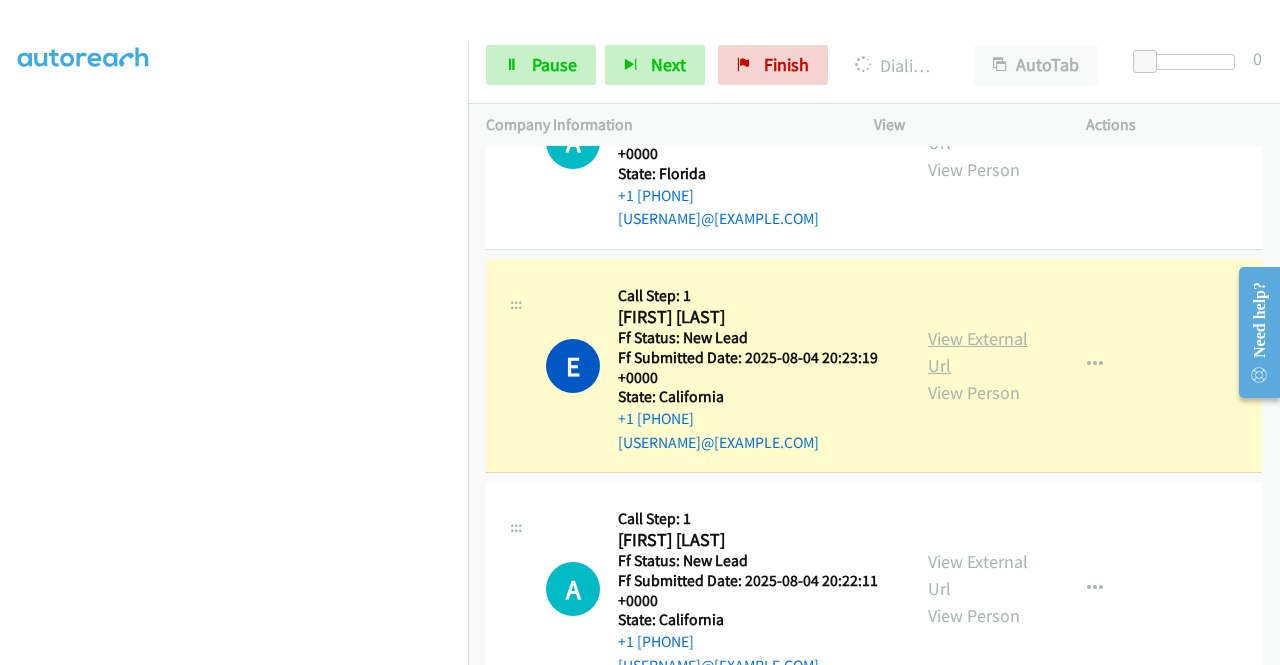click on "View External Url" at bounding box center (978, 352) 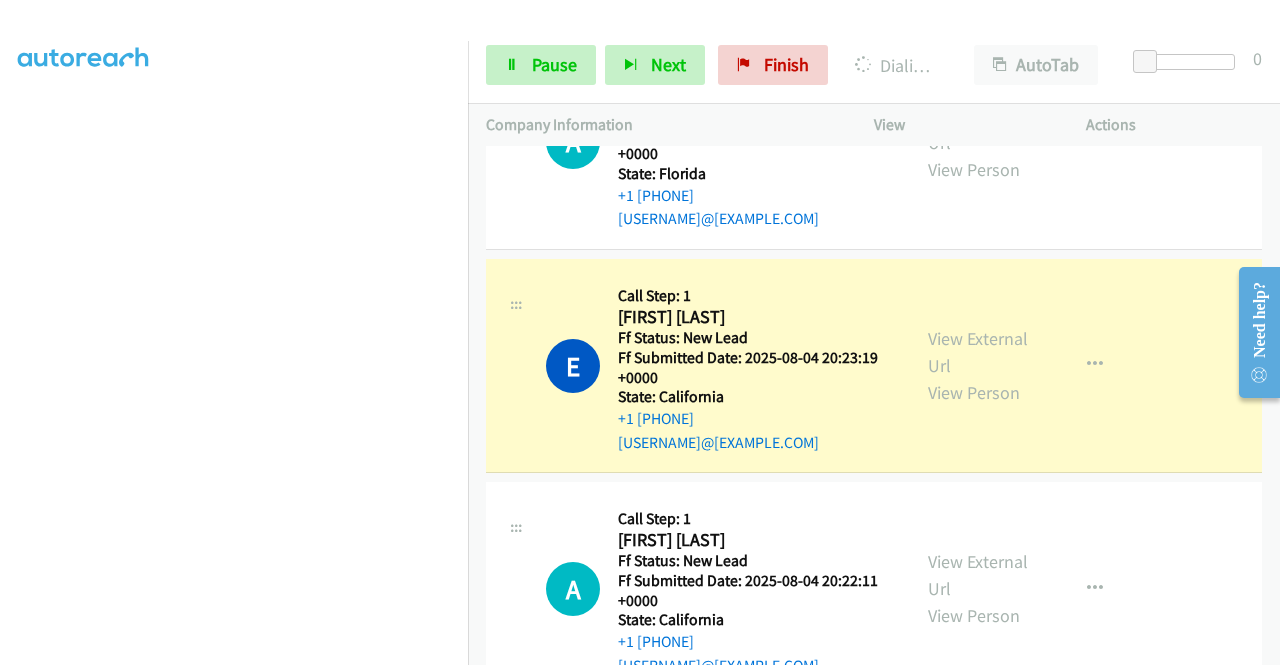 click on "Dialing Mode: Power
|
Switch to Preview
My Lists" at bounding box center (234, 152) 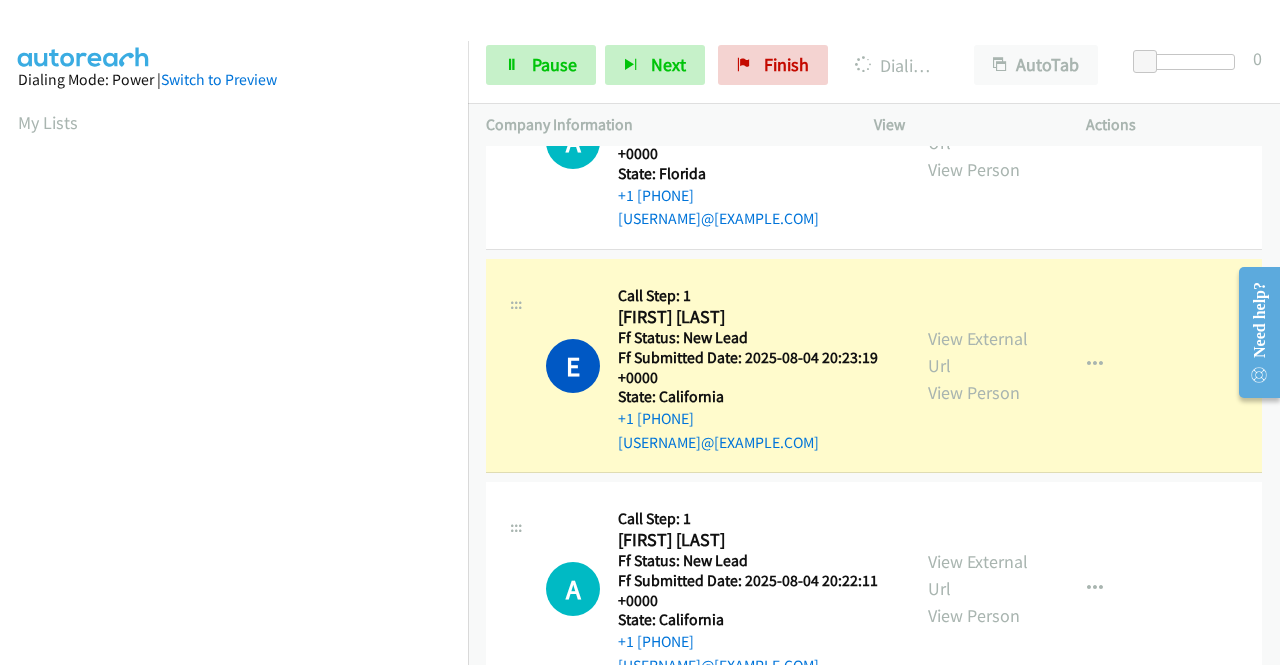 scroll, scrollTop: 434, scrollLeft: 0, axis: vertical 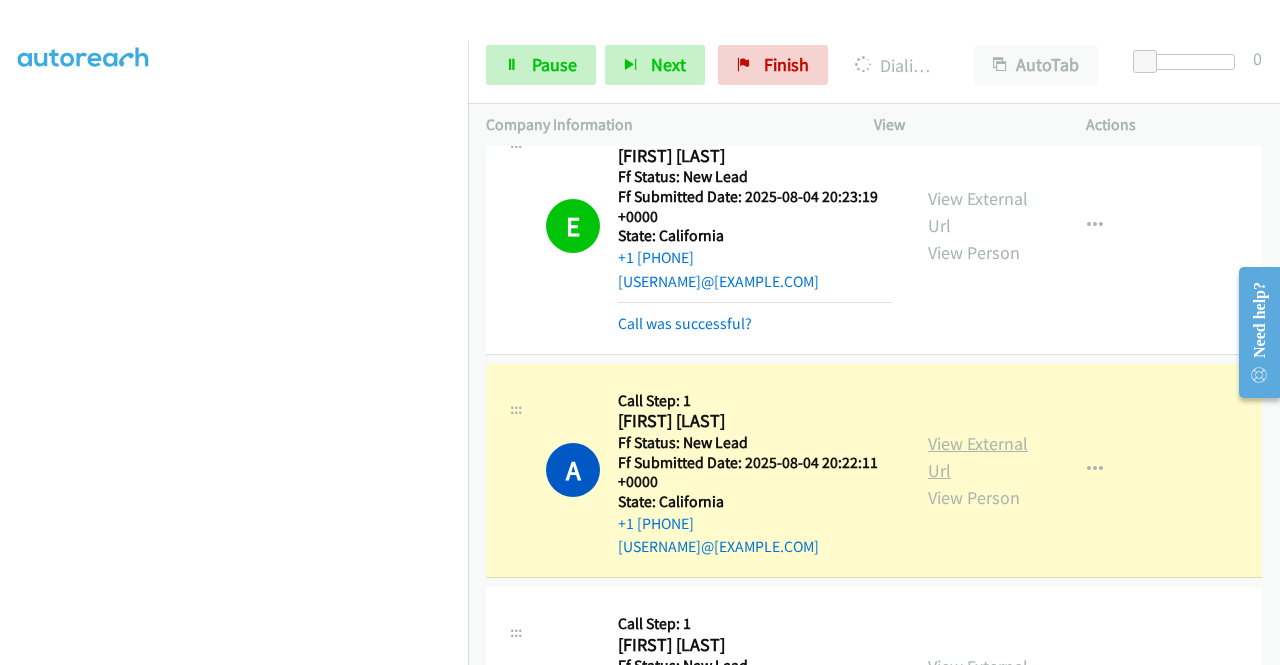 click on "View External Url" at bounding box center (978, 457) 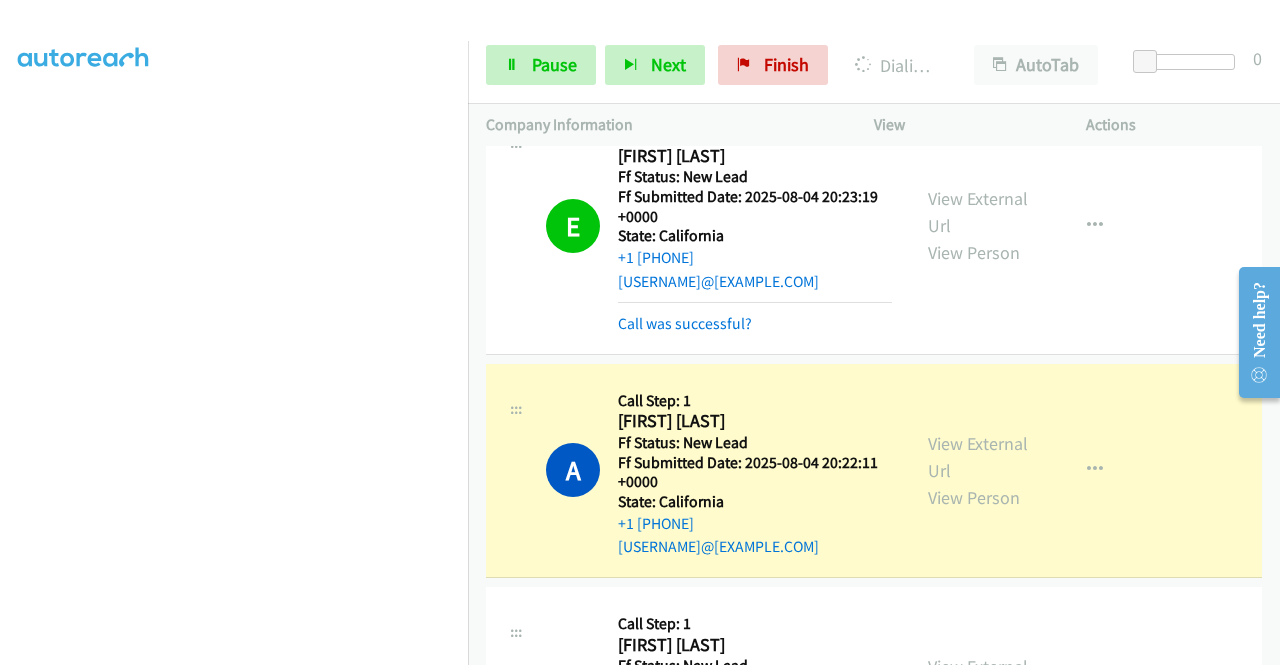 scroll, scrollTop: 0, scrollLeft: 0, axis: both 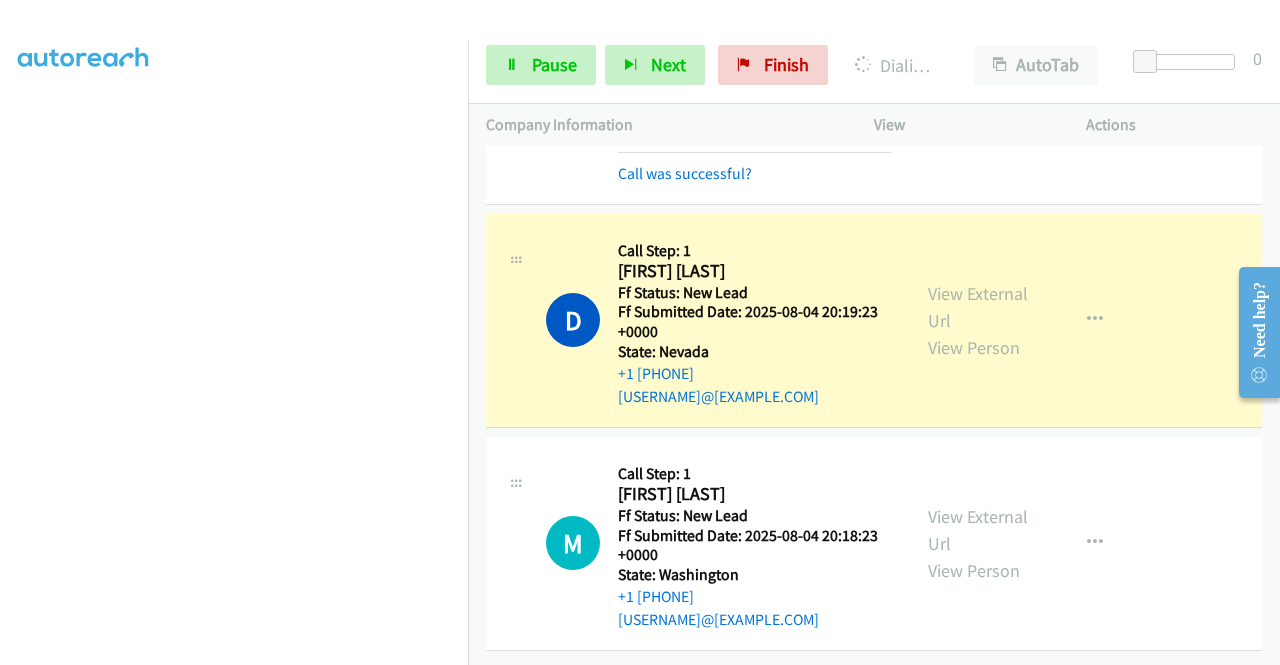 click on "View External Url
View Person
View External Url
Email
Schedule/Manage Callback
Skip Call
Add to do not call list" at bounding box center (1025, 320) 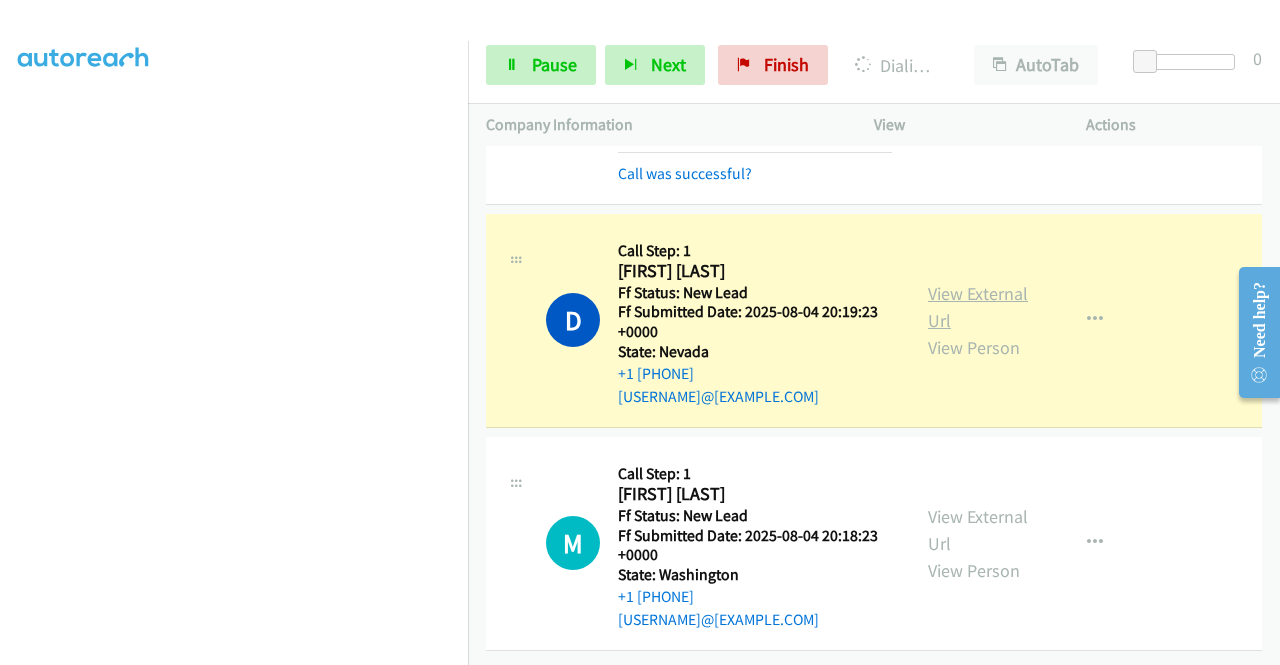 click on "View External Url" at bounding box center (978, 307) 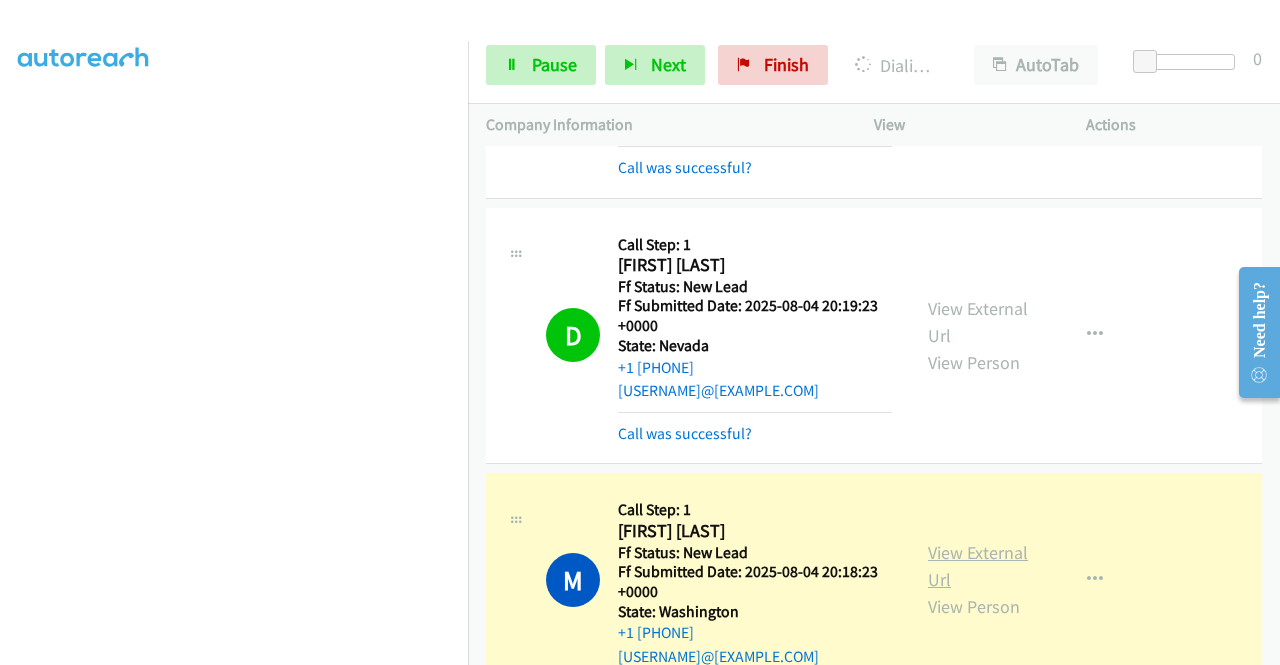 click on "View External Url" at bounding box center (978, 566) 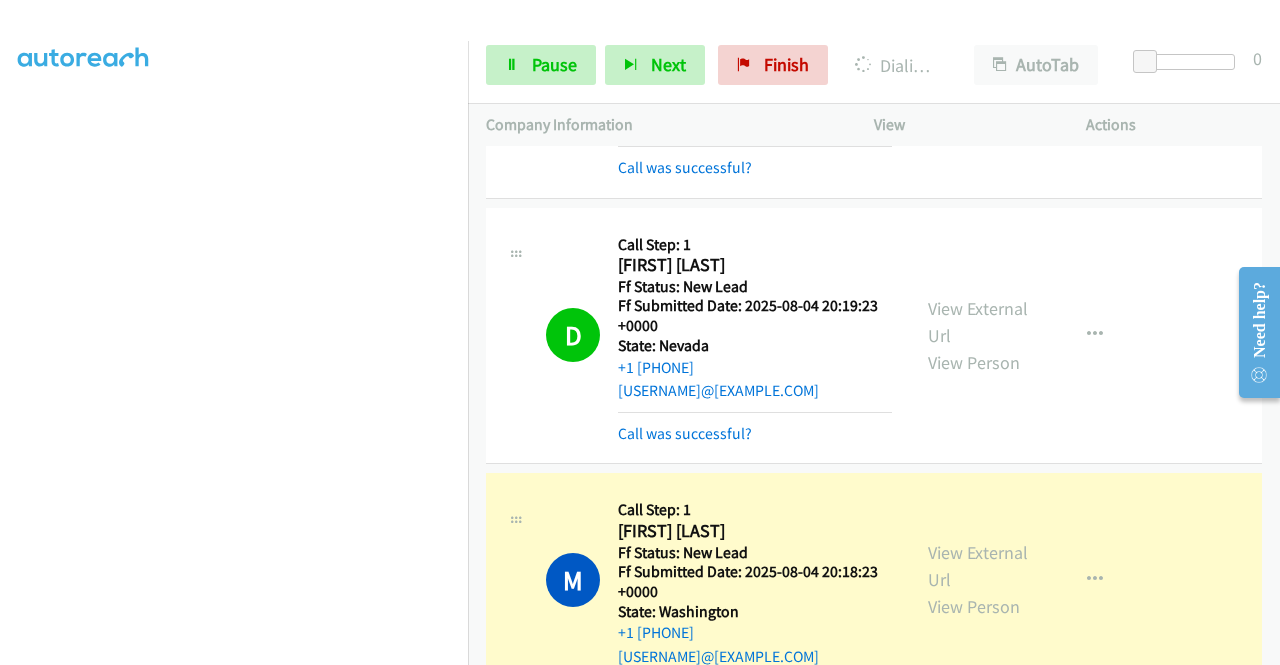 scroll, scrollTop: 433, scrollLeft: 0, axis: vertical 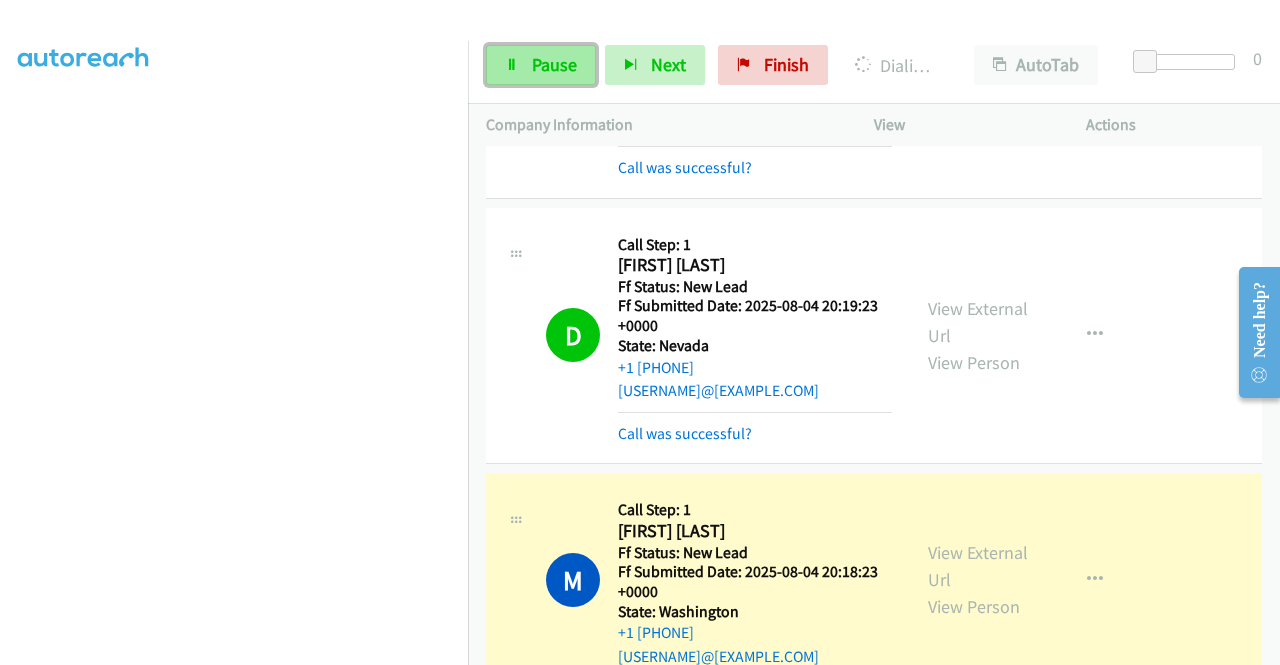 click on "Pause" at bounding box center [541, 65] 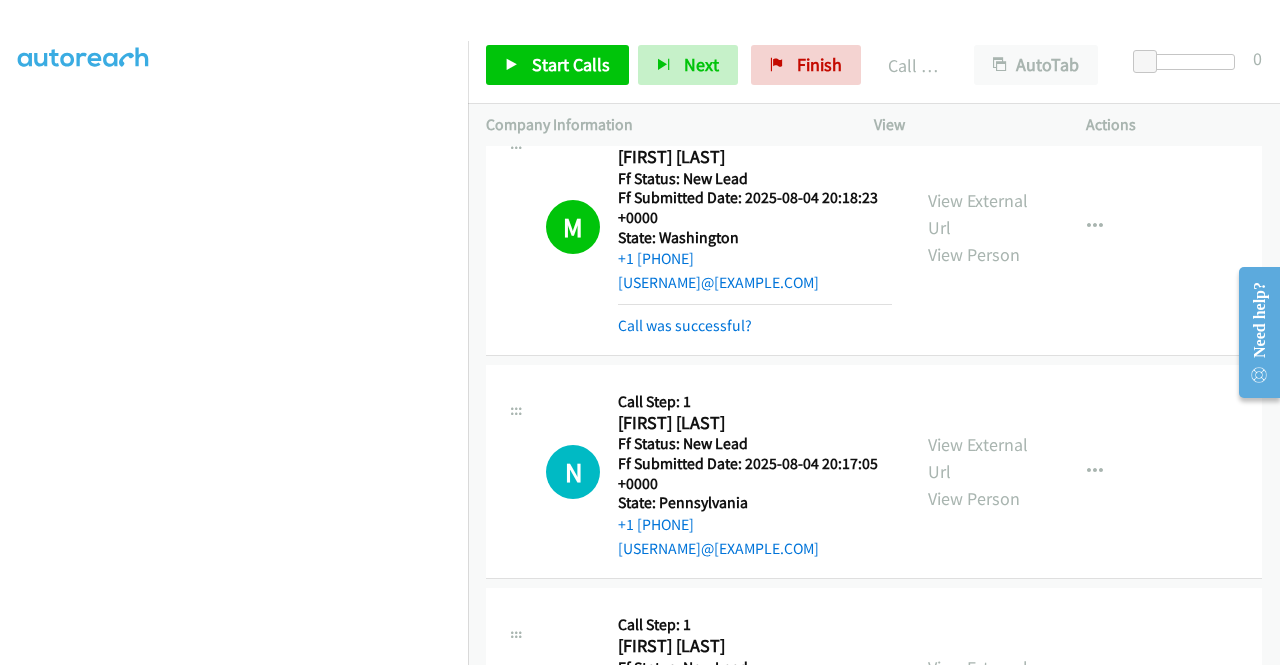 scroll, scrollTop: 2561, scrollLeft: 0, axis: vertical 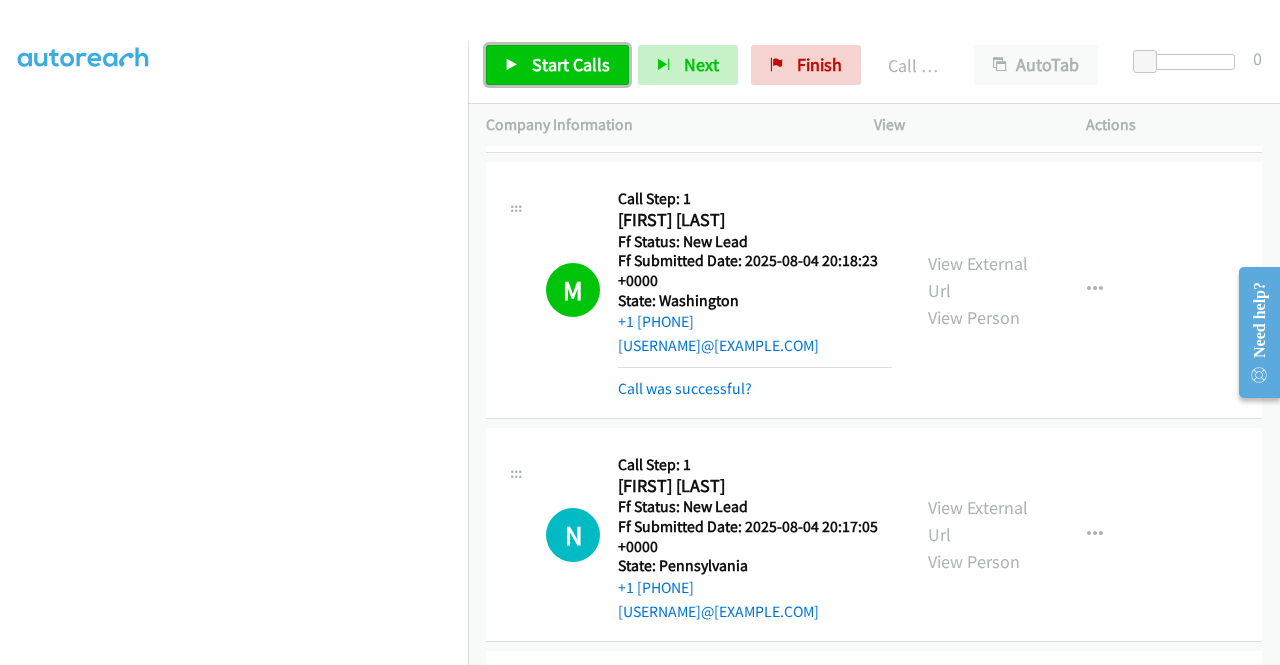 click on "Start Calls" at bounding box center [571, 64] 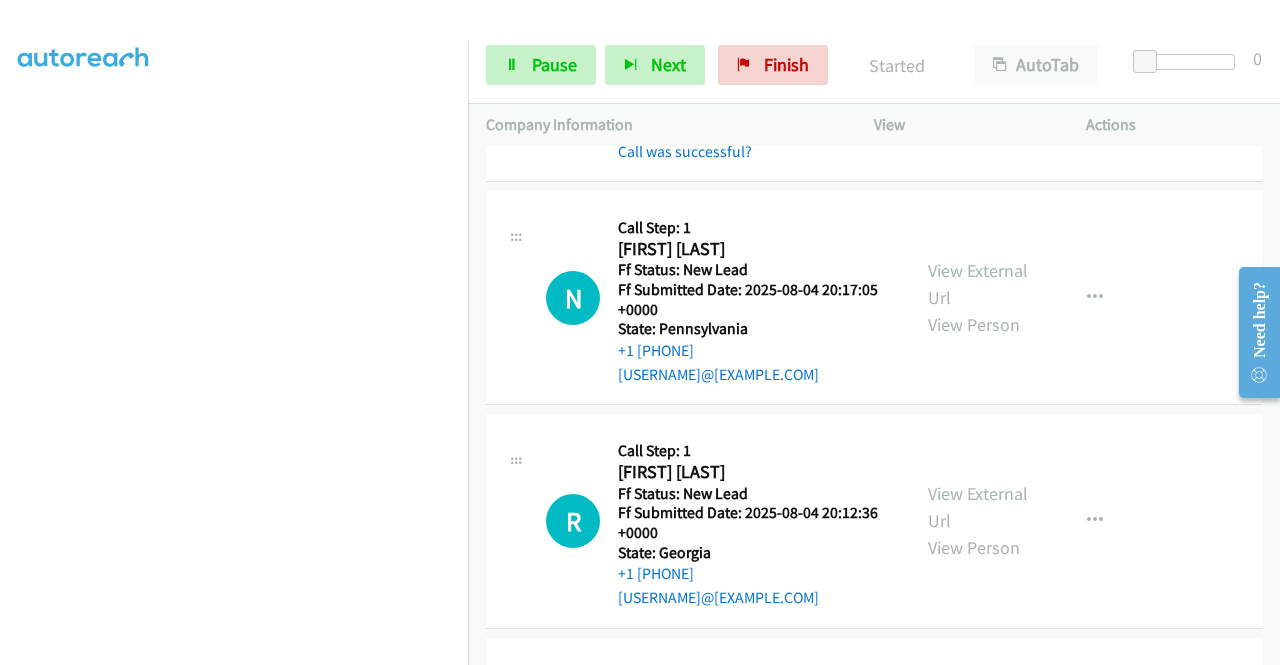 scroll, scrollTop: 2814, scrollLeft: 0, axis: vertical 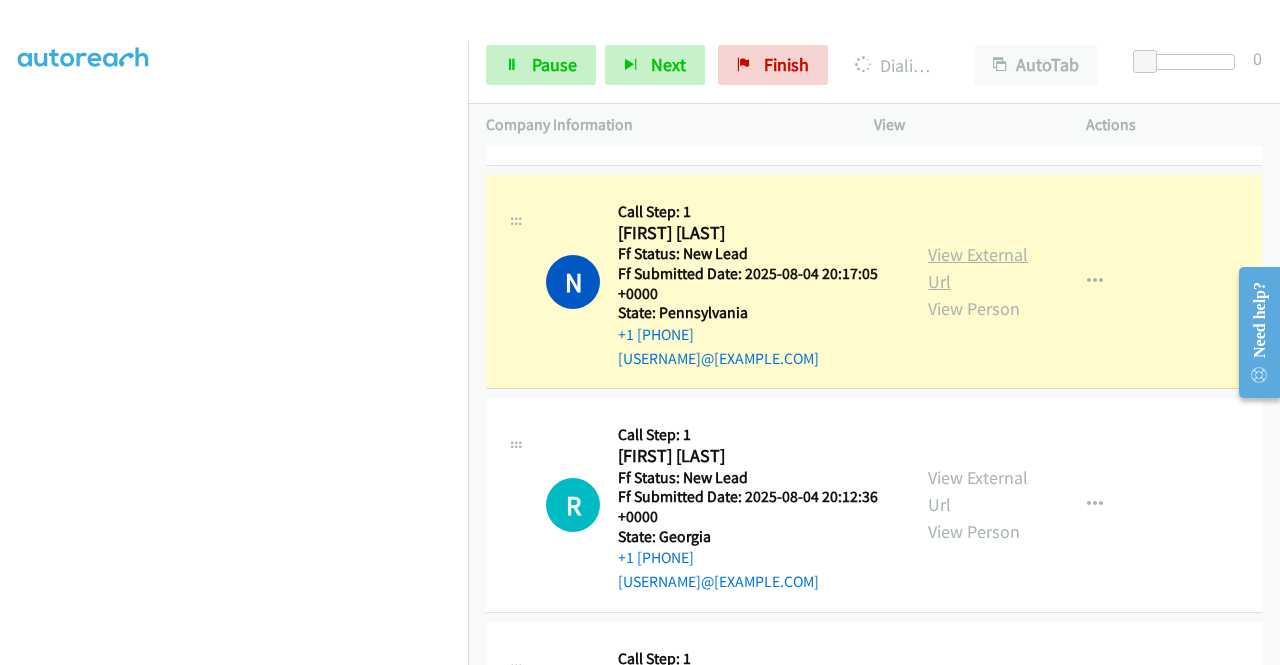 click on "View External Url" at bounding box center [978, 268] 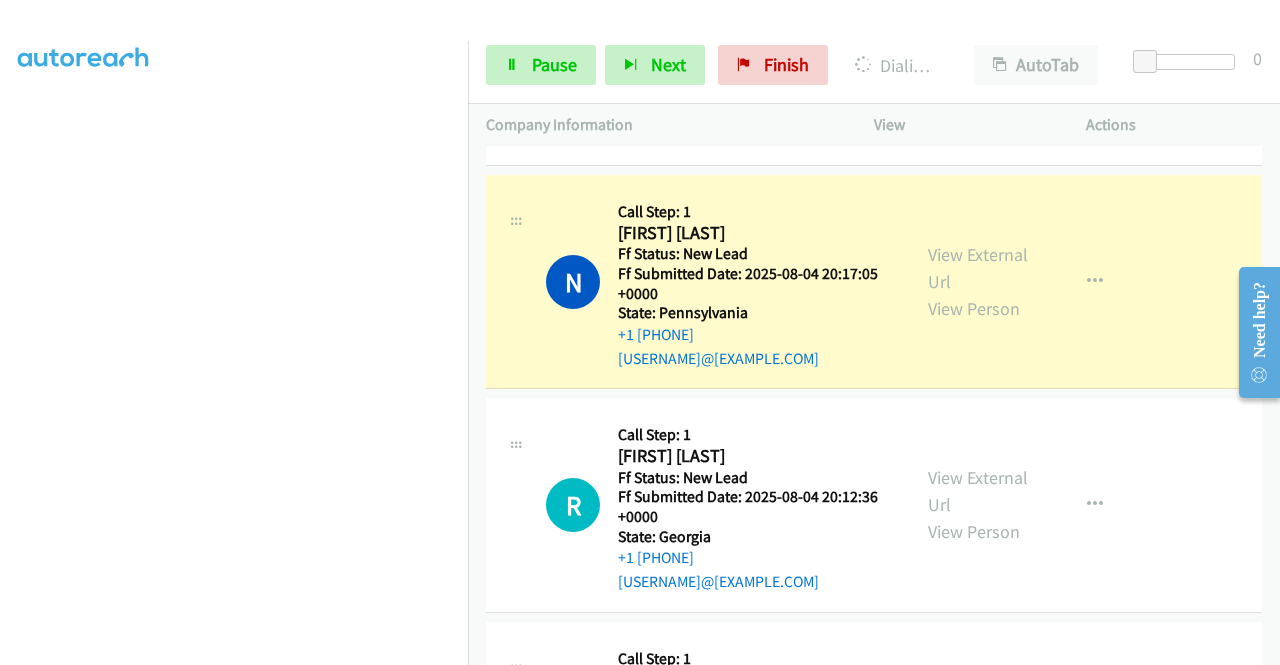 click on "Dialing Mode: Power
|
Switch to Preview
My Lists" at bounding box center (234, 152) 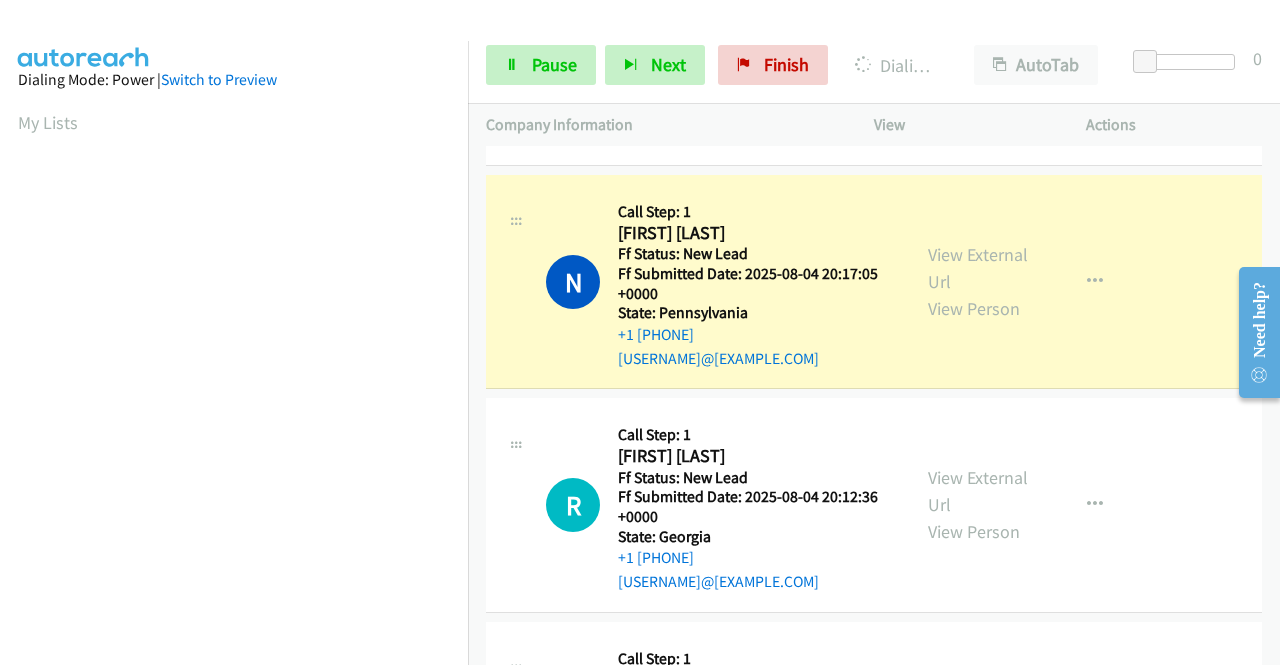 scroll, scrollTop: 456, scrollLeft: 0, axis: vertical 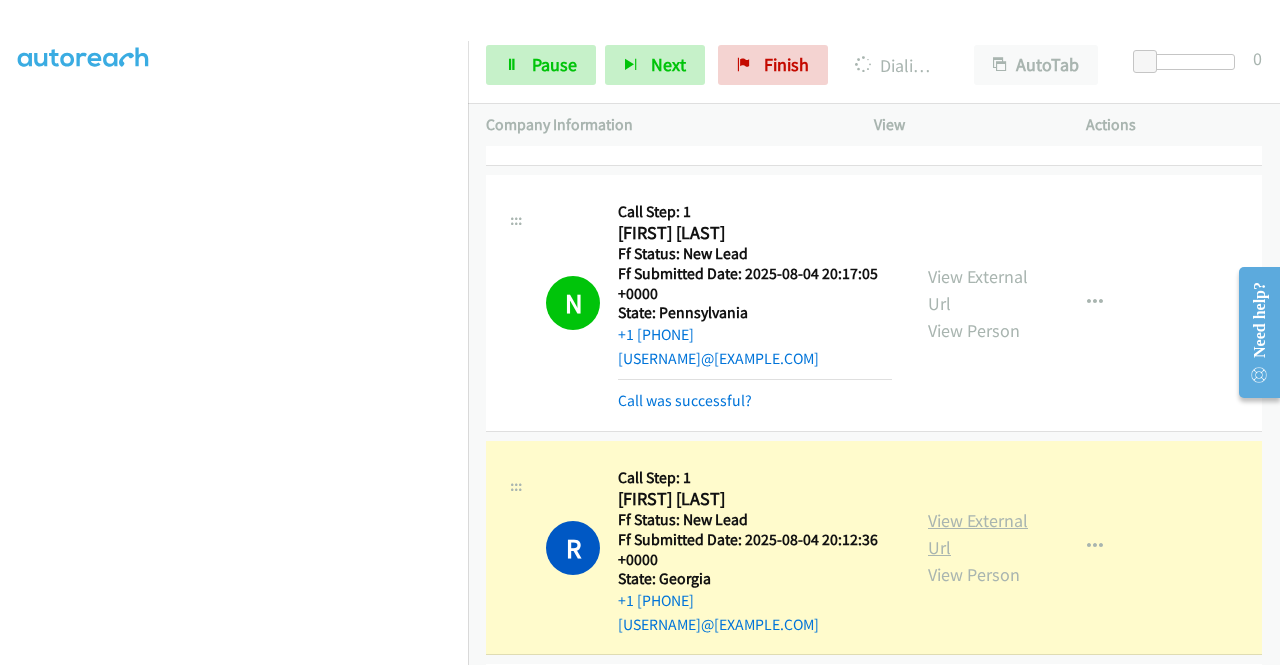 click on "View External Url" at bounding box center (978, 534) 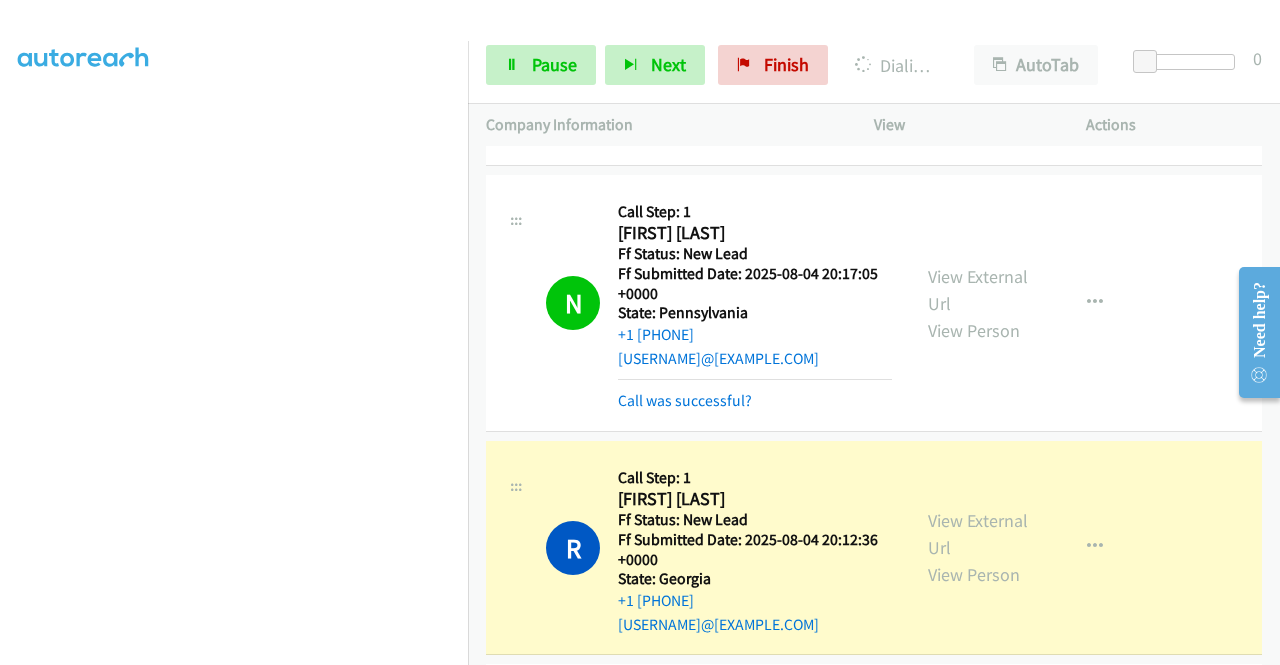 click on "Dialing Mode: Power
|
Switch to Preview
My Lists" at bounding box center (234, 152) 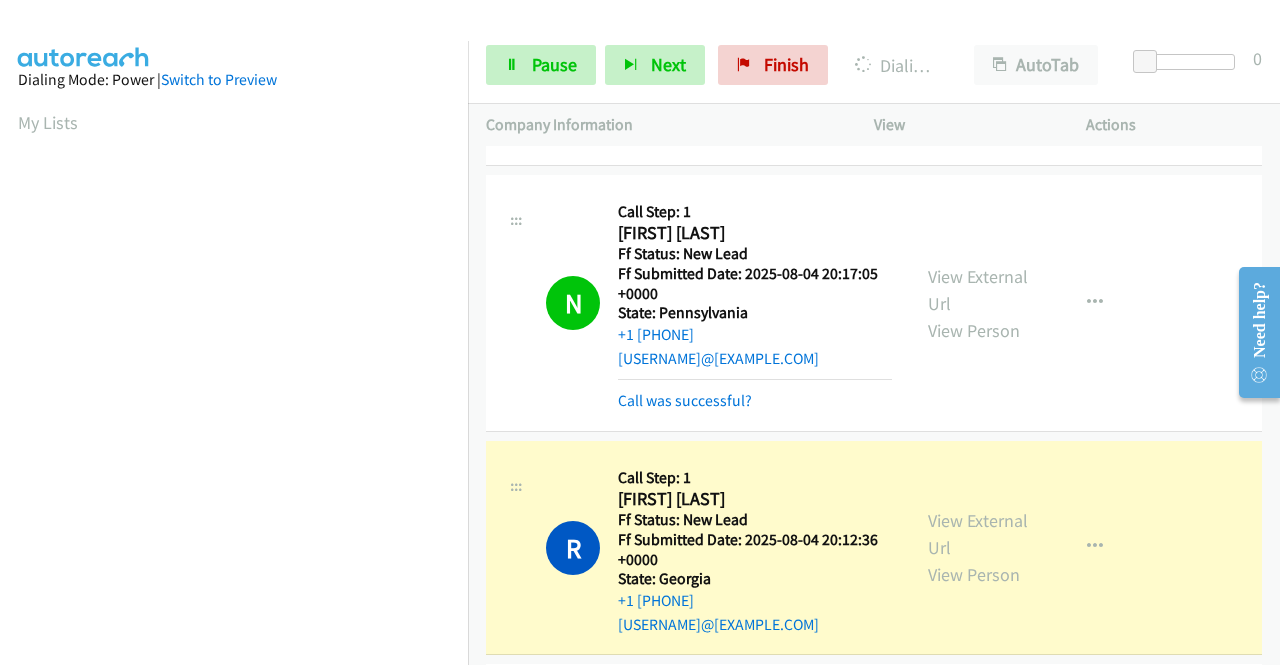 scroll, scrollTop: 456, scrollLeft: 0, axis: vertical 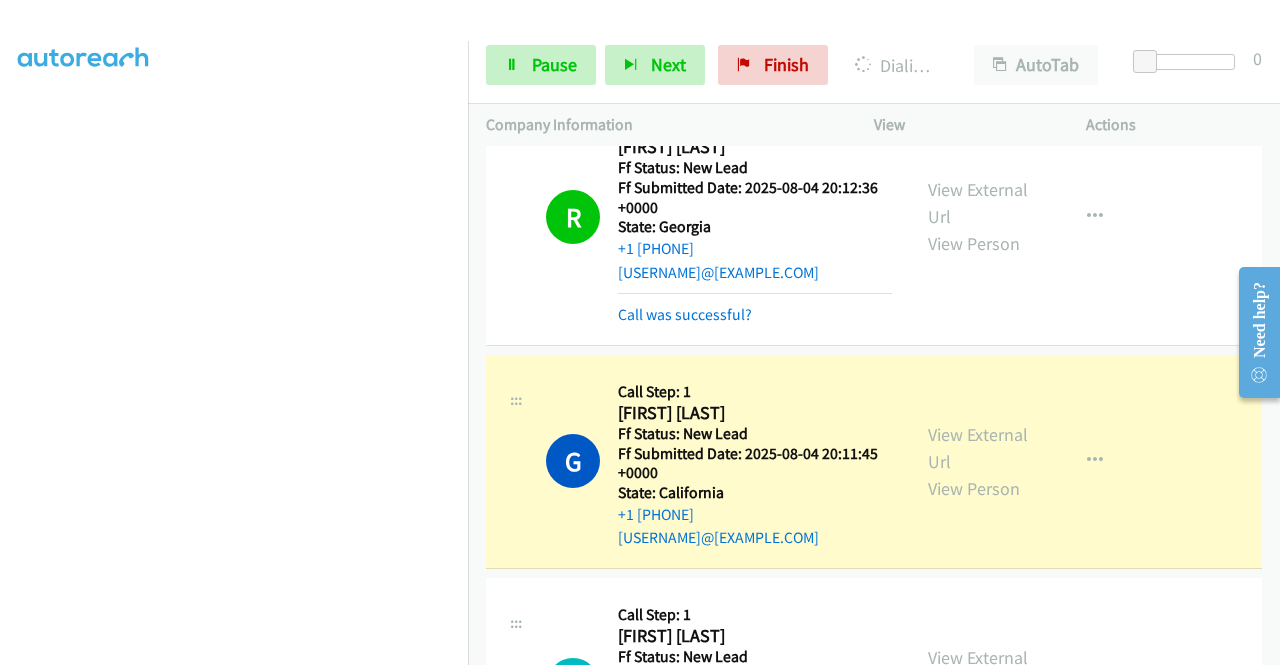 click on "View External Url
View Person" at bounding box center [980, 461] 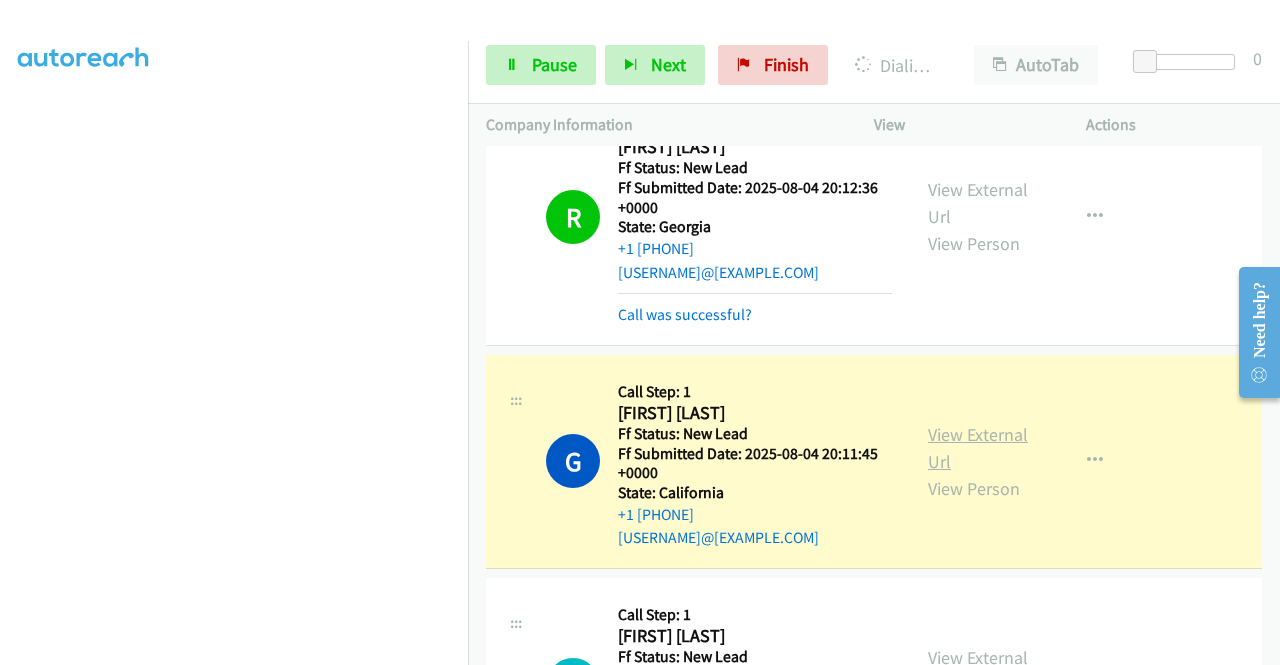click on "View External Url" at bounding box center (978, 448) 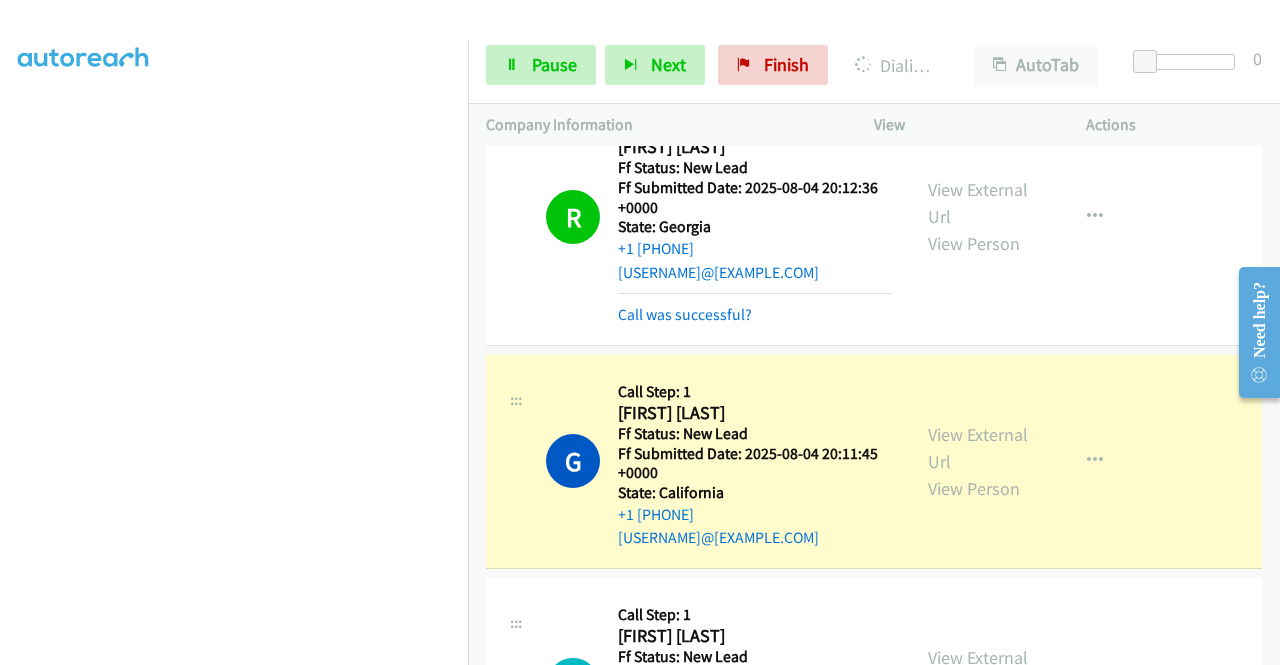 scroll, scrollTop: 0, scrollLeft: 1, axis: horizontal 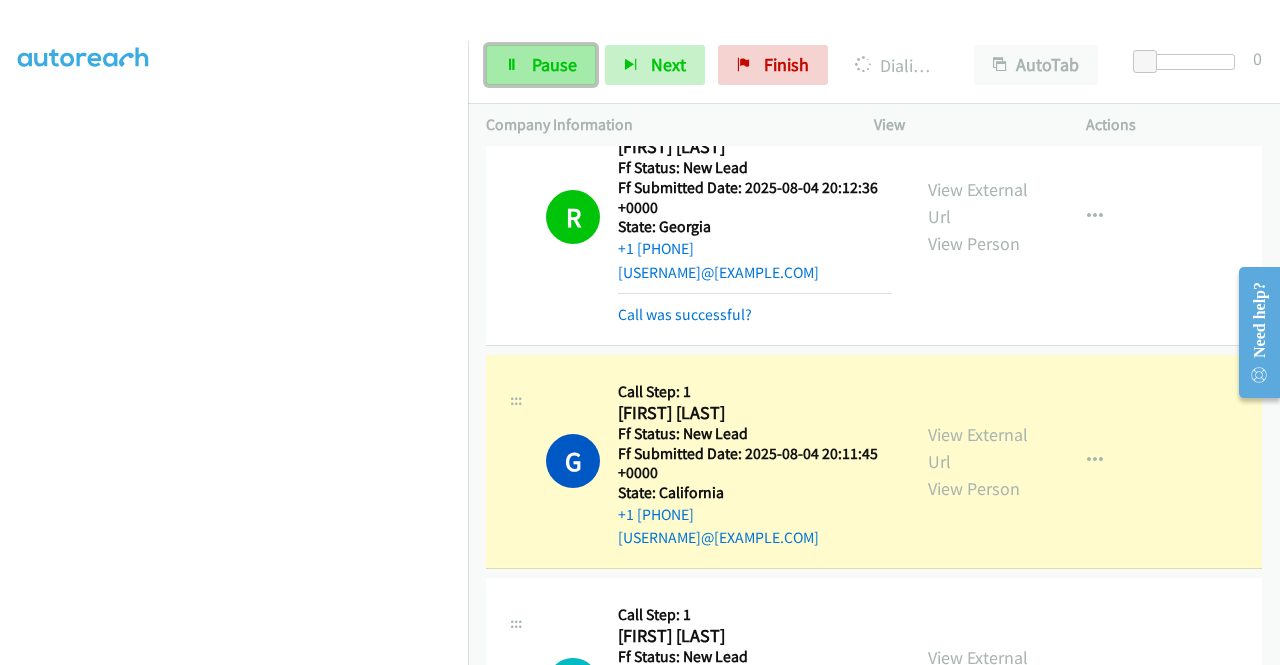 click on "Pause" at bounding box center (541, 65) 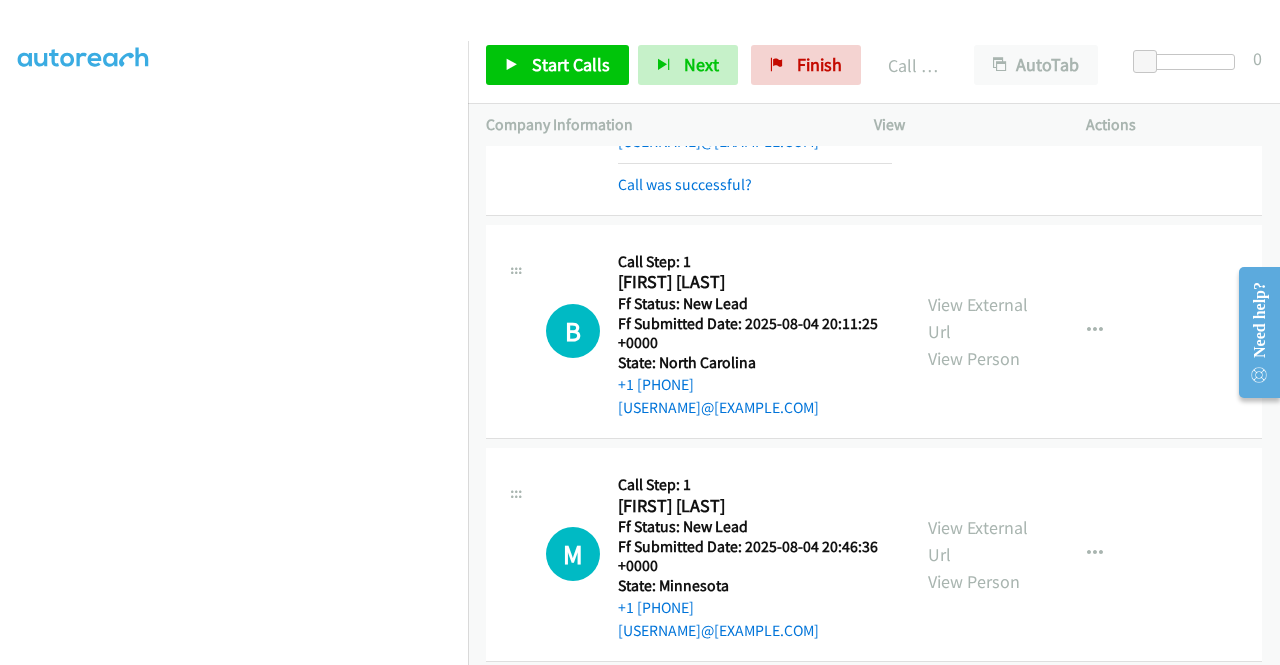 scroll, scrollTop: 3588, scrollLeft: 0, axis: vertical 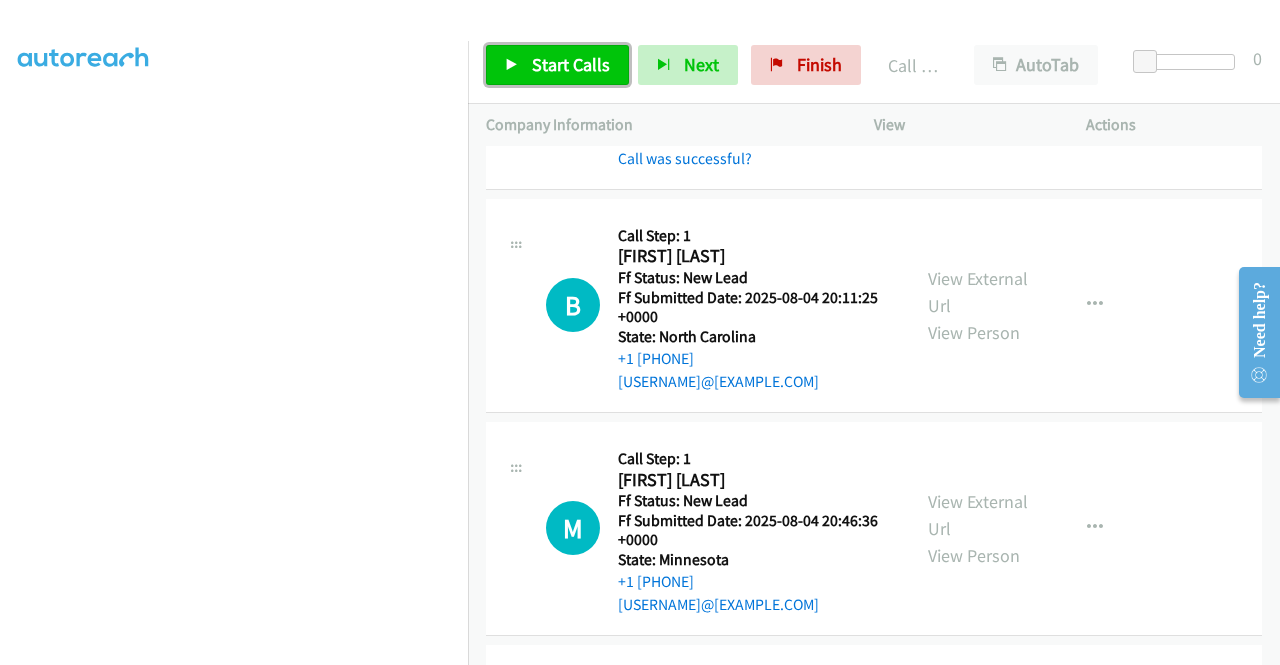 click on "Start Calls" at bounding box center (571, 64) 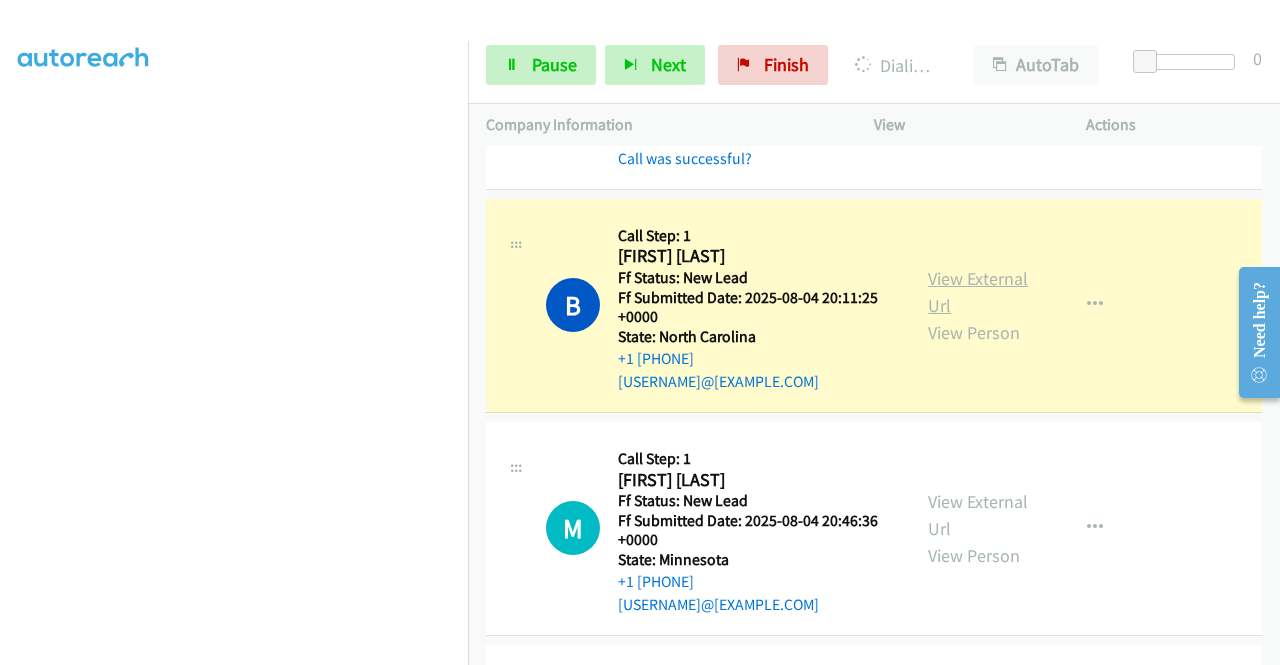 click on "View External Url" at bounding box center (978, 292) 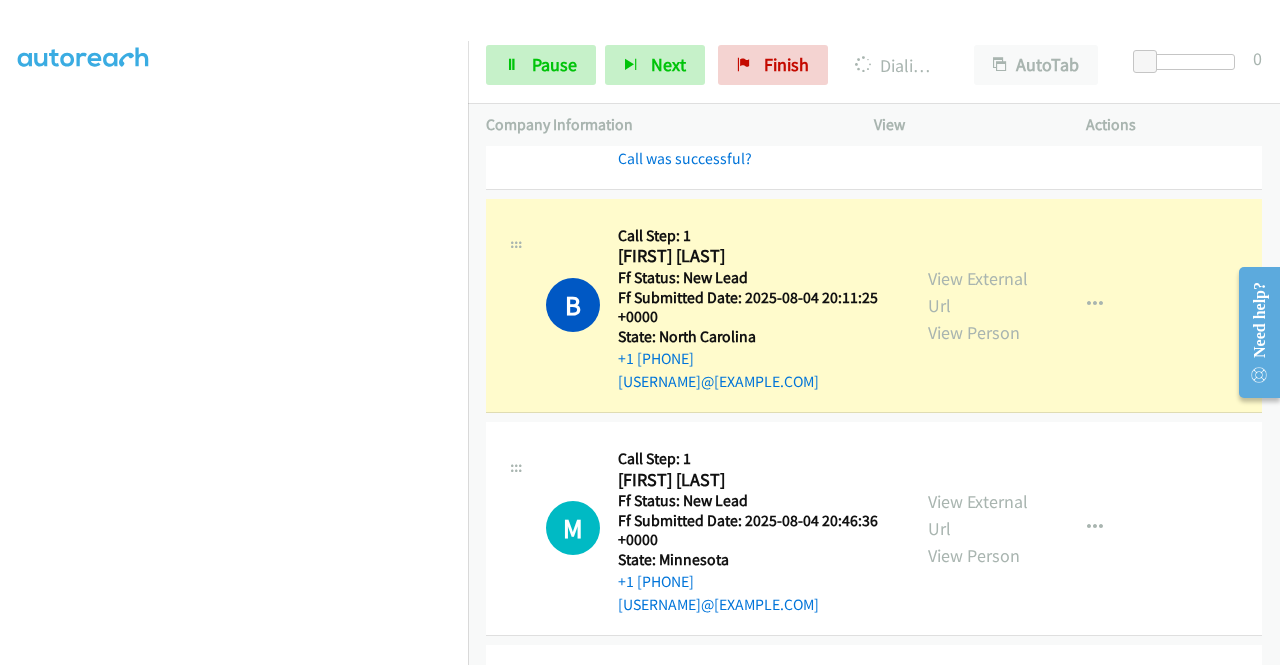 scroll, scrollTop: 0, scrollLeft: 1, axis: horizontal 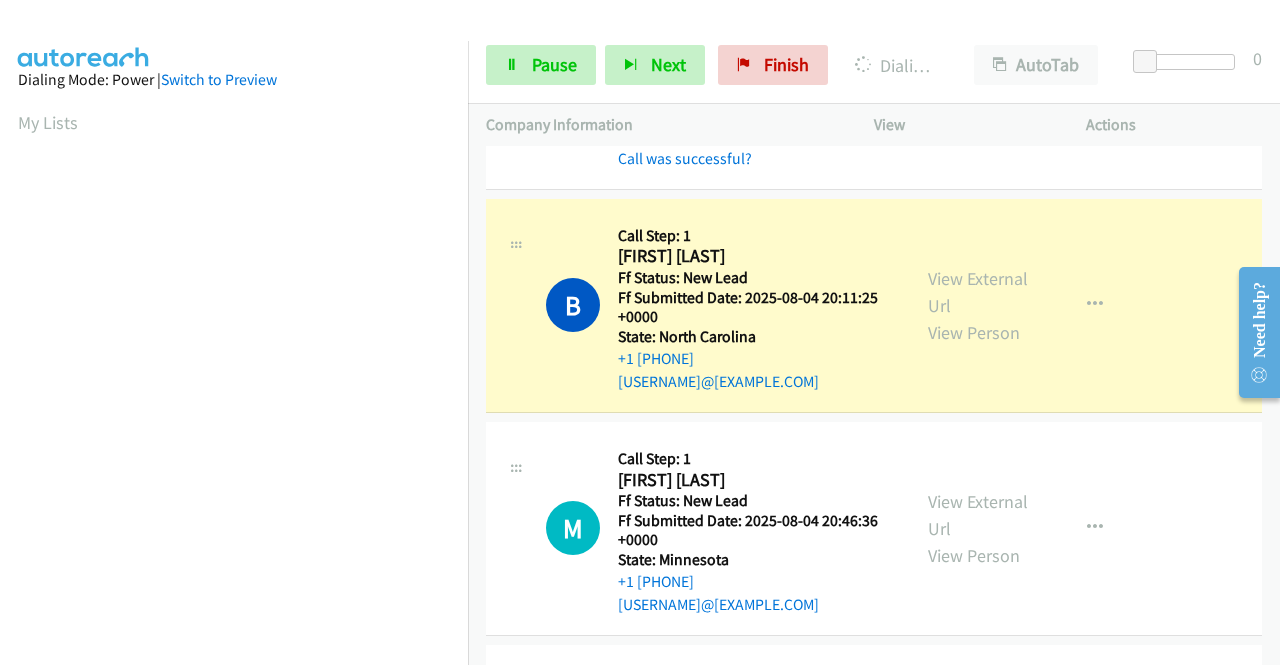 drag, startPoint x: 468, startPoint y: 354, endPoint x: 462, endPoint y: 427, distance: 73.24616 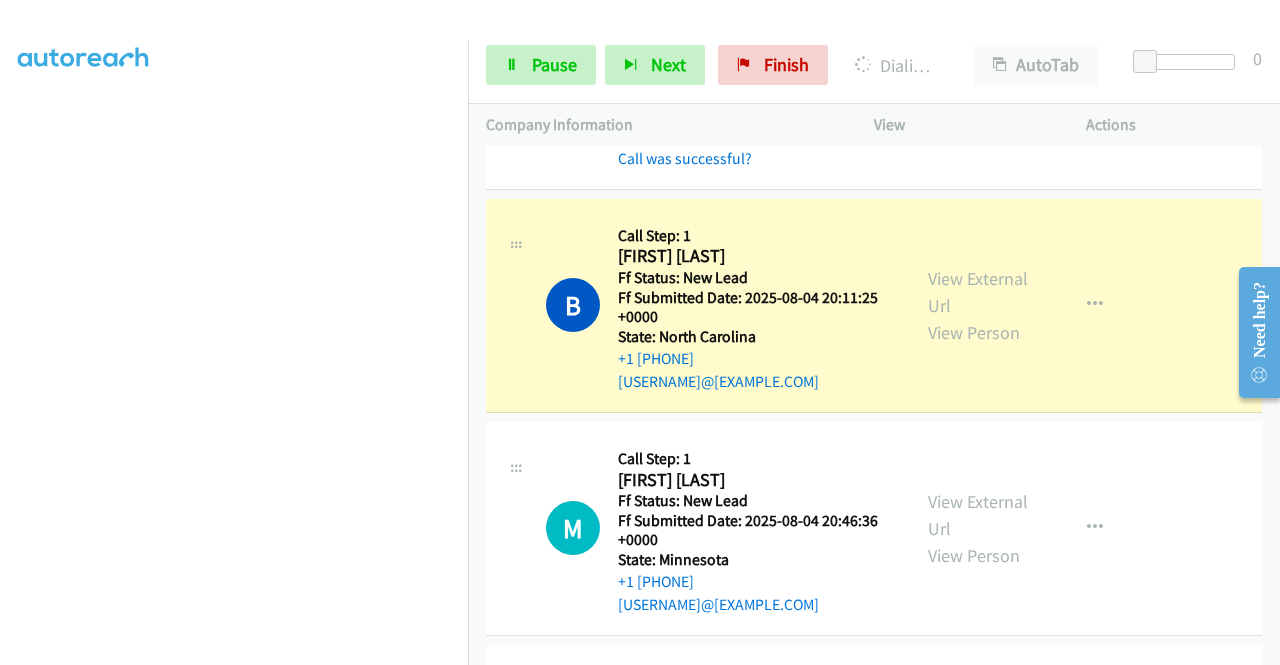 scroll, scrollTop: 456, scrollLeft: 1, axis: both 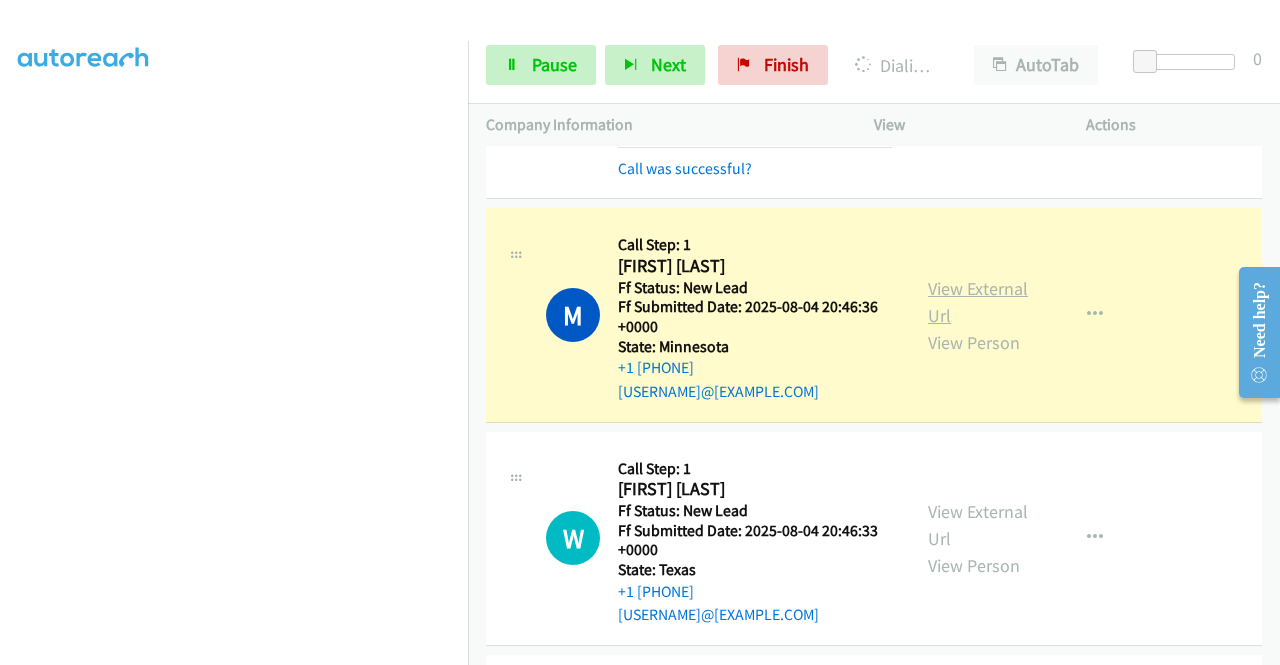 click on "View External Url" at bounding box center (978, 302) 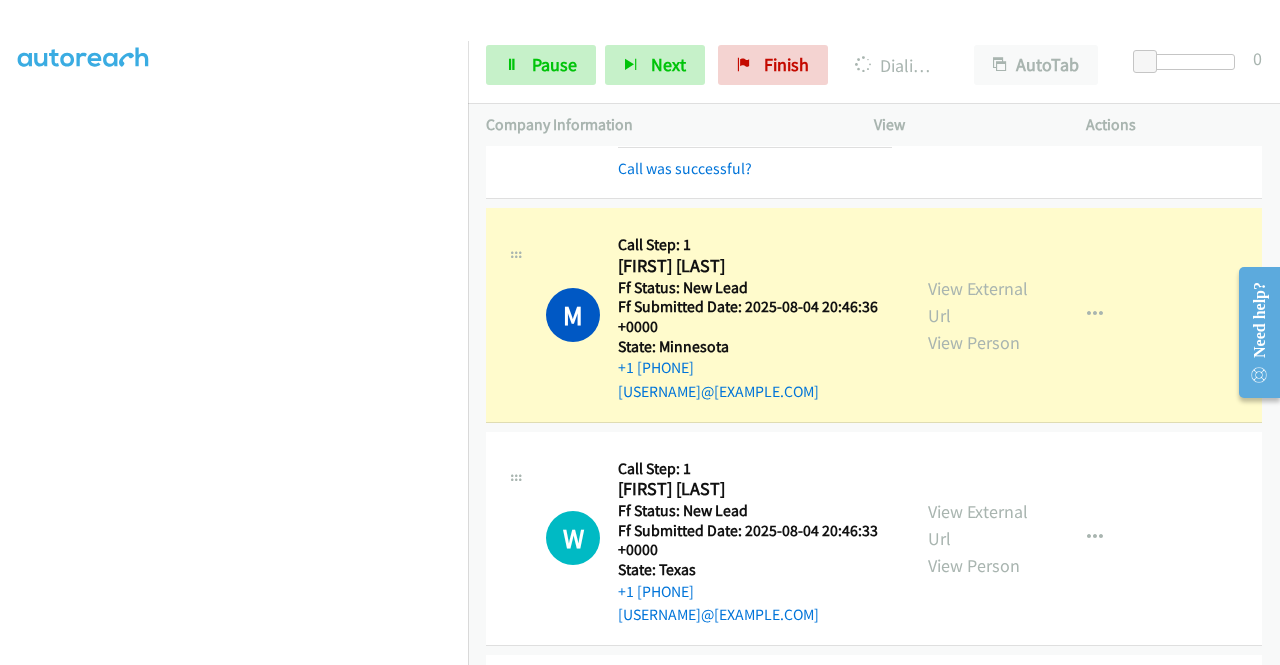scroll, scrollTop: 456, scrollLeft: 0, axis: vertical 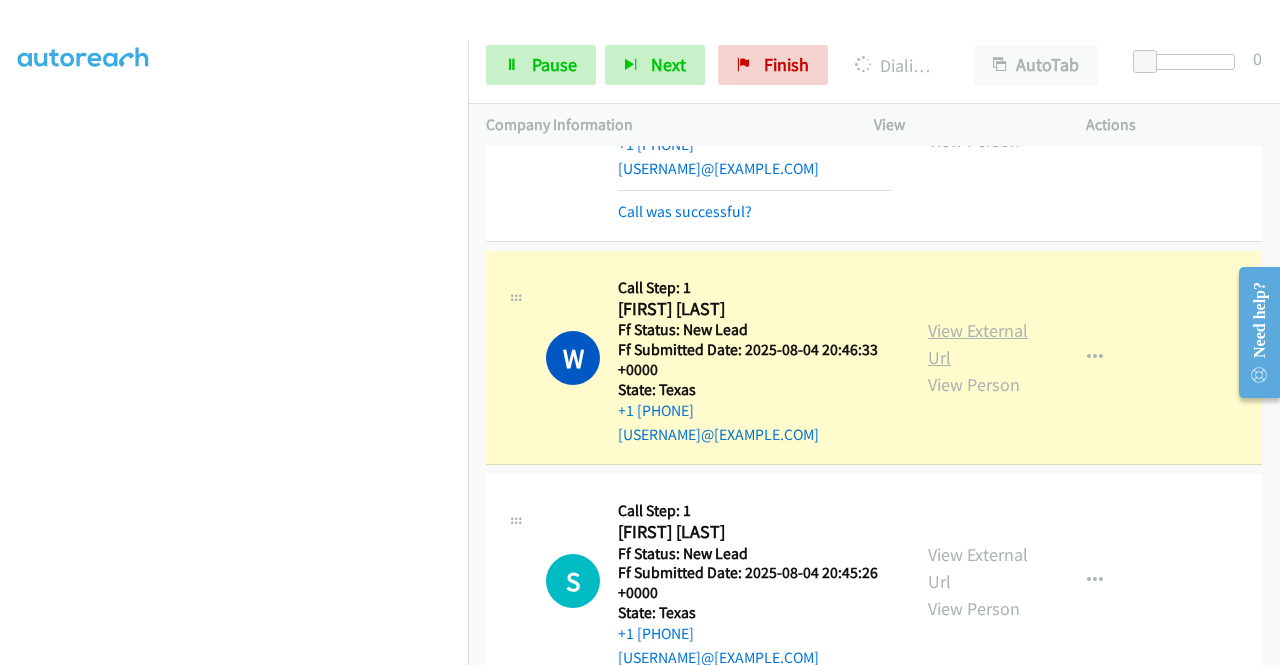 click on "View External Url" at bounding box center (978, 344) 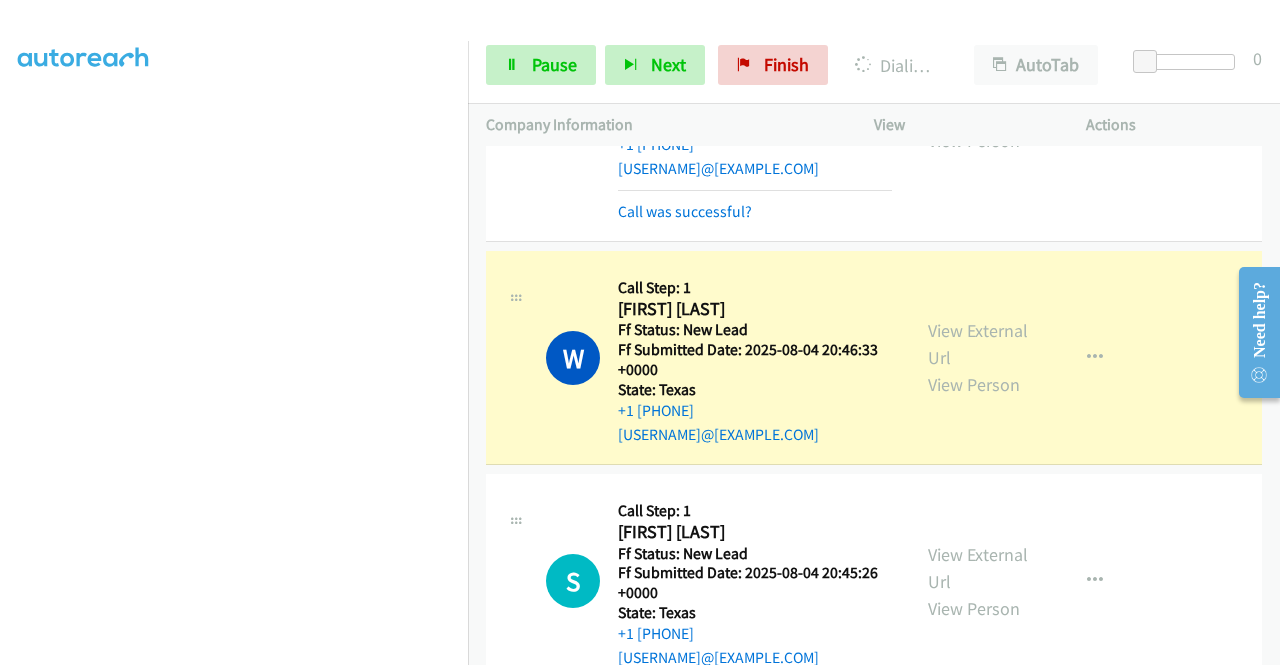 scroll, scrollTop: 0, scrollLeft: 0, axis: both 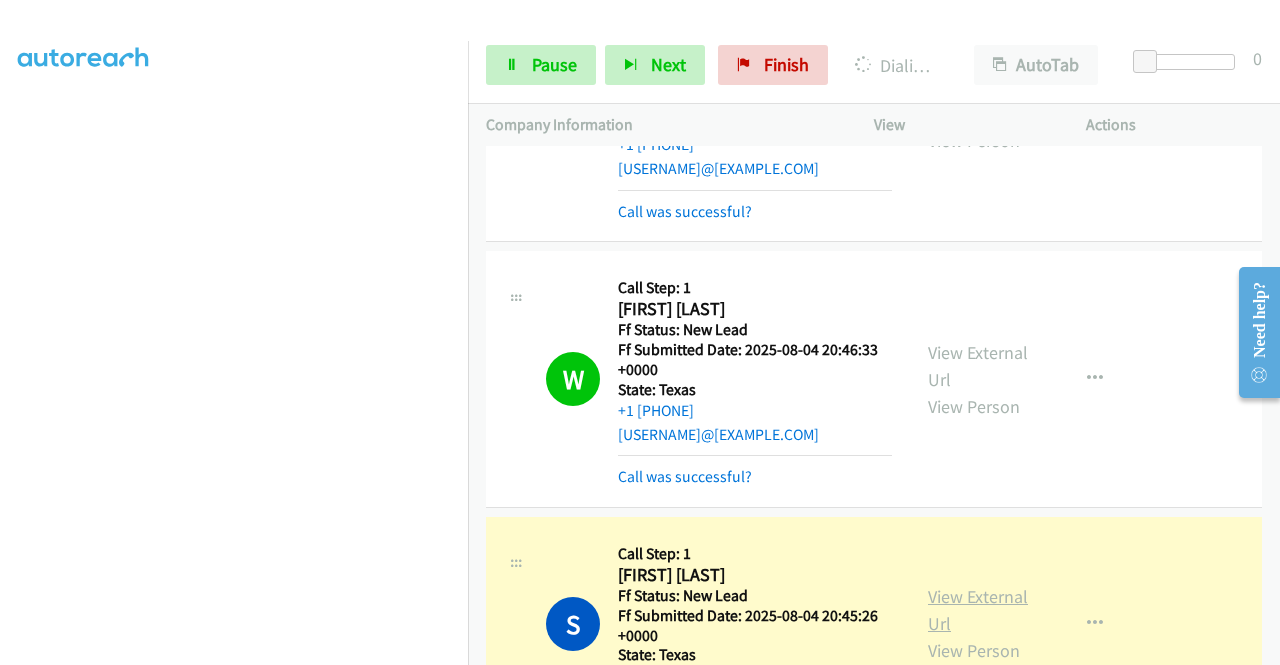 click on "View External Url" at bounding box center (978, 610) 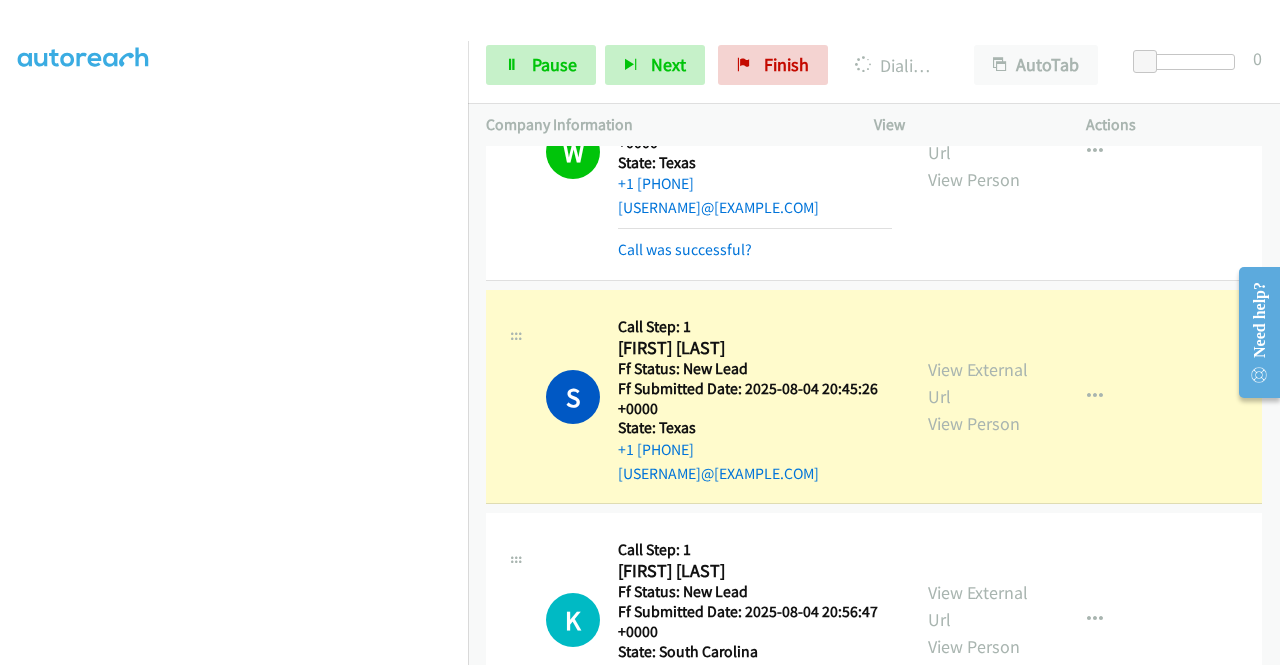 scroll, scrollTop: 4347, scrollLeft: 0, axis: vertical 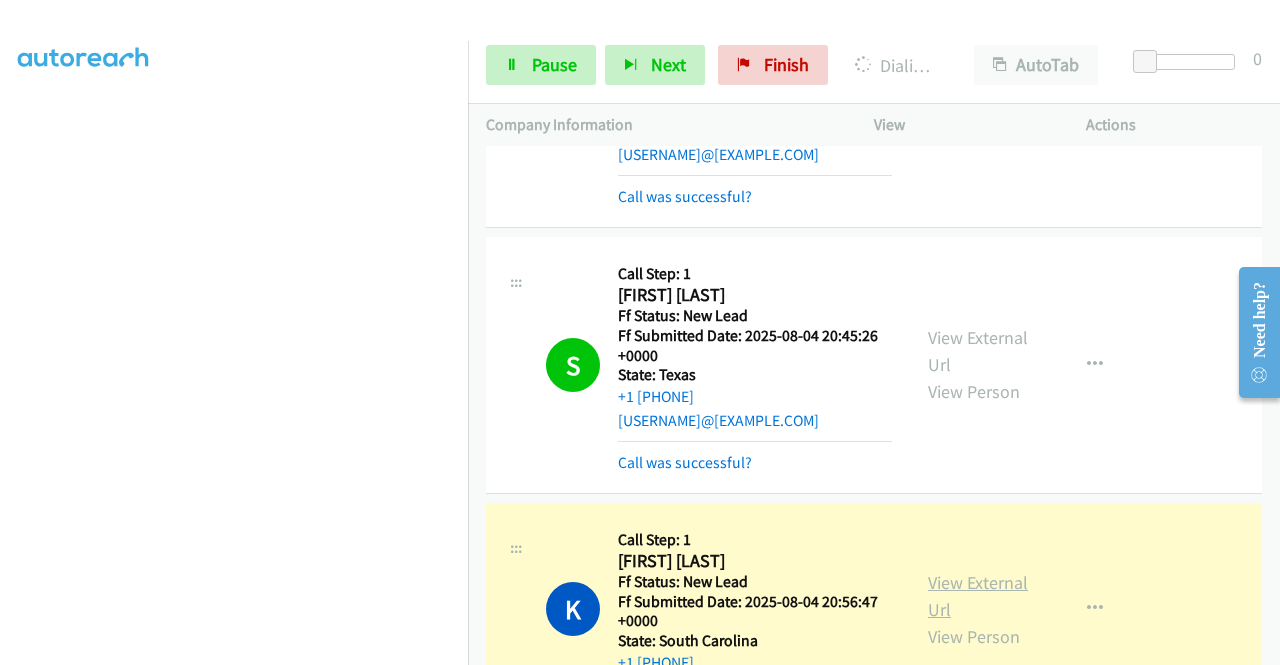 click on "View External Url" at bounding box center [978, 596] 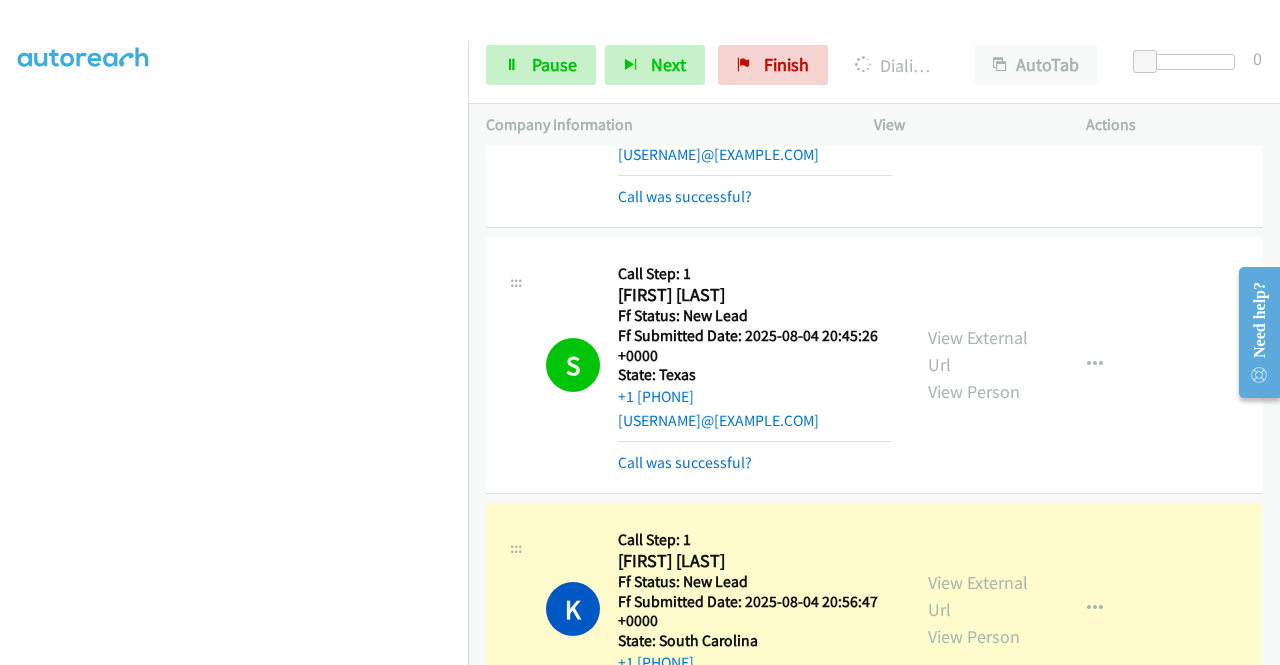 scroll, scrollTop: 0, scrollLeft: 0, axis: both 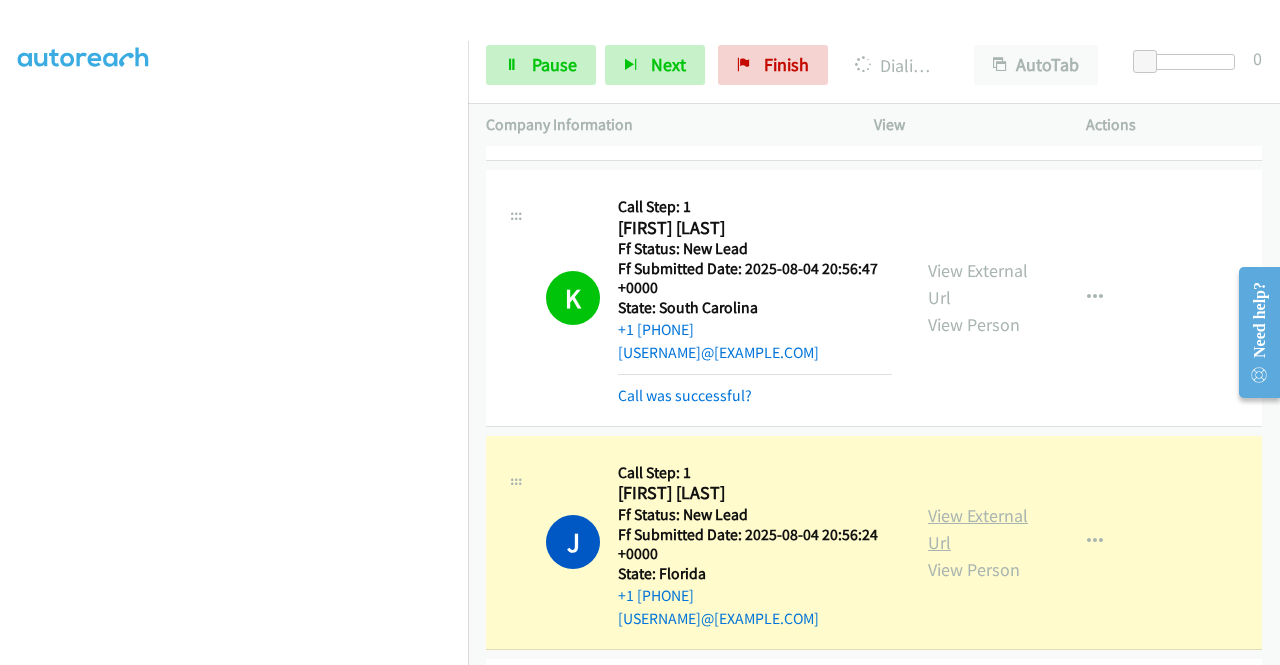 click on "View External Url" at bounding box center [978, 529] 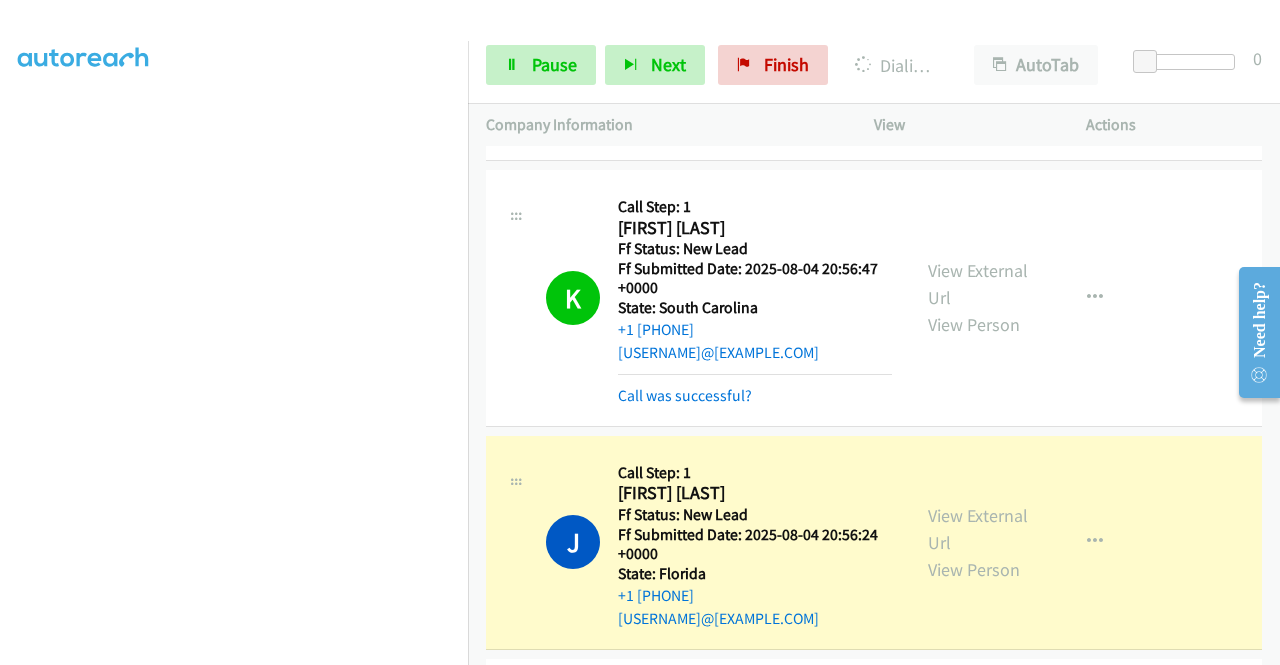 scroll, scrollTop: 0, scrollLeft: 0, axis: both 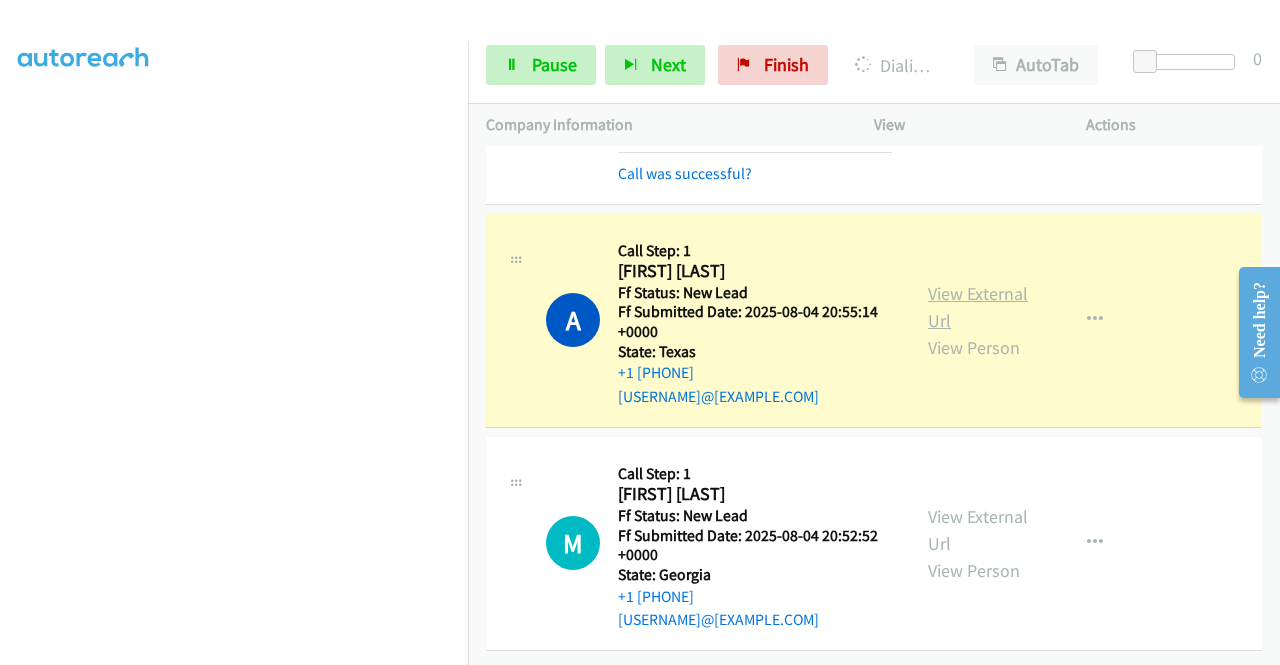 click on "View External Url" at bounding box center [978, 307] 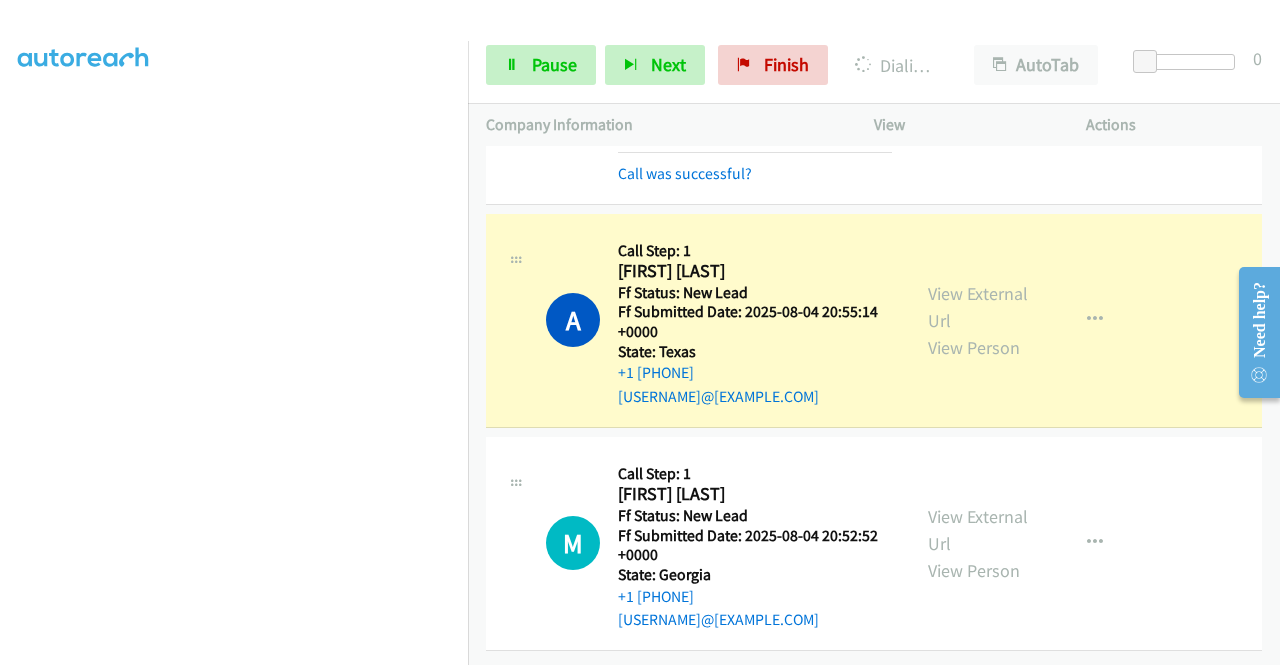 scroll, scrollTop: 456, scrollLeft: 0, axis: vertical 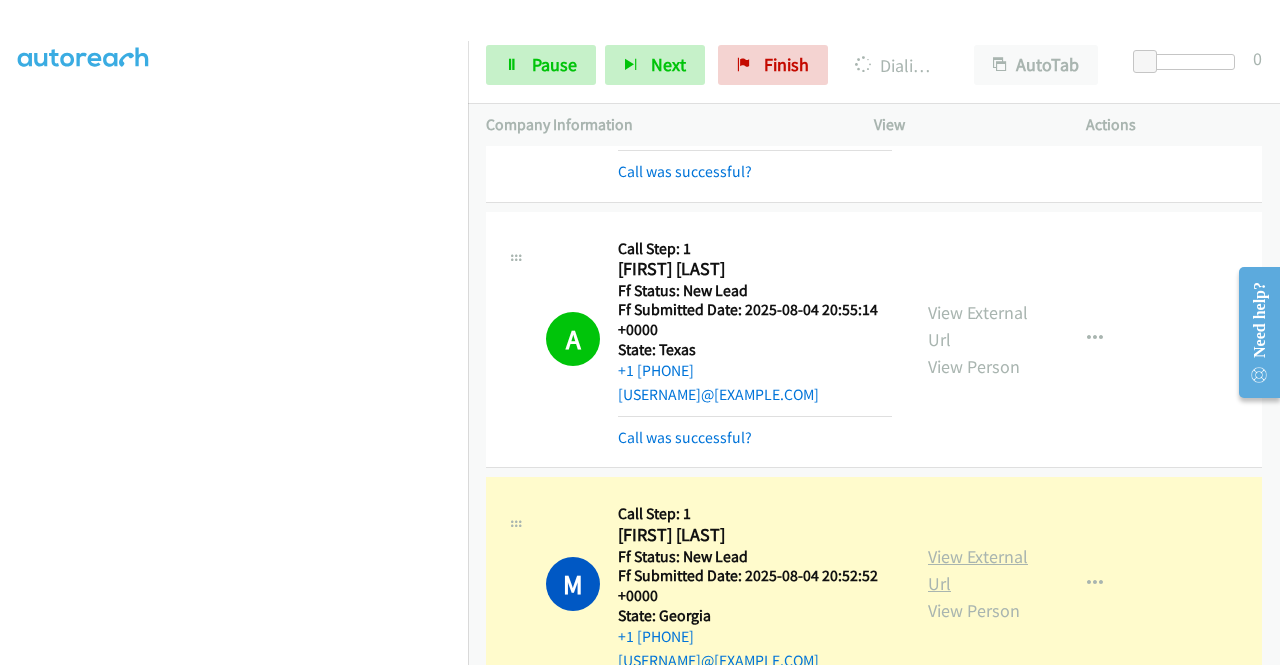 click on "View External Url" at bounding box center [978, 570] 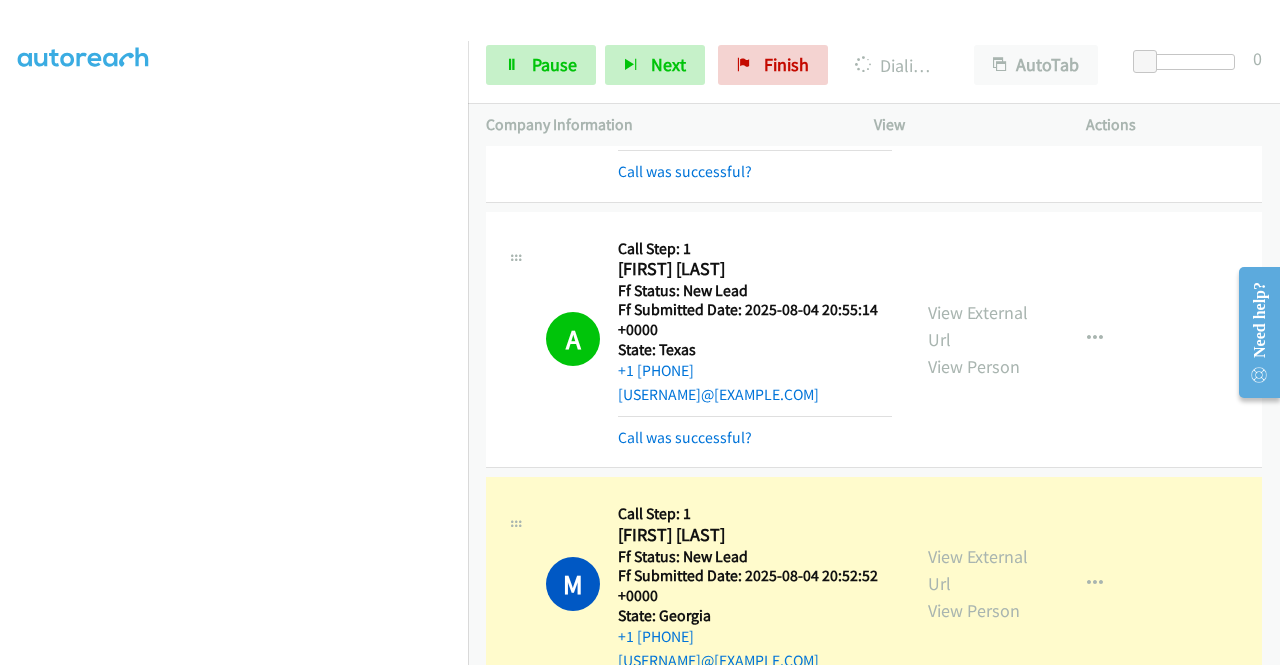 scroll, scrollTop: 0, scrollLeft: 0, axis: both 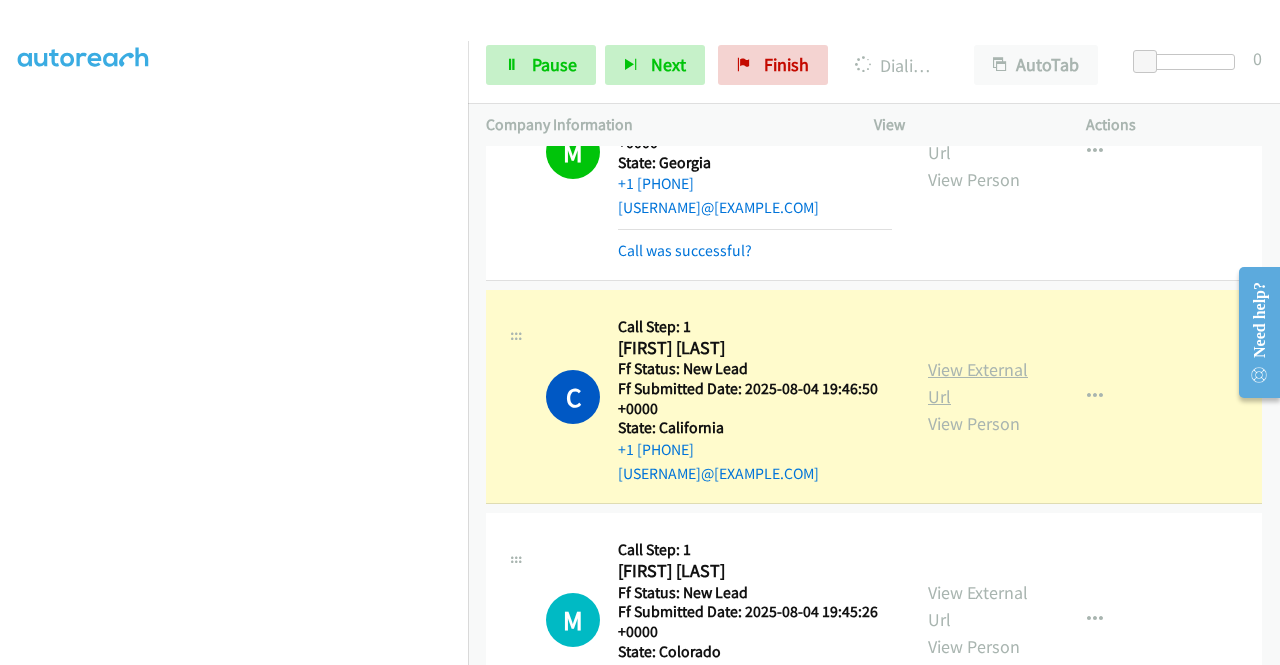click on "View External Url" at bounding box center (978, 383) 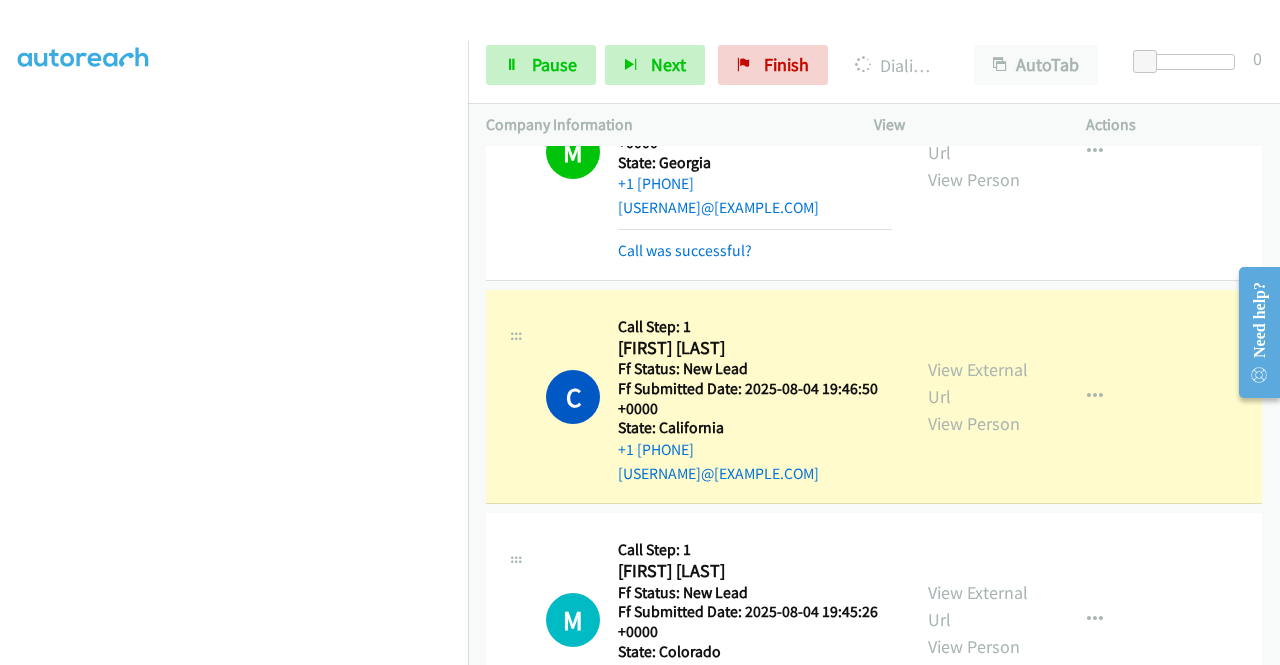 scroll, scrollTop: 456, scrollLeft: 0, axis: vertical 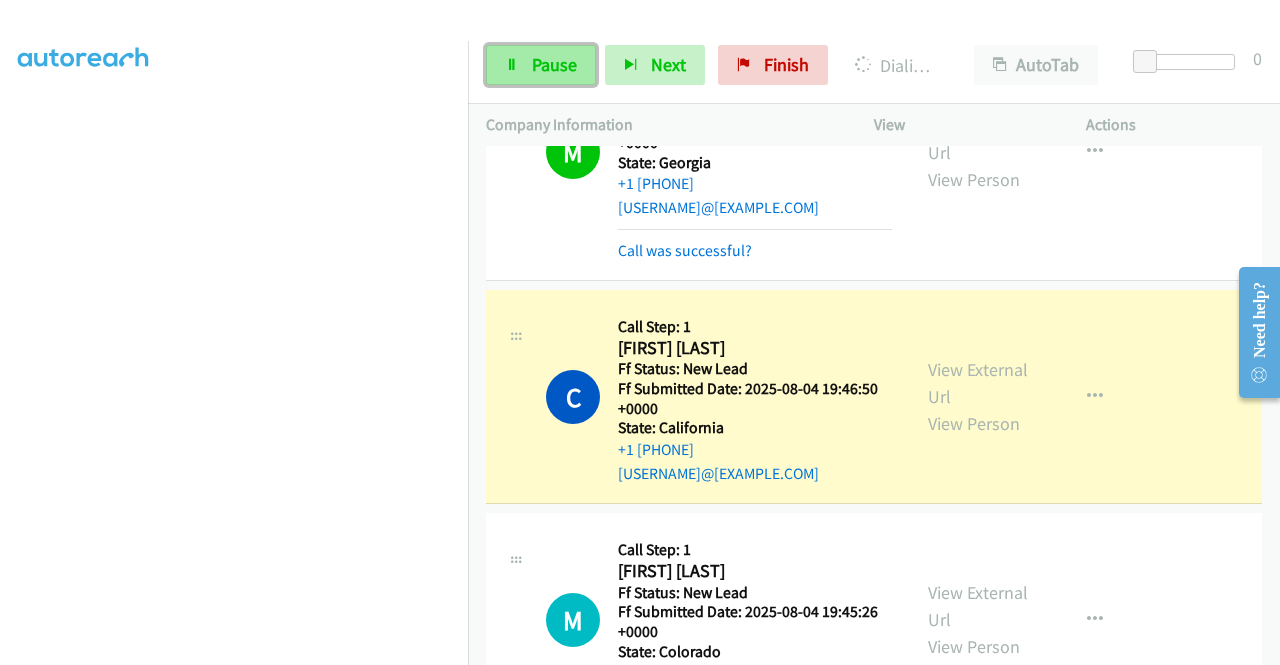 click on "Pause" at bounding box center (554, 64) 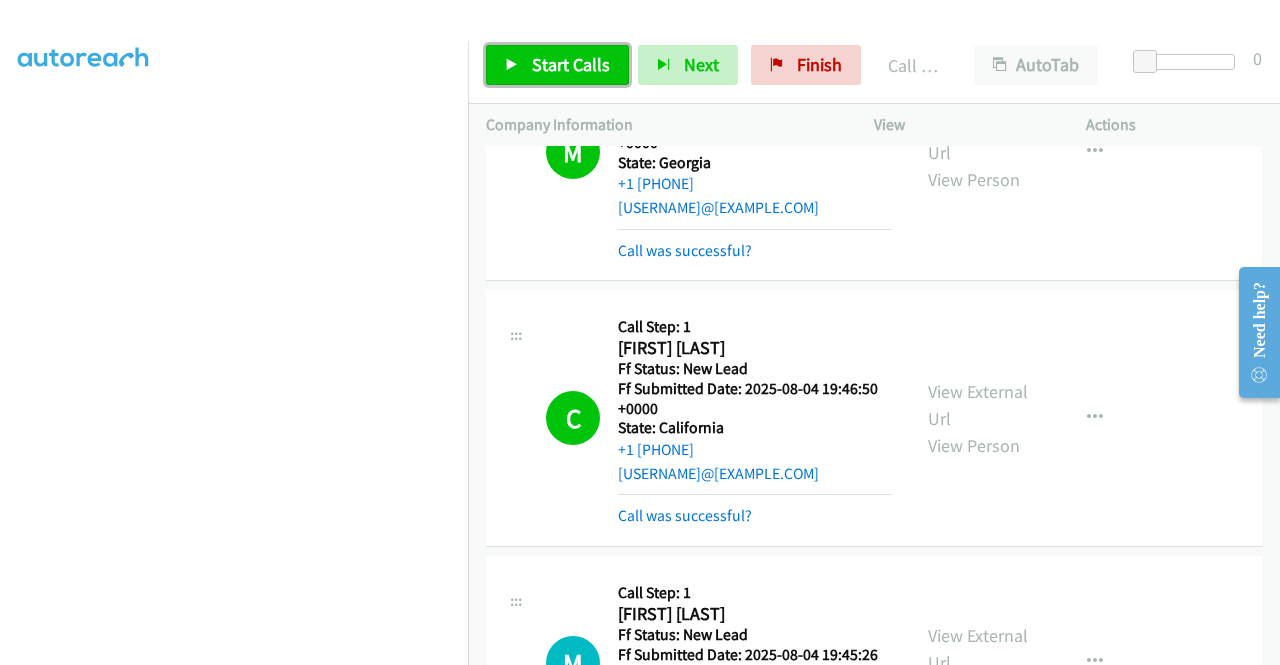click on "Start Calls" at bounding box center [571, 64] 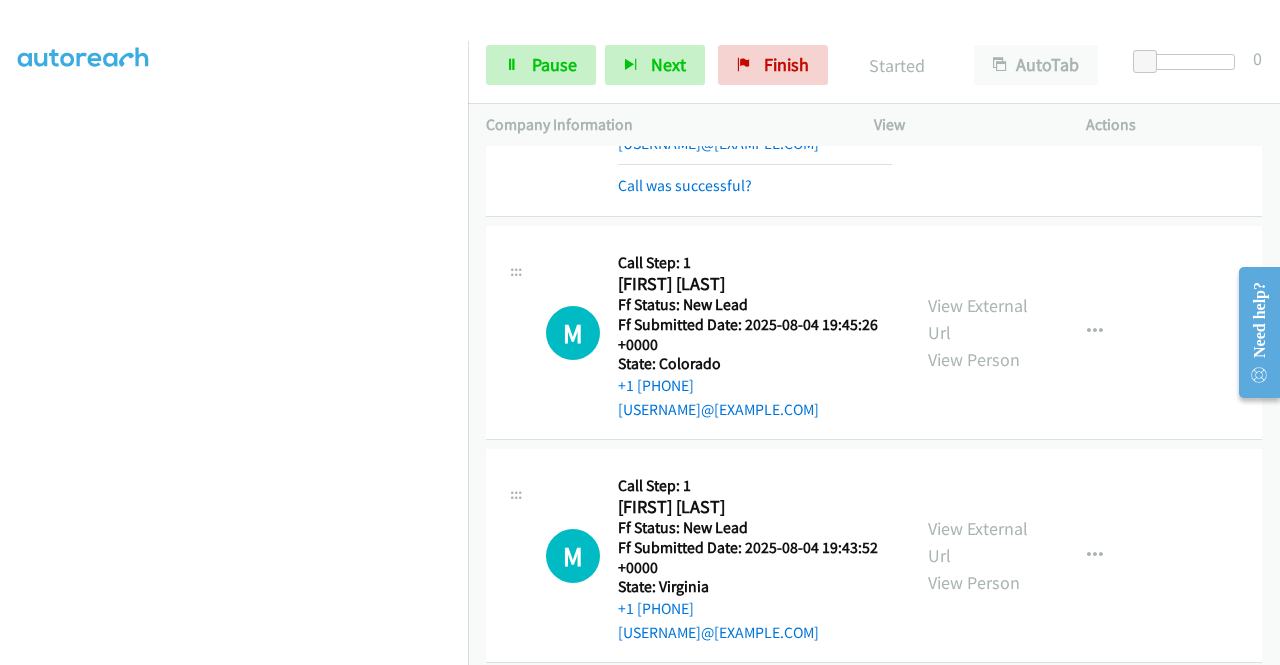 scroll, scrollTop: 5965, scrollLeft: 0, axis: vertical 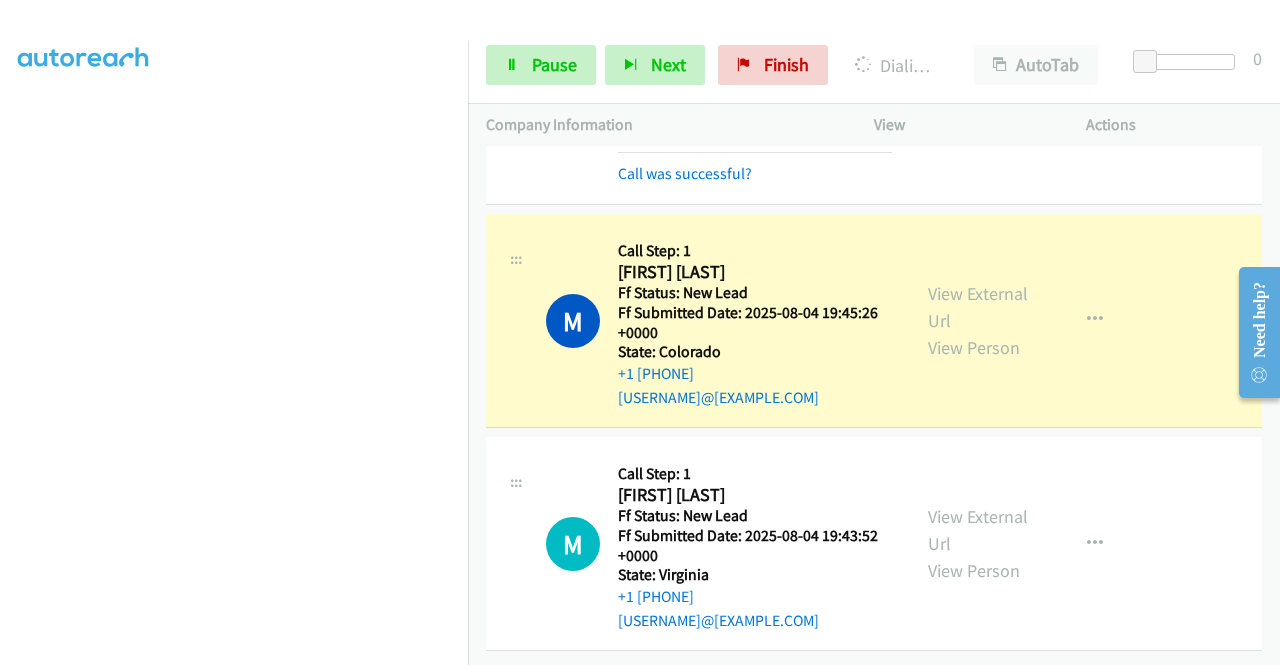 click on "View External Url
View Person
View External Url
Email
Schedule/Manage Callback
Skip Call
Add to do not call list" at bounding box center [1025, 320] 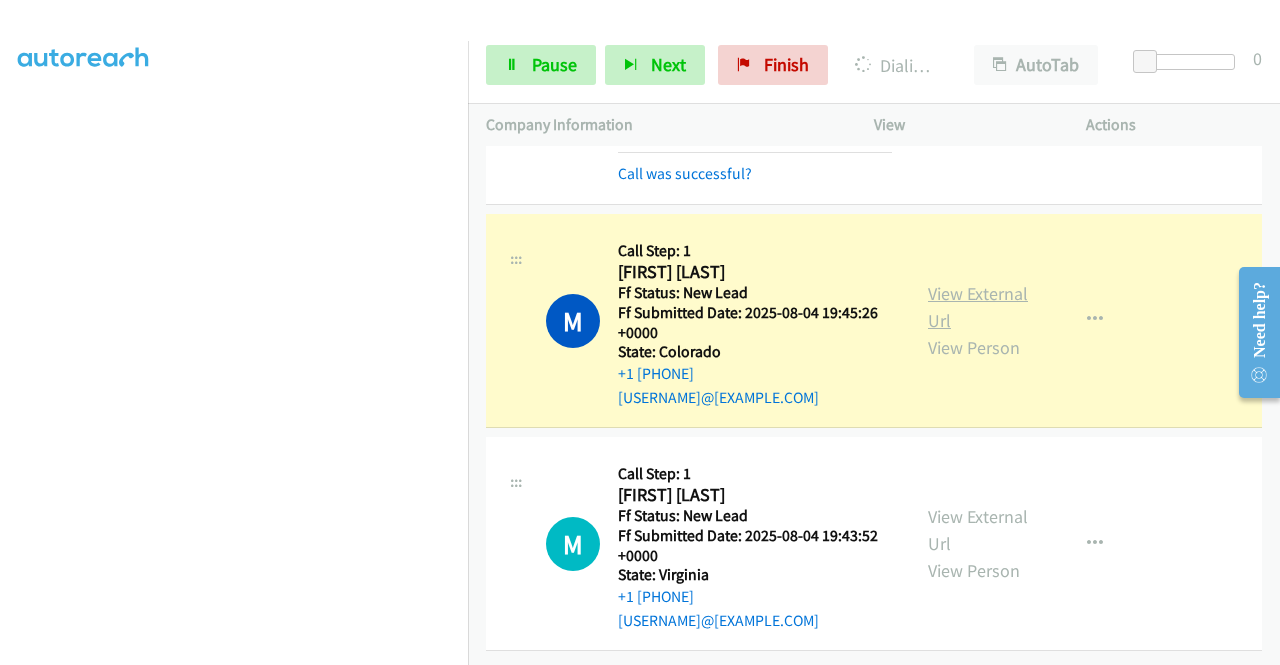 click on "View External Url" at bounding box center (978, 307) 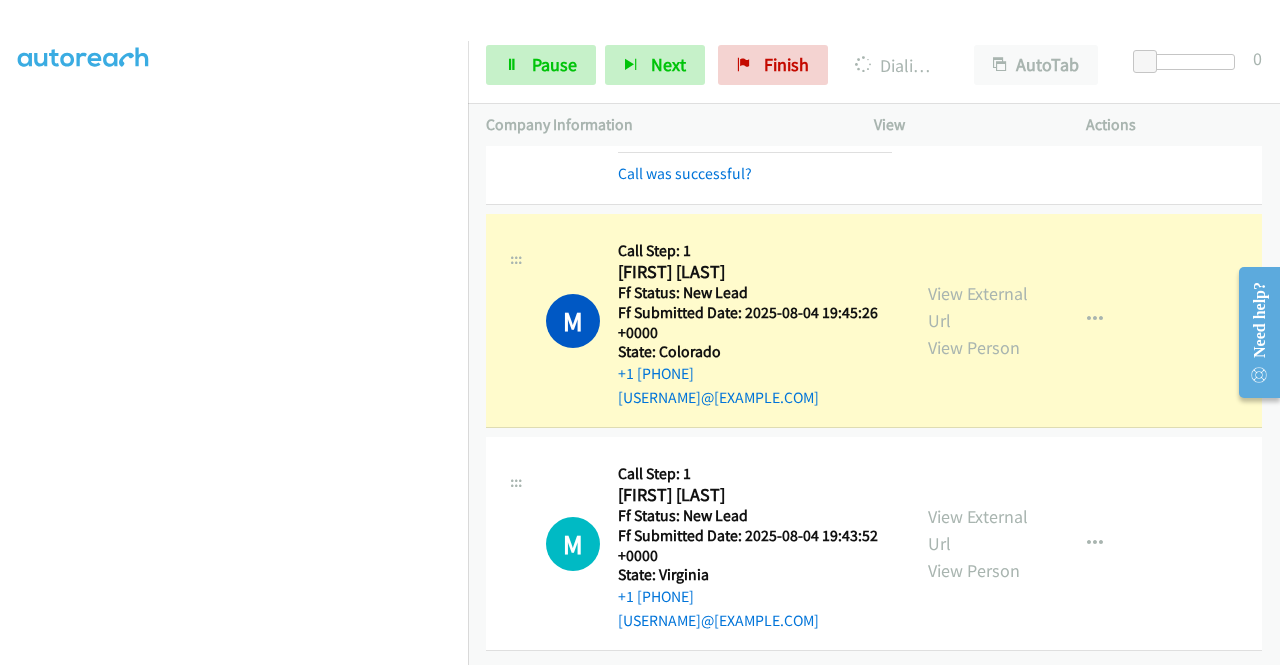 scroll, scrollTop: 0, scrollLeft: 0, axis: both 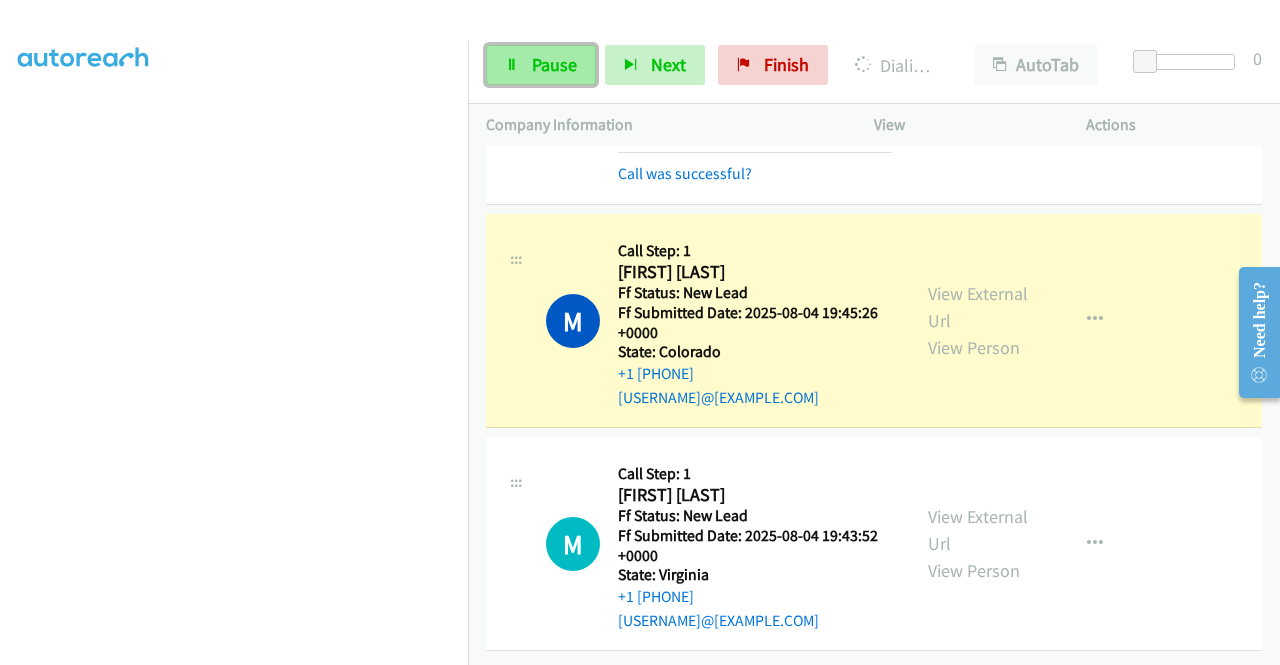 click on "Pause" at bounding box center (554, 64) 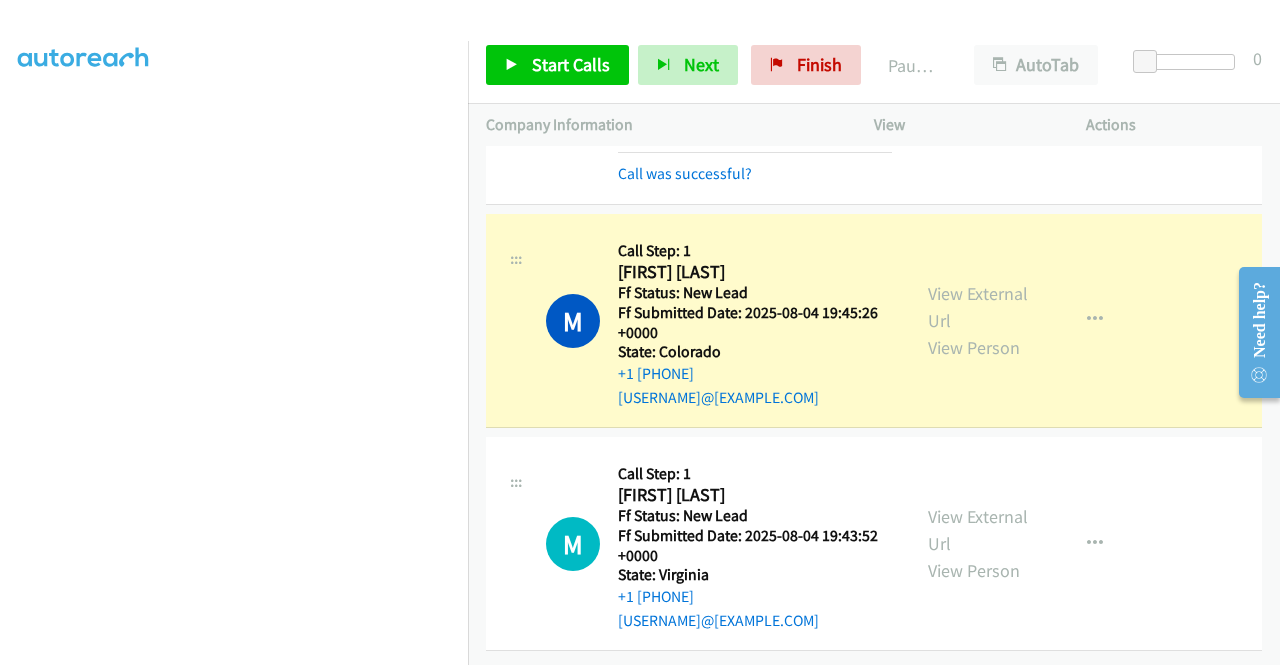scroll, scrollTop: 0, scrollLeft: 0, axis: both 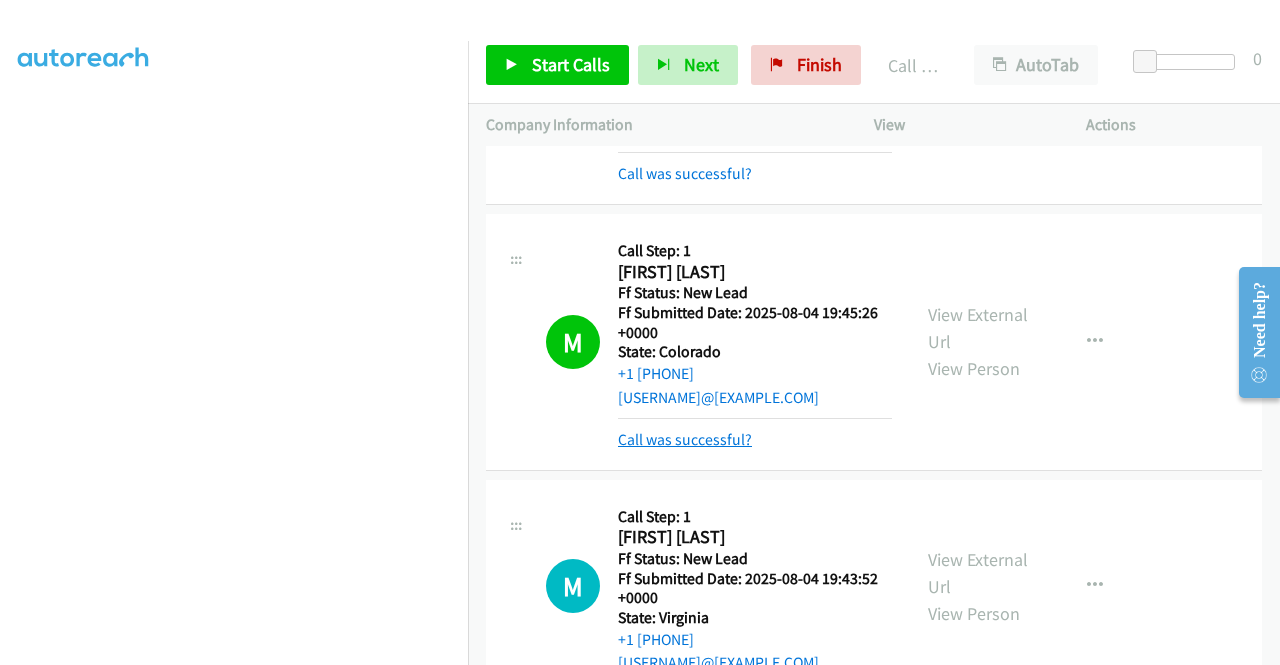 click on "Call was successful?" at bounding box center [685, 439] 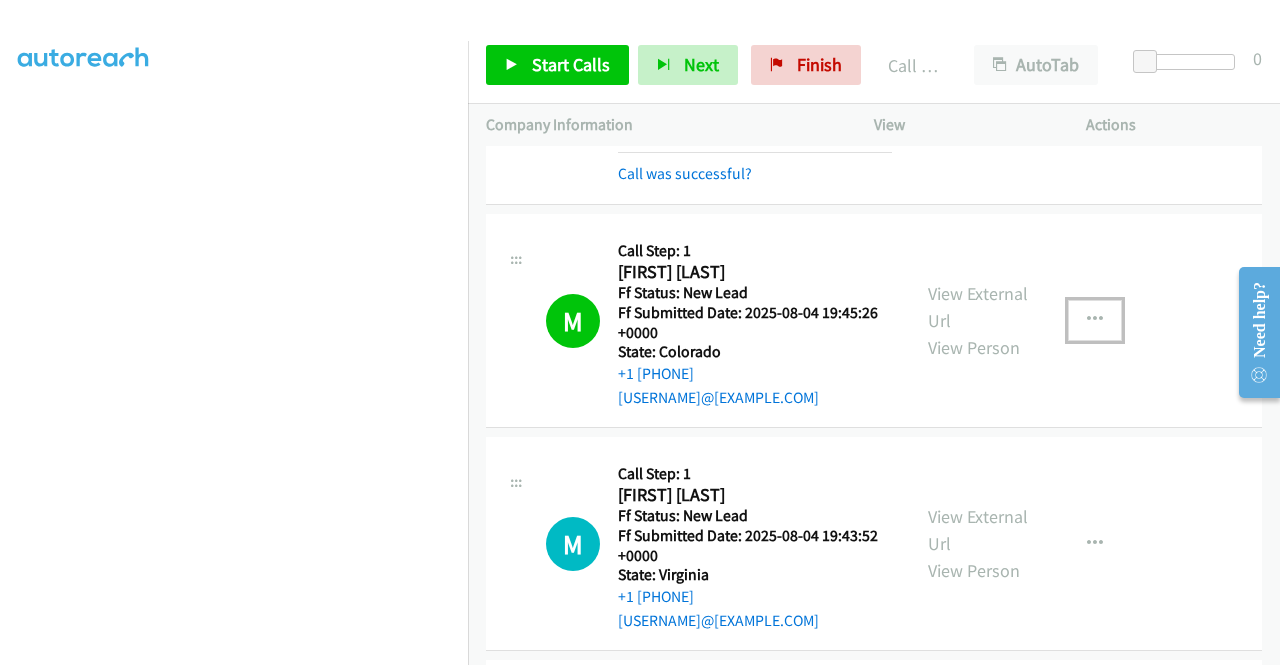 click at bounding box center [1095, 320] 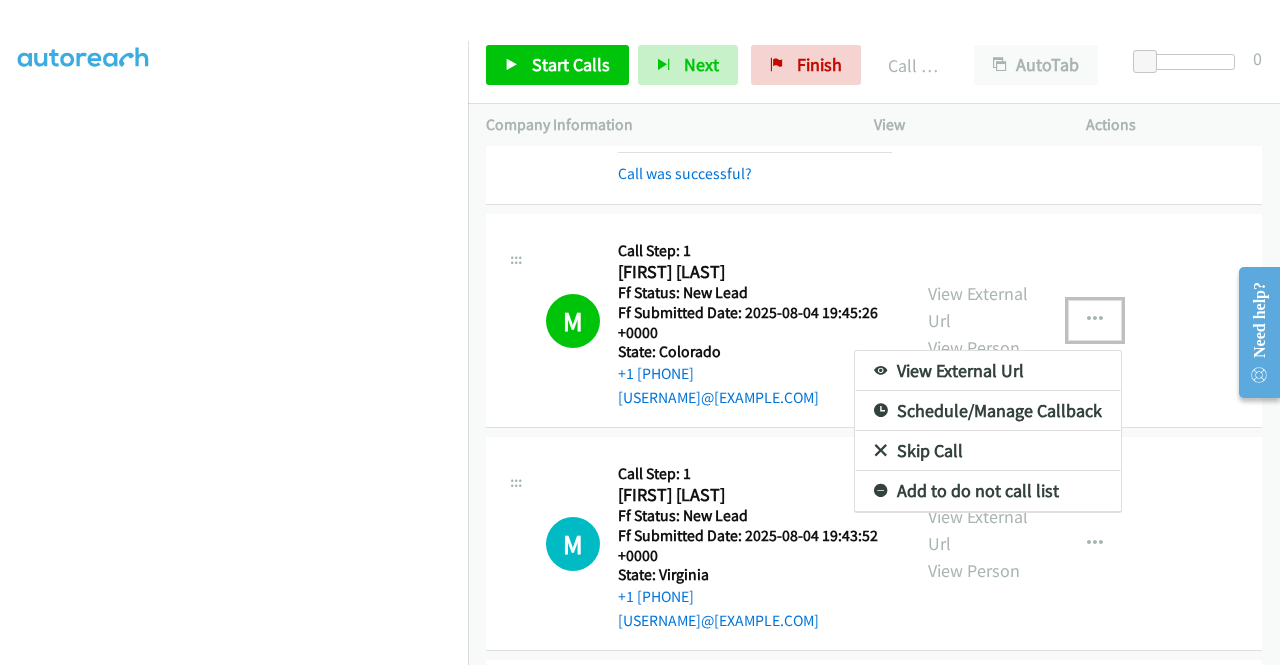 click on "Add to do not call list" at bounding box center (988, 491) 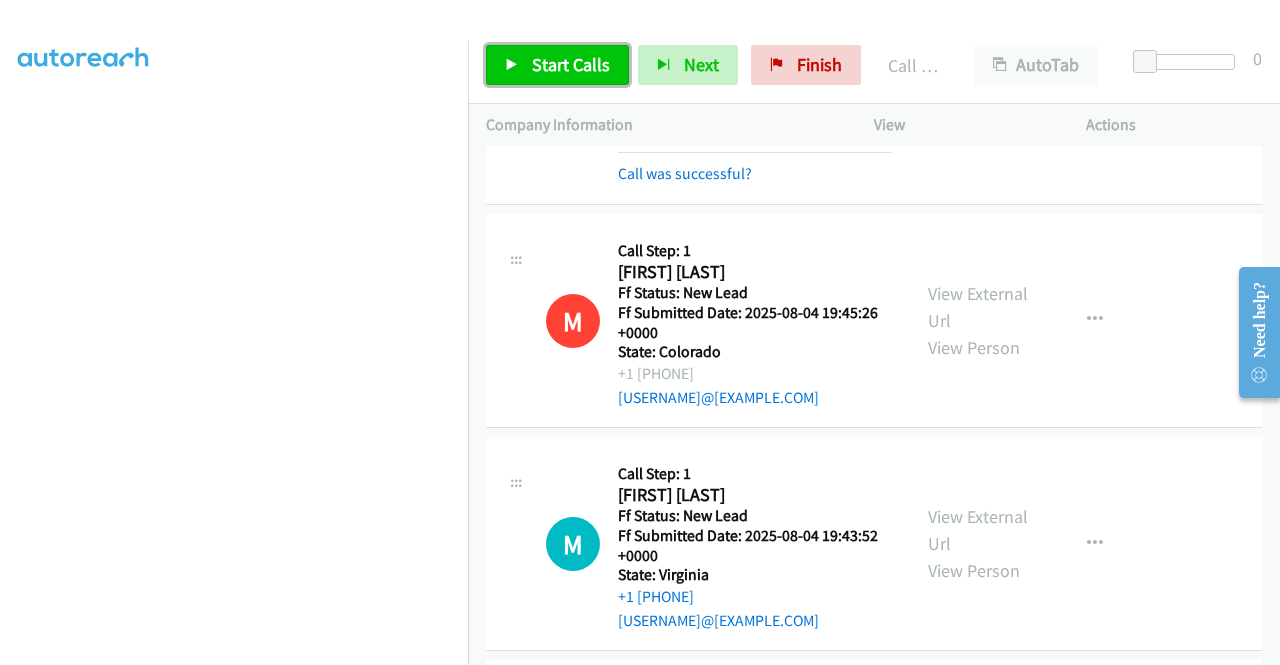 click on "Start Calls" at bounding box center (557, 65) 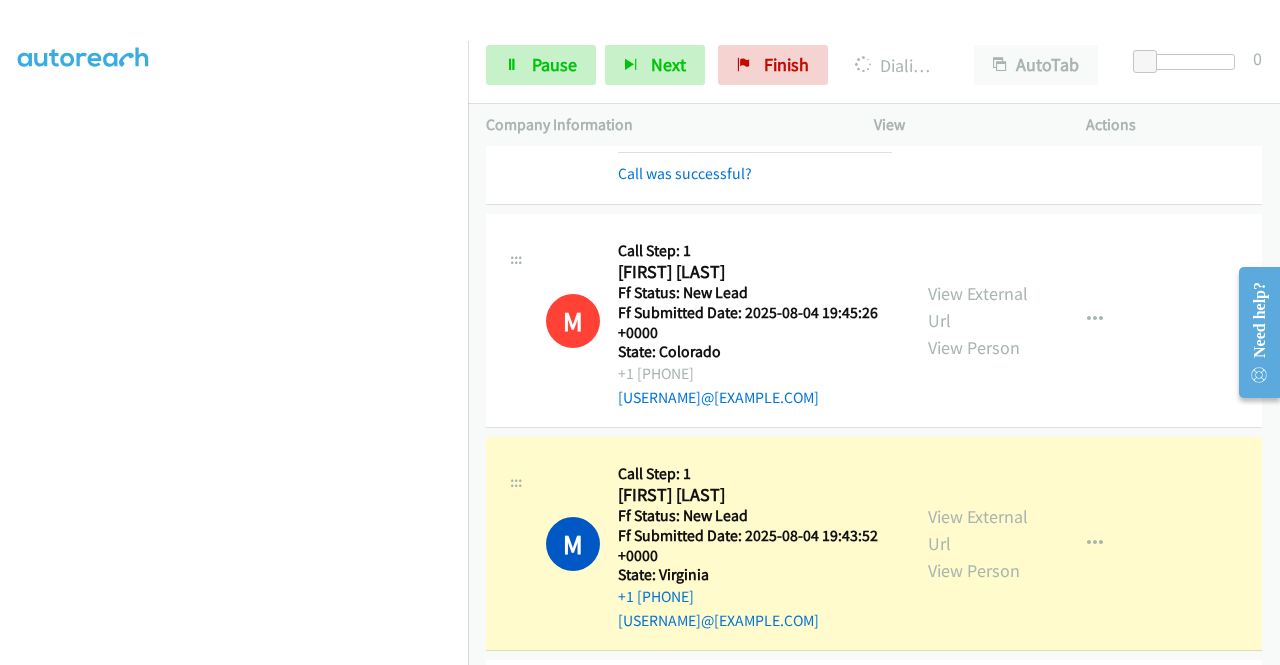 click on "Ff Submitted Date: 2025-08-04 19:45:26 +0000" at bounding box center [755, 322] 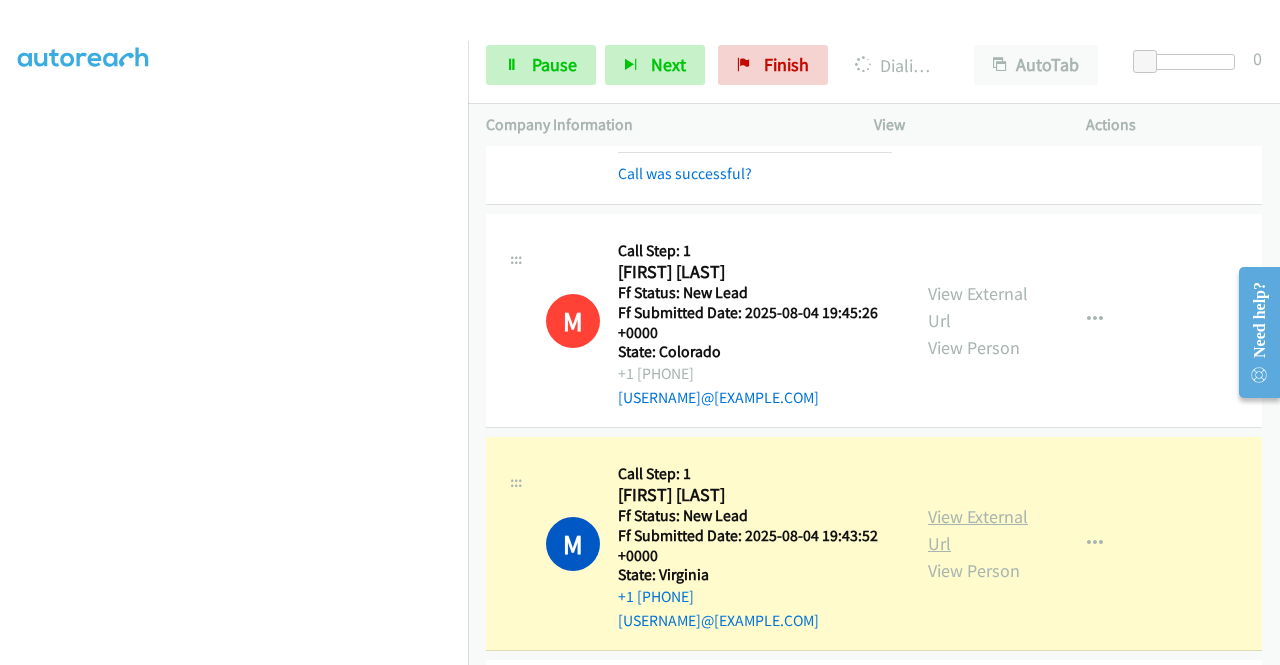 click on "View External Url" at bounding box center [978, 530] 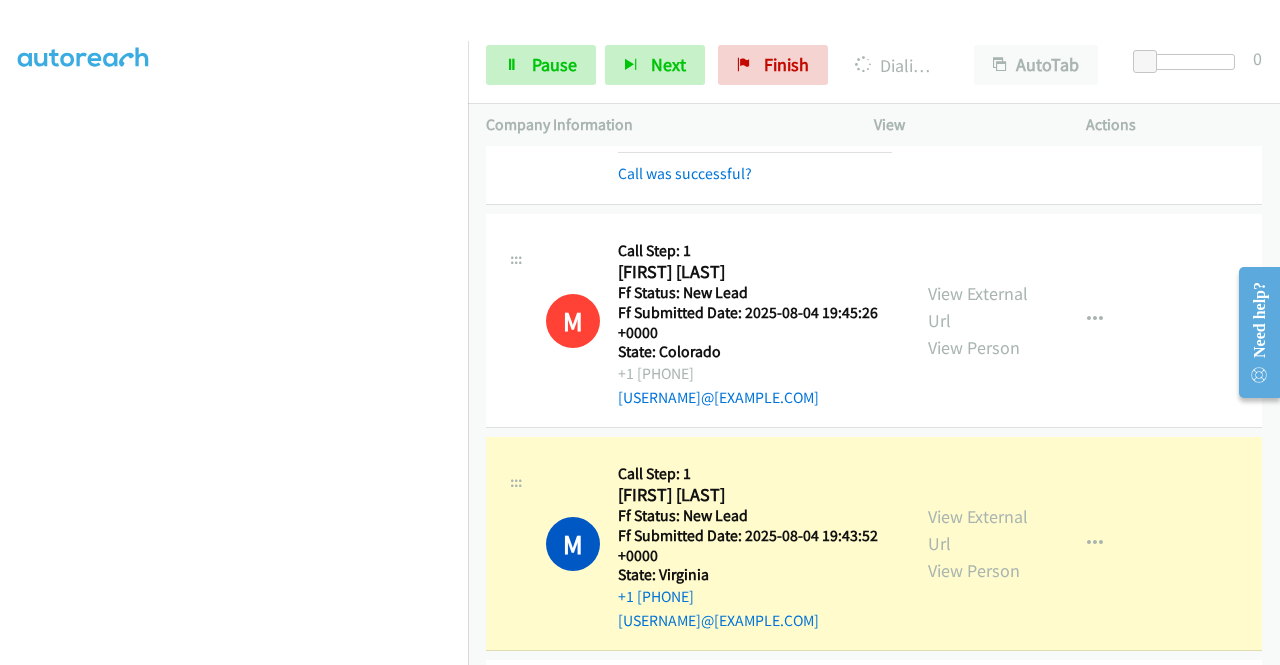 scroll, scrollTop: 0, scrollLeft: 0, axis: both 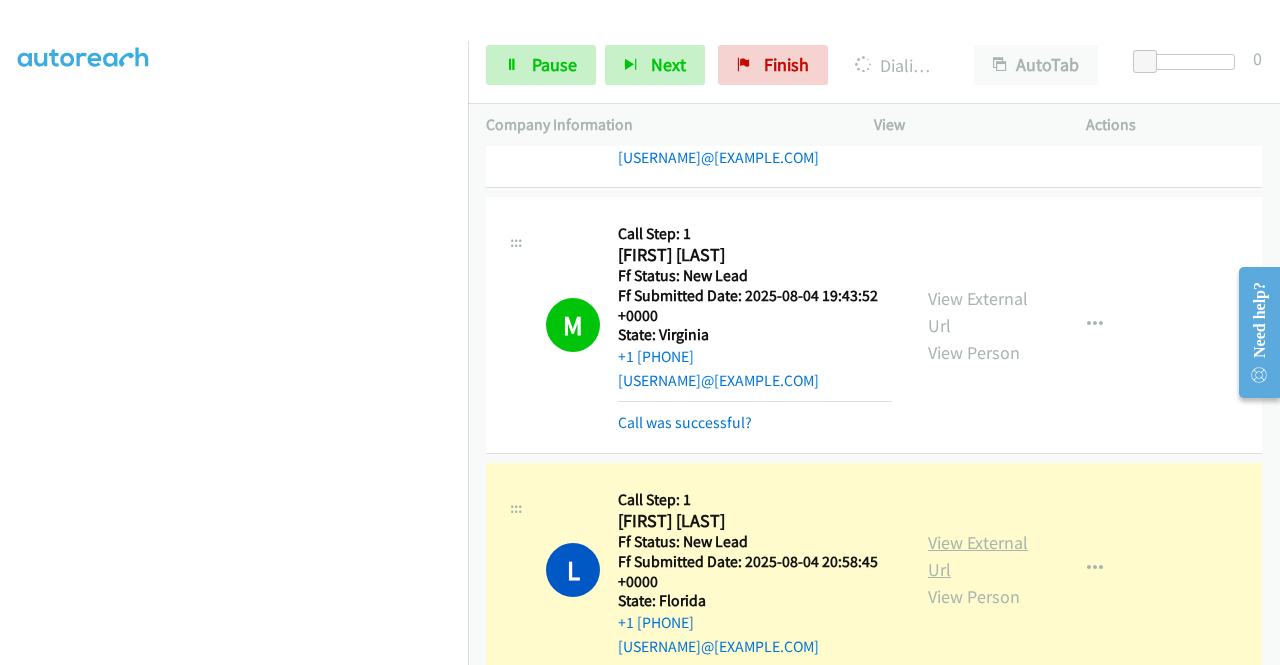 click on "View External Url" at bounding box center (978, 556) 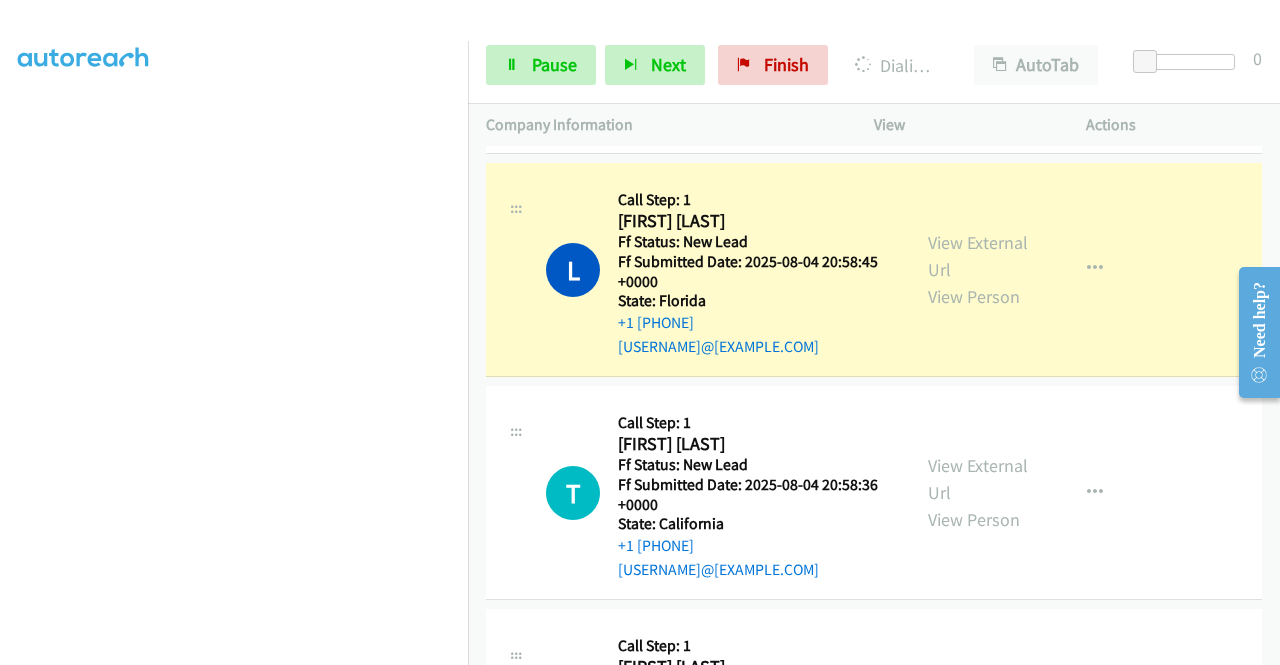 scroll, scrollTop: 6525, scrollLeft: 0, axis: vertical 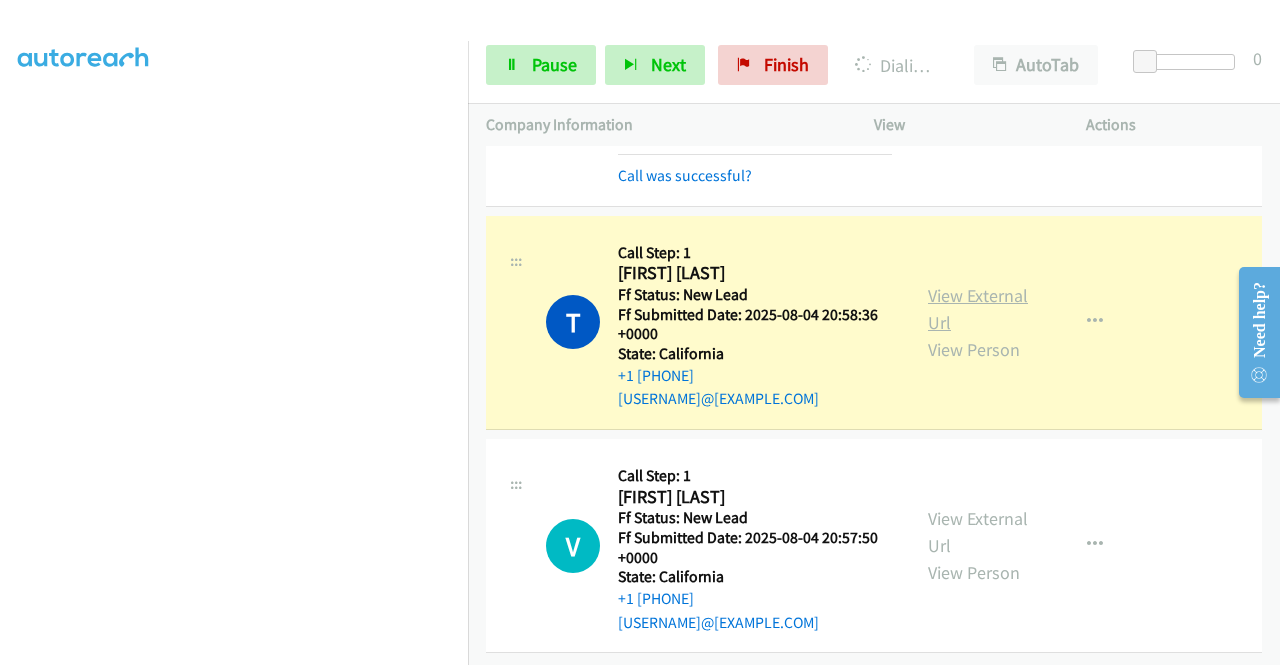 click on "View External Url" at bounding box center (978, 309) 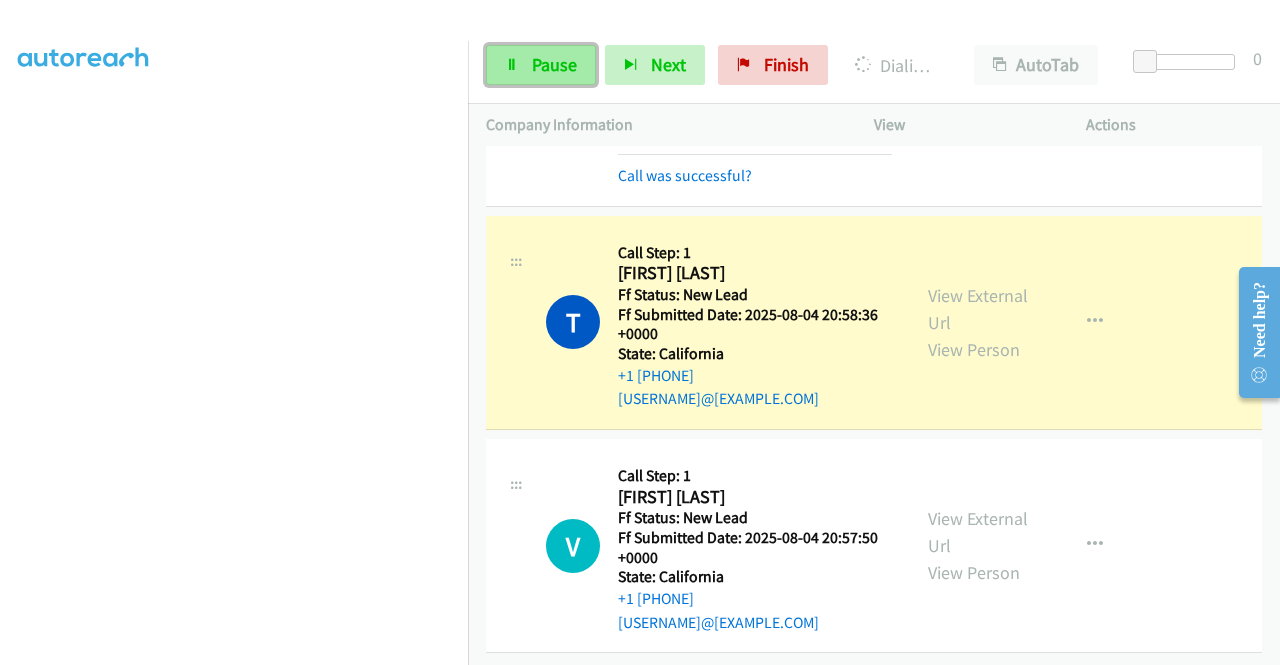 click on "Pause" at bounding box center [554, 64] 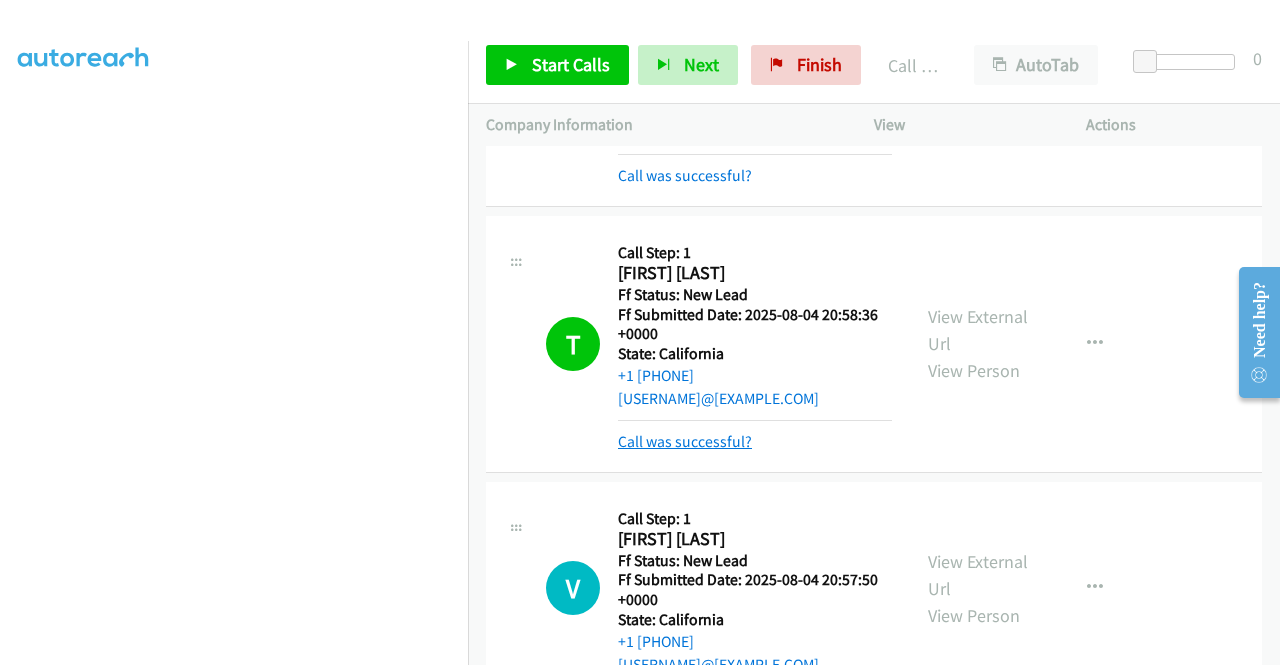 click on "Call was successful?" at bounding box center (685, 441) 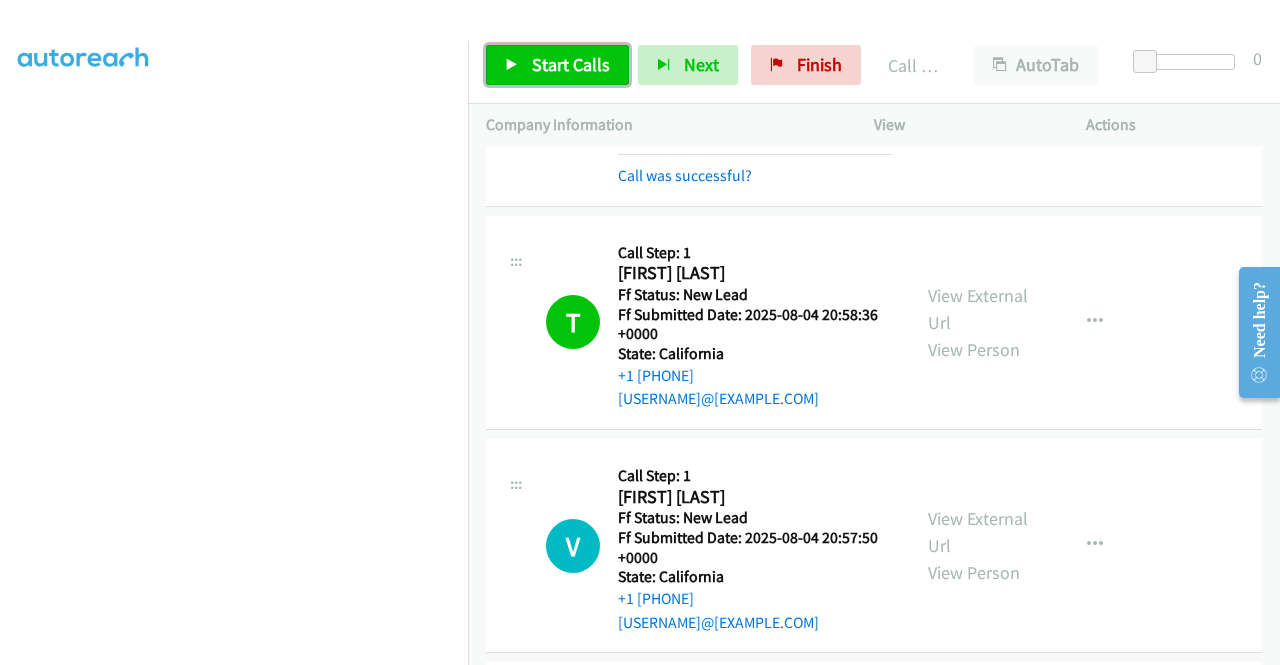 click on "Start Calls" at bounding box center [571, 64] 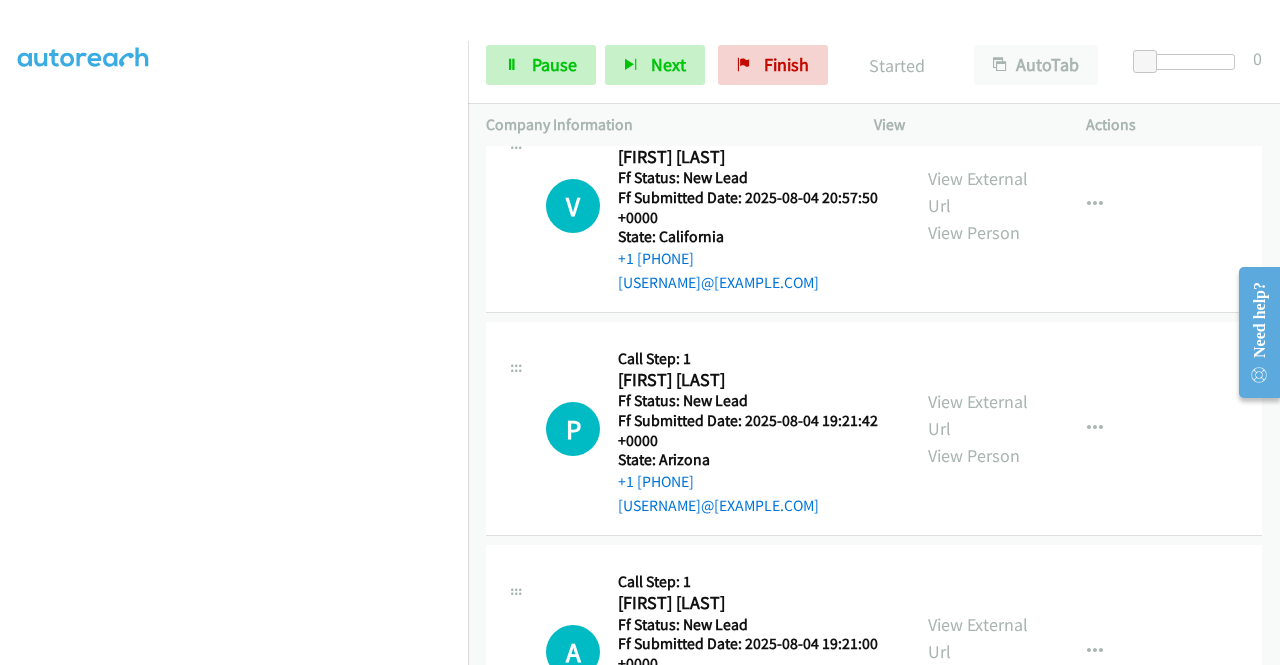 scroll, scrollTop: 7014, scrollLeft: 0, axis: vertical 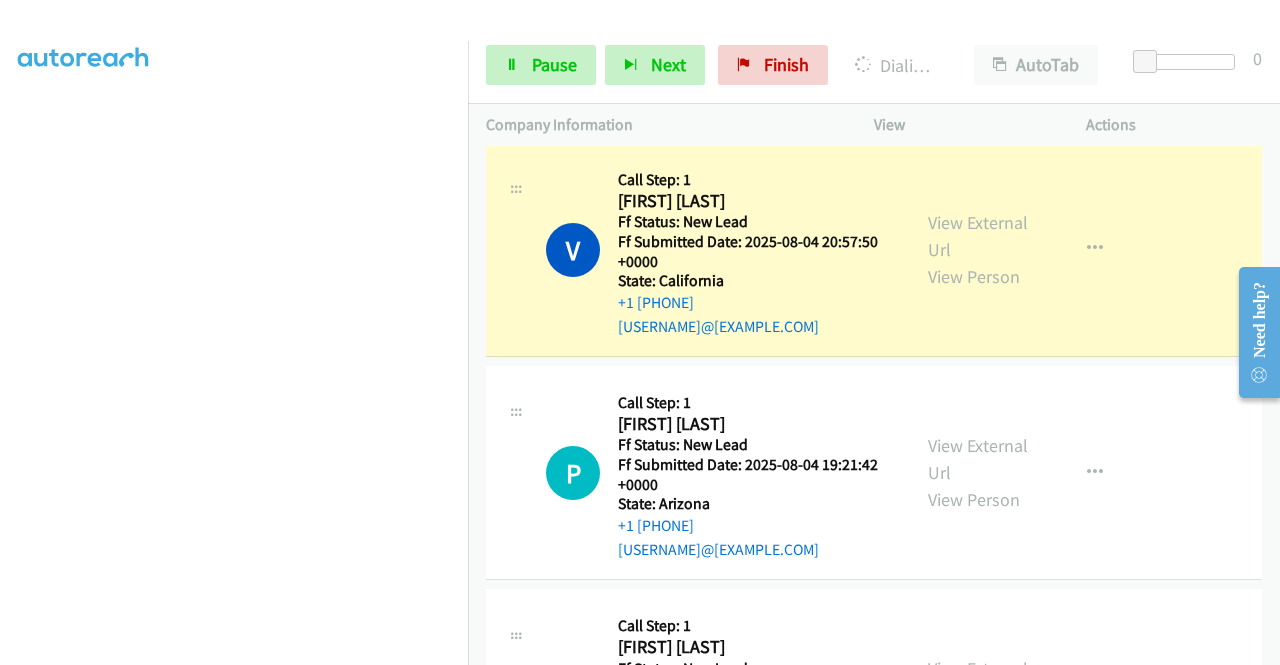 click on "View External Url
View Person" at bounding box center (980, 249) 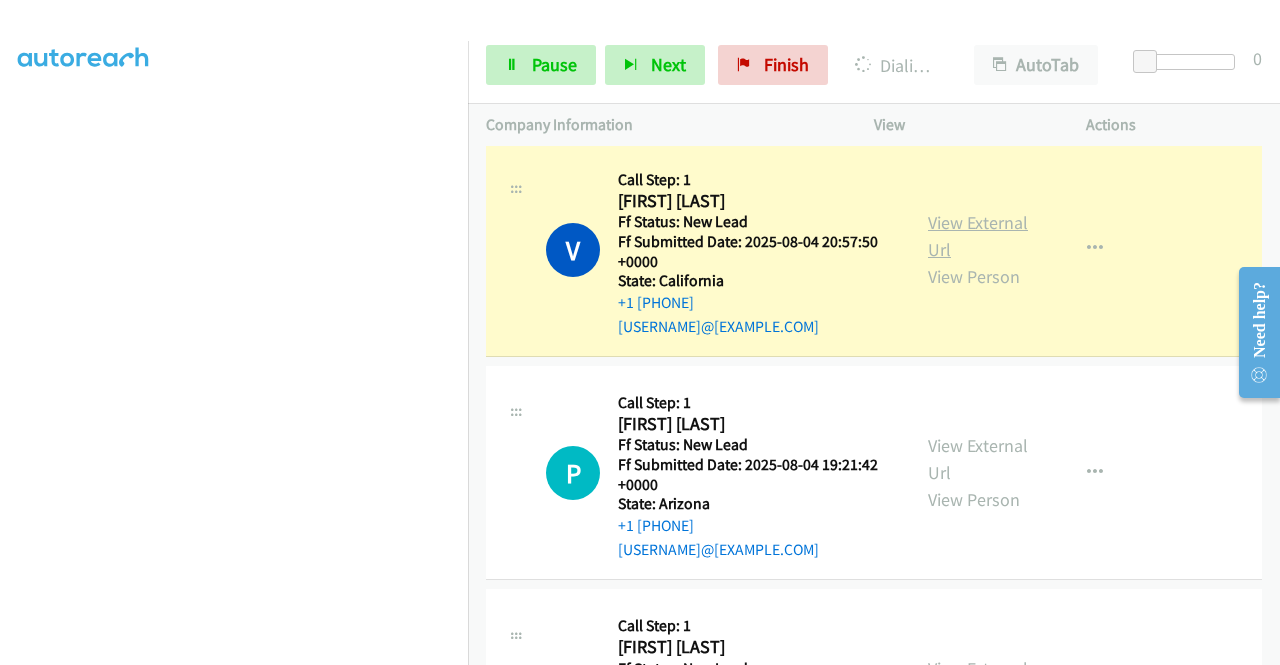 click on "View External Url" at bounding box center (978, 236) 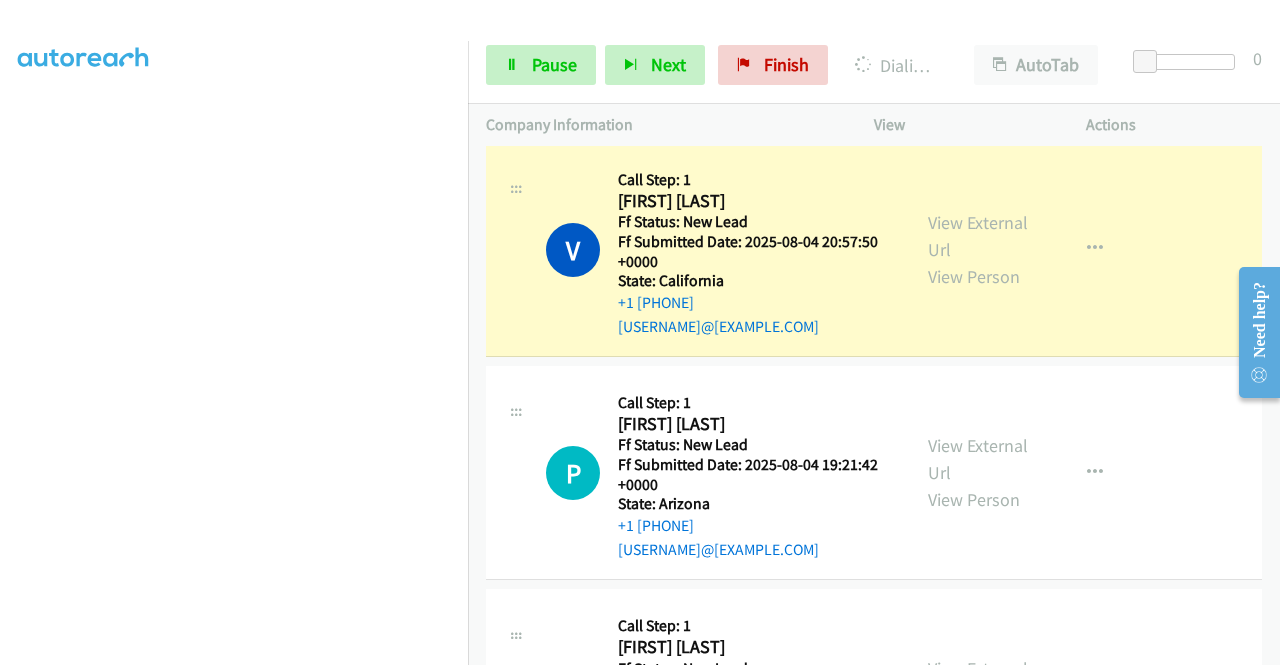 scroll, scrollTop: 0, scrollLeft: 0, axis: both 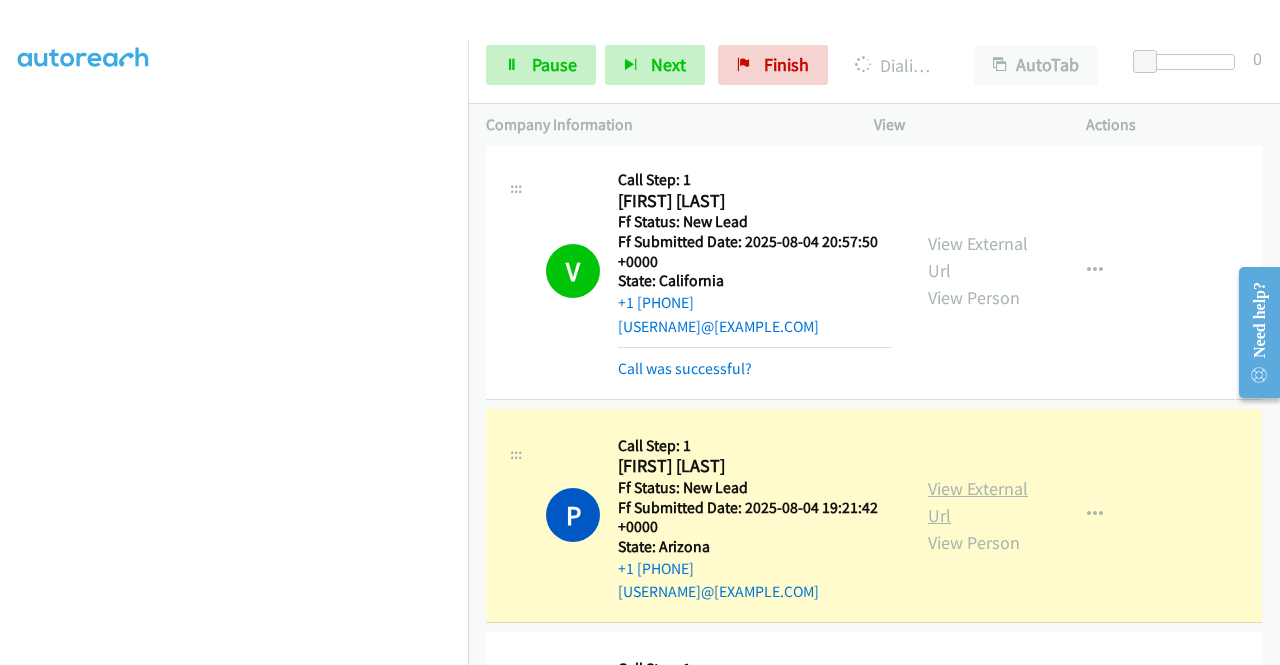 click on "View External Url" at bounding box center [978, 502] 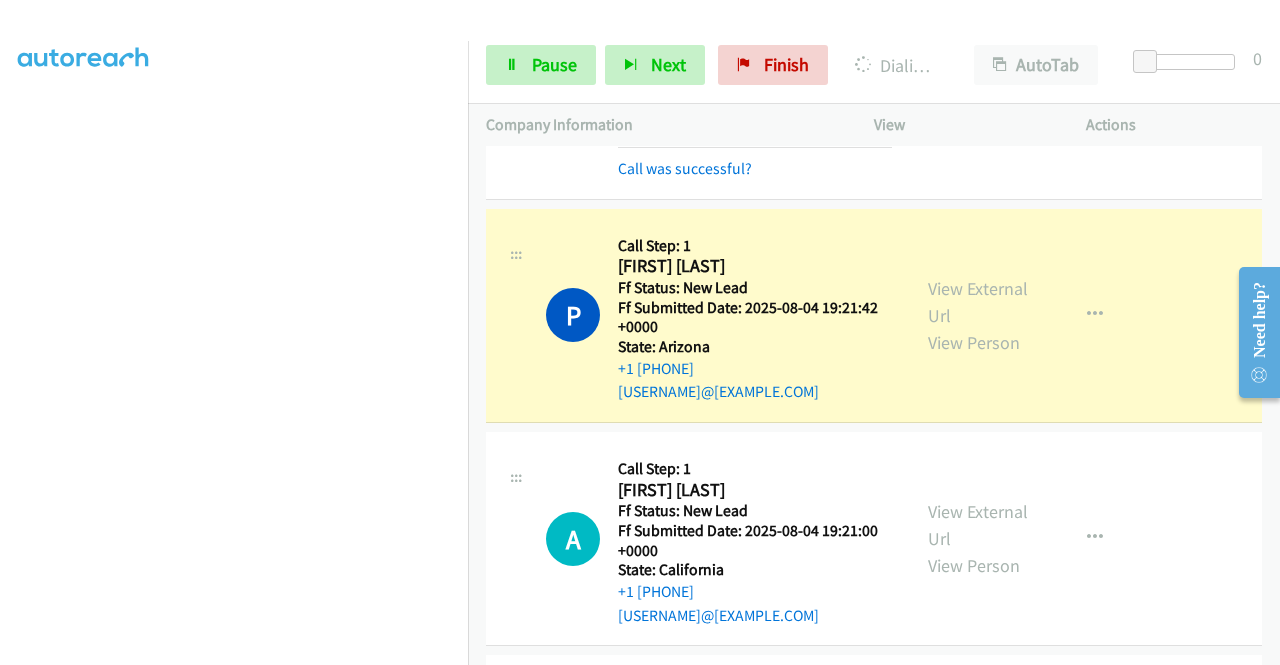 scroll, scrollTop: 7240, scrollLeft: 0, axis: vertical 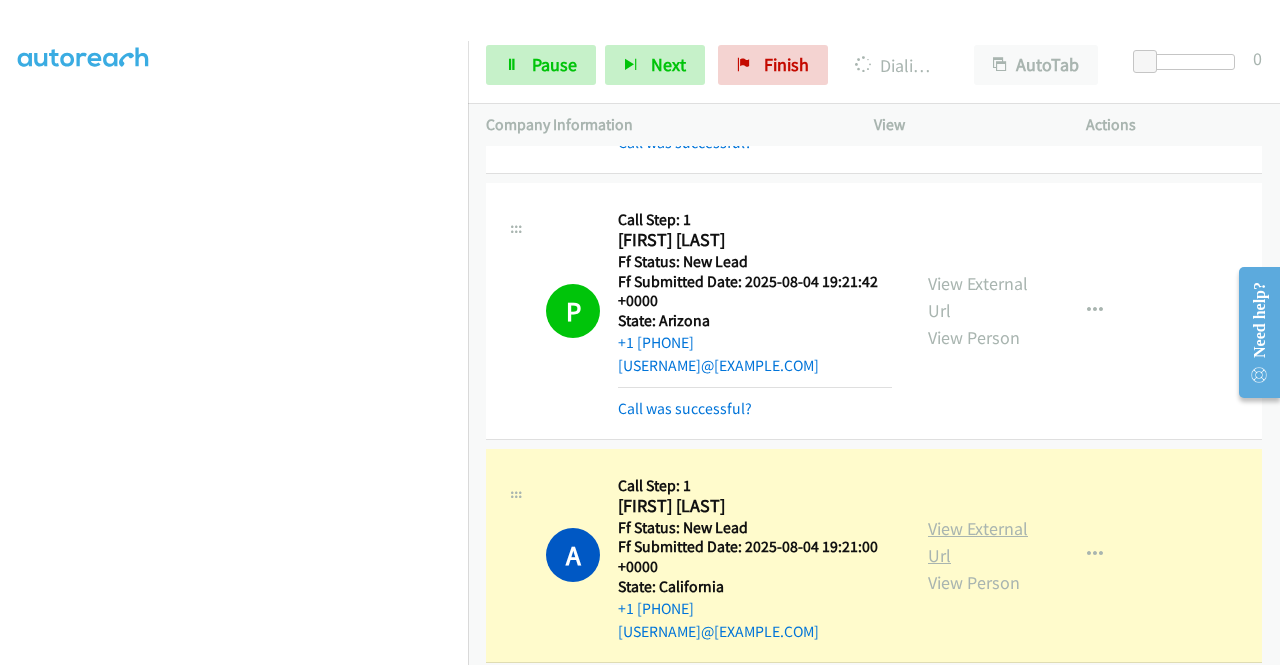 click on "View External Url" at bounding box center [978, 542] 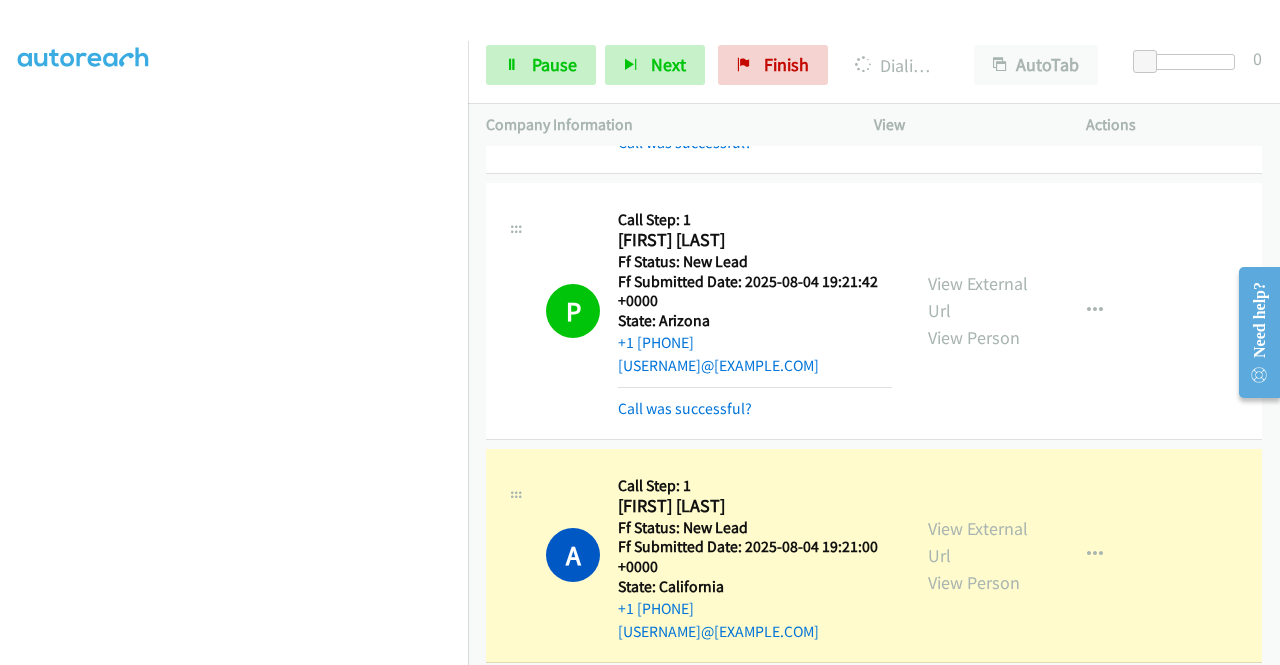 scroll, scrollTop: 0, scrollLeft: 0, axis: both 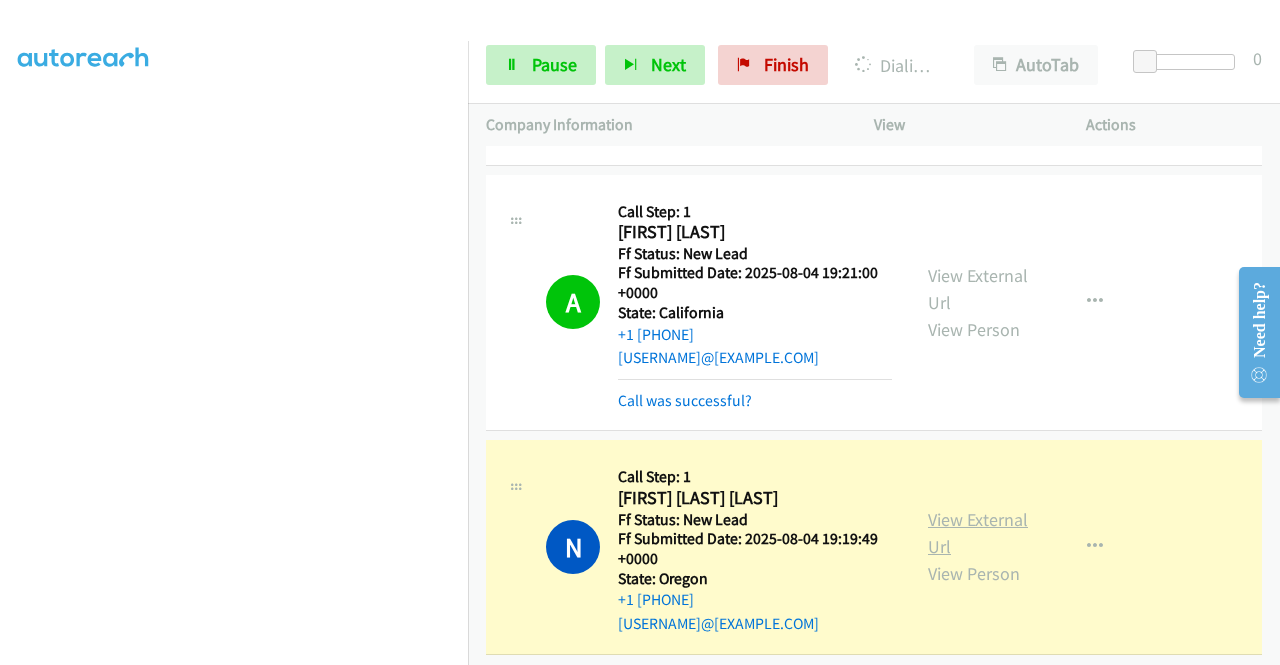 click on "View External Url" at bounding box center [978, 533] 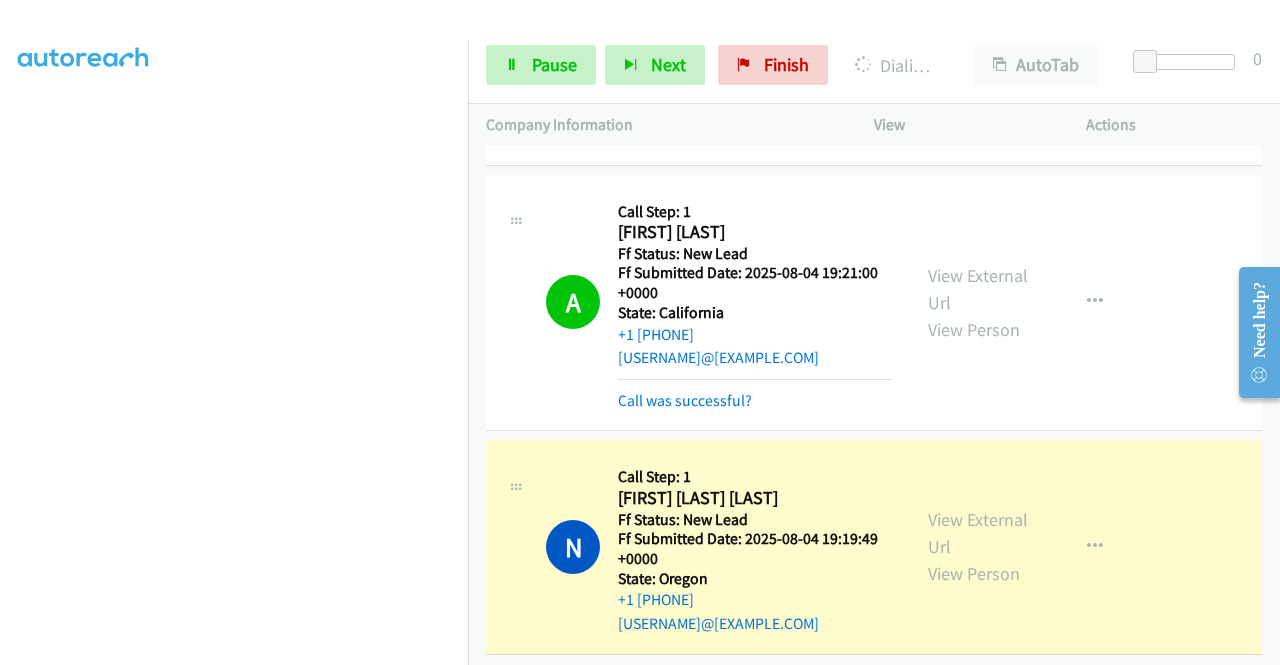 scroll, scrollTop: 456, scrollLeft: 0, axis: vertical 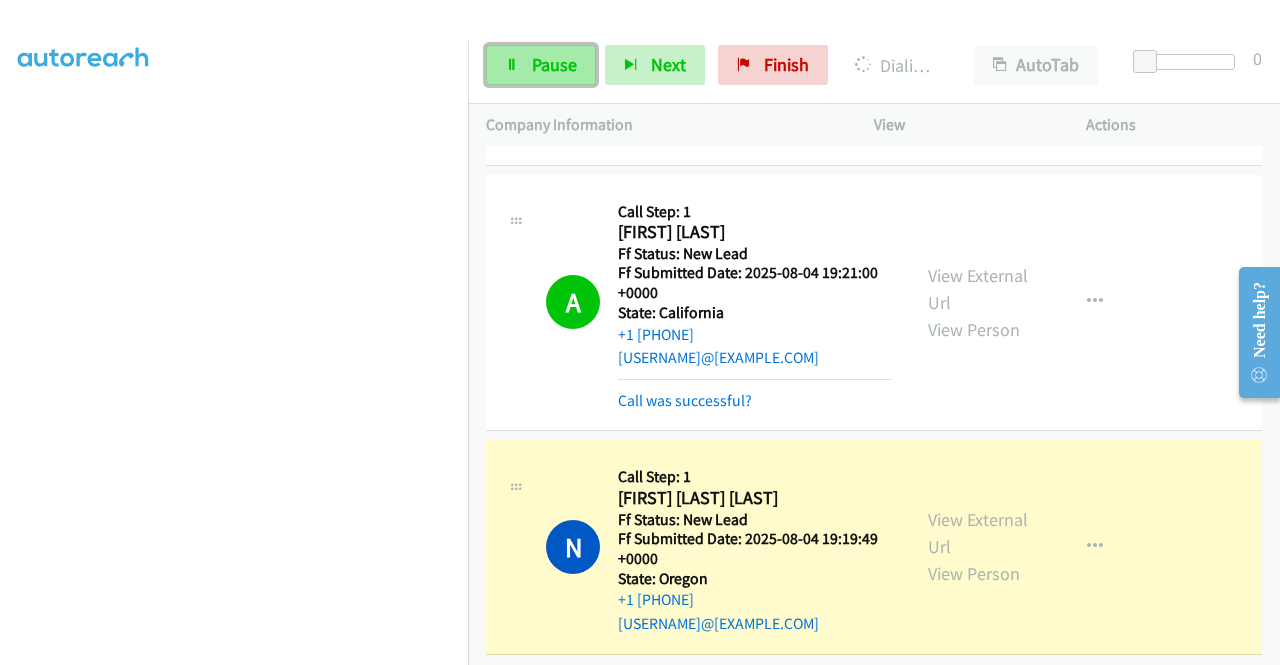 click on "Pause" at bounding box center (541, 65) 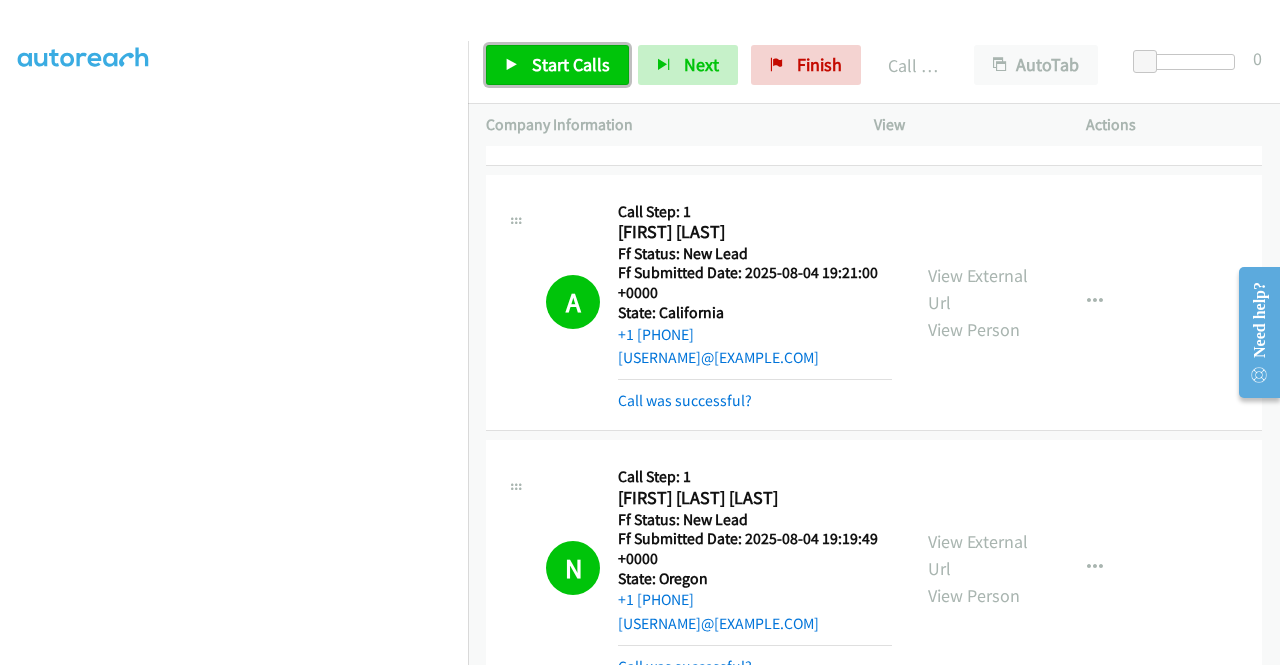 click on "Start Calls" at bounding box center (557, 65) 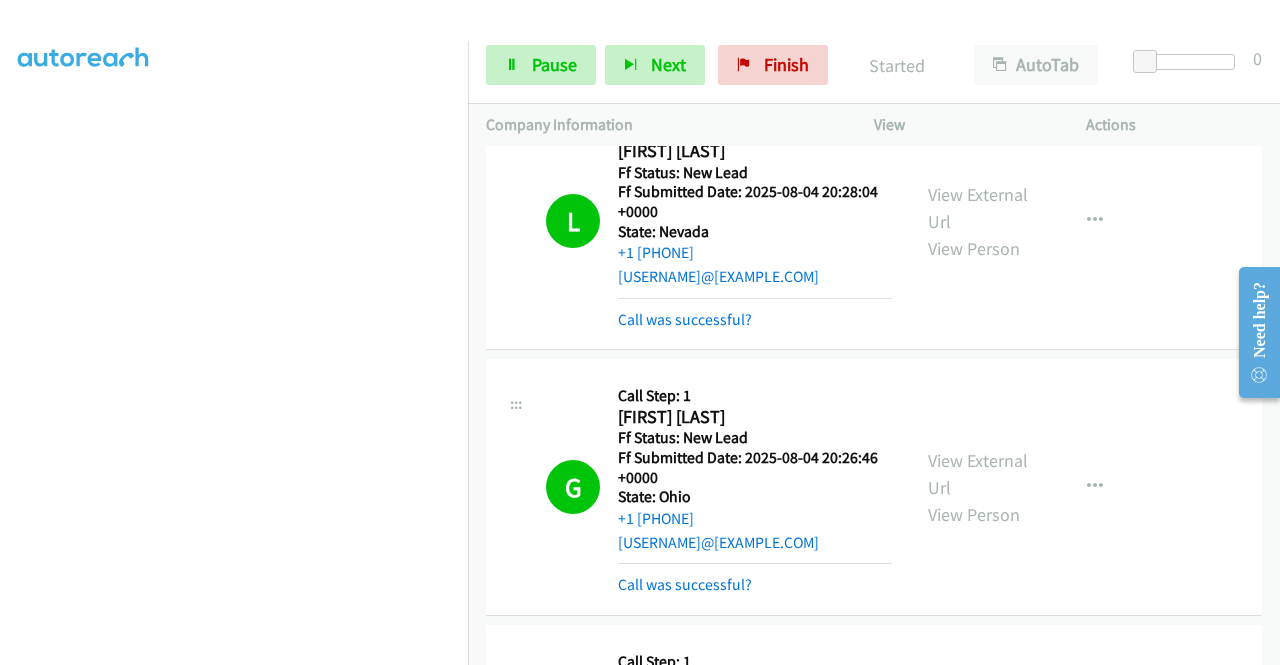 scroll, scrollTop: 0, scrollLeft: 0, axis: both 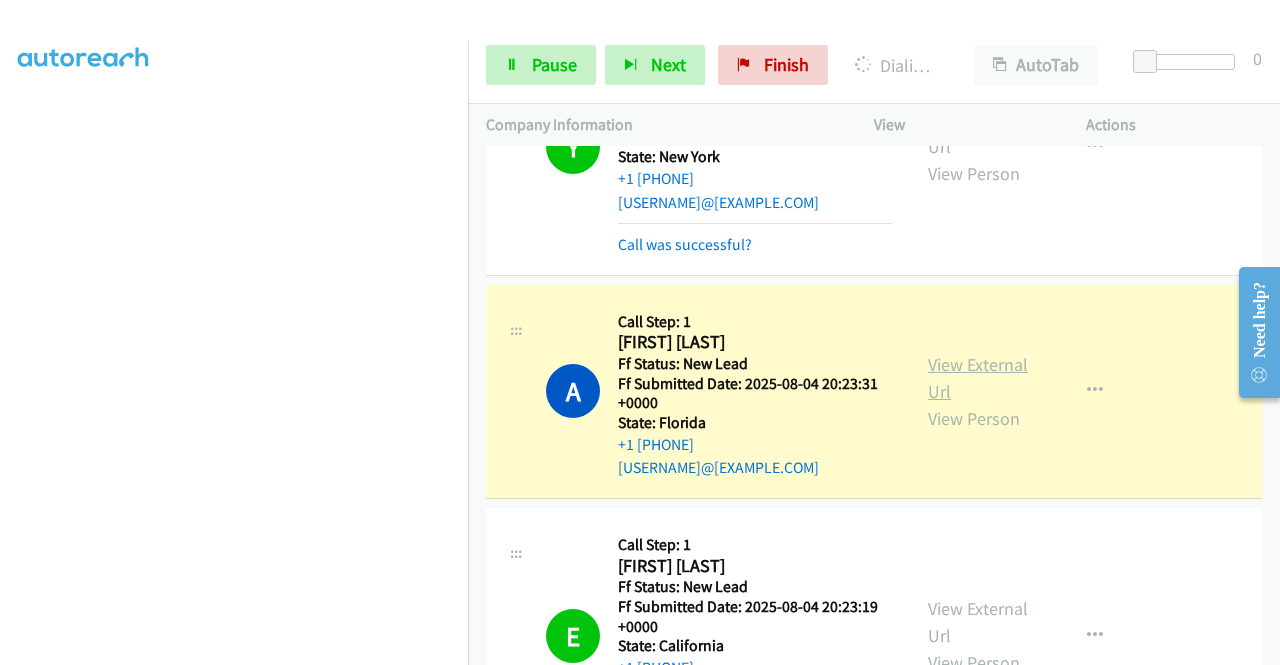 click on "View External Url" at bounding box center (978, 378) 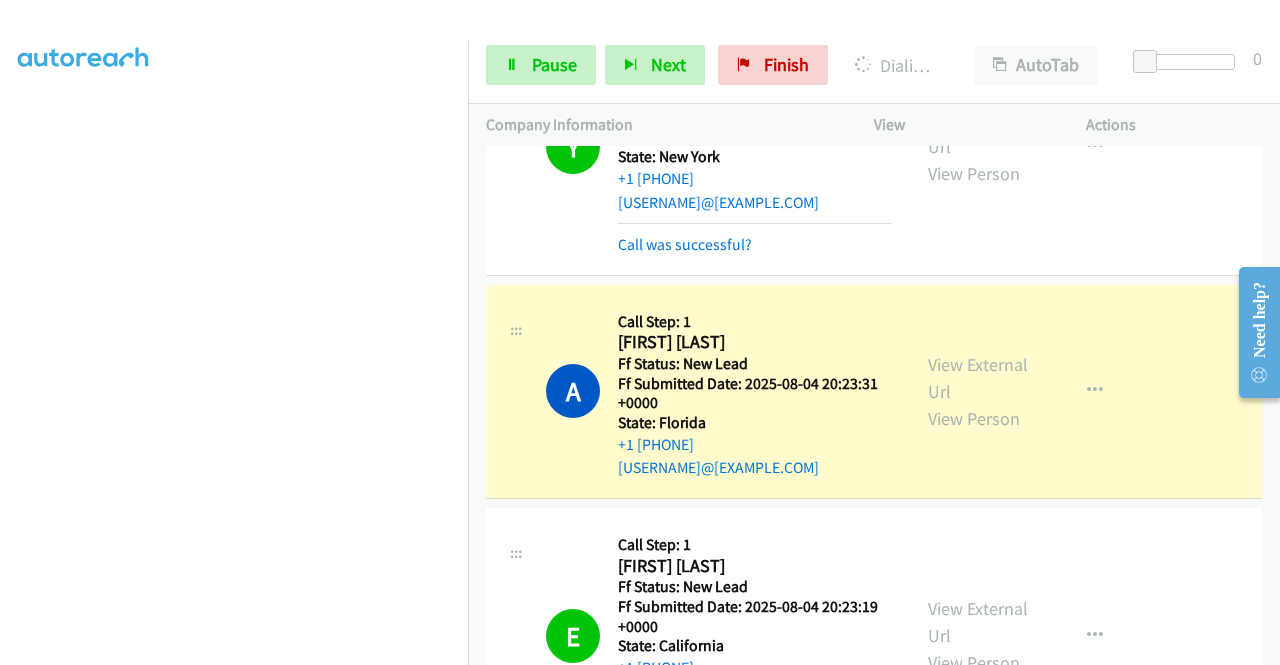 scroll, scrollTop: 0, scrollLeft: 0, axis: both 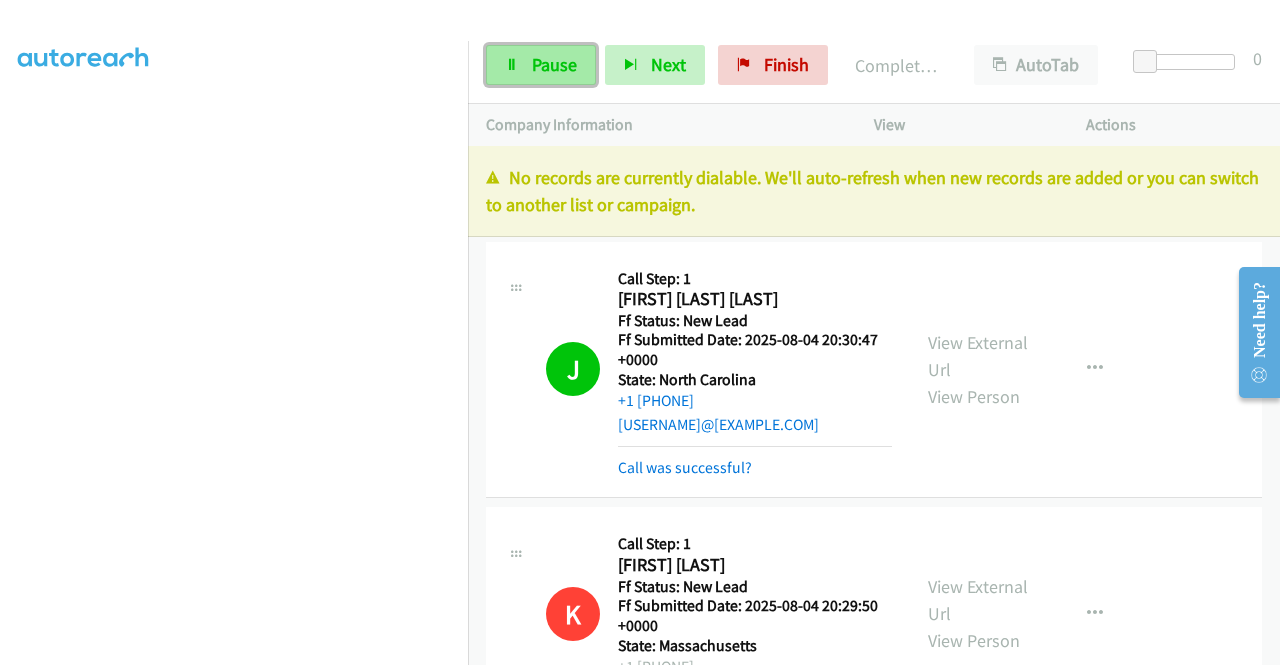 click on "Pause" at bounding box center [541, 65] 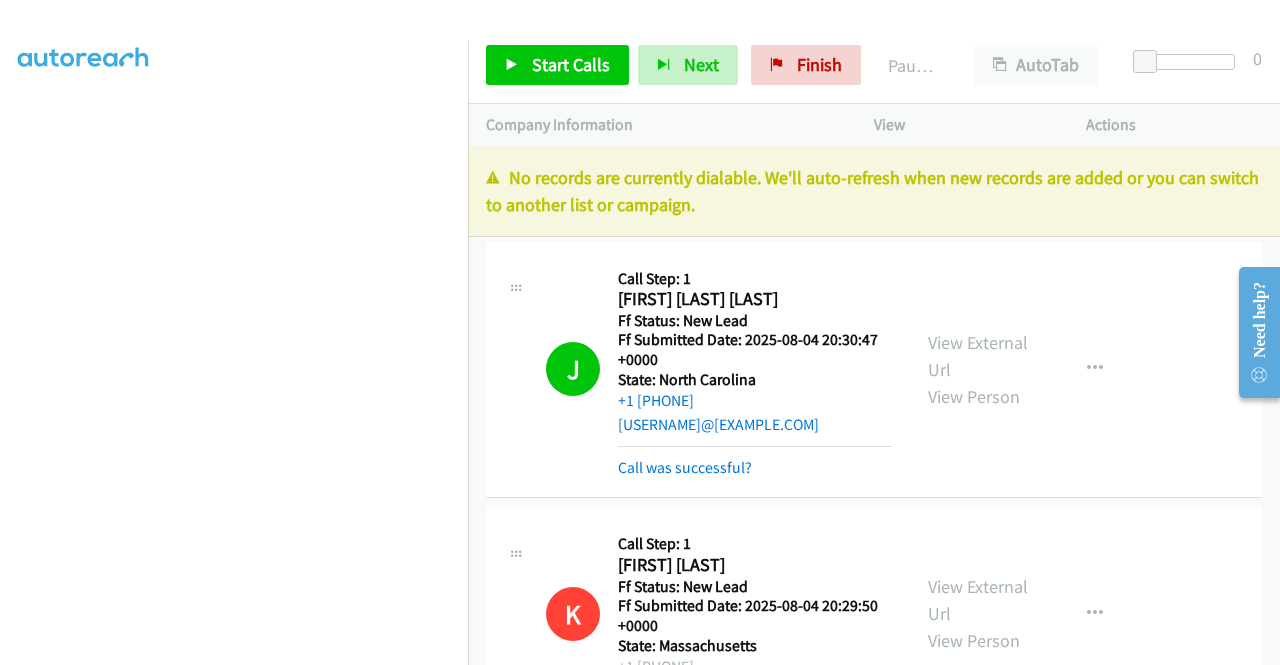 click on "View" at bounding box center (962, 125) 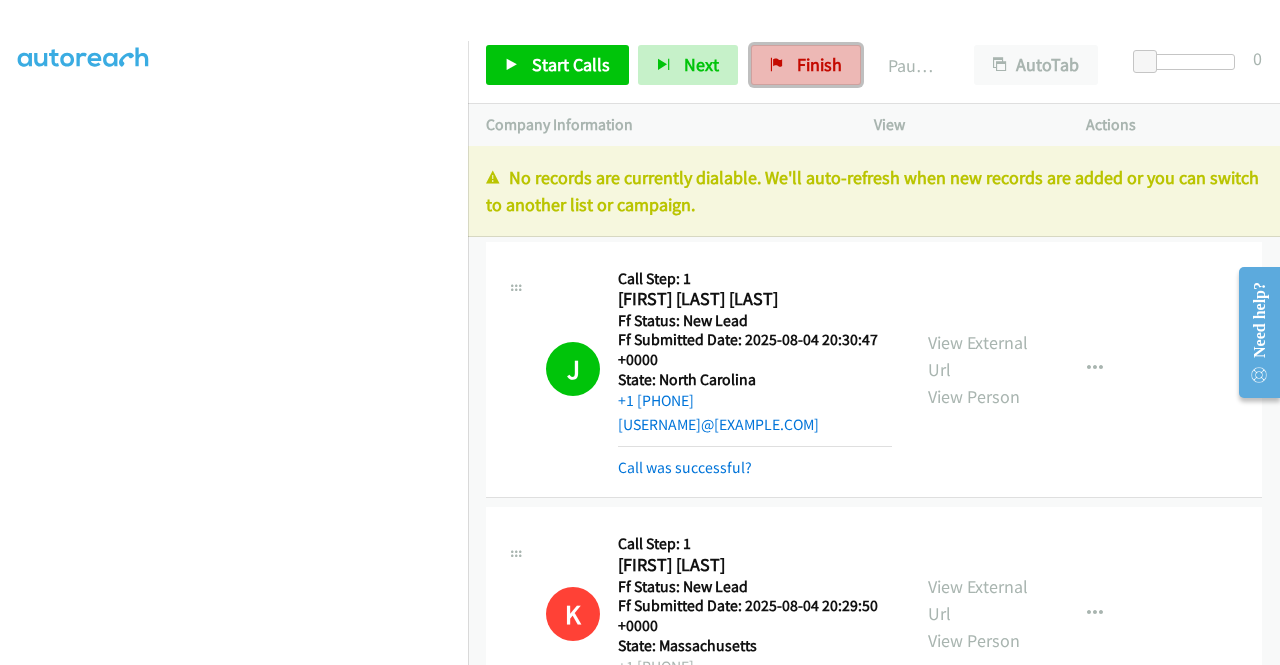 click on "Finish" at bounding box center [806, 65] 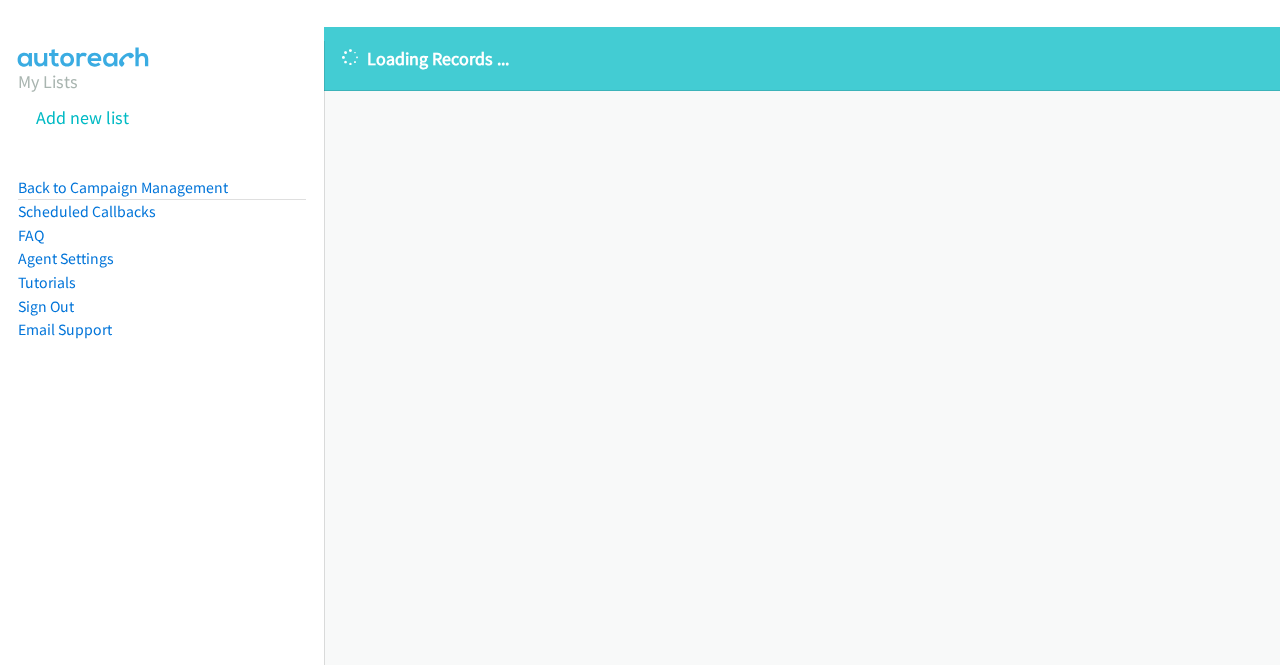 scroll, scrollTop: 0, scrollLeft: 0, axis: both 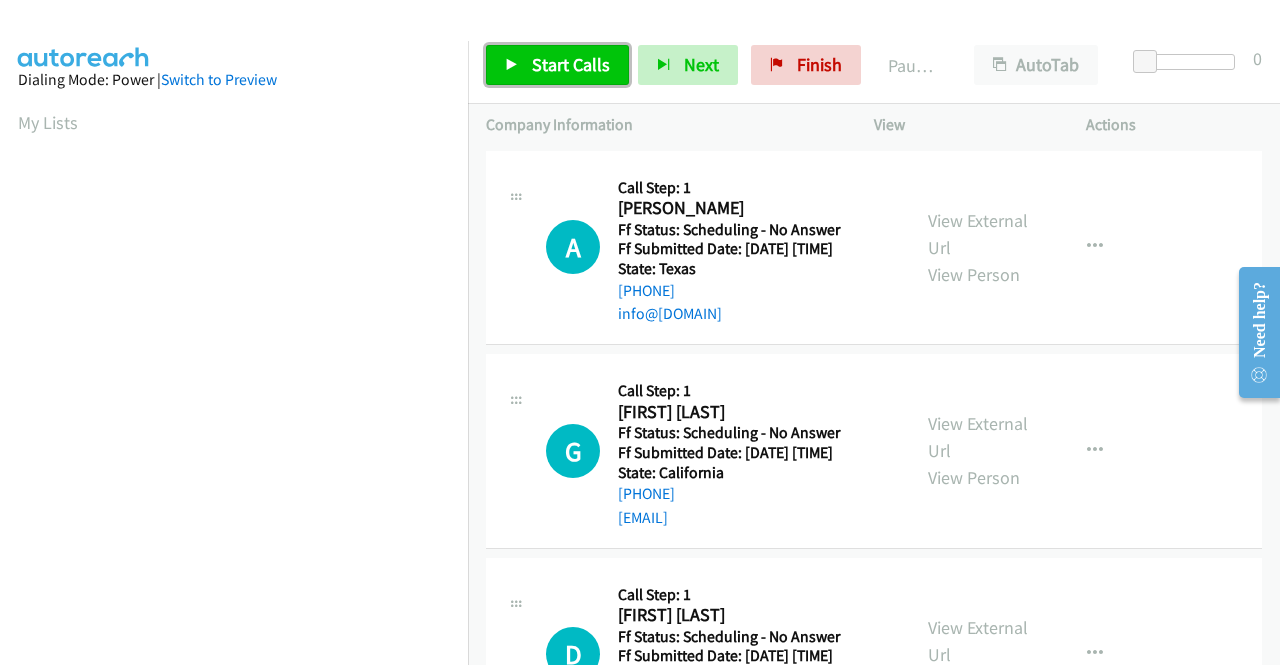 click on "Start Calls" at bounding box center (571, 64) 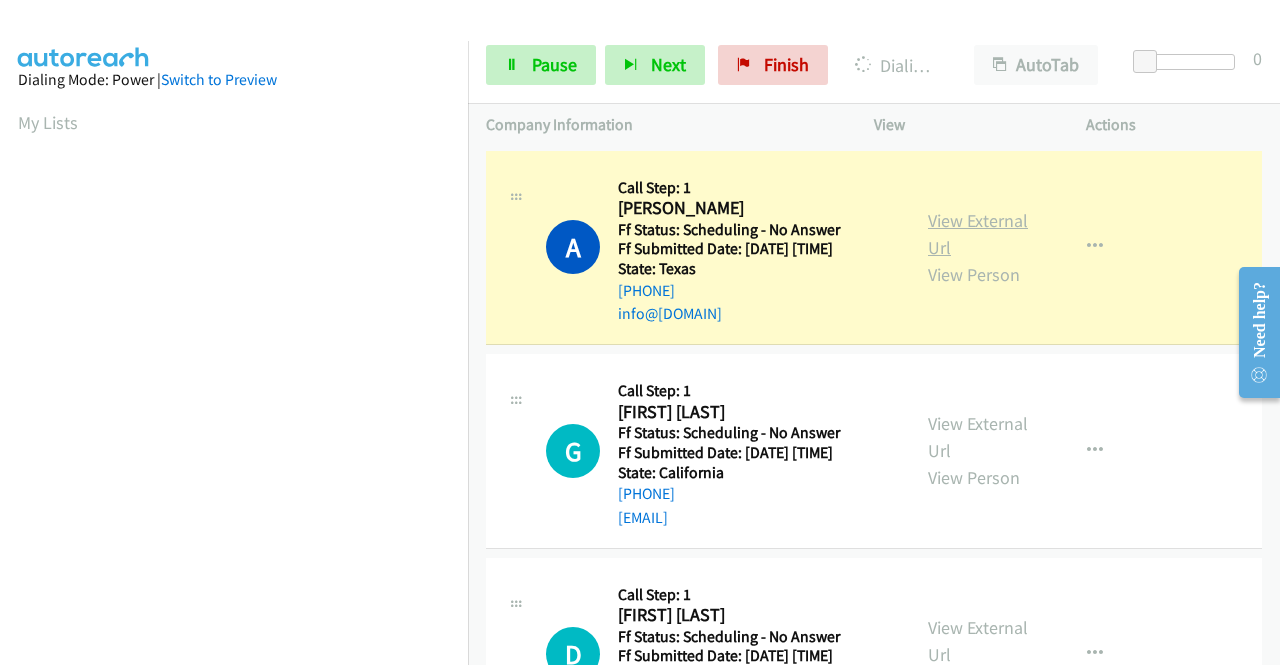click on "View External Url" at bounding box center (978, 234) 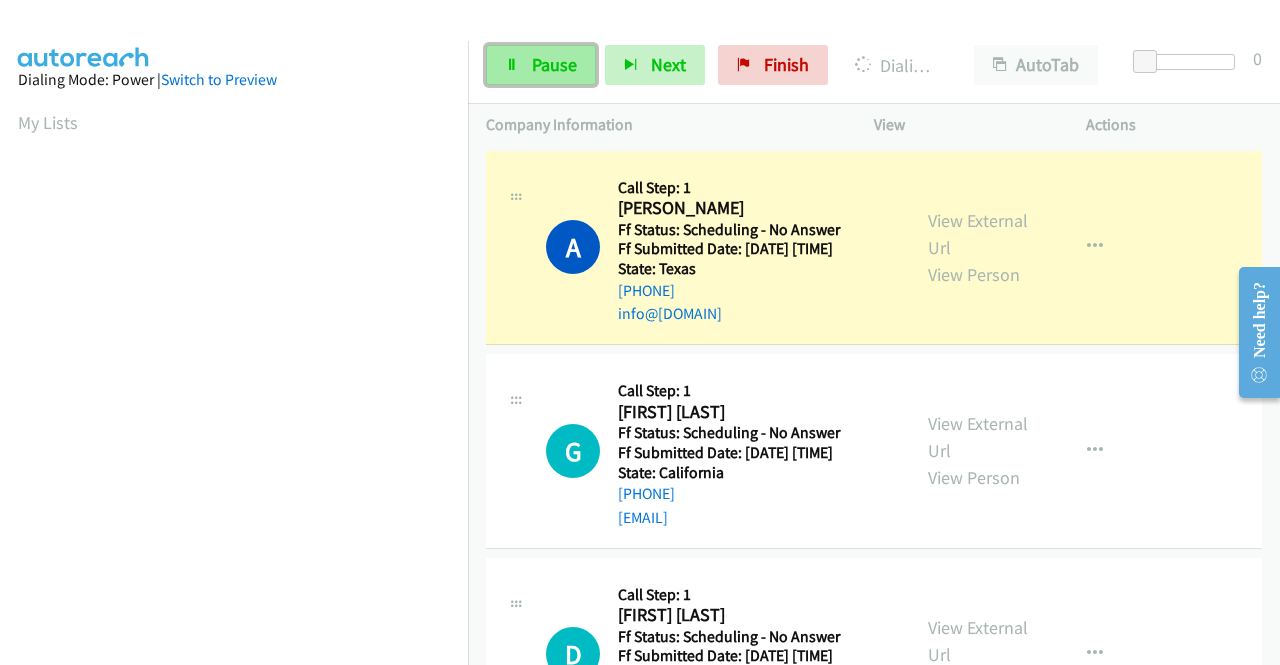 click on "Pause" at bounding box center [554, 64] 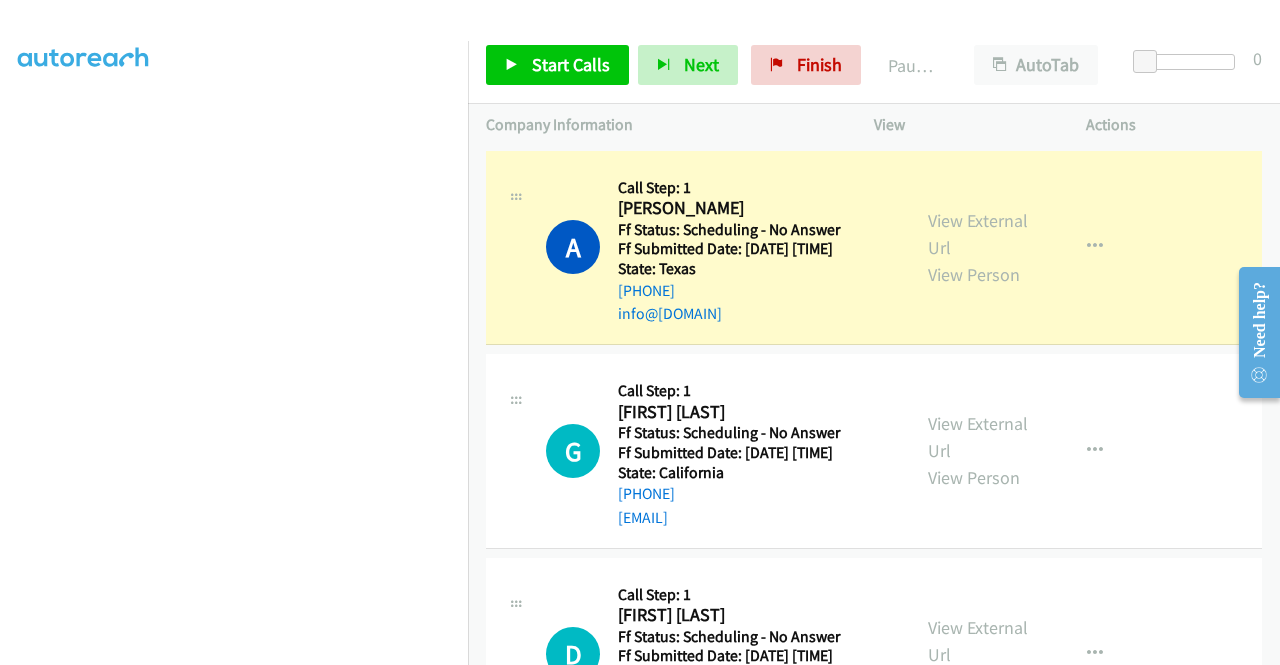 scroll, scrollTop: 456, scrollLeft: 0, axis: vertical 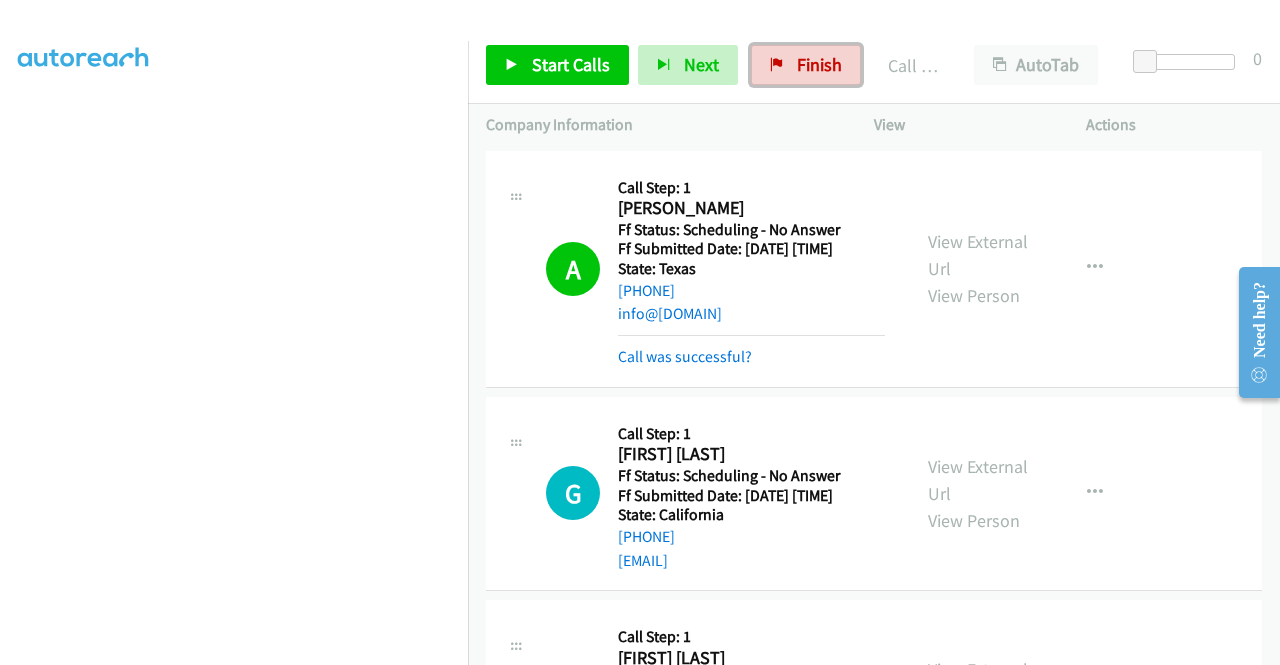 click on "Finish" at bounding box center (819, 64) 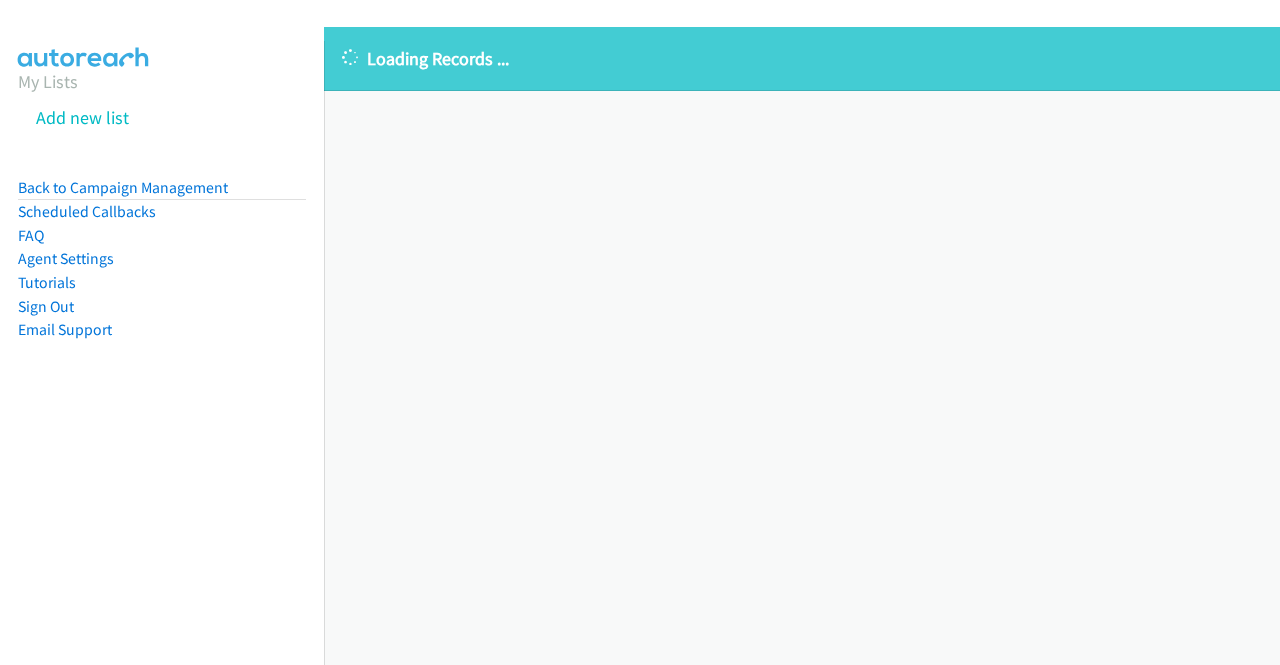 scroll, scrollTop: 0, scrollLeft: 0, axis: both 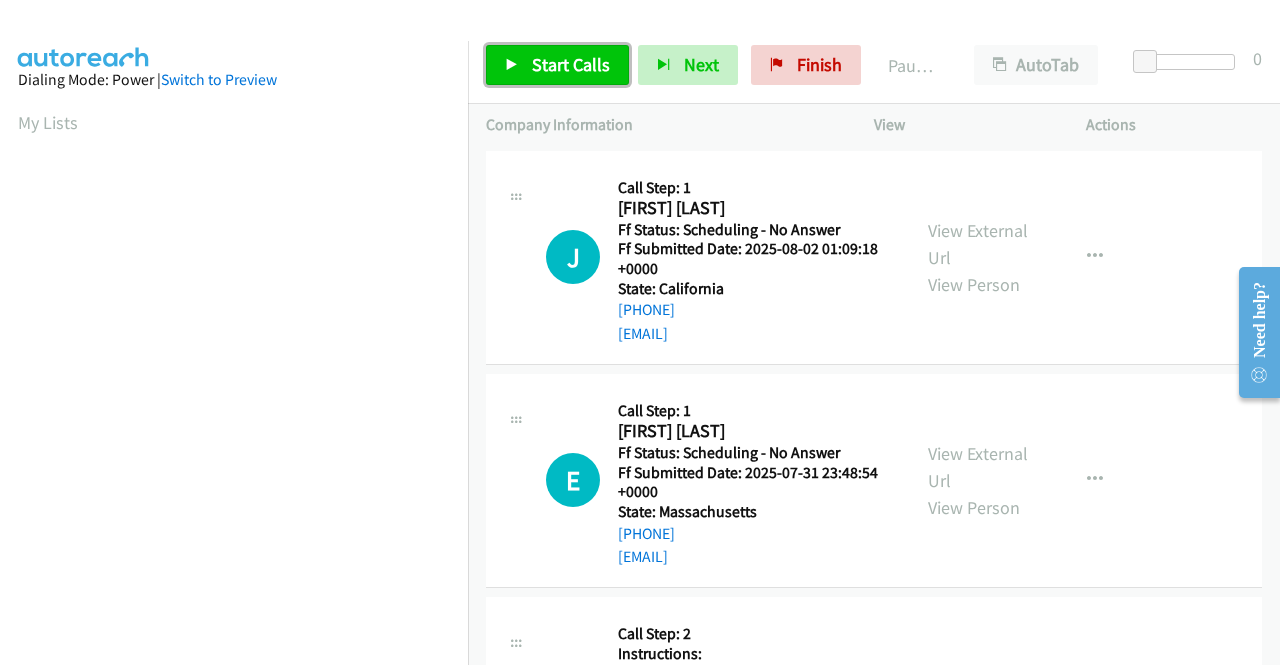 click on "Start Calls" at bounding box center (557, 65) 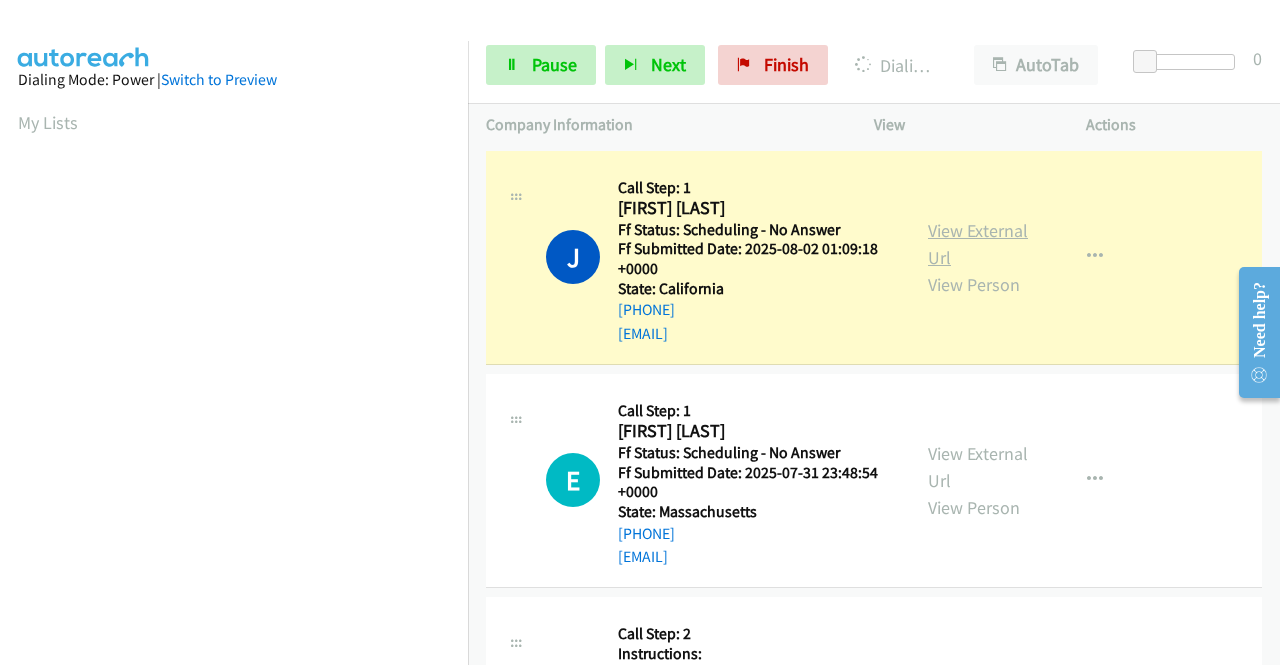 click on "View External Url" at bounding box center [978, 244] 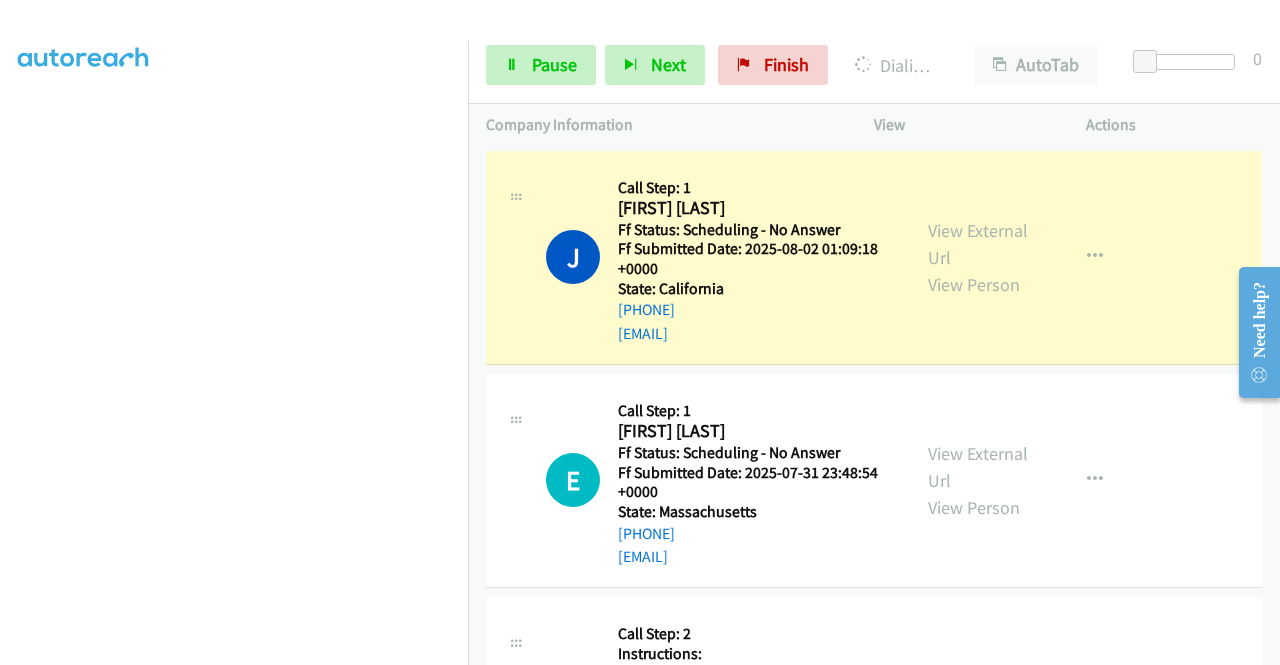 scroll, scrollTop: 426, scrollLeft: 0, axis: vertical 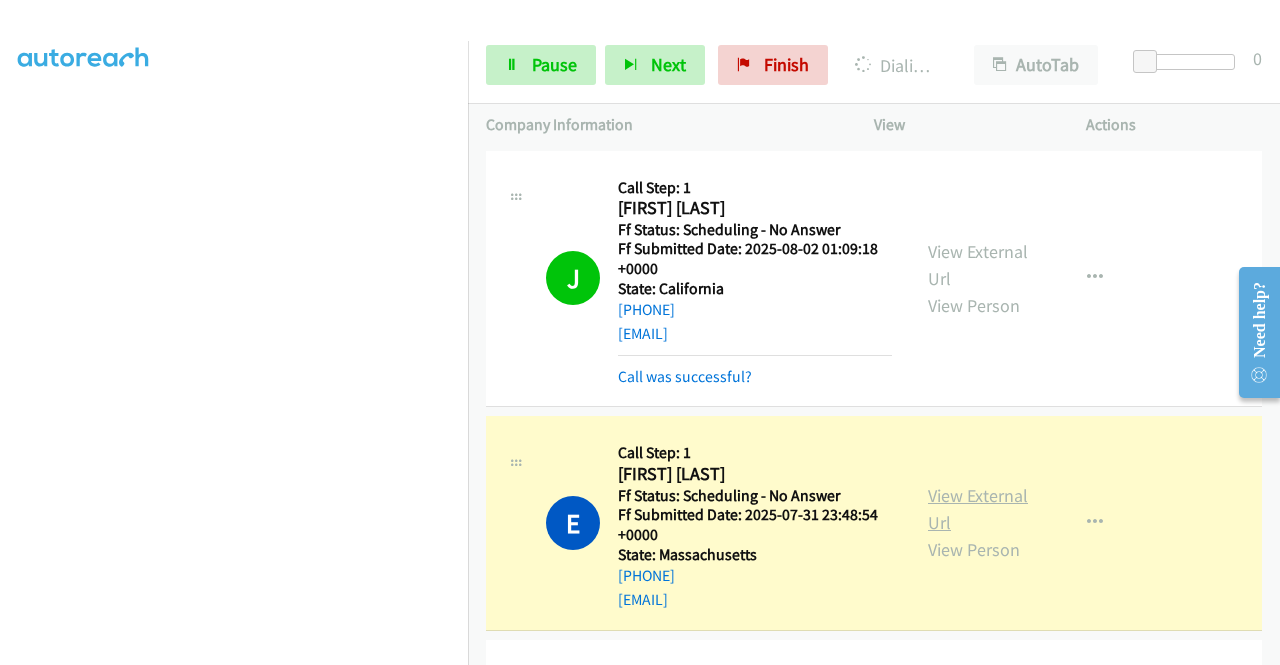 click on "View External Url" at bounding box center [978, 509] 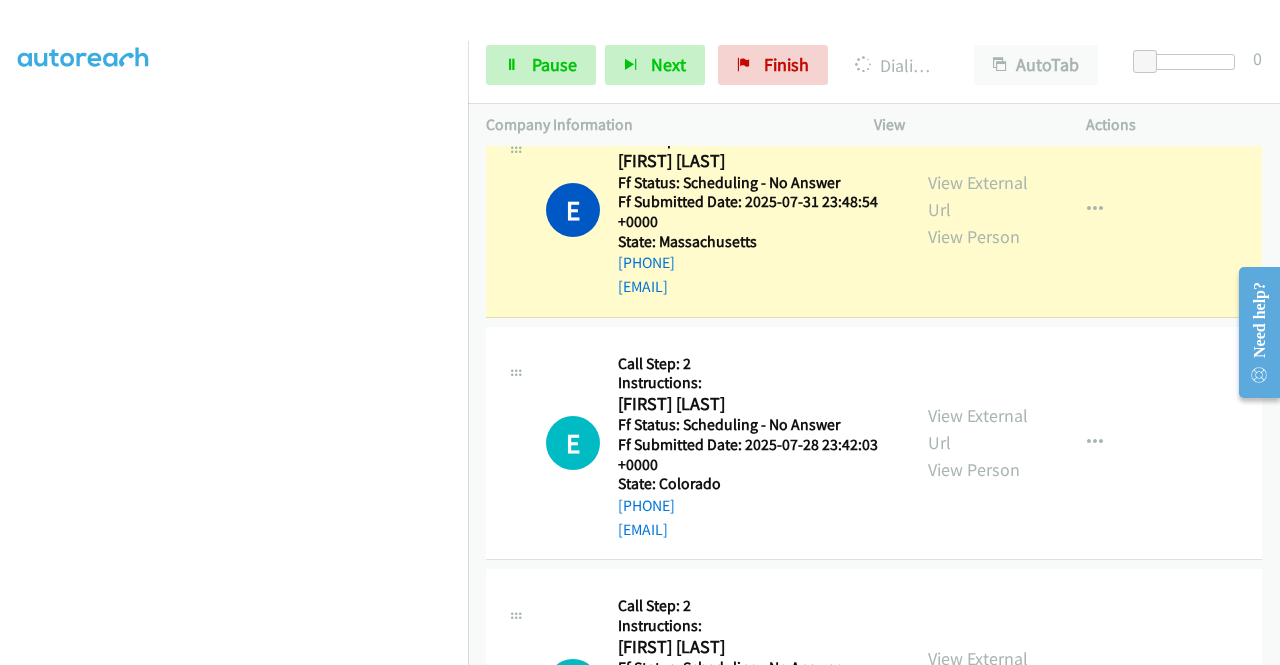 scroll, scrollTop: 333, scrollLeft: 0, axis: vertical 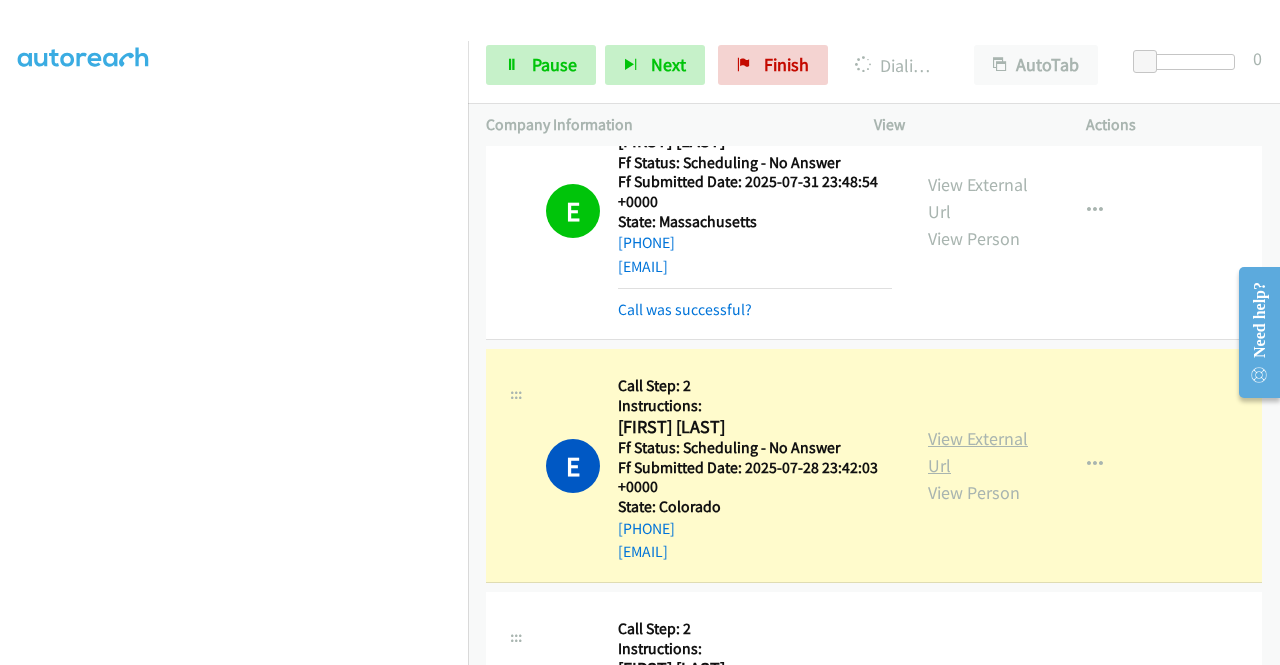 click on "View External Url" at bounding box center (978, 452) 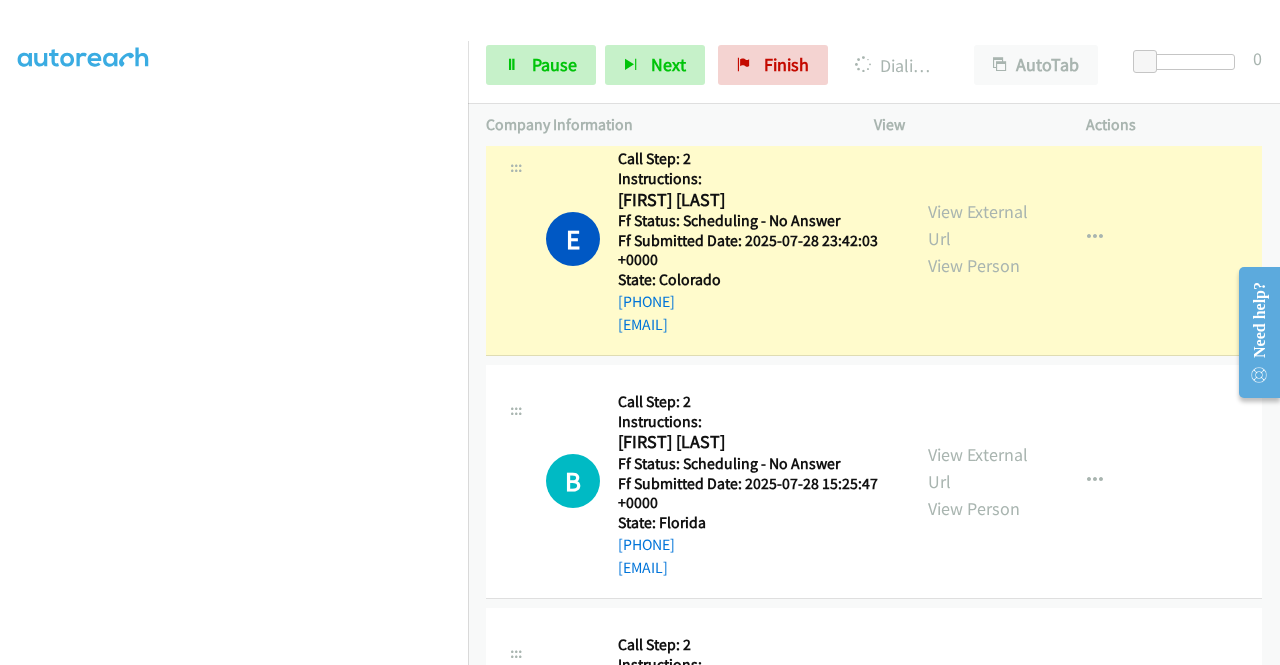scroll, scrollTop: 573, scrollLeft: 0, axis: vertical 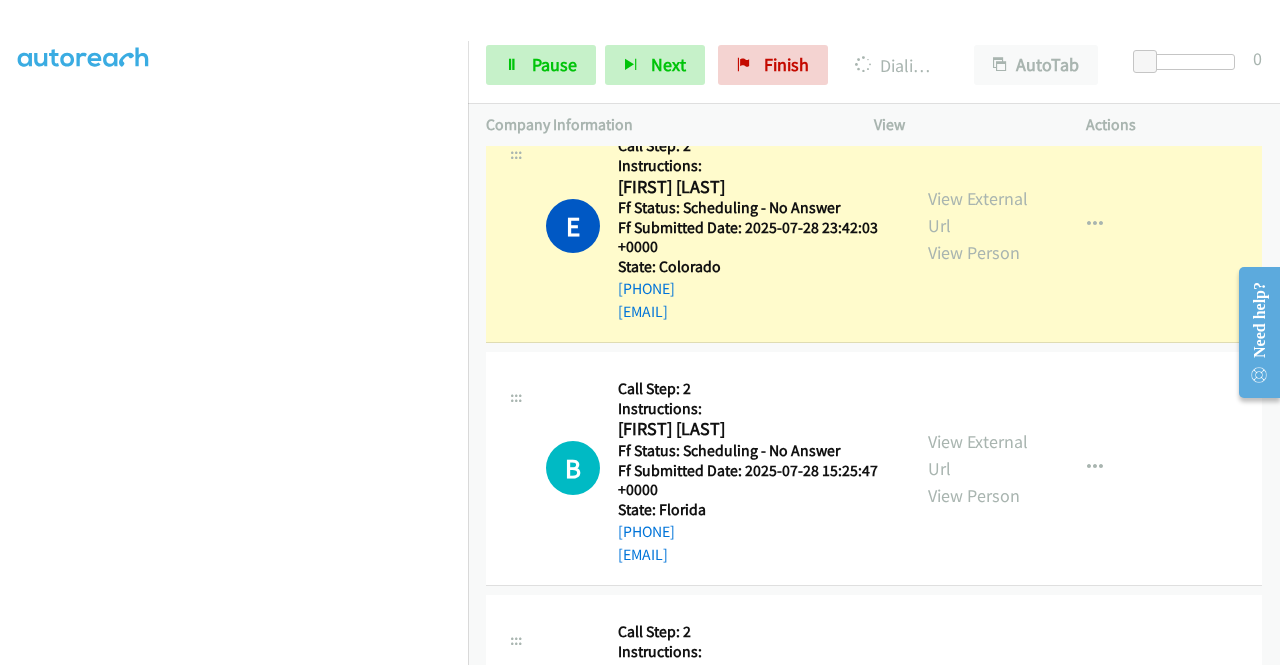 click on "Dialing Mode: Power
|
Switch to Preview
My Lists" at bounding box center (234, 168) 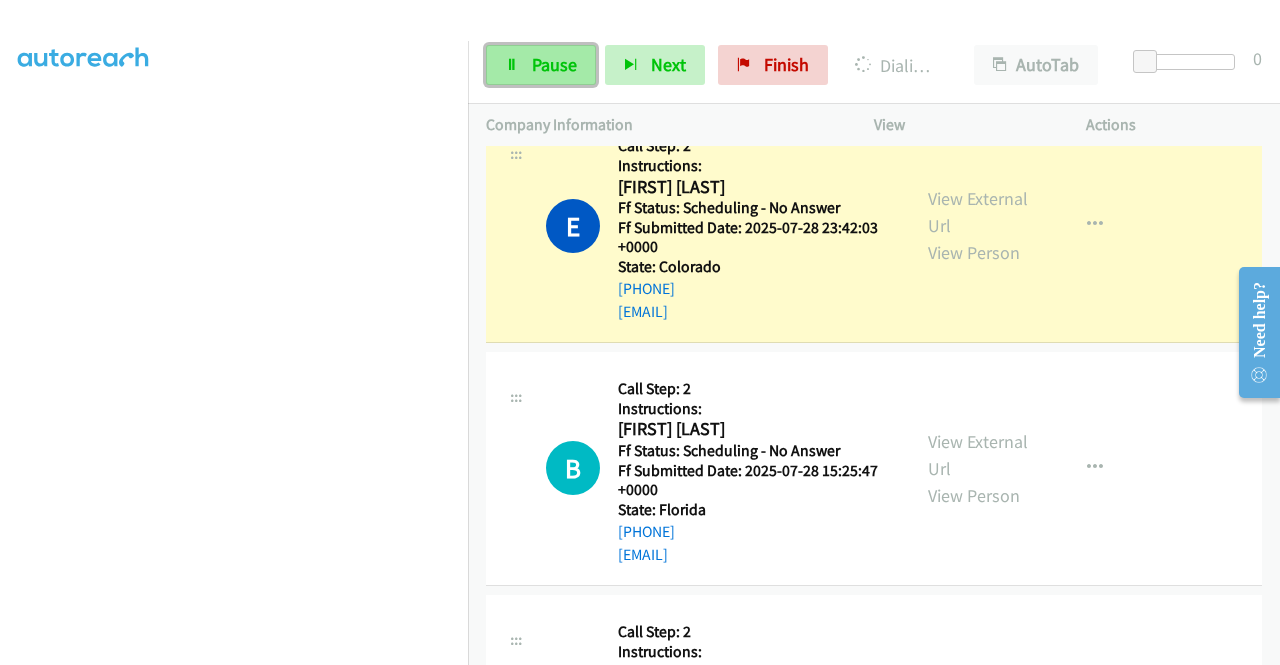 click on "Pause" at bounding box center (541, 65) 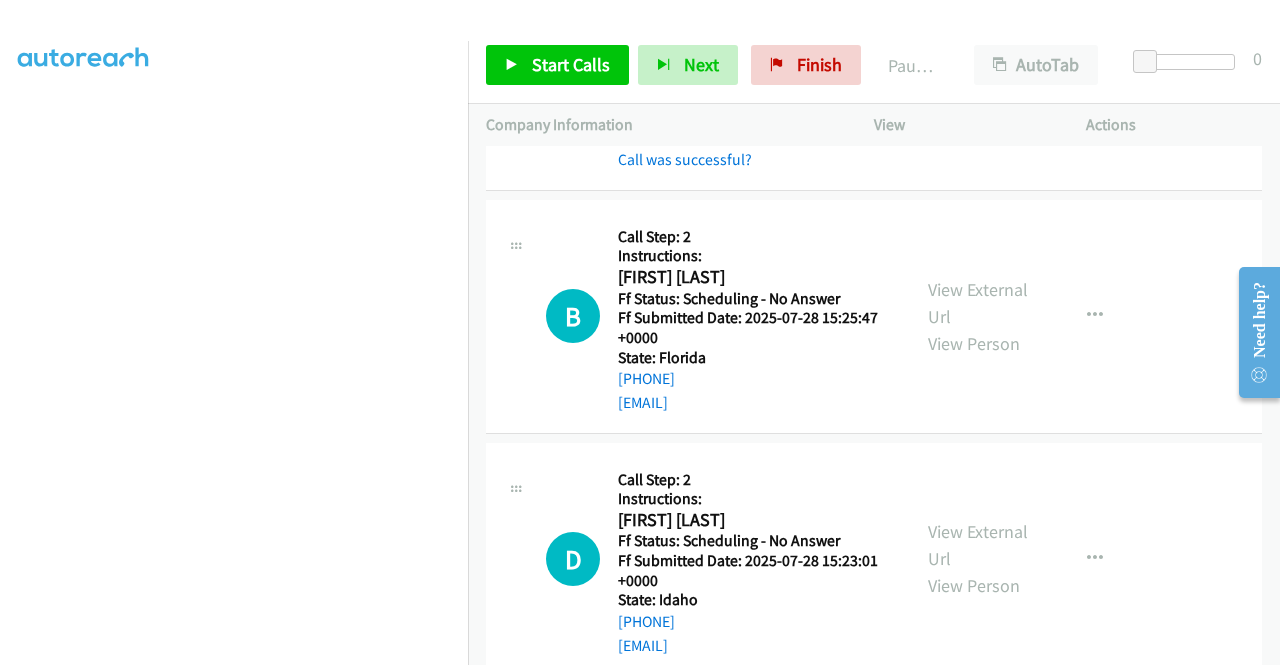 scroll, scrollTop: 773, scrollLeft: 0, axis: vertical 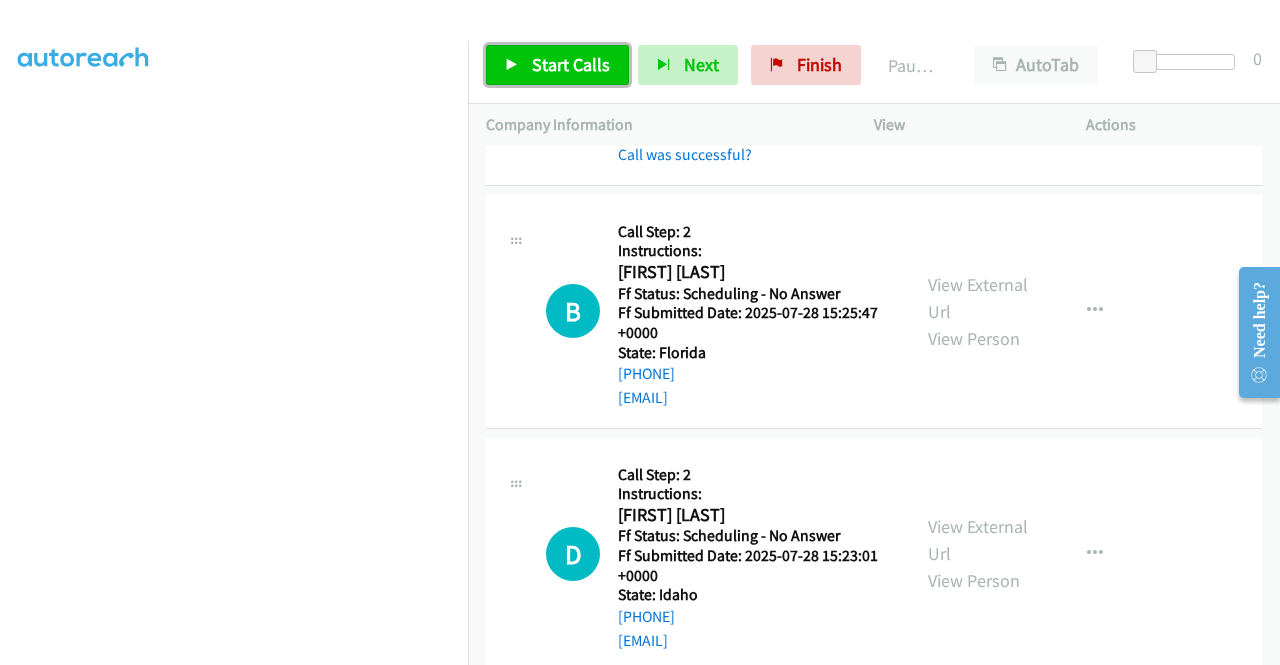 click on "Start Calls" at bounding box center [571, 64] 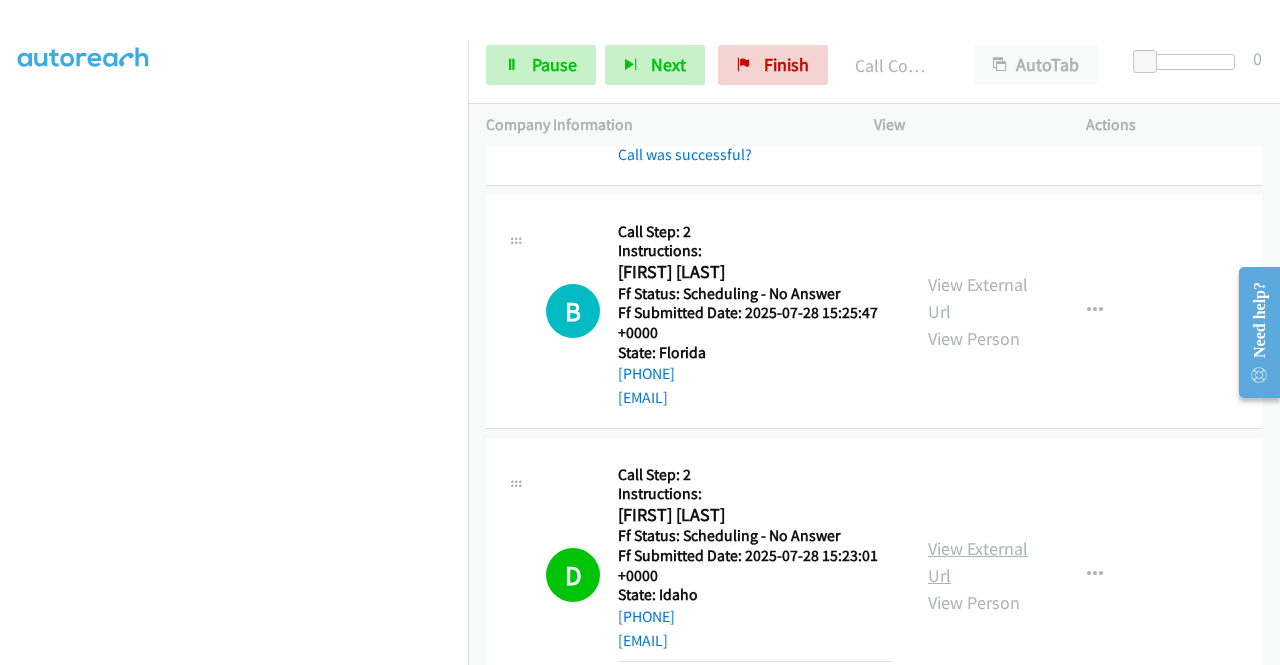 click on "View External Url" at bounding box center (978, 562) 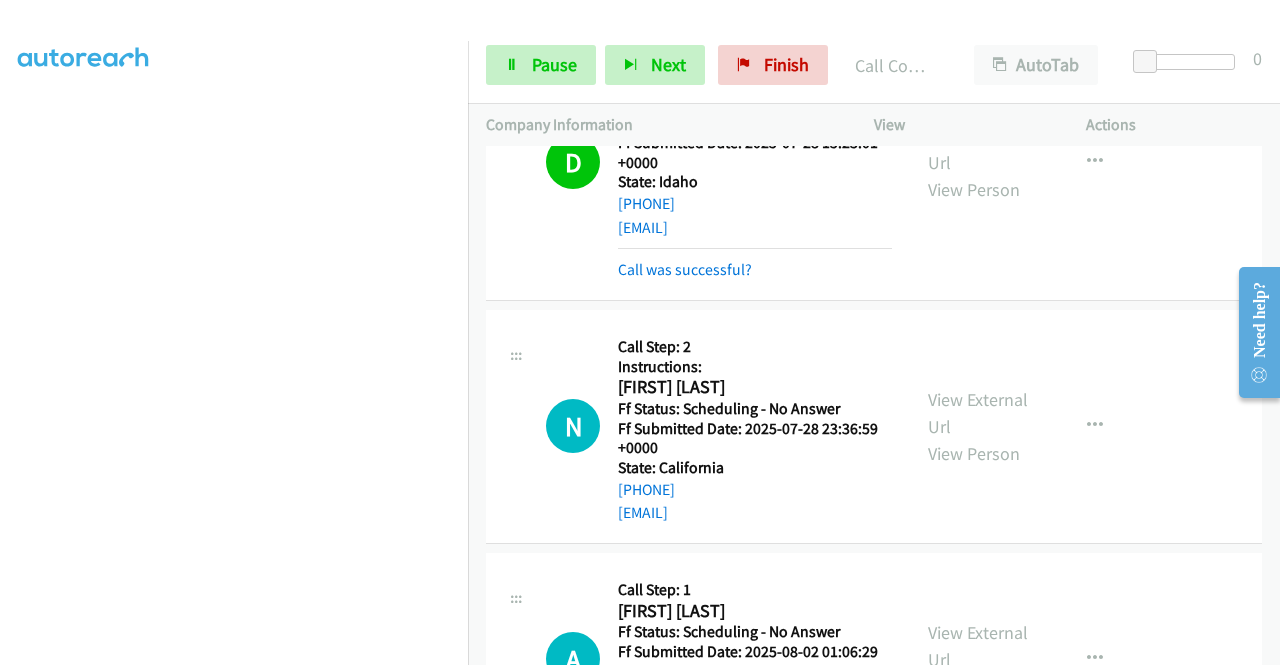 scroll, scrollTop: 1320, scrollLeft: 0, axis: vertical 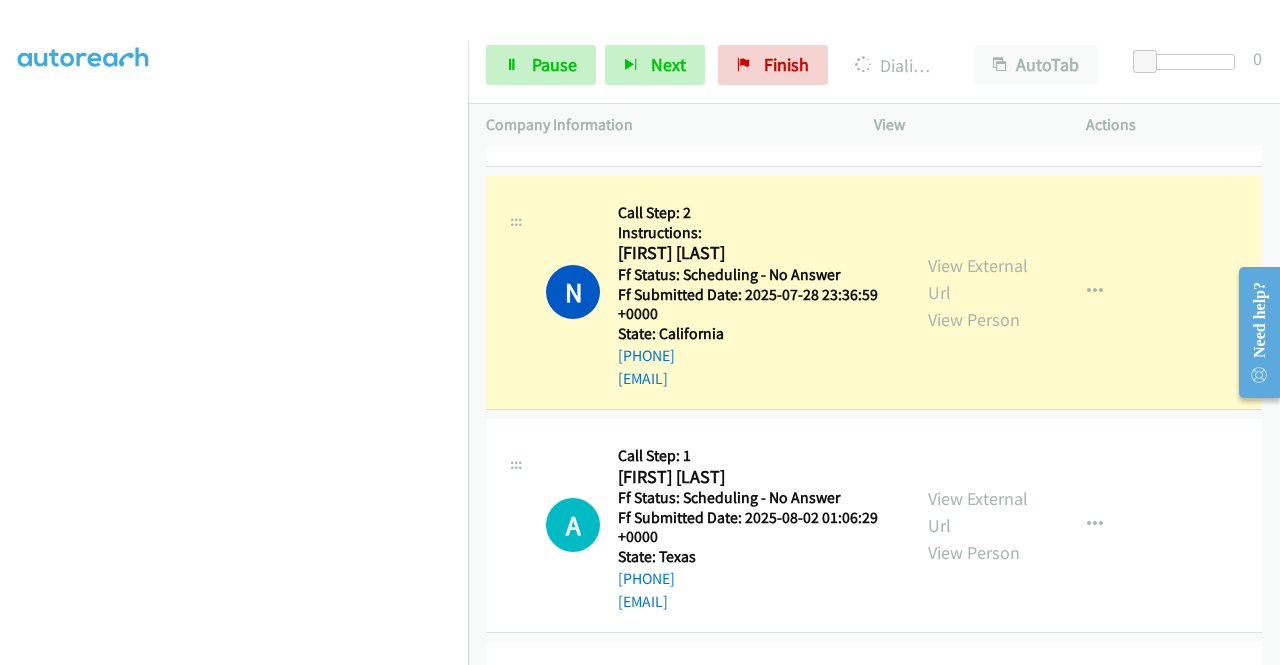 click on "View External Url
View Person" at bounding box center (980, 292) 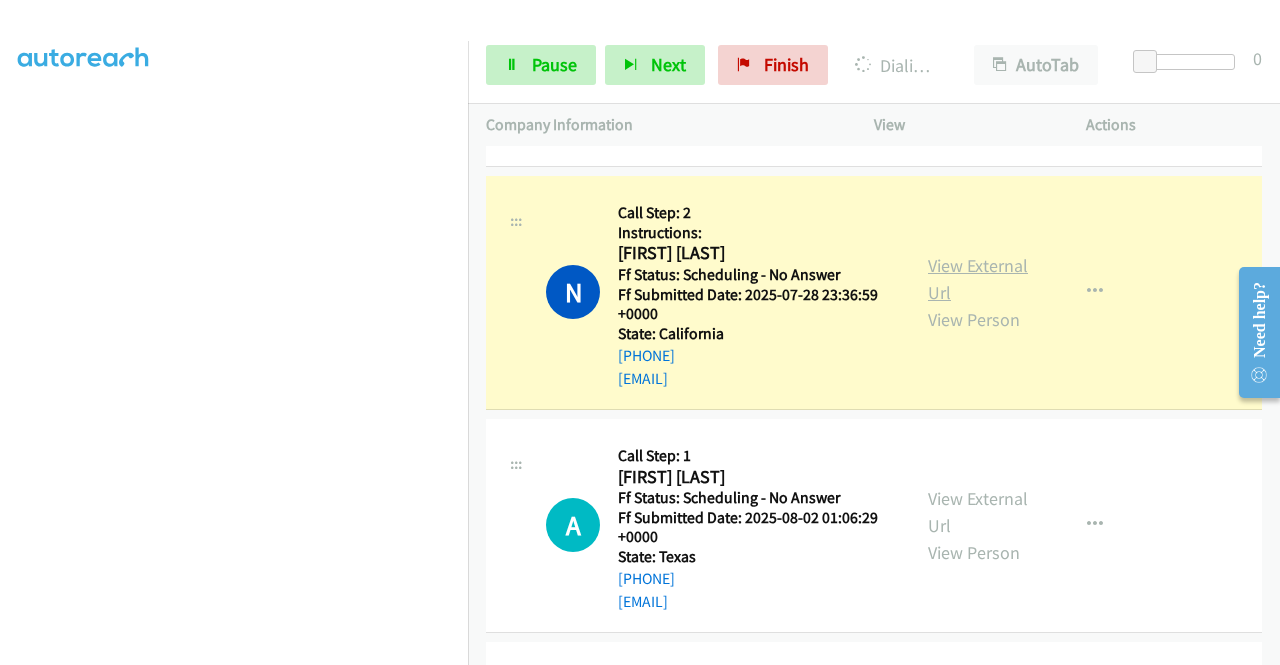 click on "View External Url" at bounding box center [978, 279] 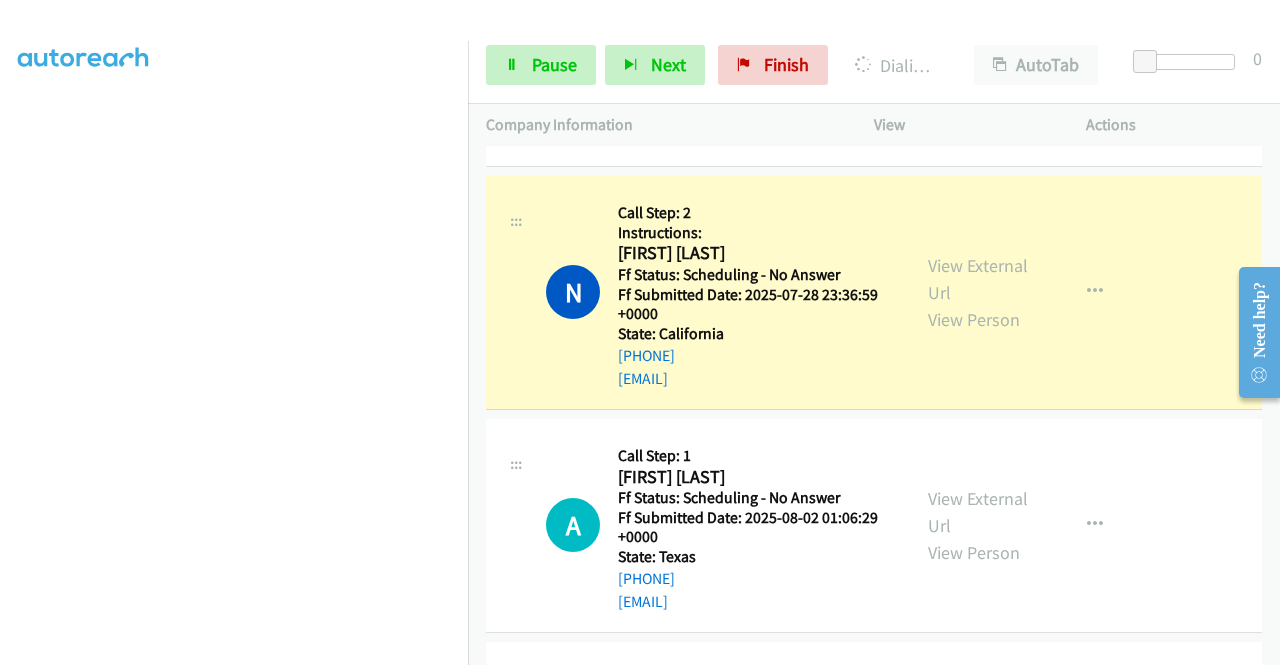 scroll, scrollTop: 0, scrollLeft: 0, axis: both 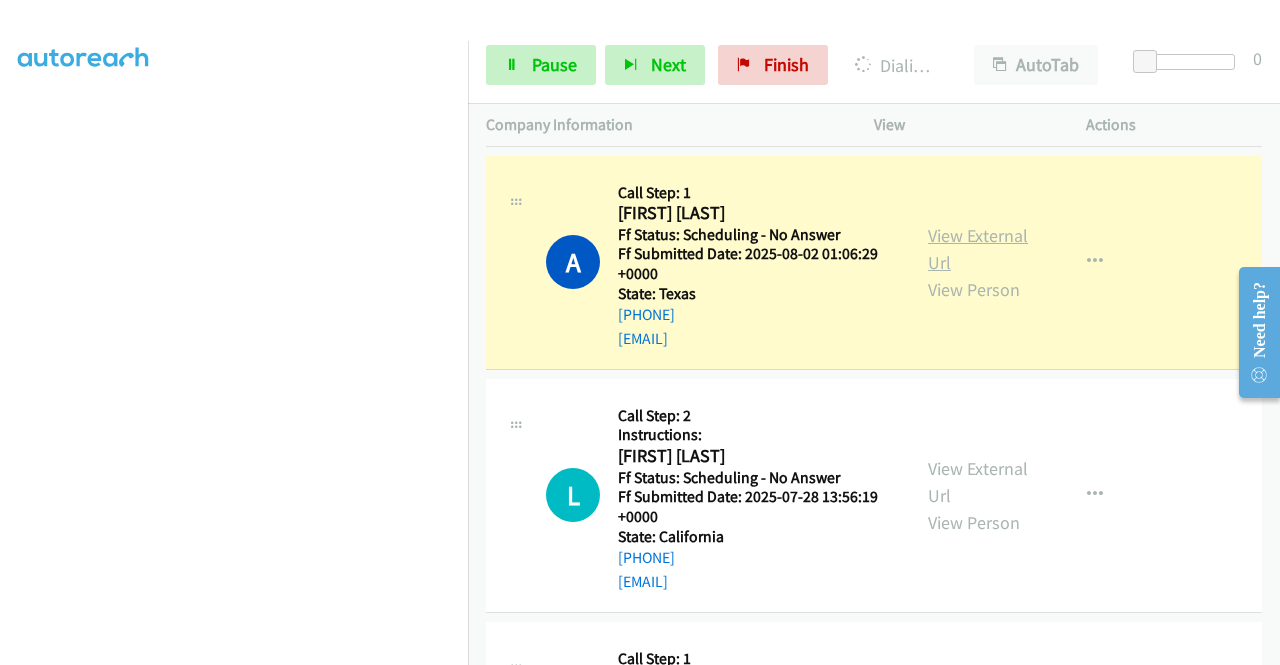 click on "View External Url" at bounding box center (978, 249) 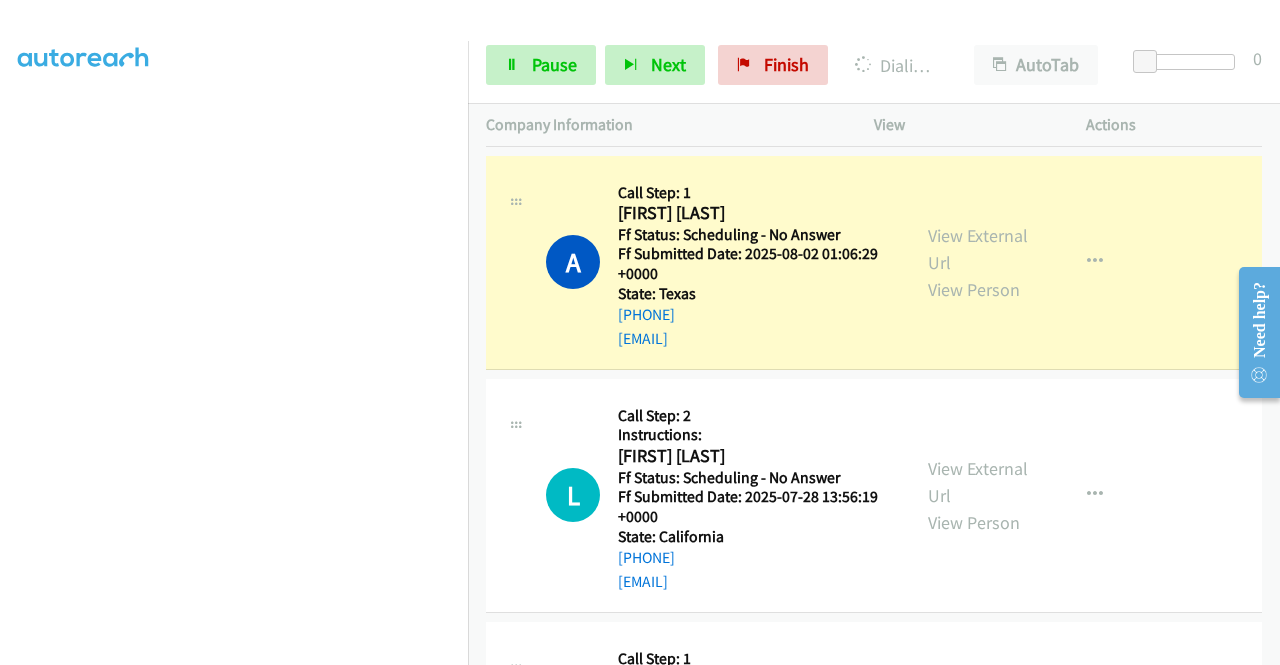 scroll, scrollTop: 0, scrollLeft: 0, axis: both 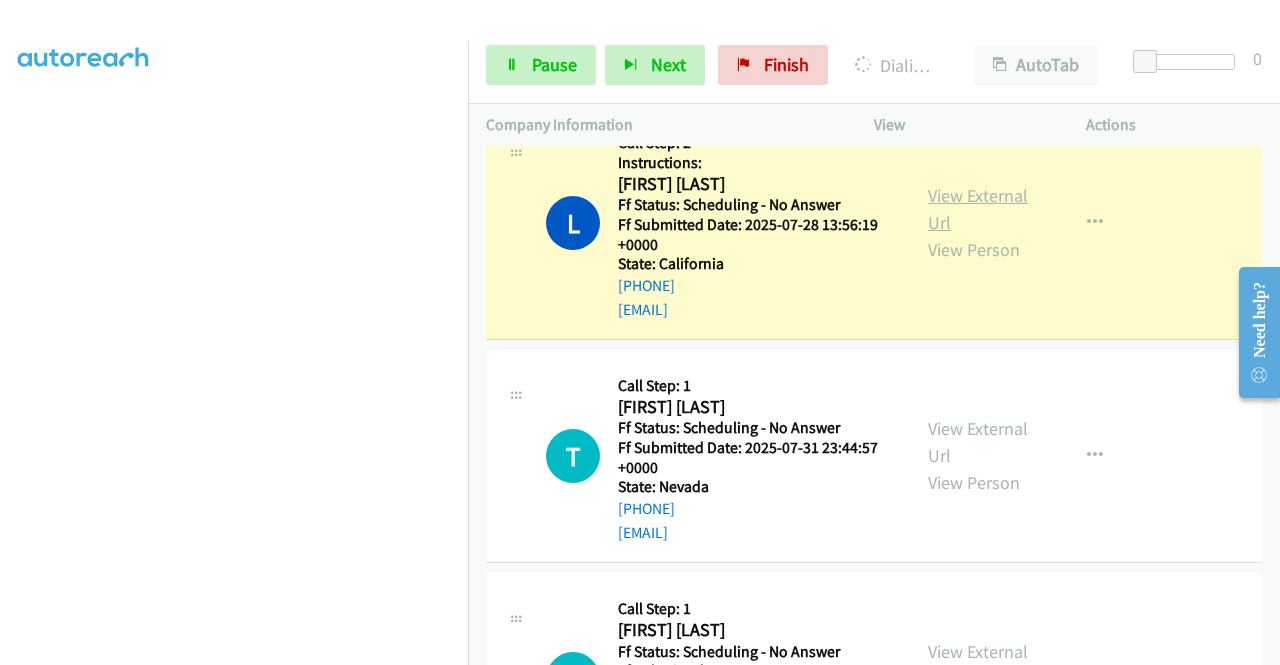 click on "View External Url" at bounding box center [978, 209] 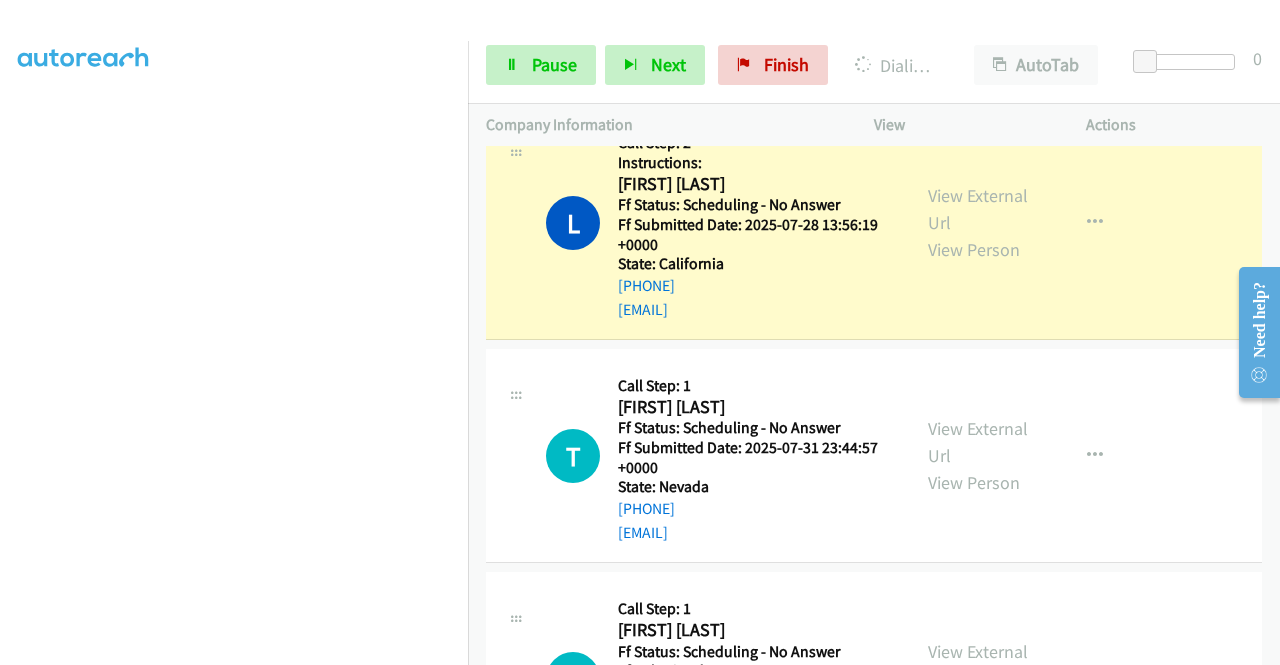 scroll, scrollTop: 0, scrollLeft: 0, axis: both 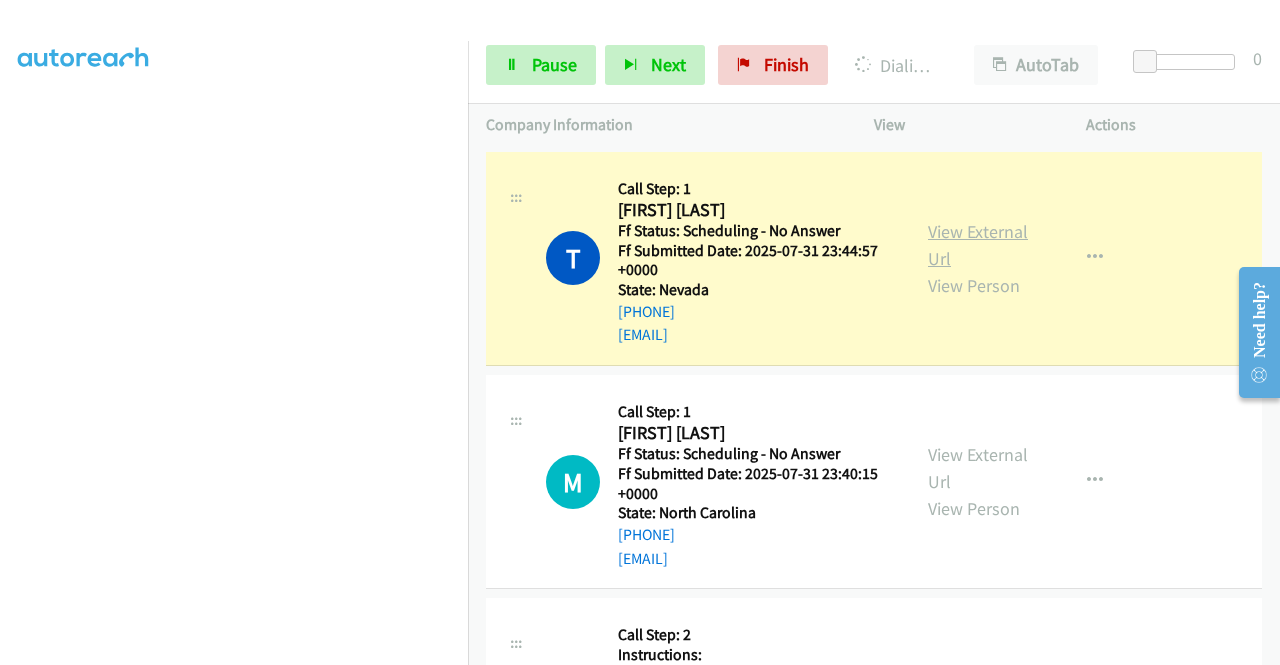 click on "View External Url" at bounding box center (978, 245) 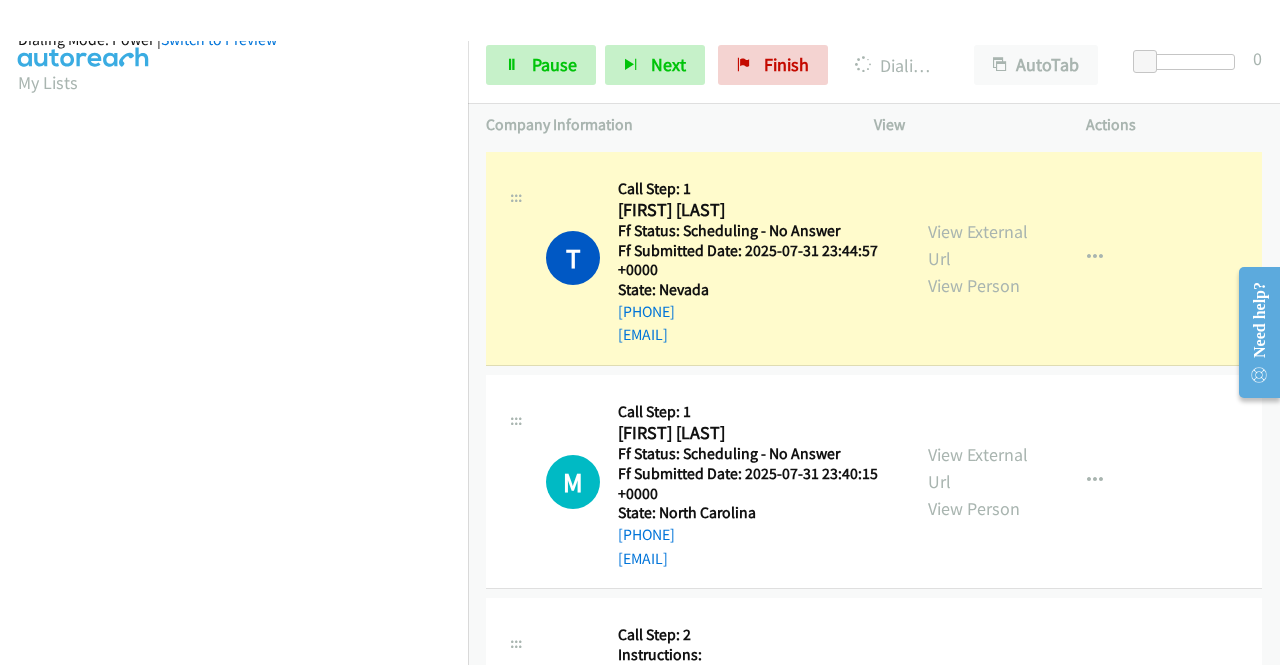 scroll, scrollTop: 456, scrollLeft: 0, axis: vertical 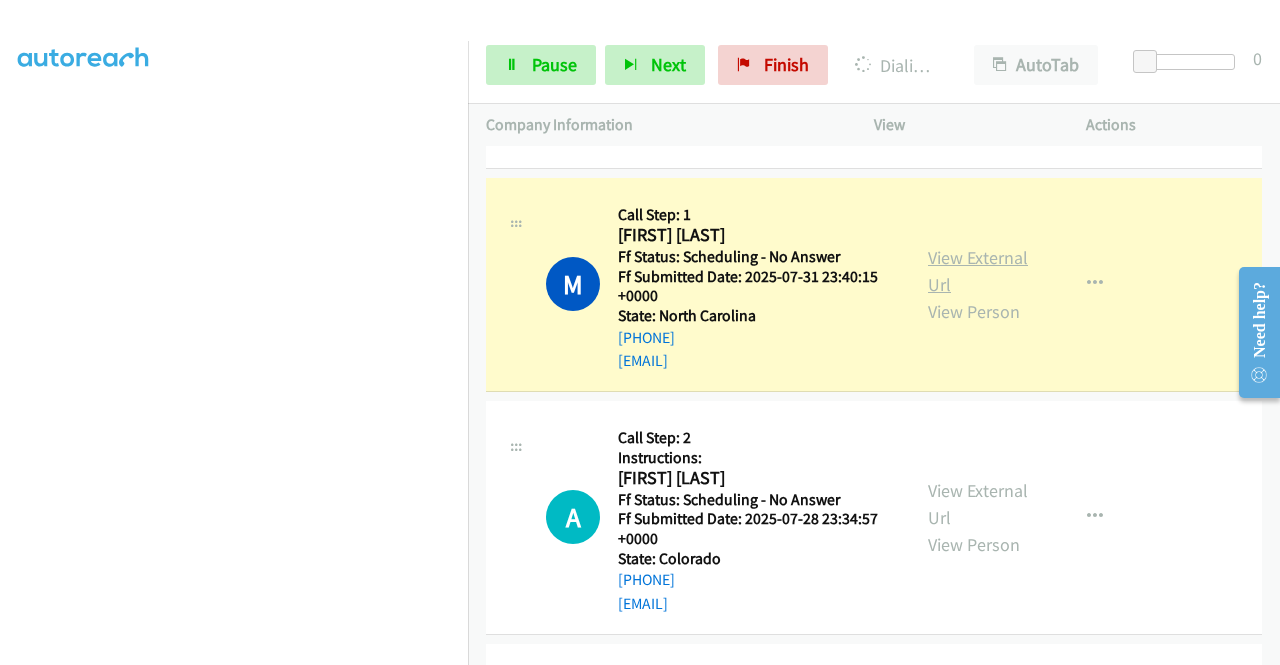 click on "View External Url" at bounding box center (978, 271) 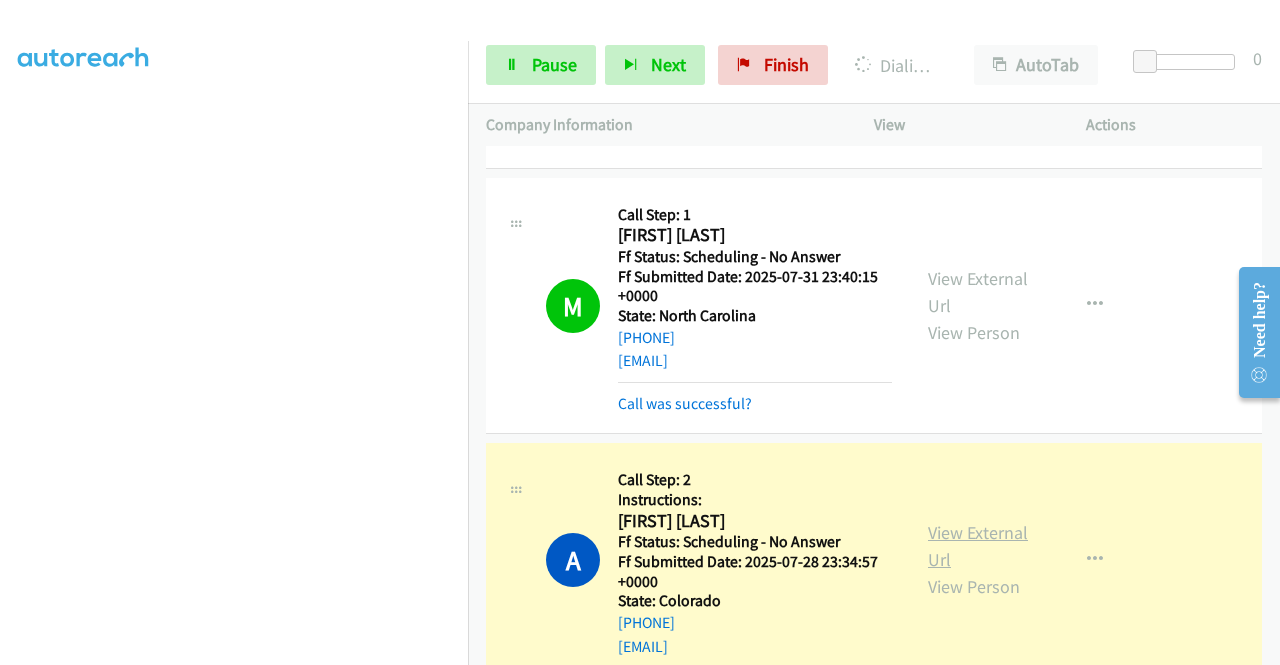click on "View External Url" at bounding box center [978, 546] 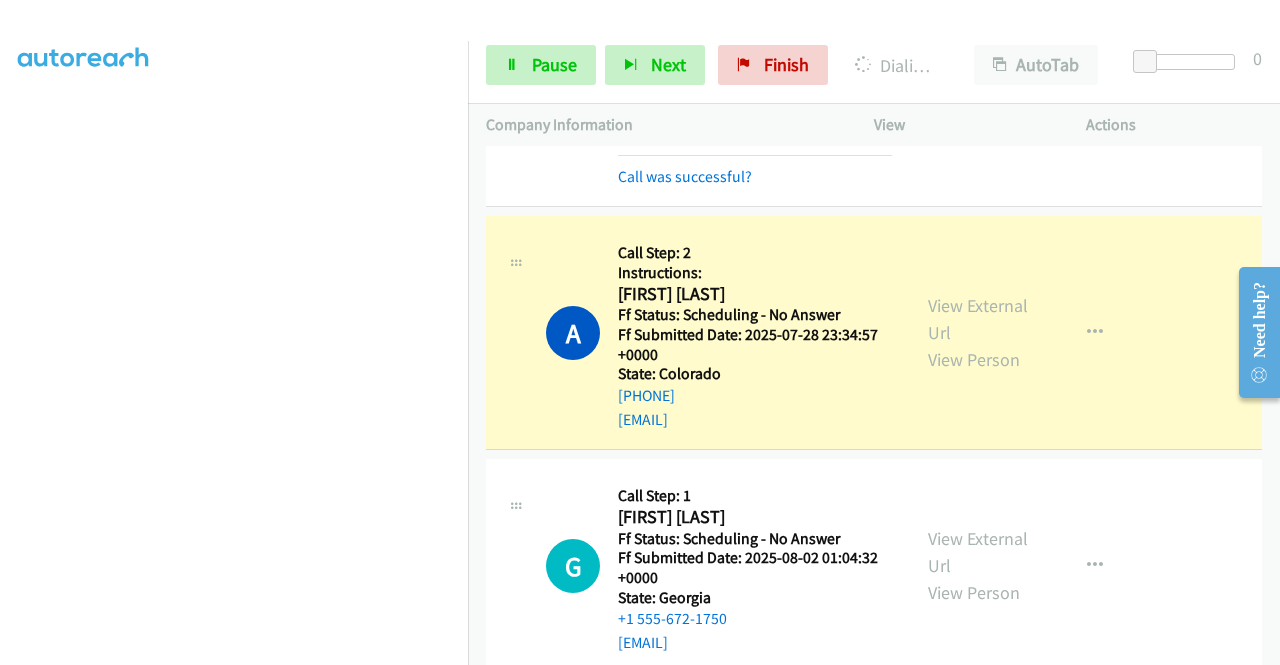 scroll, scrollTop: 2742, scrollLeft: 0, axis: vertical 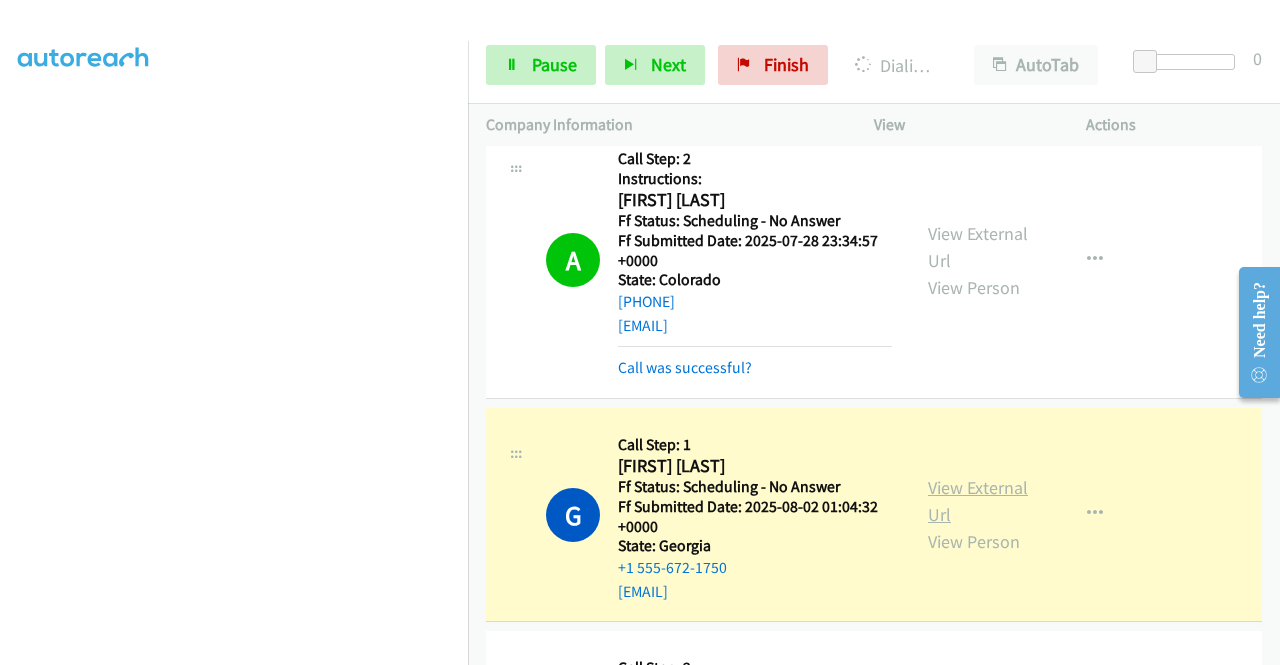 click on "View External Url" at bounding box center (978, 501) 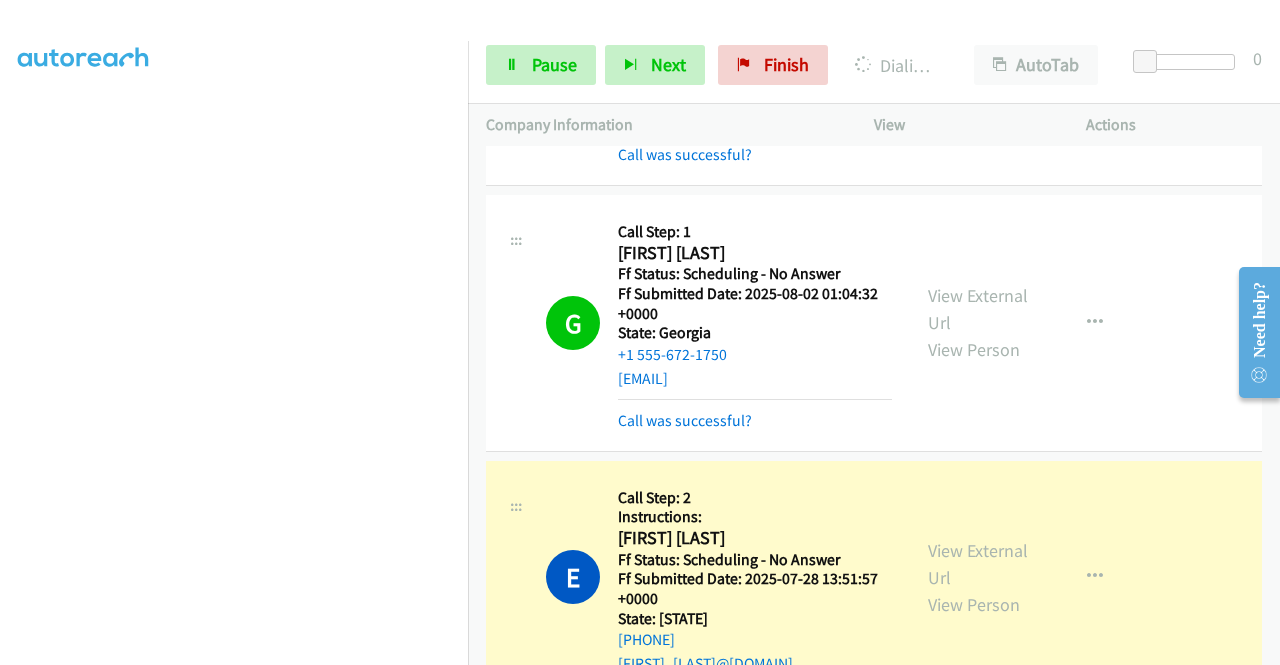 scroll, scrollTop: 3128, scrollLeft: 0, axis: vertical 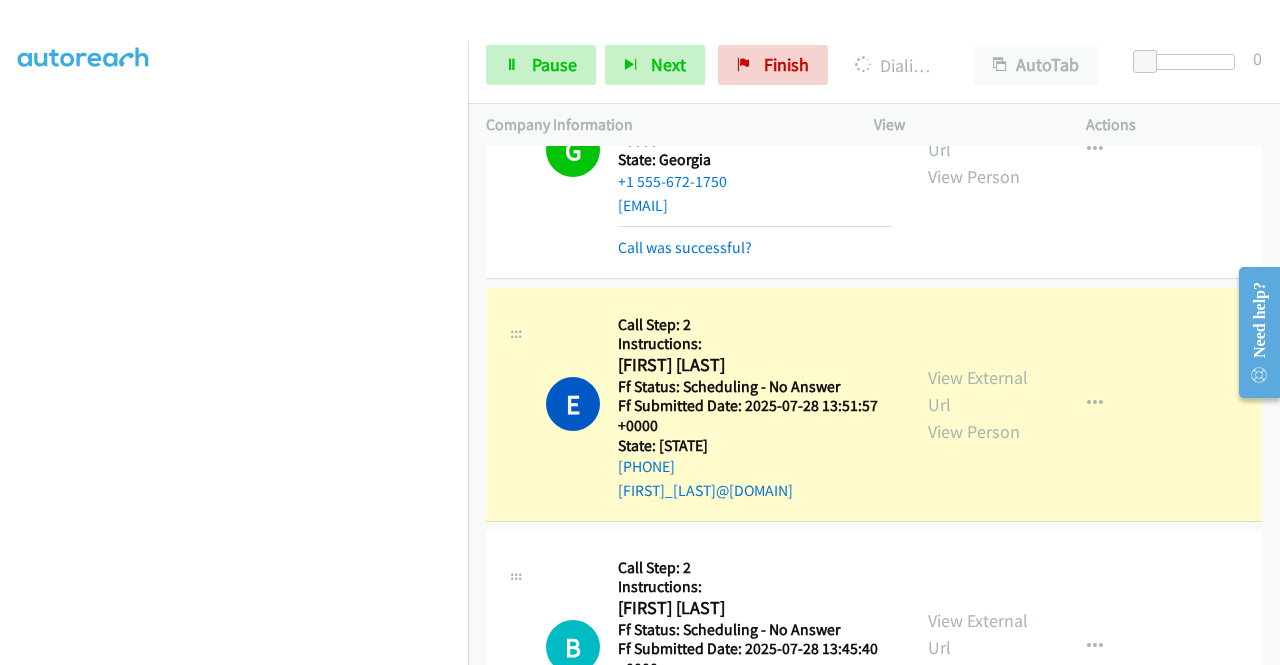 click on "View External Url
View Person" at bounding box center (980, 404) 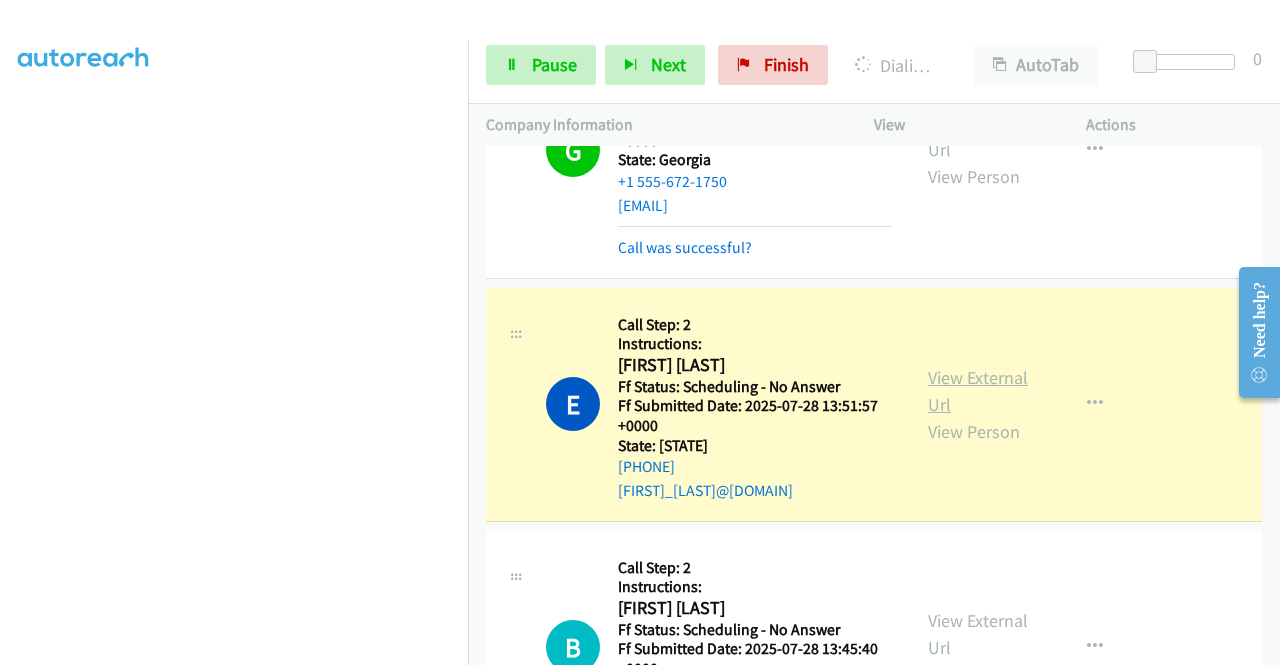 click on "View External Url" at bounding box center [978, 391] 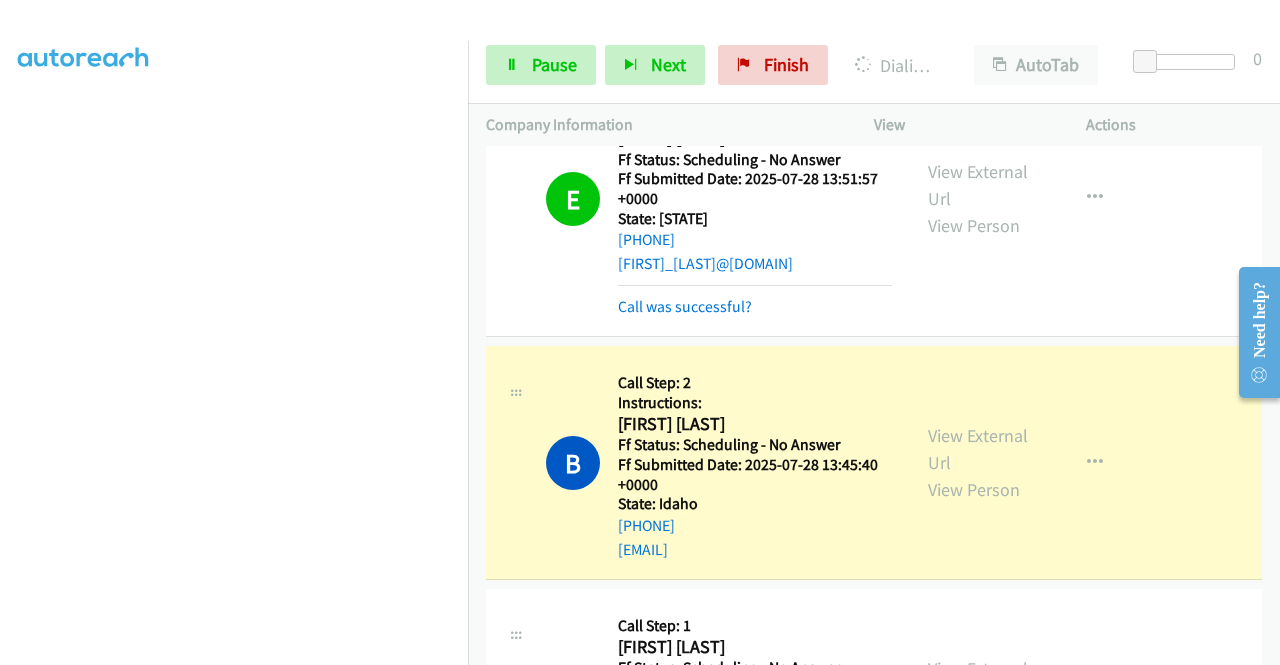 scroll, scrollTop: 3448, scrollLeft: 0, axis: vertical 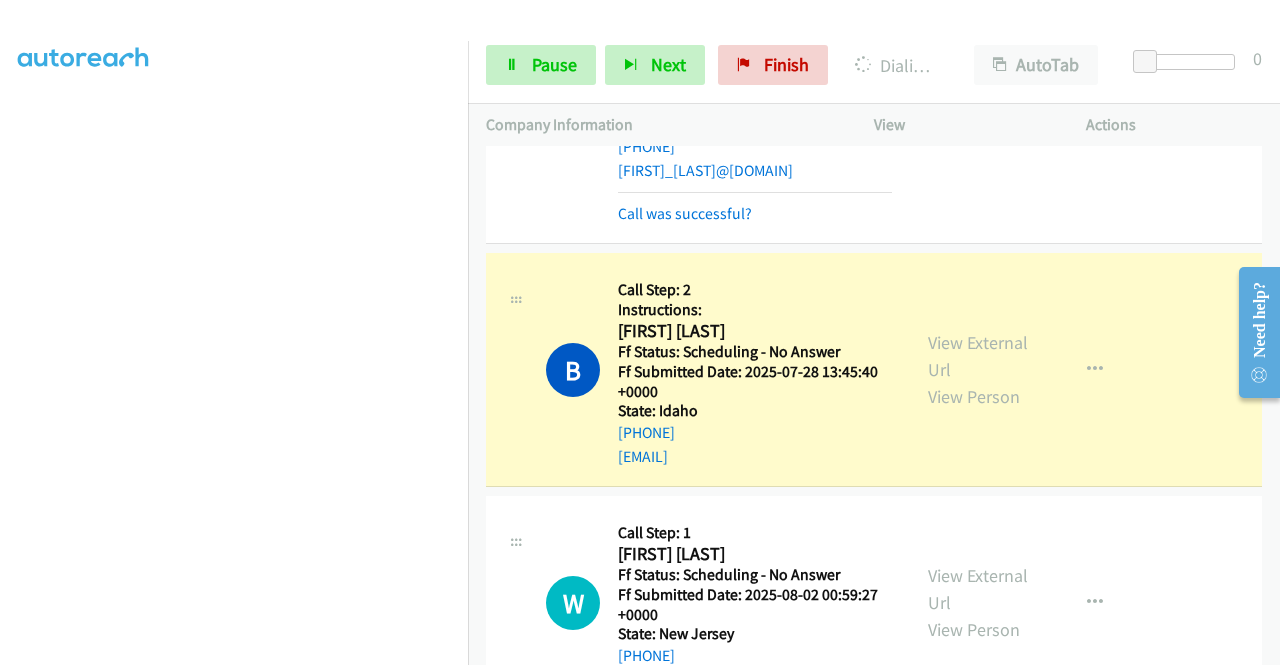 click on "View External Url
View Person
View External Url
Email
Schedule/Manage Callback
Skip Call
Add to do not call list" at bounding box center (1025, 369) 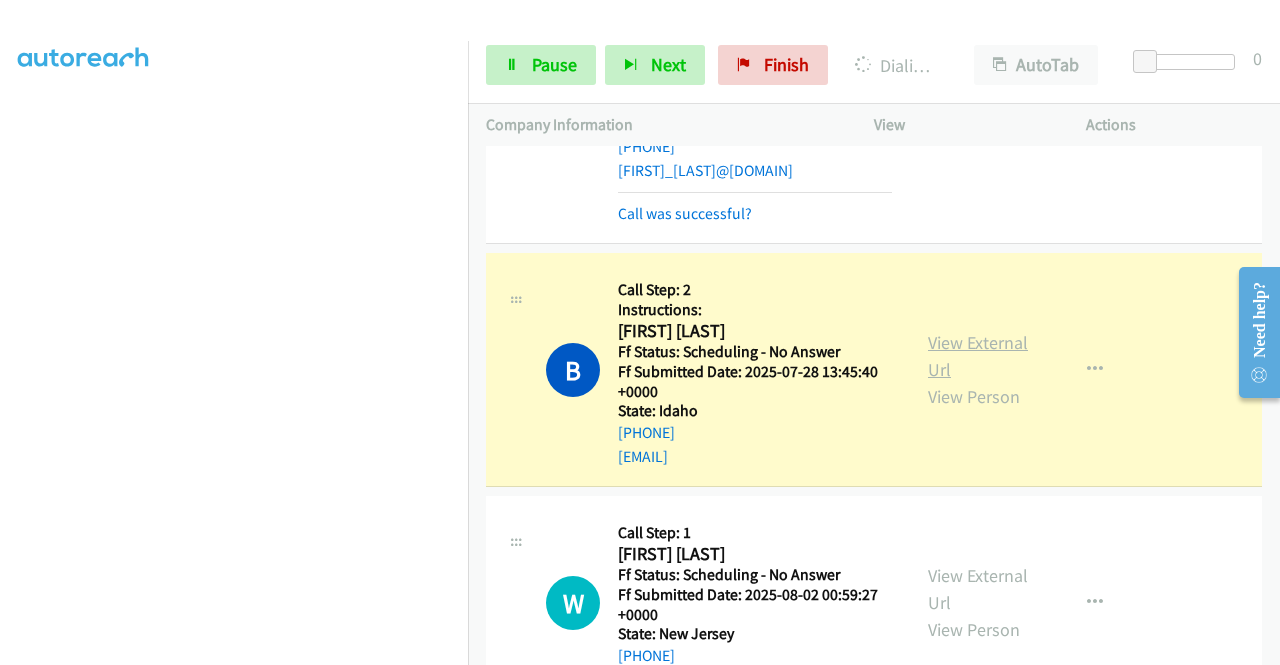 click on "View External Url" at bounding box center [978, 356] 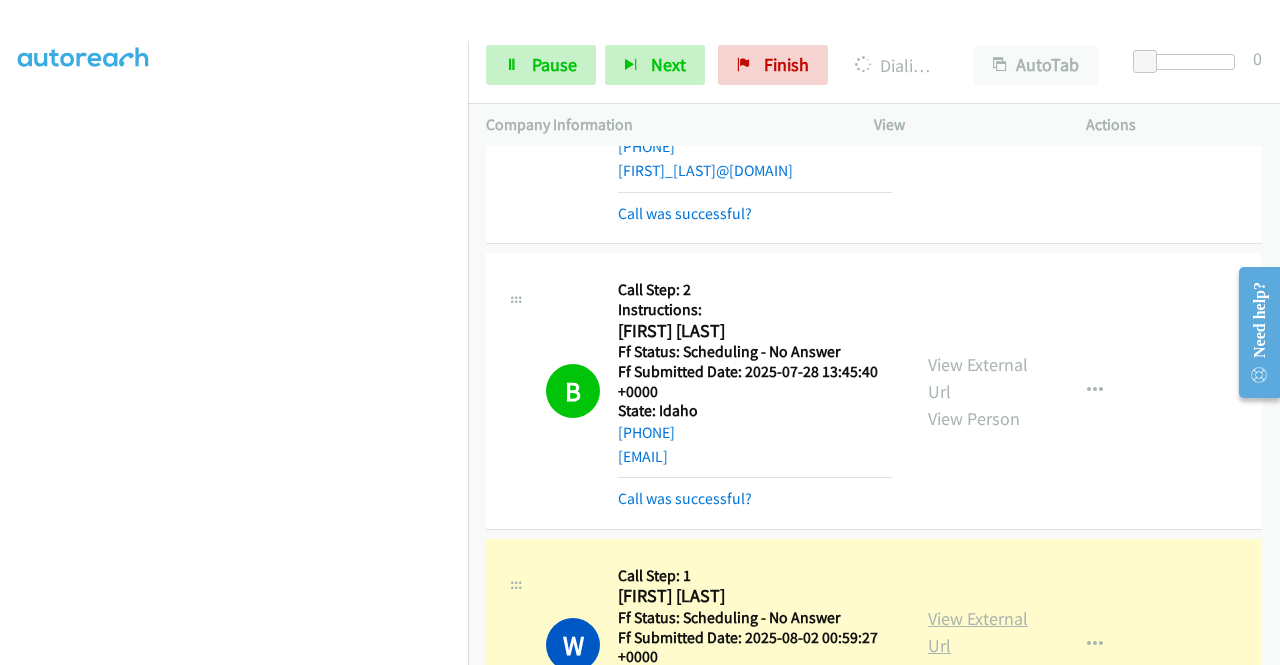 click on "View External Url" at bounding box center (978, 632) 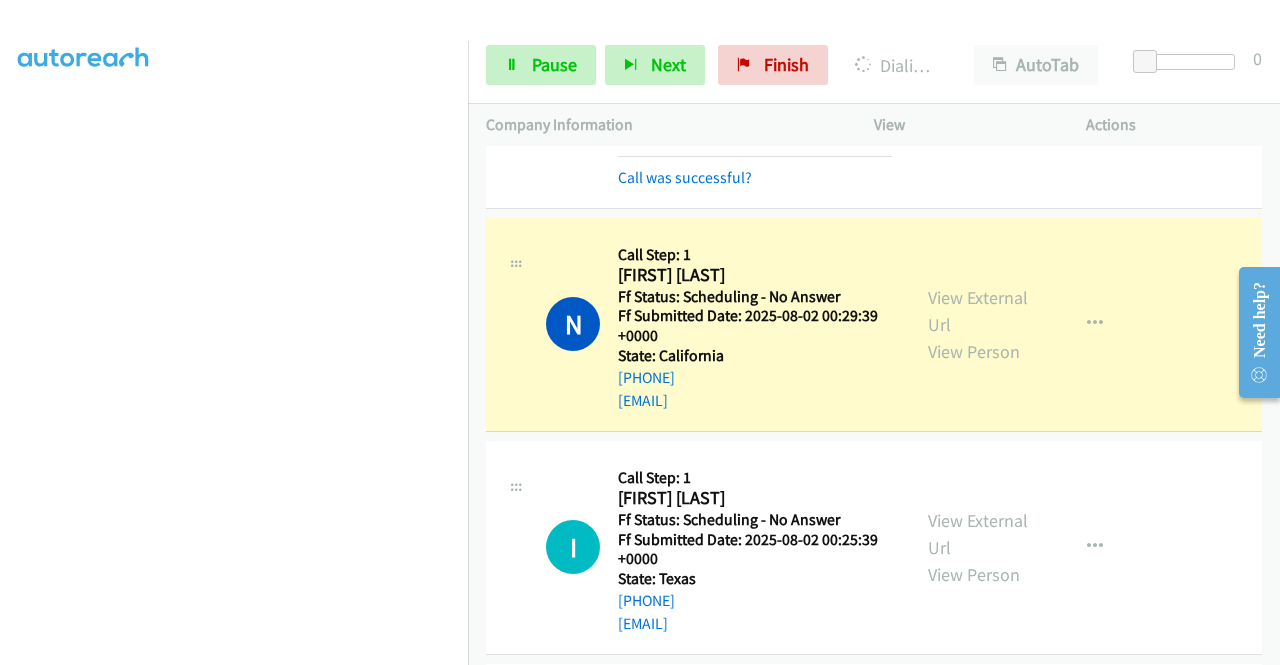 scroll, scrollTop: 4048, scrollLeft: 0, axis: vertical 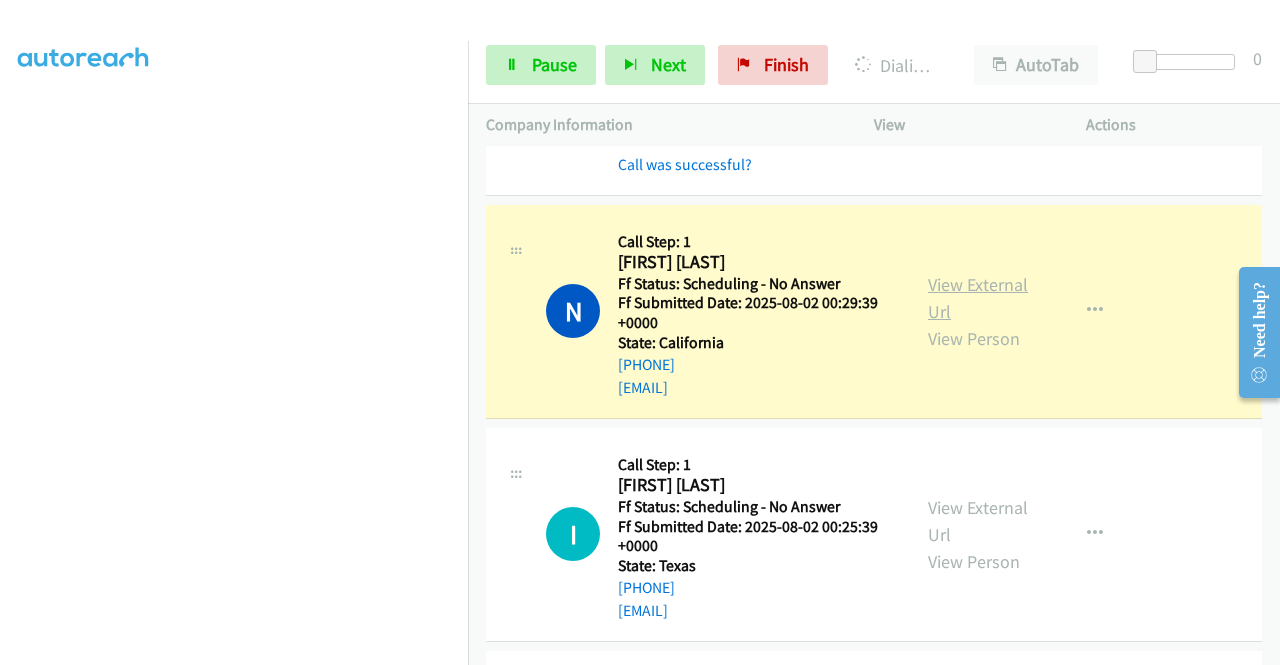 click on "View External Url" at bounding box center (978, 298) 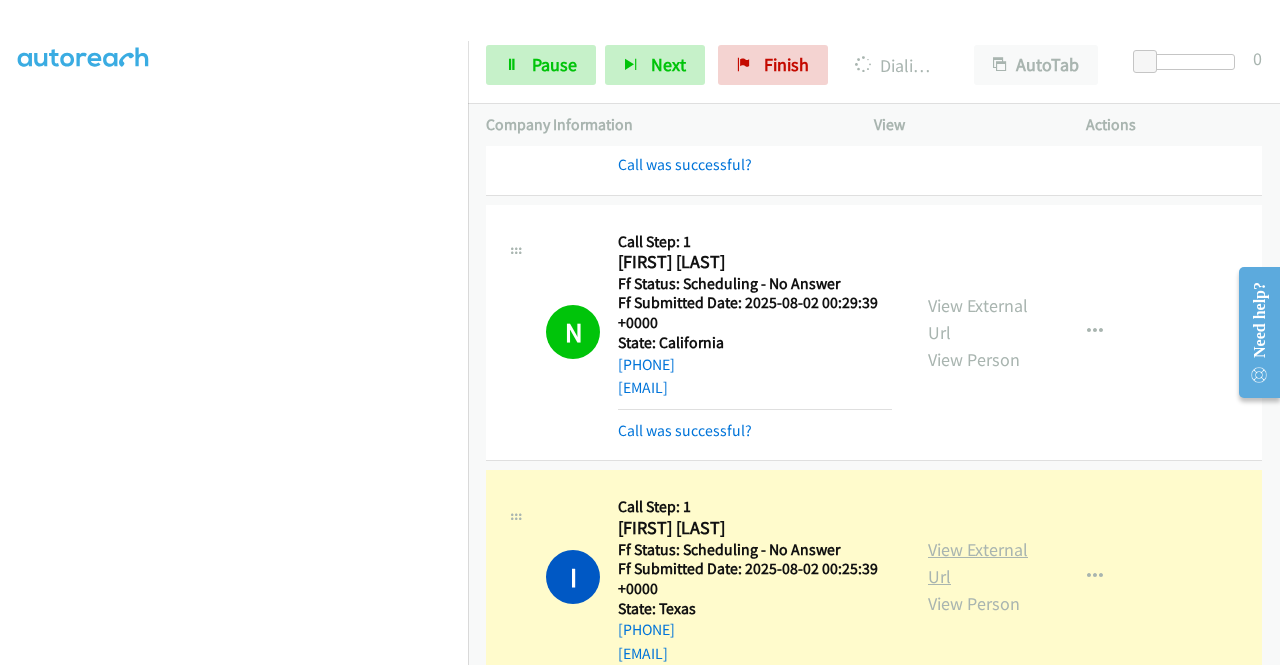 click on "View External Url" at bounding box center [978, 563] 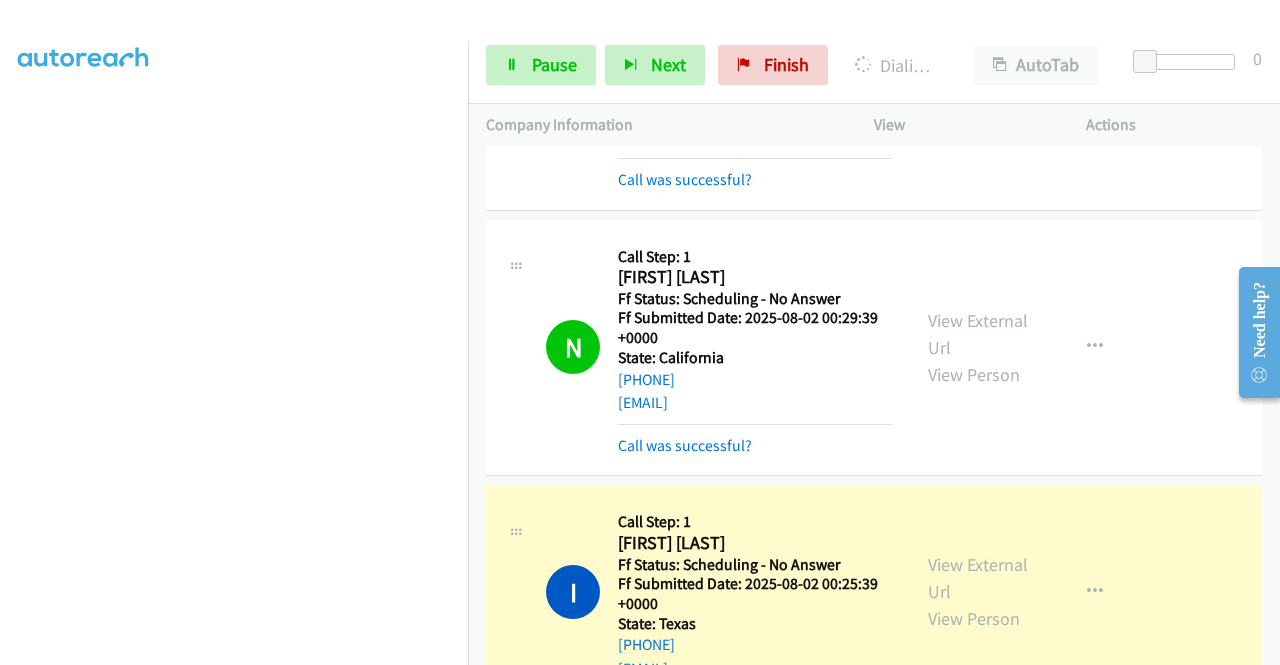 scroll, scrollTop: 4032, scrollLeft: 0, axis: vertical 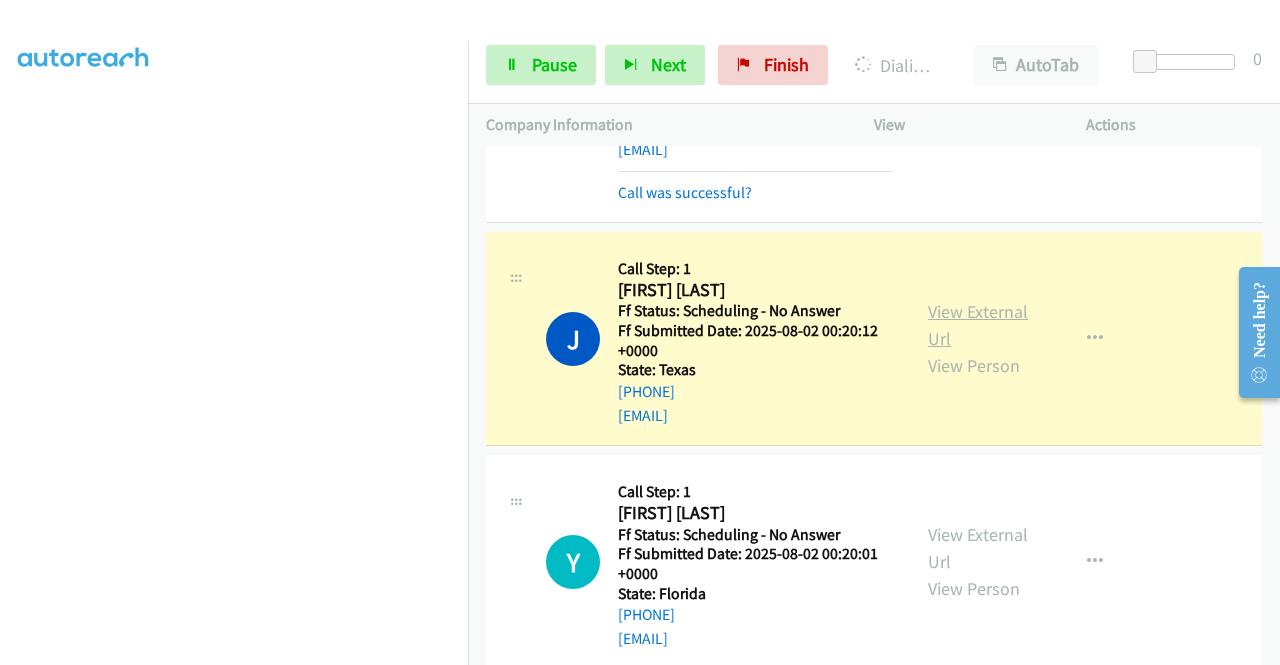click on "View External Url" at bounding box center [978, 325] 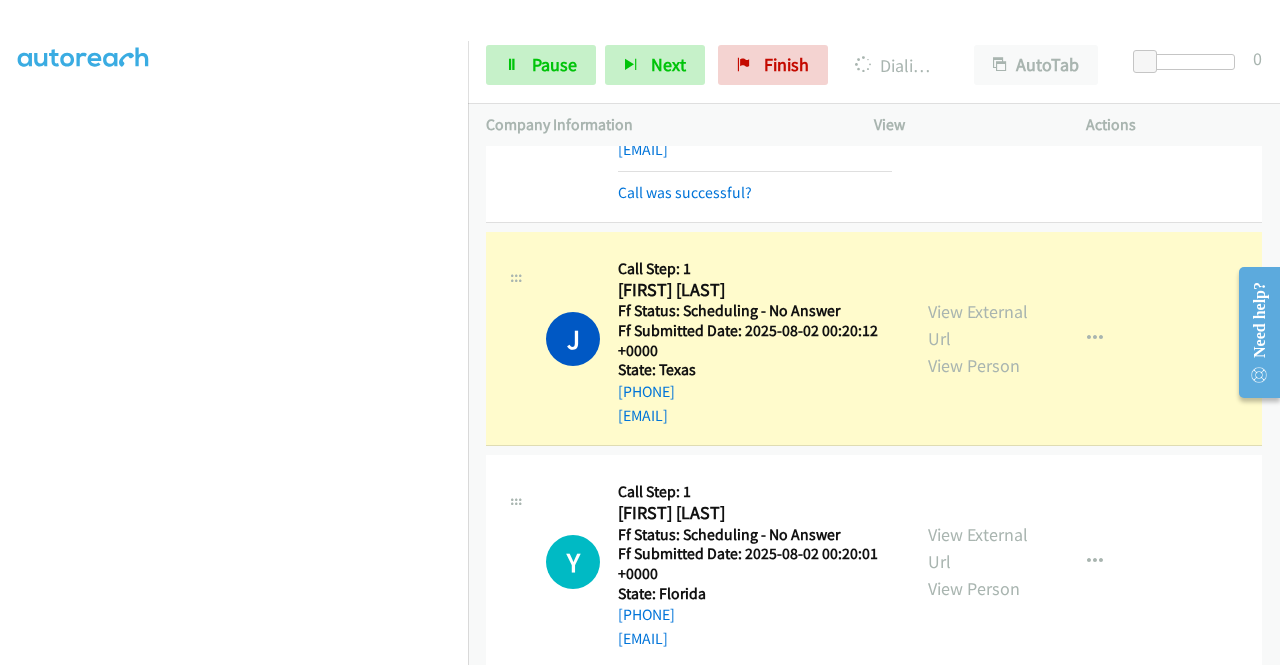 click on "Start Calls
Pause
Next
Finish
Dialing Joshua Hood
AutoTab
AutoTab
0" at bounding box center [874, 65] 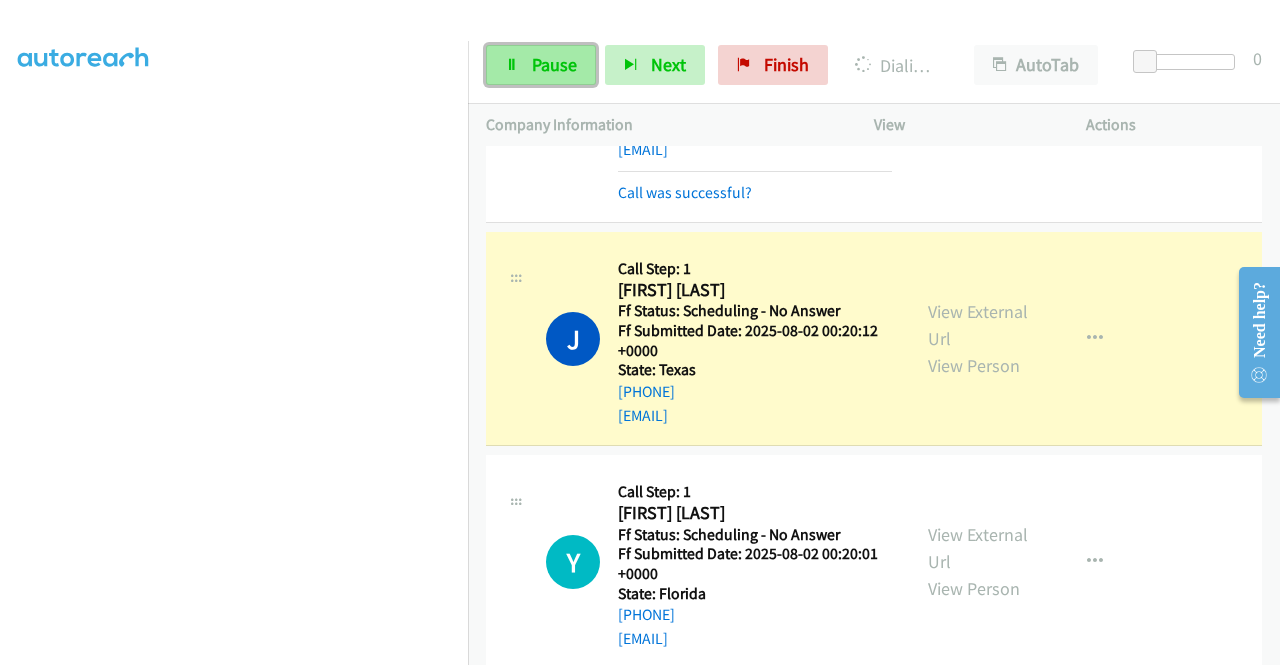 click on "Pause" at bounding box center (554, 64) 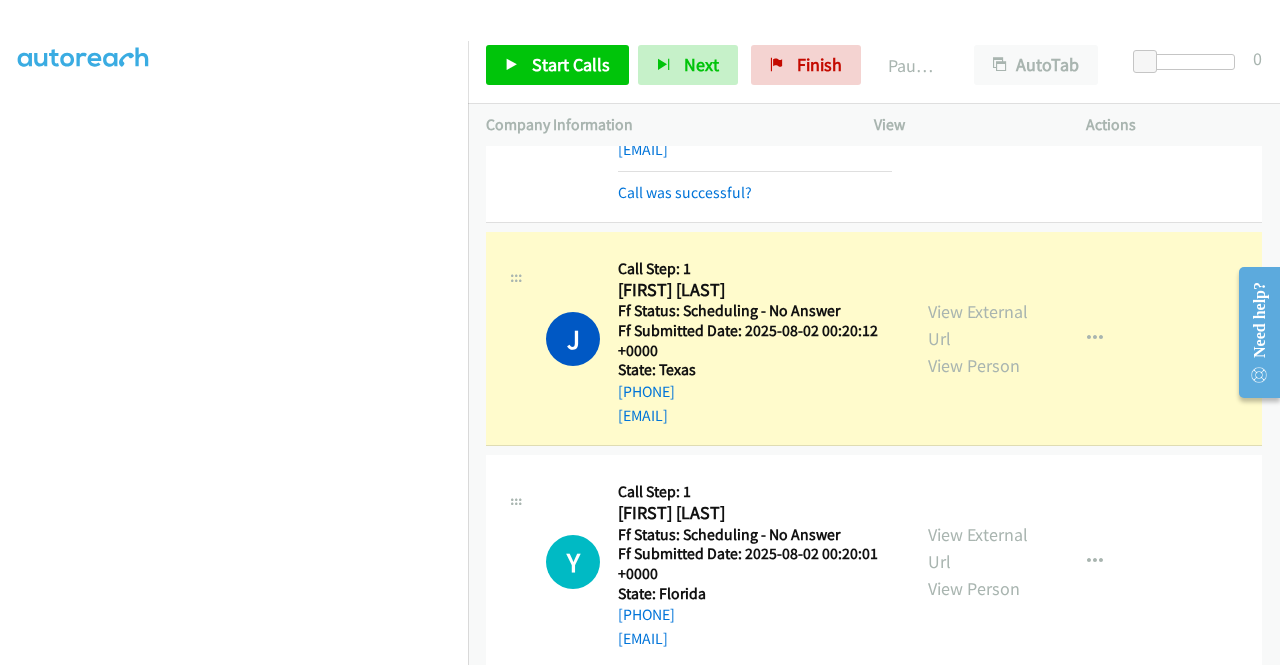 click on "Dialing Mode: Power
|
Switch to Preview
My Lists" at bounding box center (234, 373) 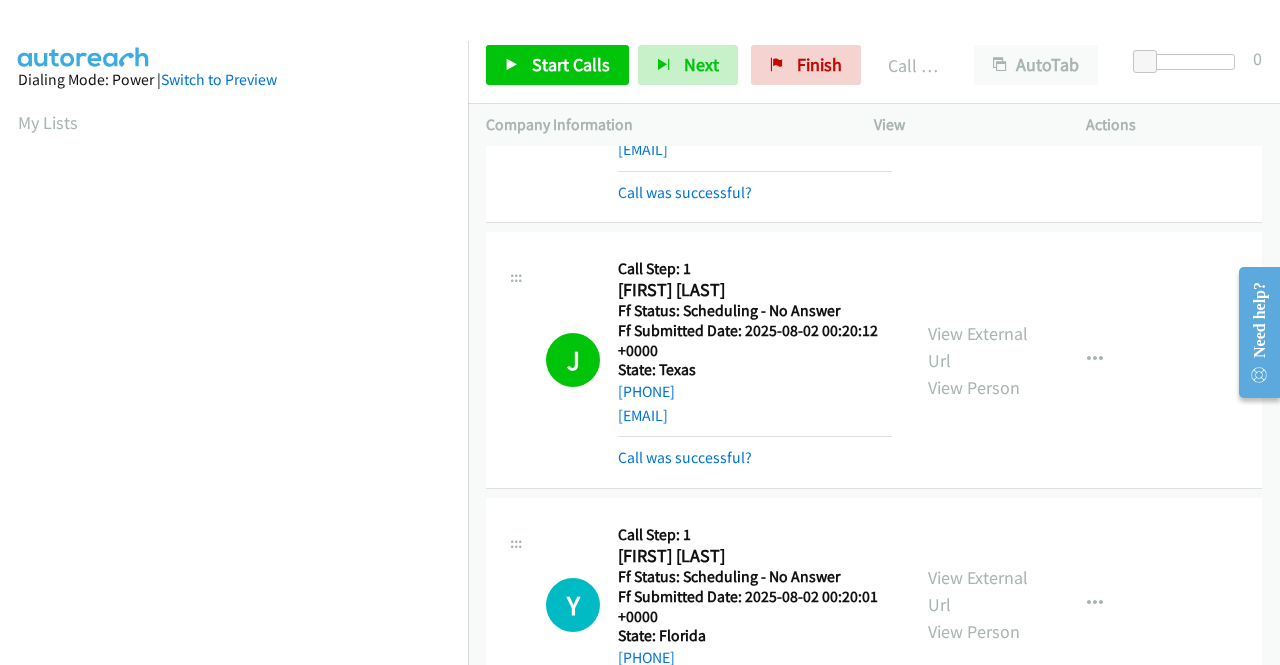 scroll, scrollTop: 456, scrollLeft: 0, axis: vertical 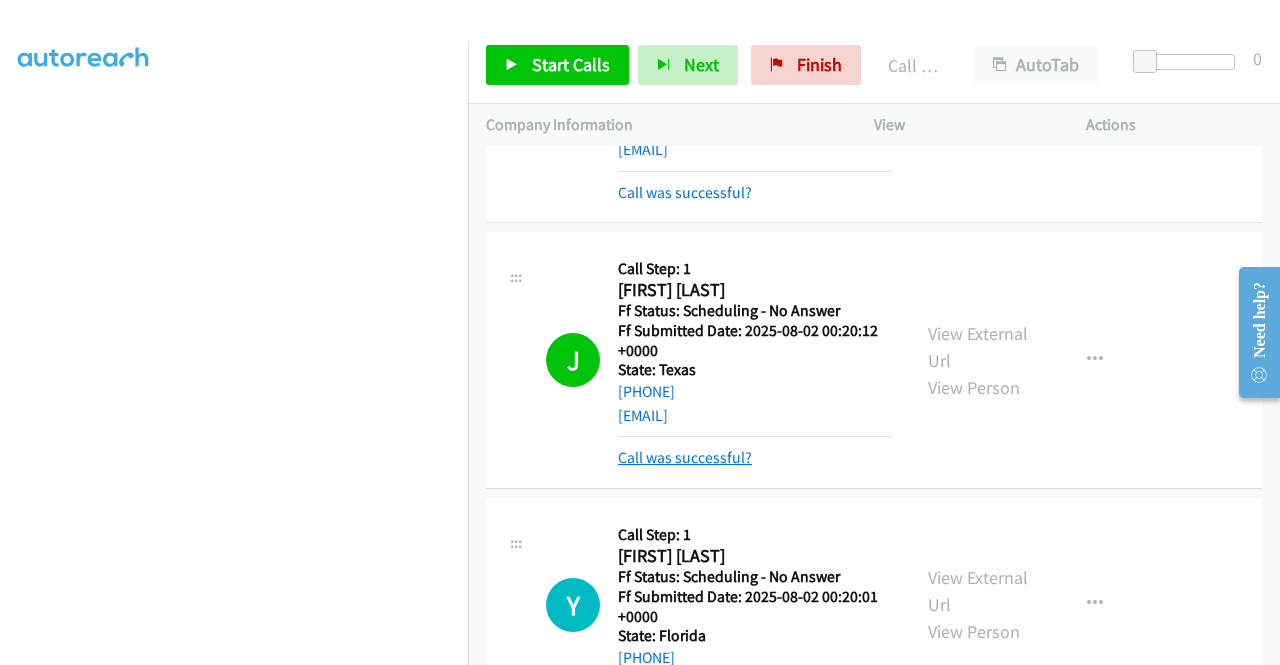 click on "Call was successful?" at bounding box center (685, 457) 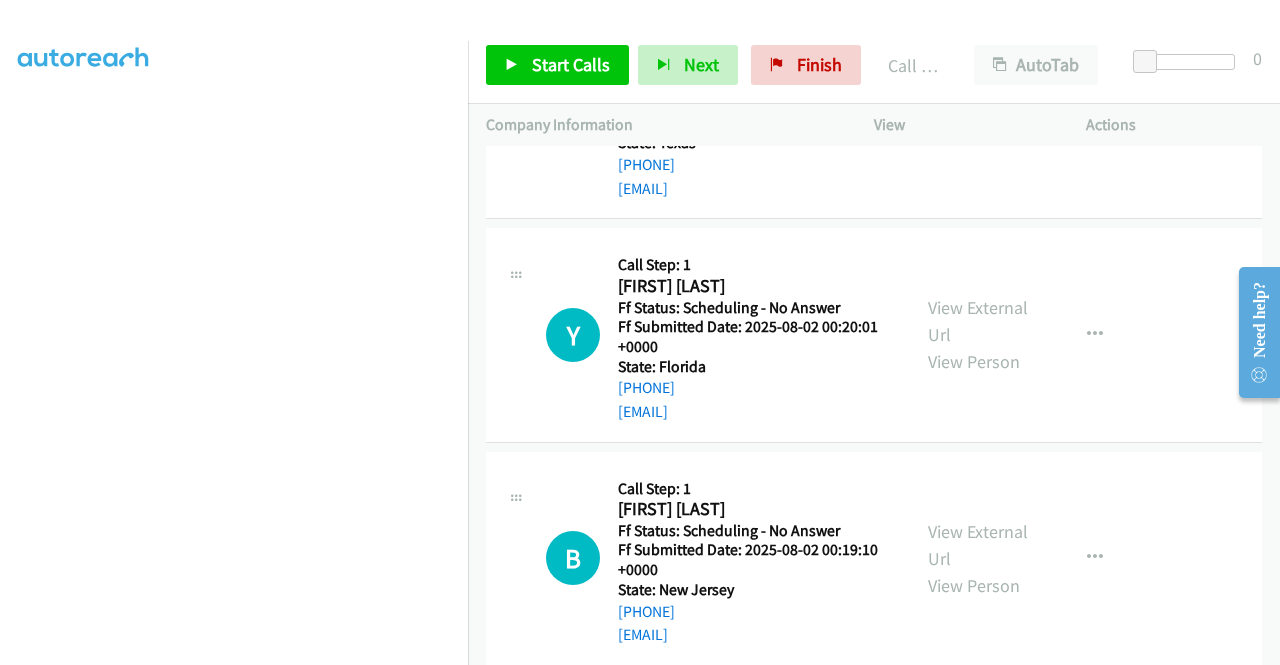 scroll, scrollTop: 4819, scrollLeft: 0, axis: vertical 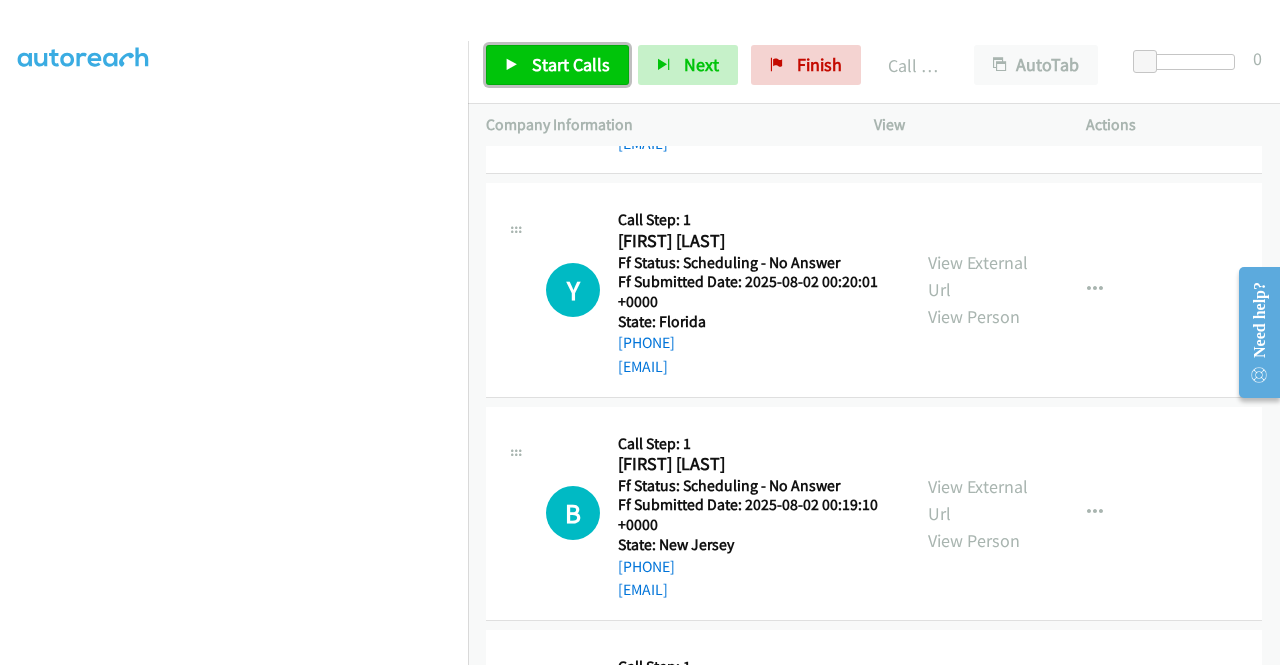 click on "Start Calls" at bounding box center [557, 65] 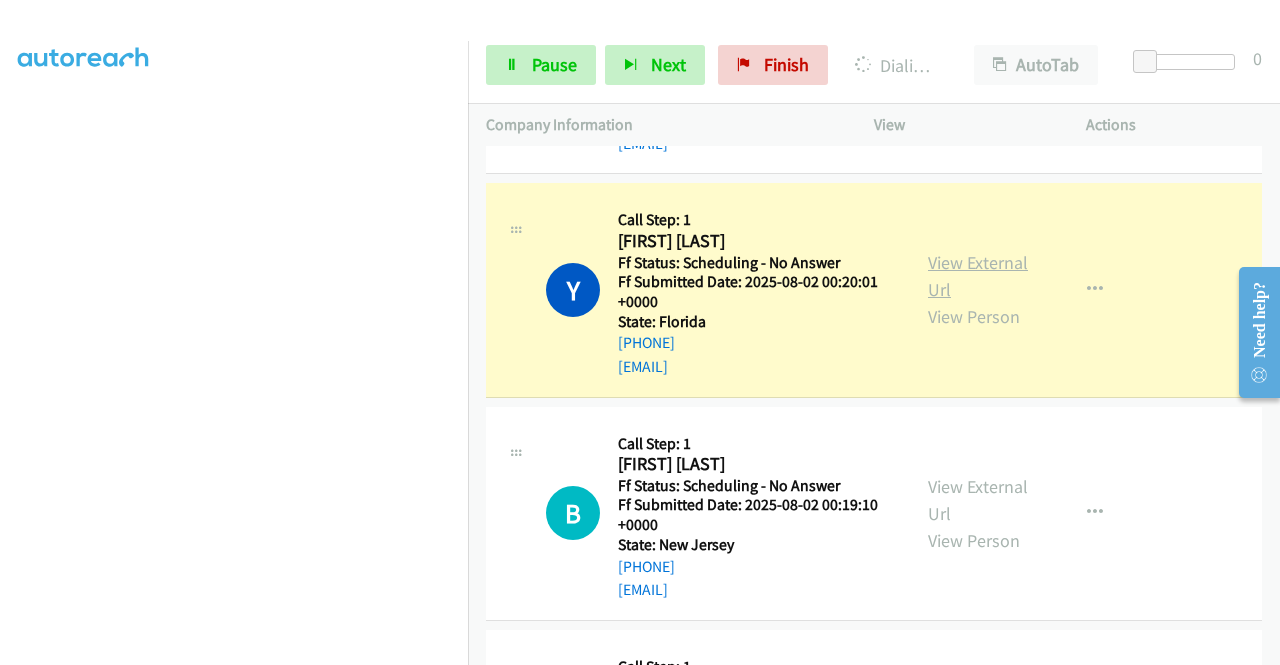 click on "View External Url" at bounding box center [978, 276] 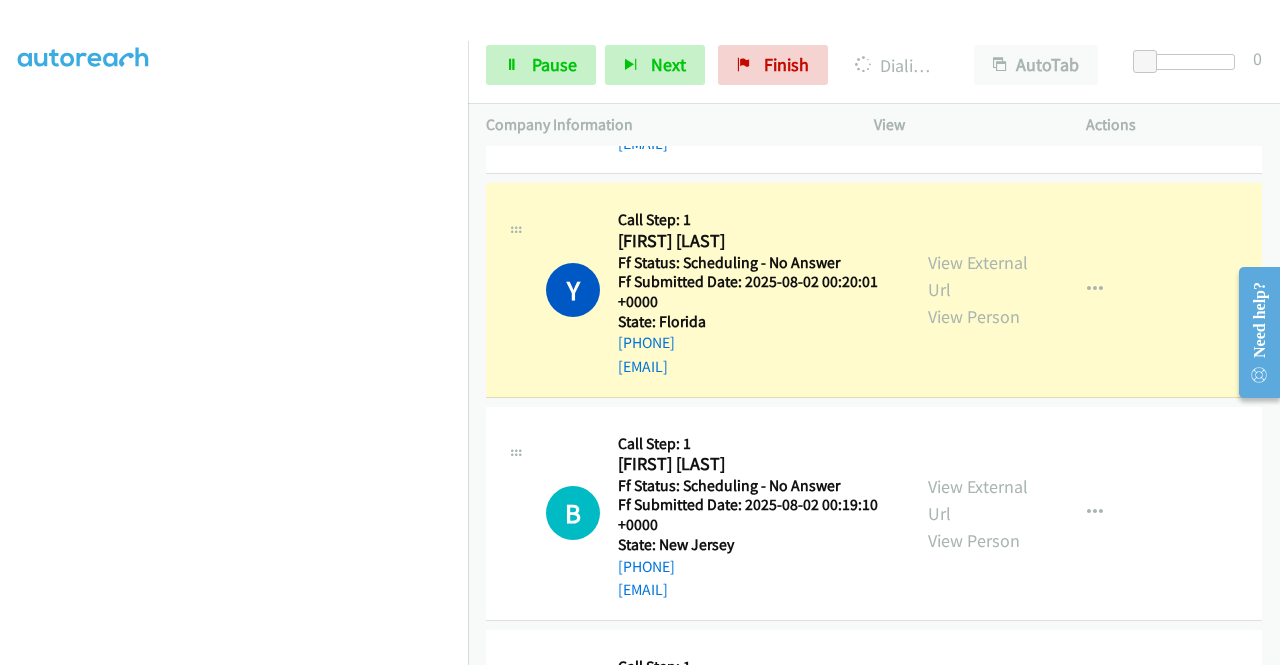 scroll, scrollTop: 456, scrollLeft: 0, axis: vertical 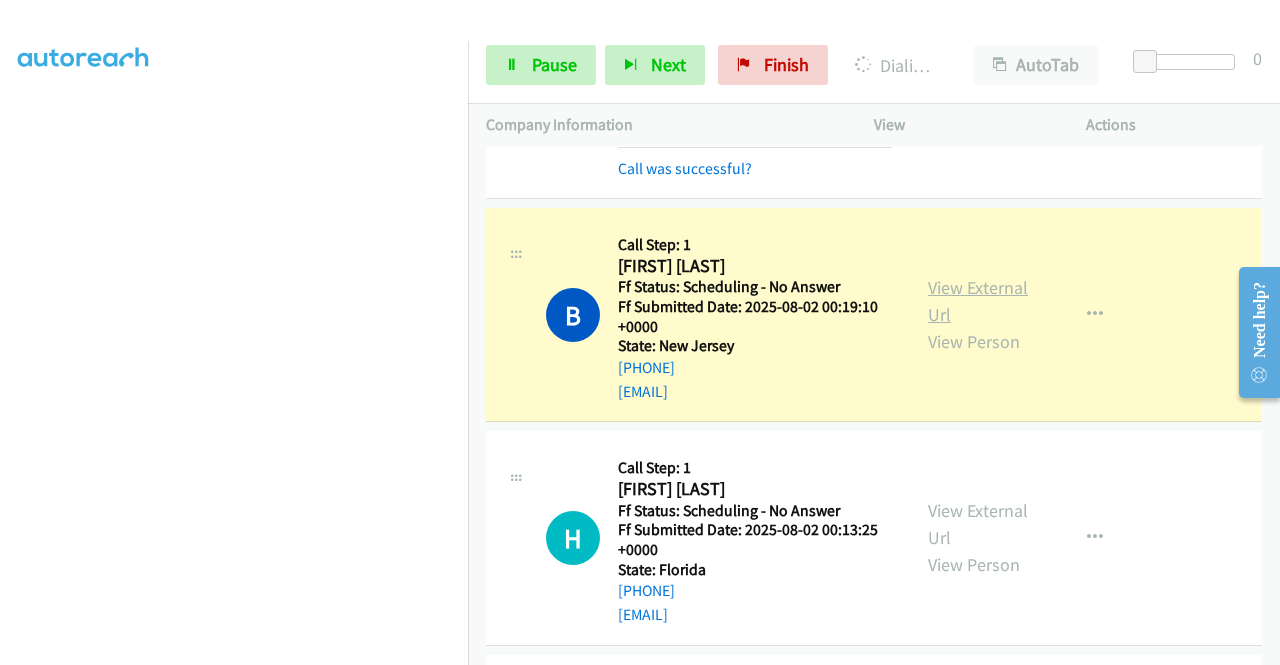 click on "View External Url" at bounding box center [978, 301] 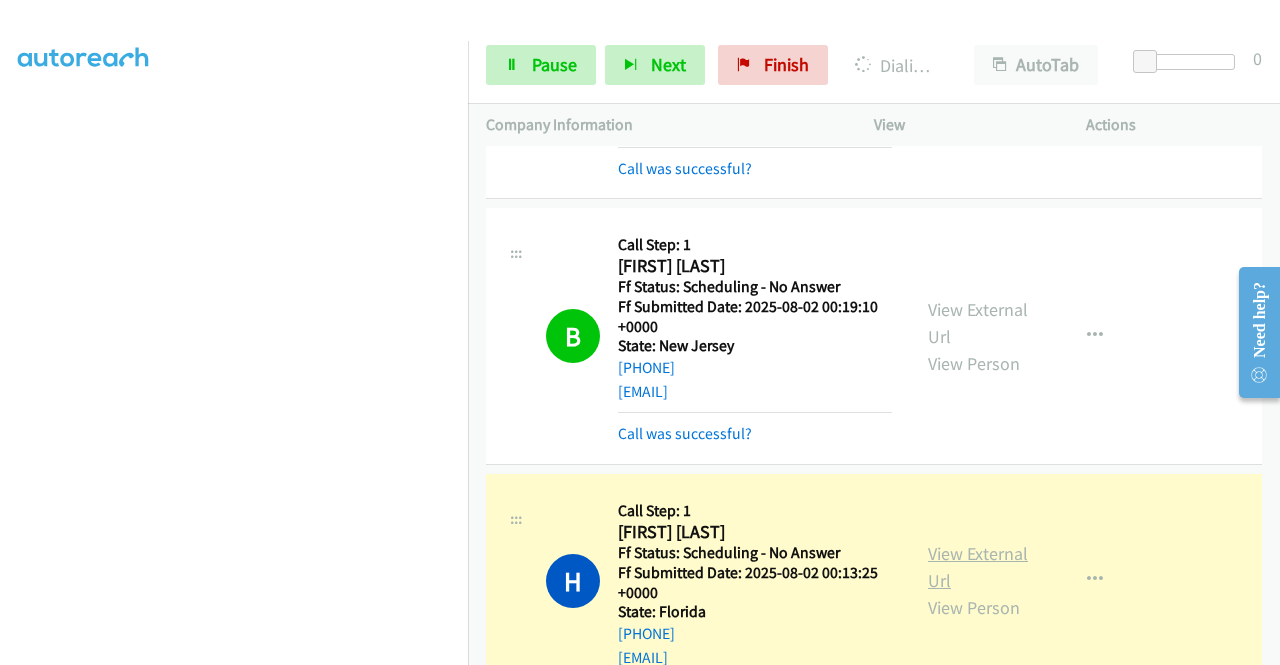 click on "View External Url" at bounding box center [978, 567] 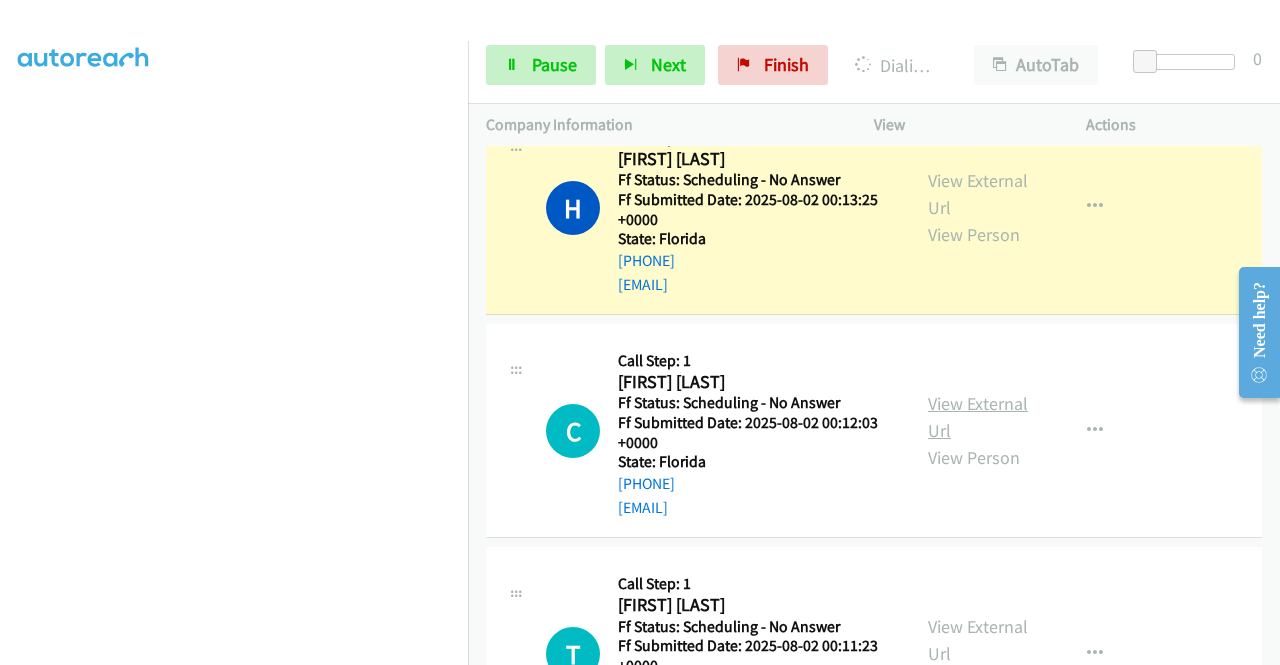 scroll, scrollTop: 5438, scrollLeft: 0, axis: vertical 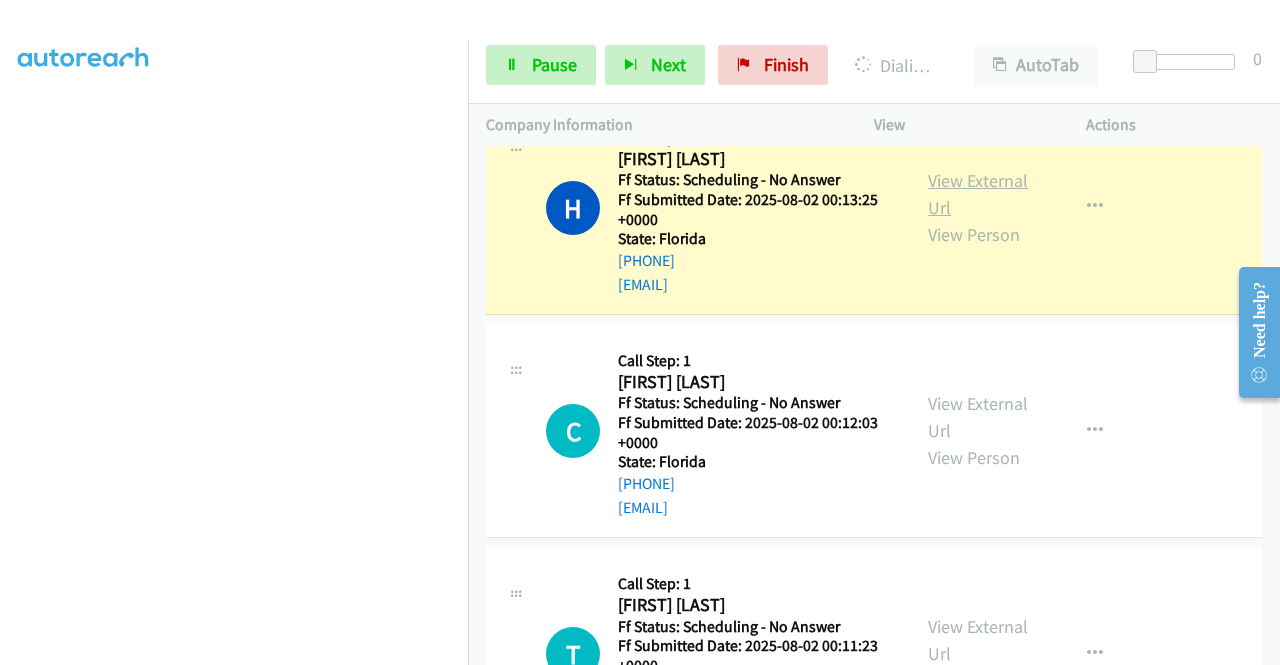 click on "View External Url" at bounding box center [978, 194] 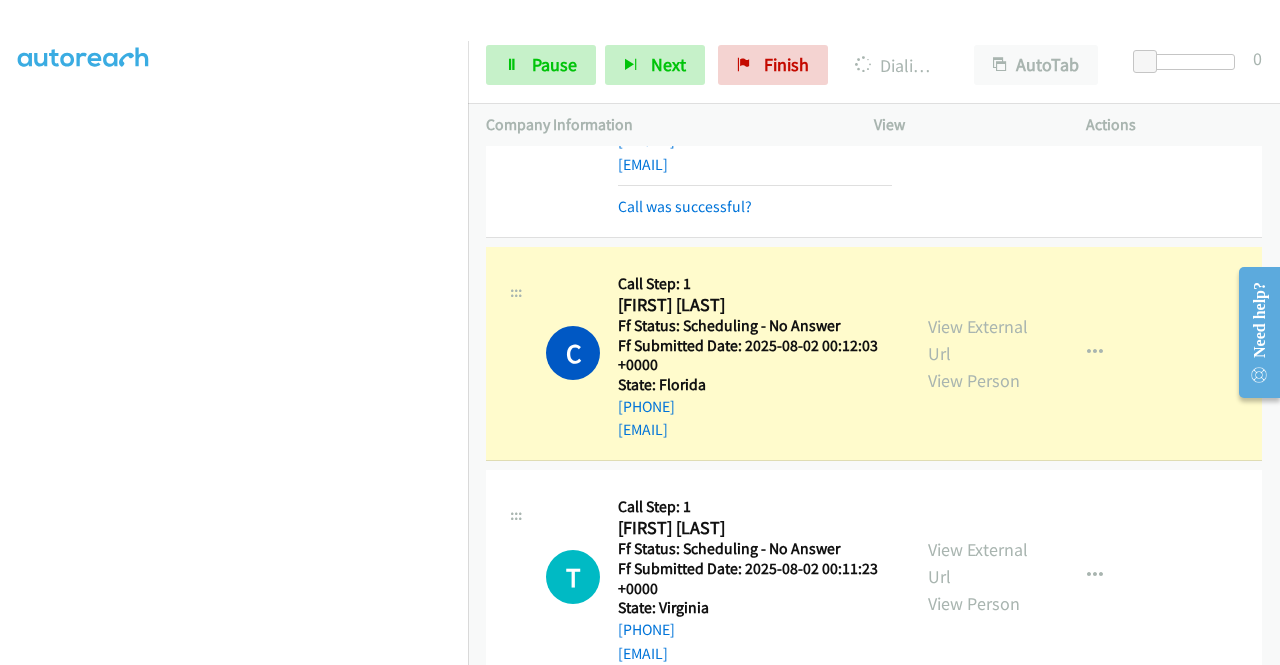 scroll, scrollTop: 5625, scrollLeft: 0, axis: vertical 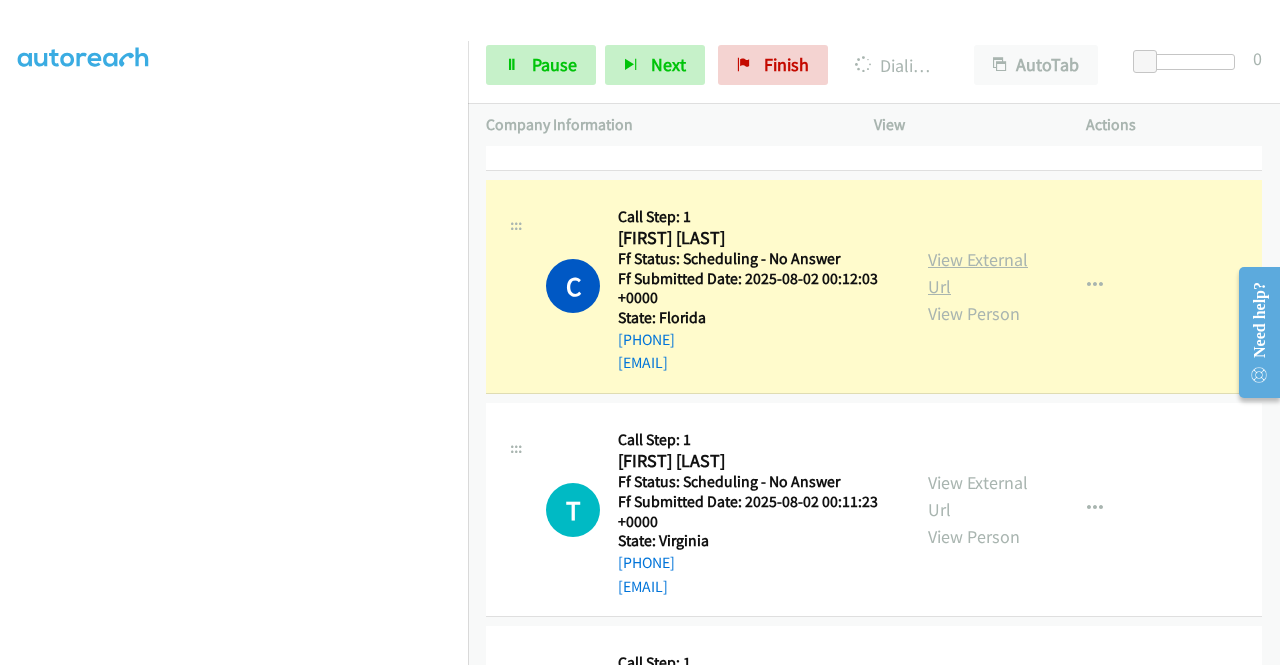 click on "View External Url" at bounding box center (978, 273) 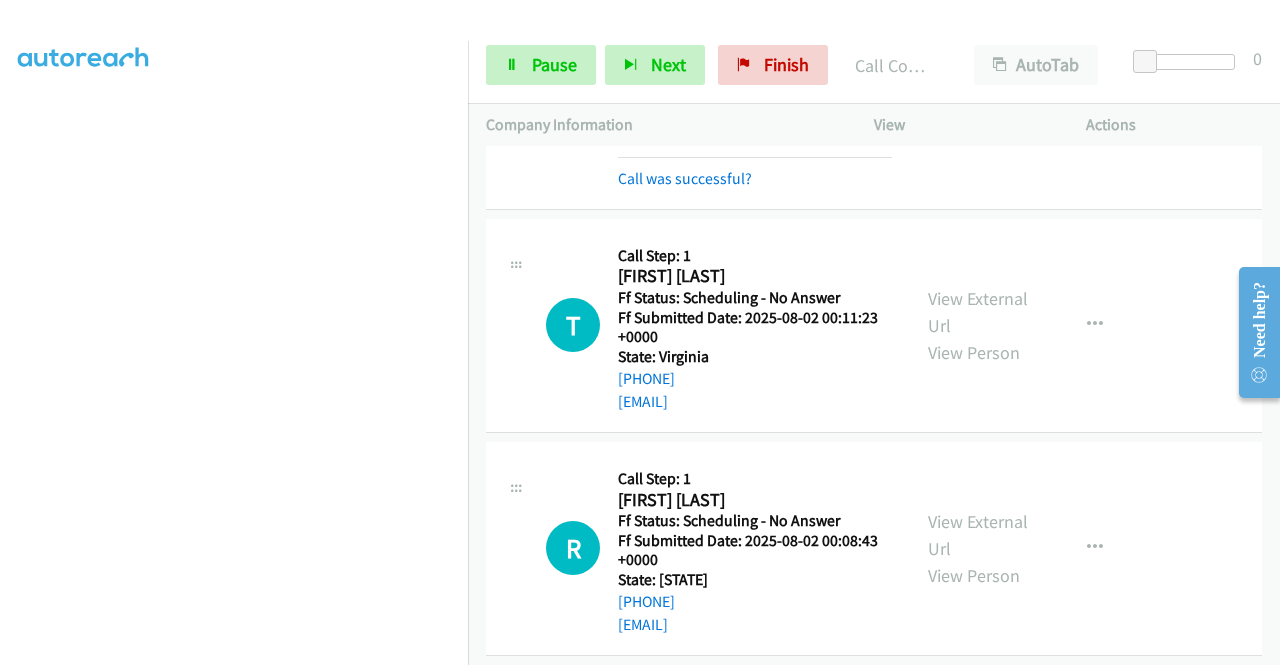 scroll, scrollTop: 5892, scrollLeft: 0, axis: vertical 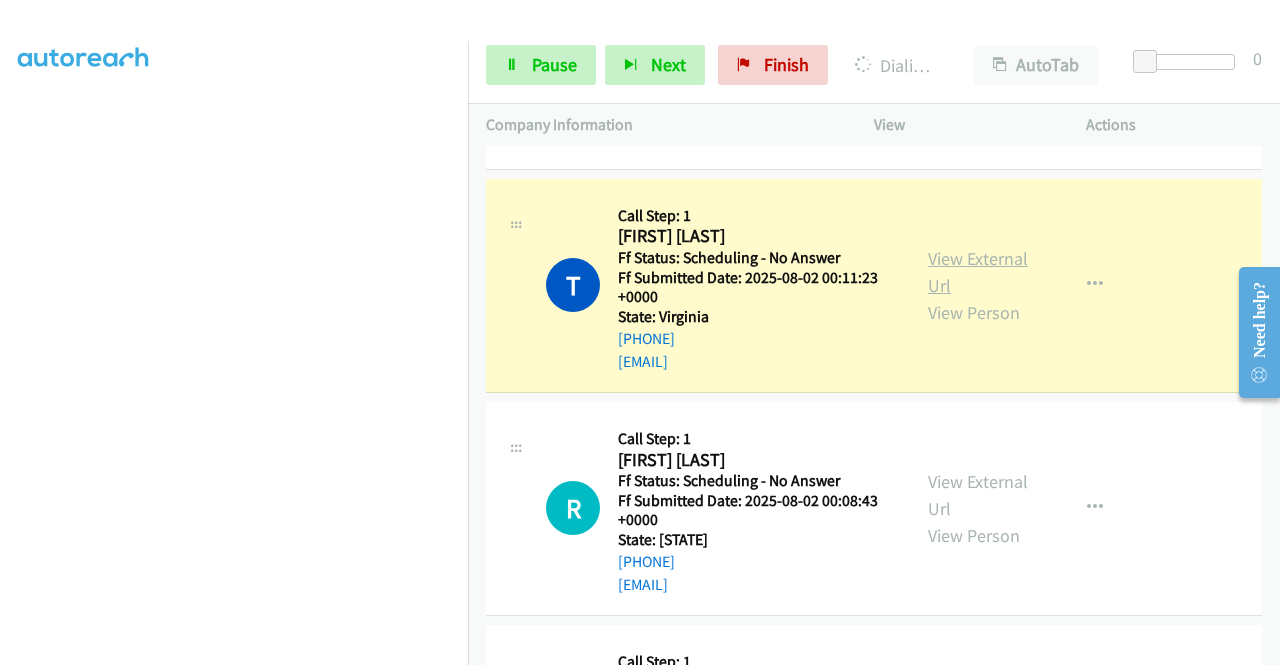 click on "View External Url" at bounding box center [978, 272] 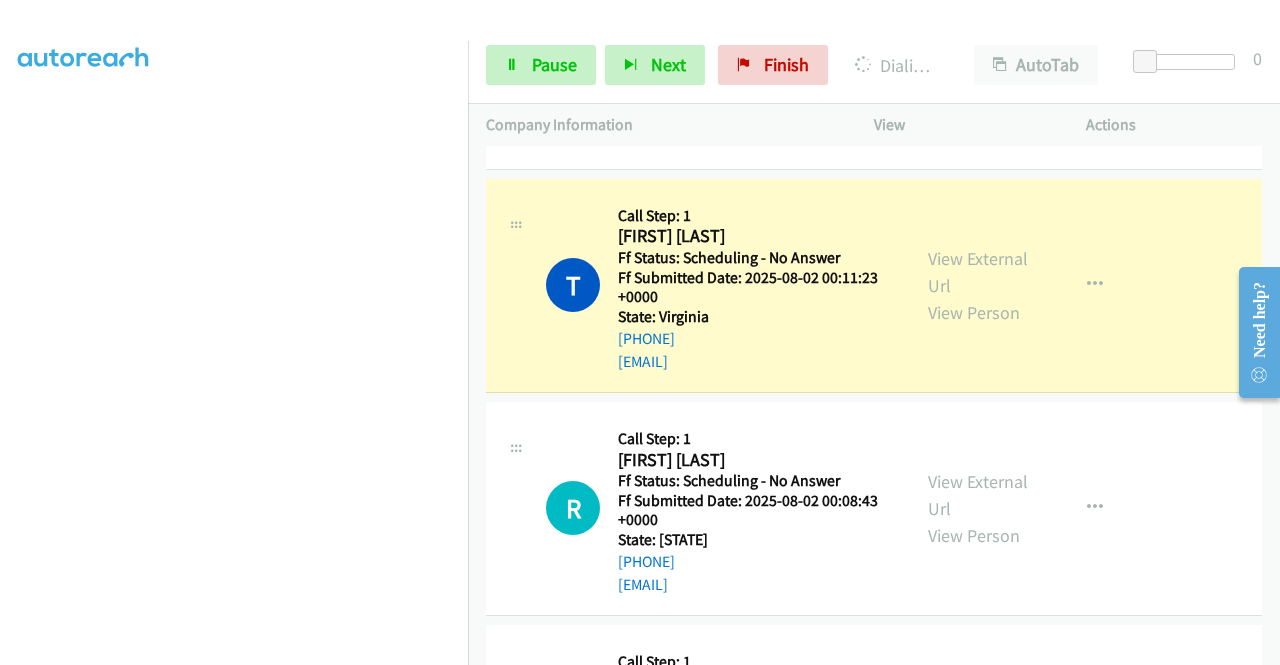scroll, scrollTop: 0, scrollLeft: 0, axis: both 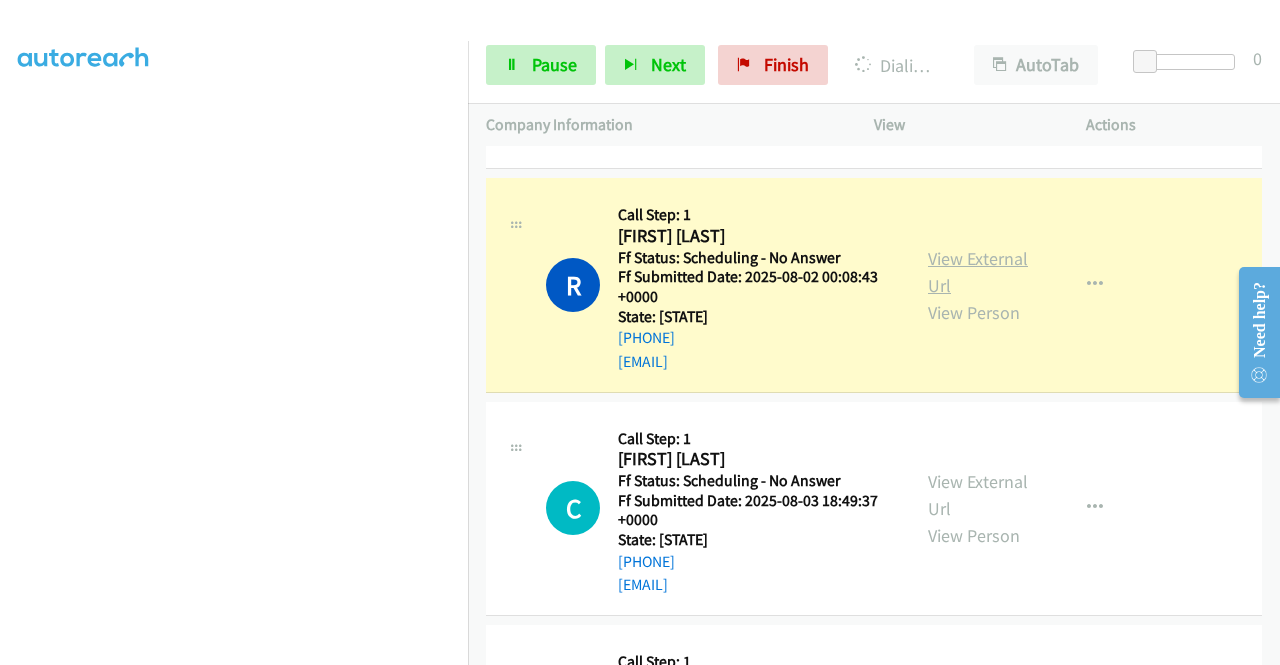 click on "View External Url" at bounding box center (978, 272) 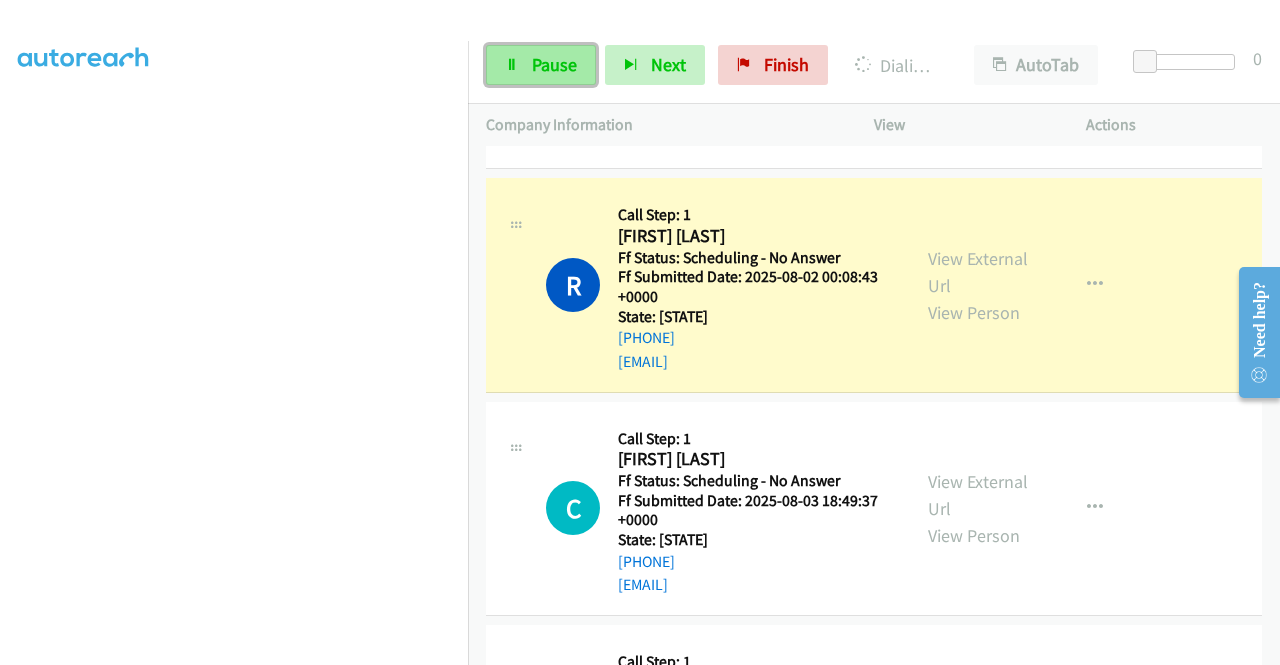 click on "Pause" at bounding box center [554, 64] 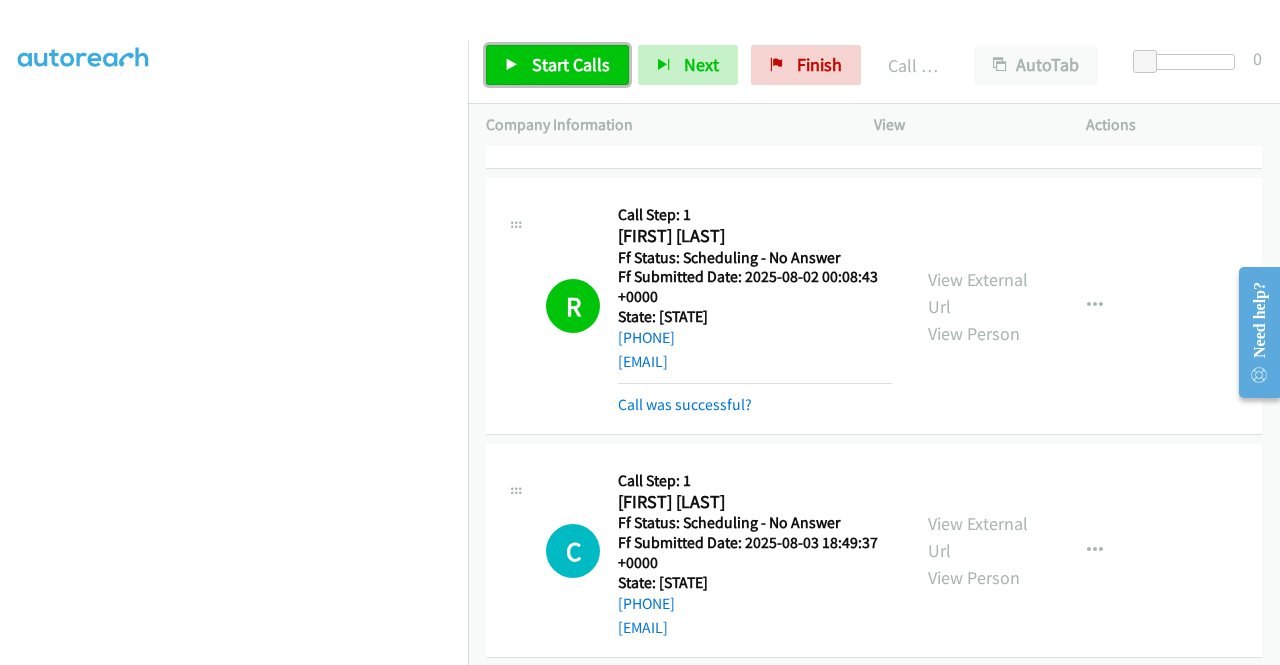 click on "Start Calls" at bounding box center (571, 64) 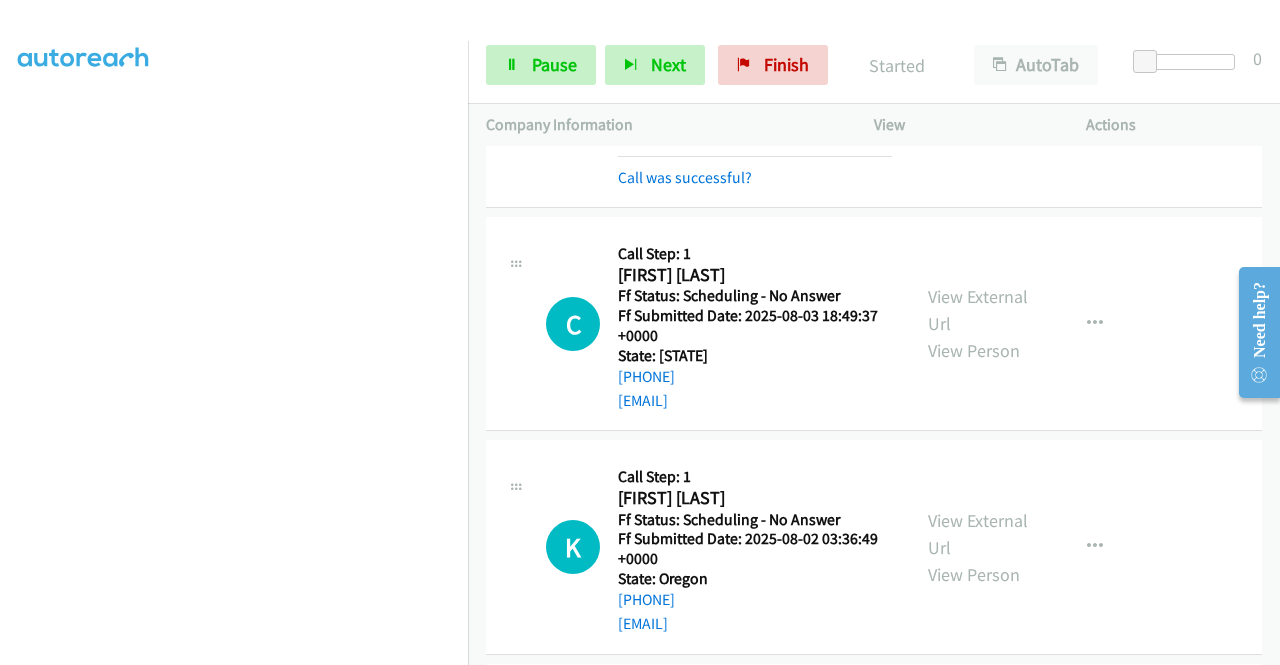 scroll, scrollTop: 6412, scrollLeft: 0, axis: vertical 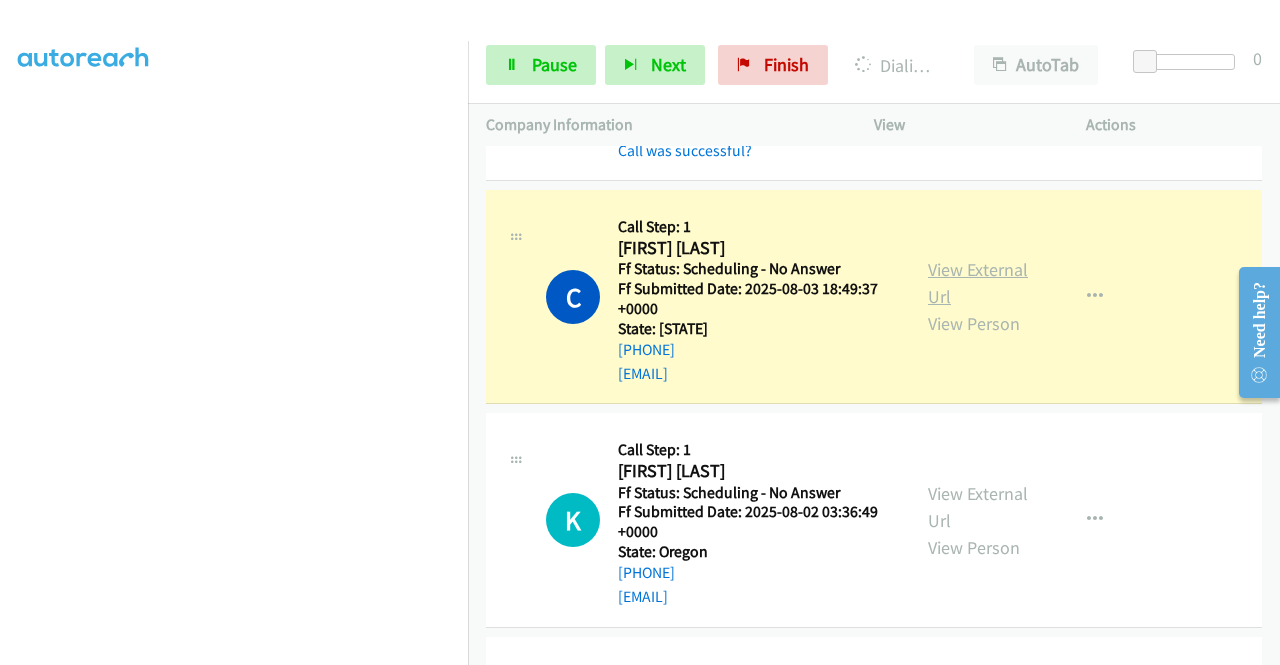 click on "View External Url" at bounding box center [978, 283] 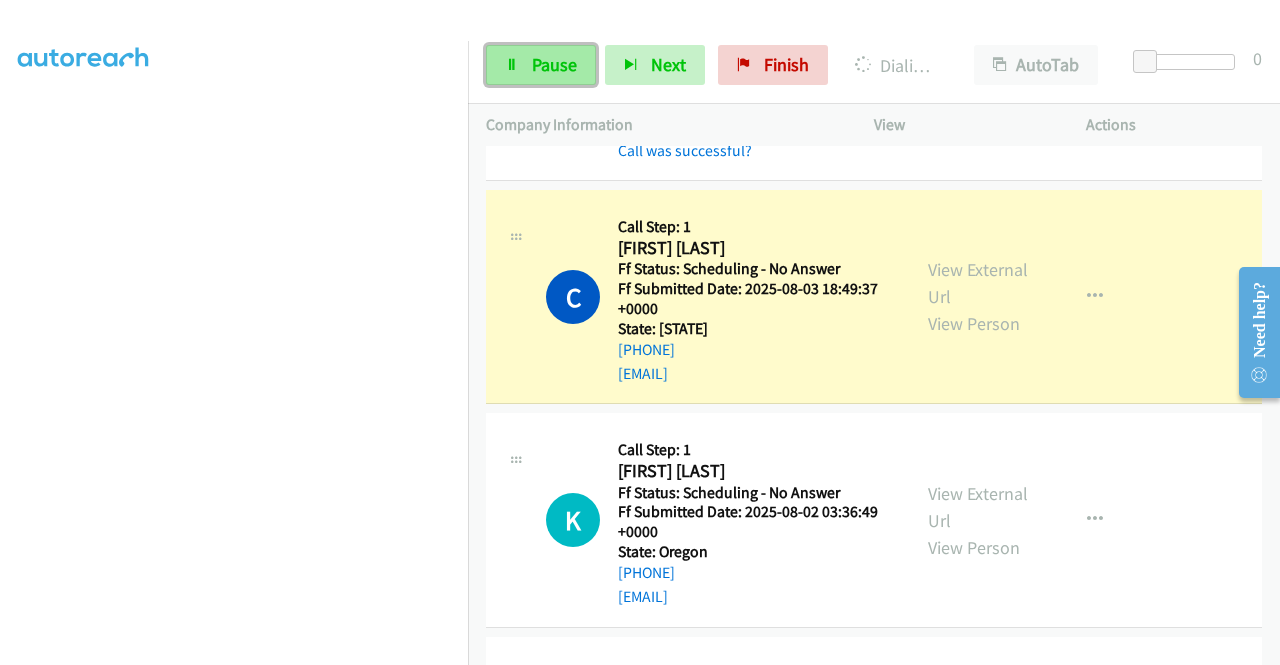 click on "Pause" at bounding box center (554, 64) 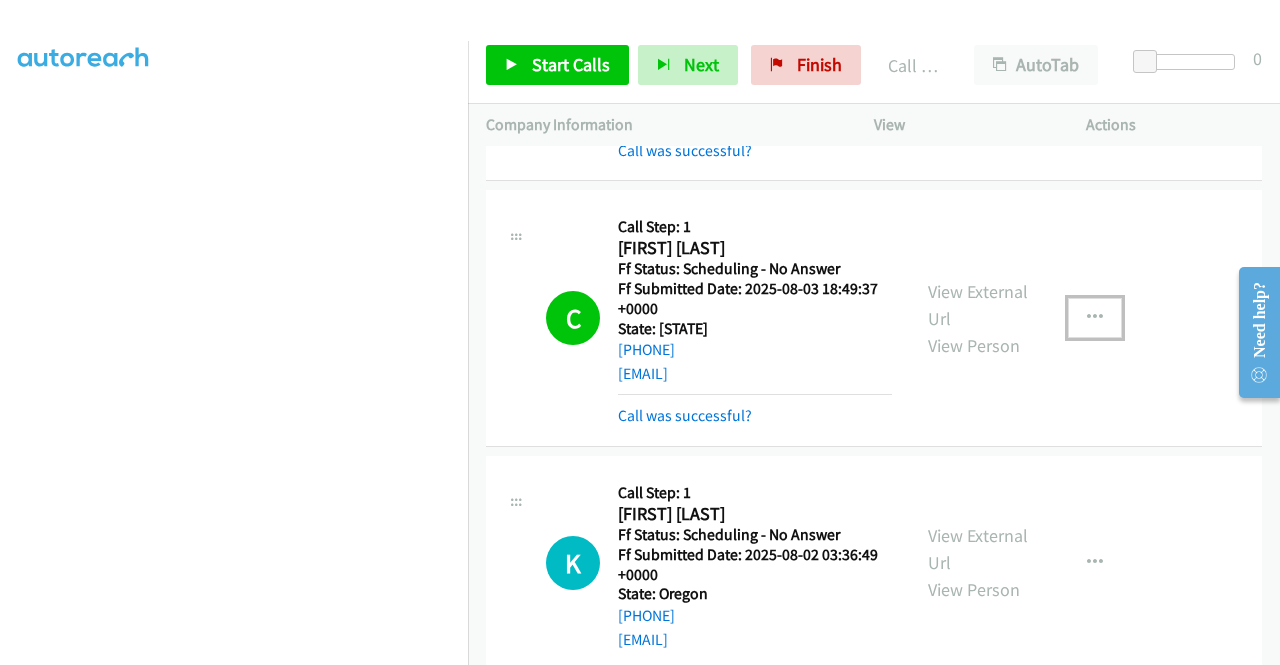 click at bounding box center (1095, 318) 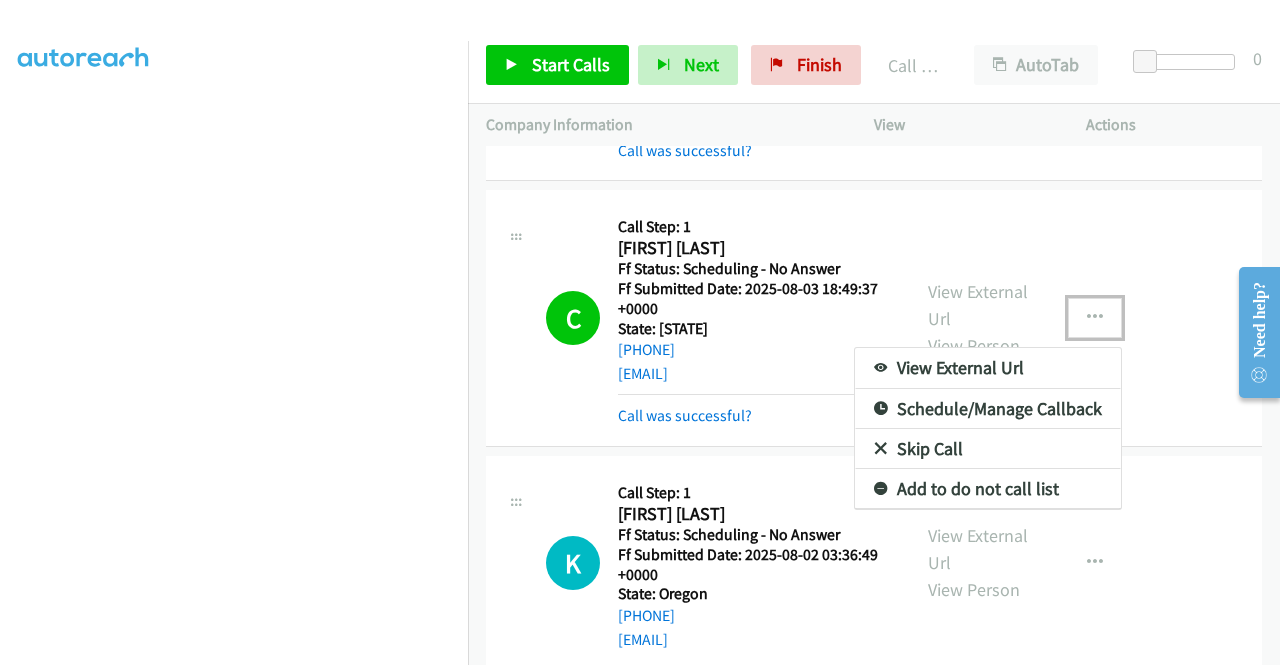 click on "Add to do not call list" at bounding box center (988, 489) 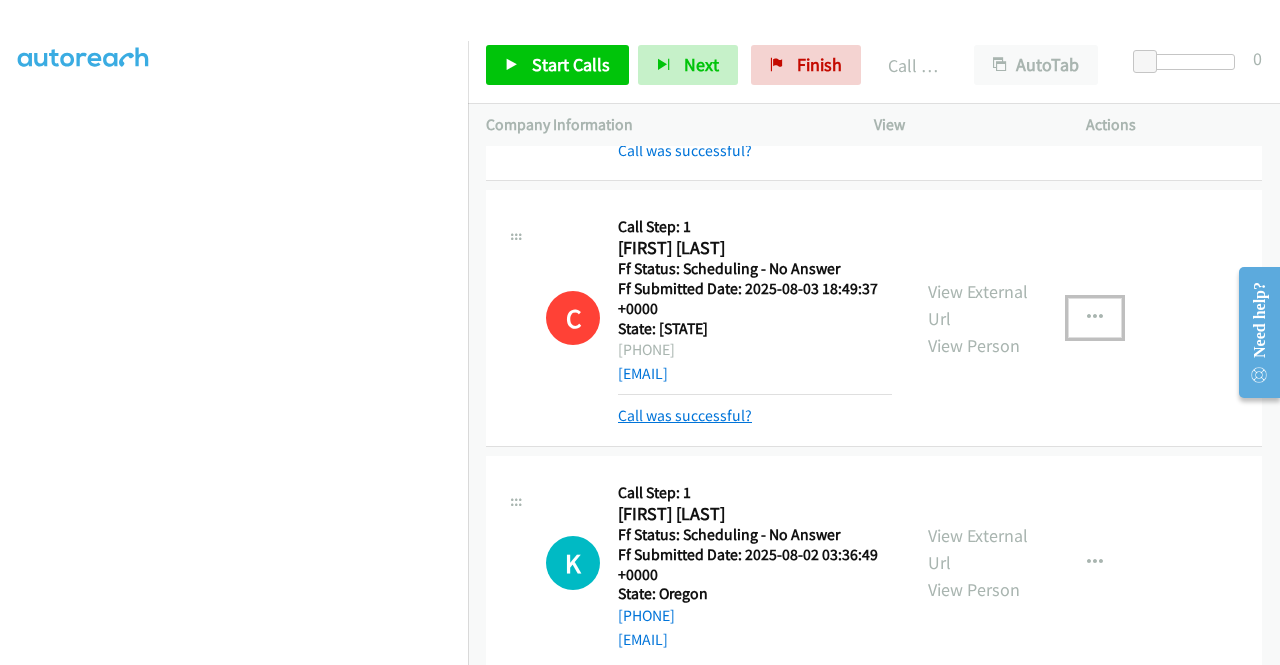 click on "Call was successful?" at bounding box center [685, 415] 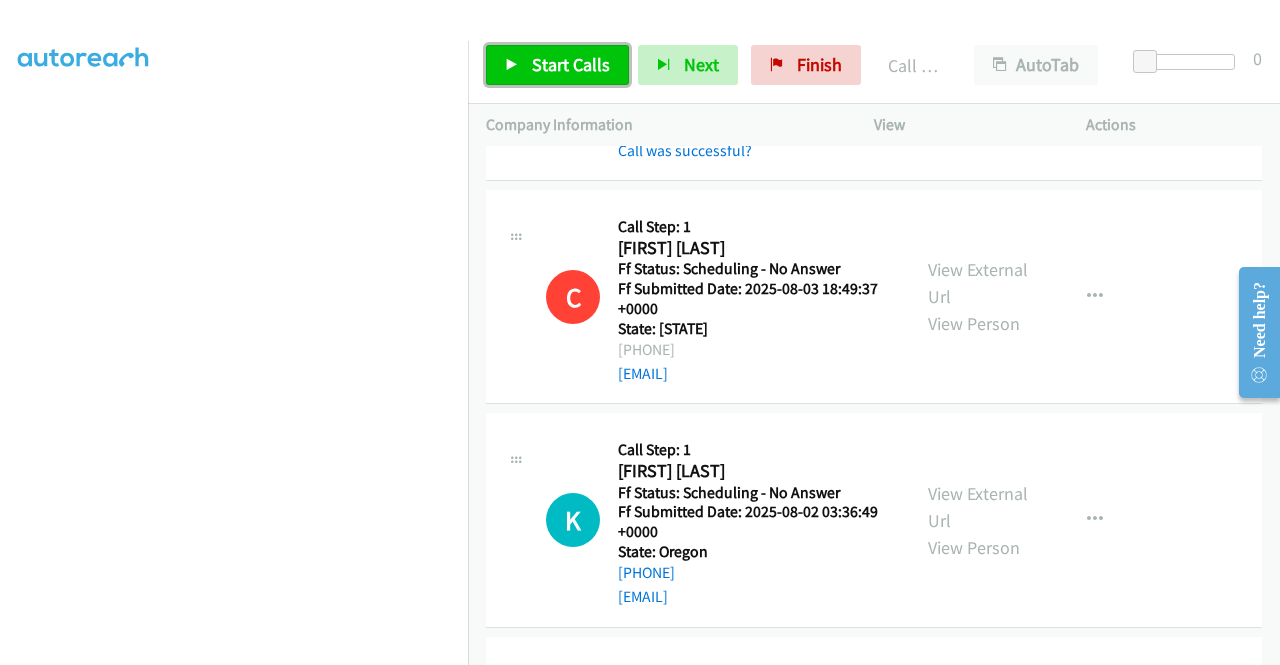 click on "Start Calls" at bounding box center (557, 65) 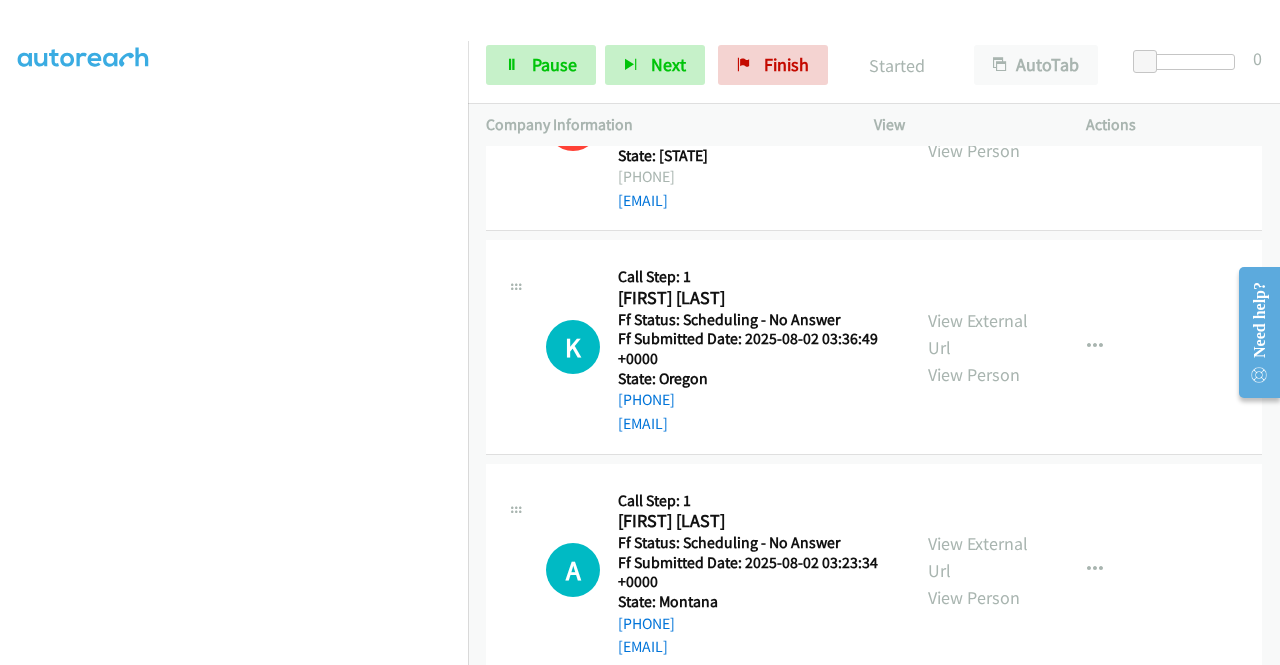 scroll, scrollTop: 6625, scrollLeft: 0, axis: vertical 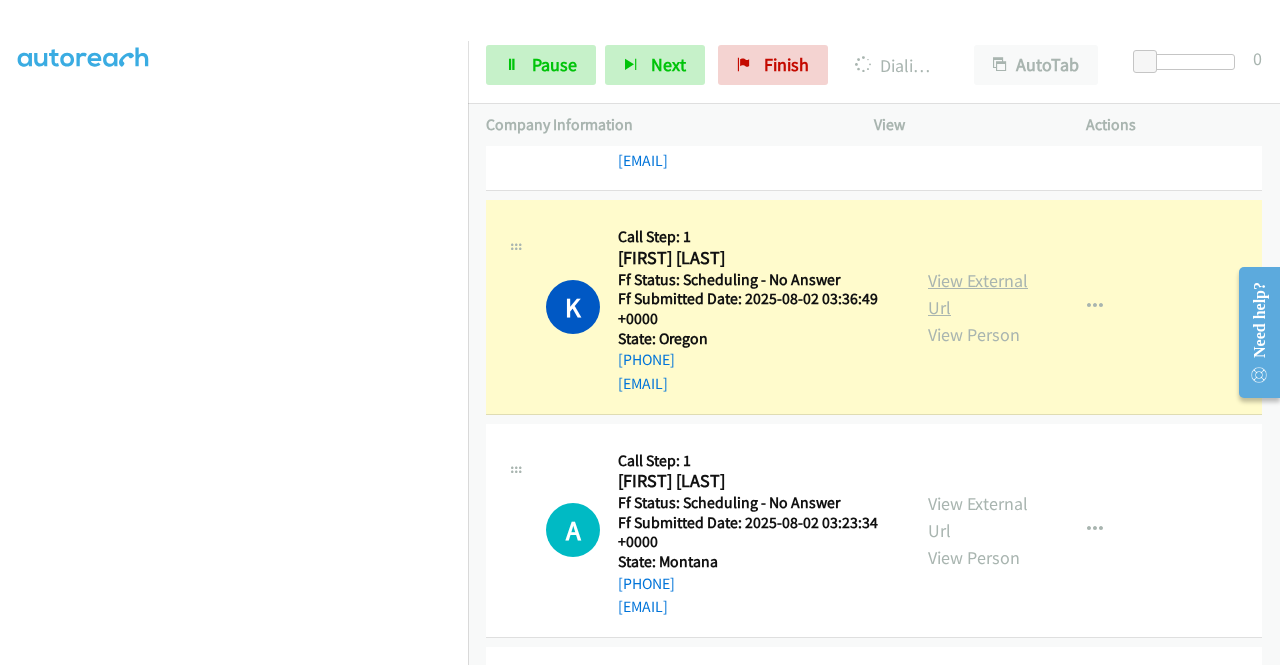 click on "View External Url" at bounding box center [978, 294] 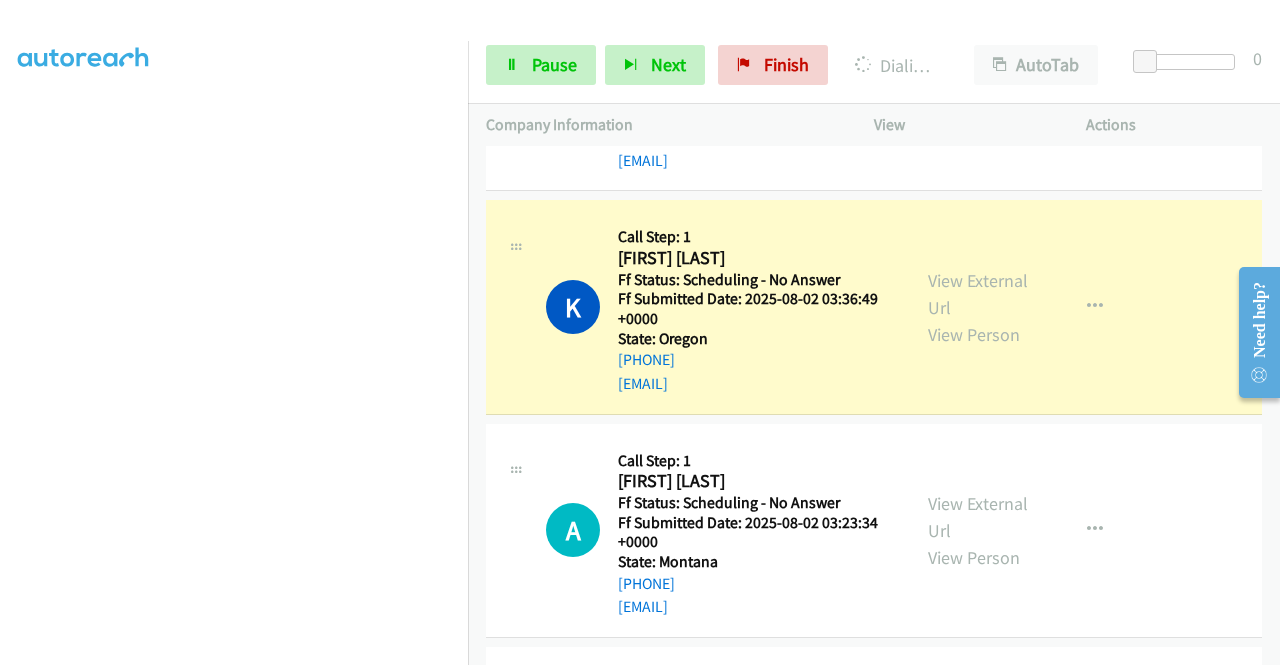 scroll, scrollTop: 0, scrollLeft: 0, axis: both 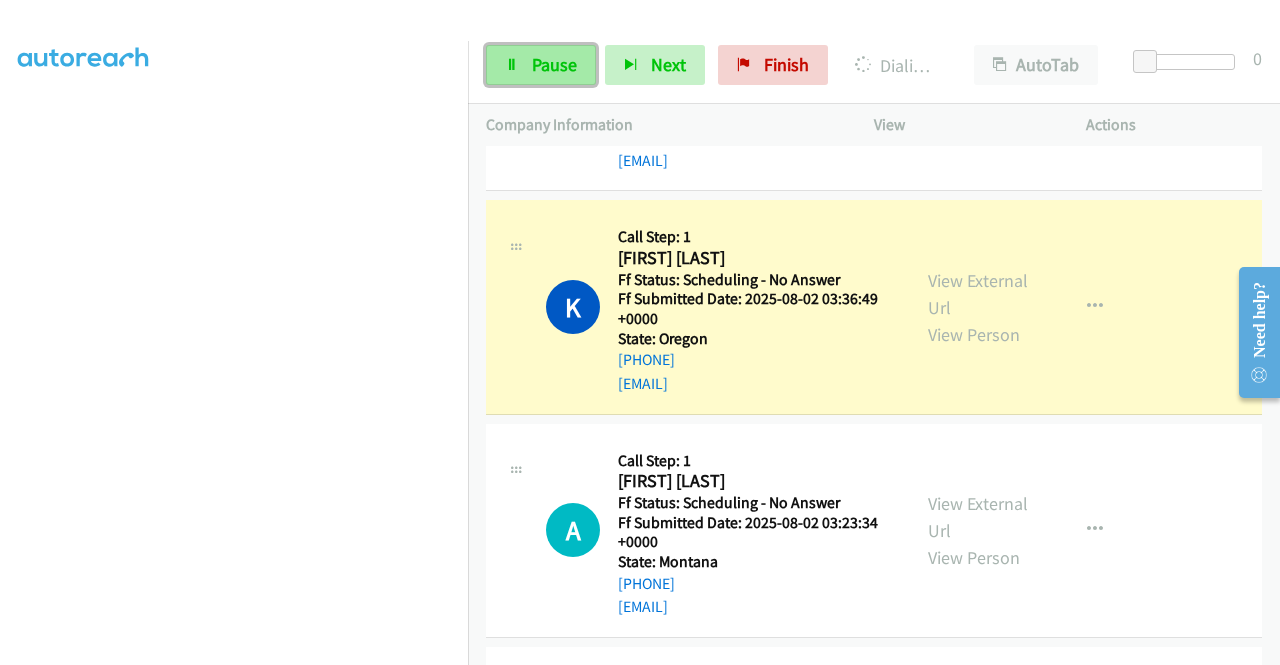 click on "Pause" at bounding box center (554, 64) 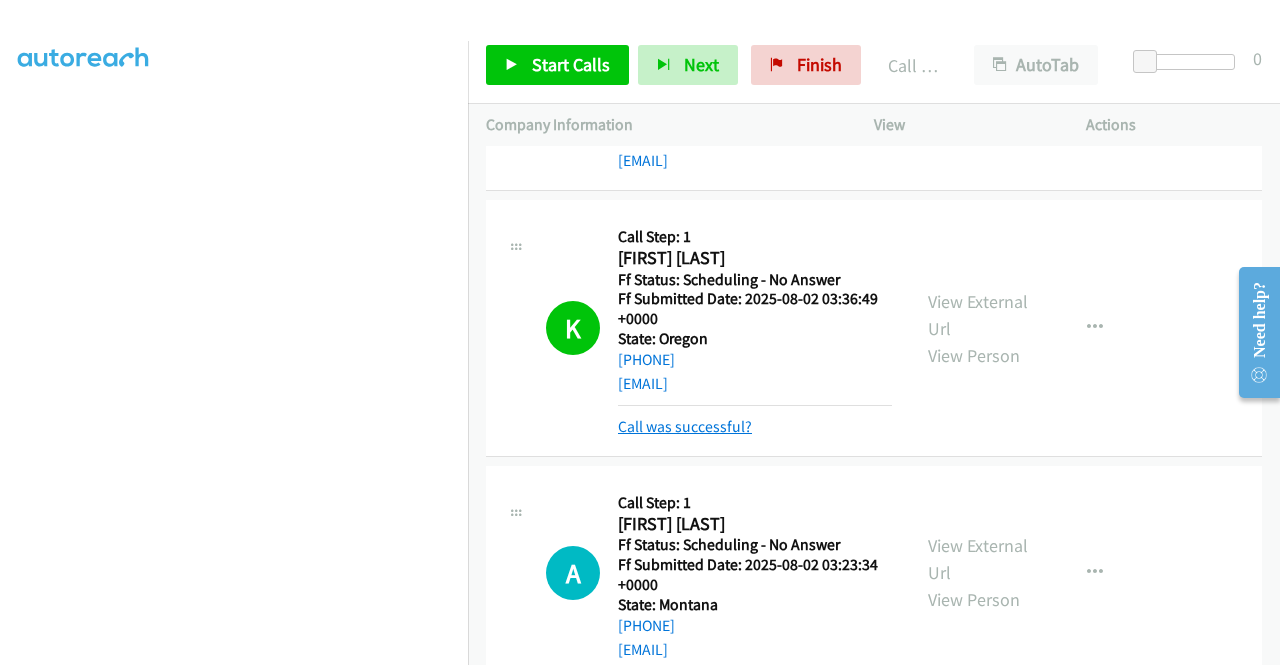 click on "Call was successful?" at bounding box center (685, 426) 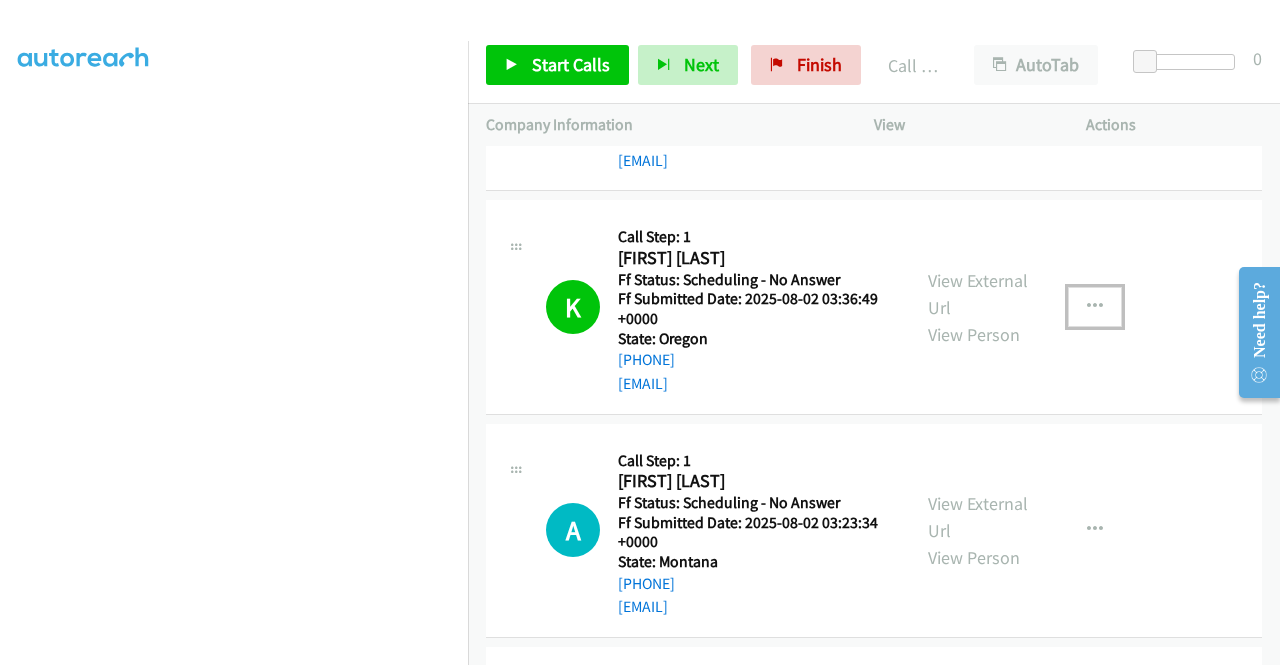 click at bounding box center [1095, 307] 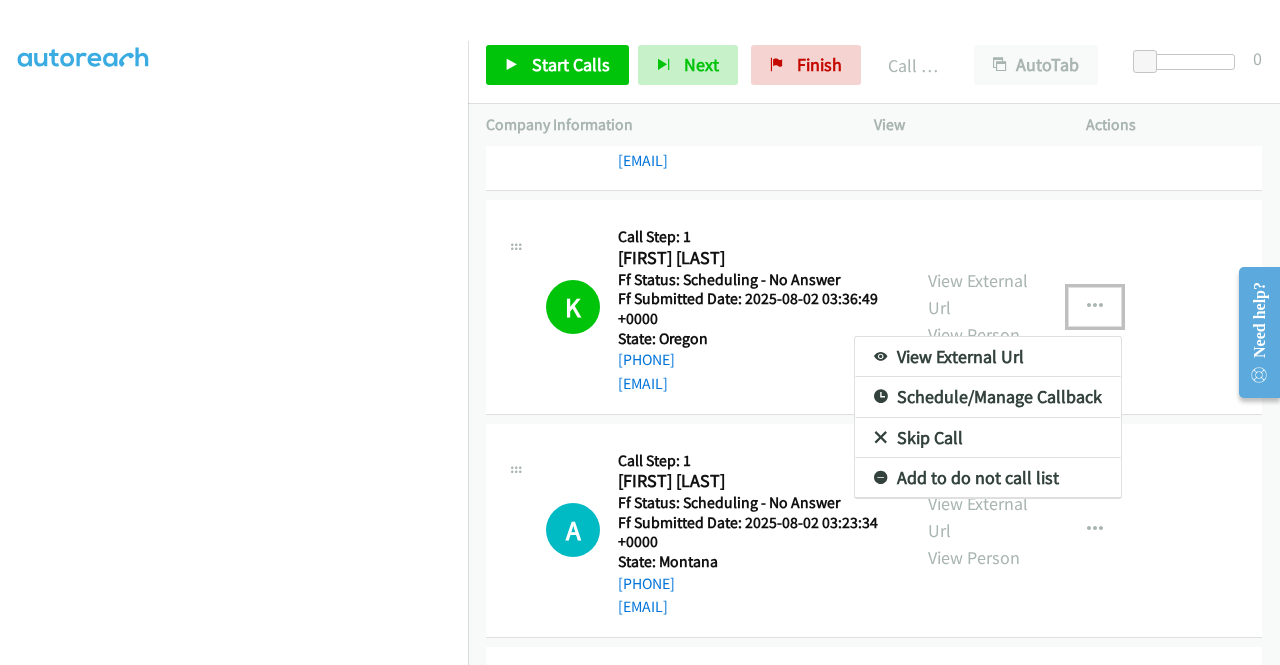 click on "Add to do not call list" at bounding box center (988, 478) 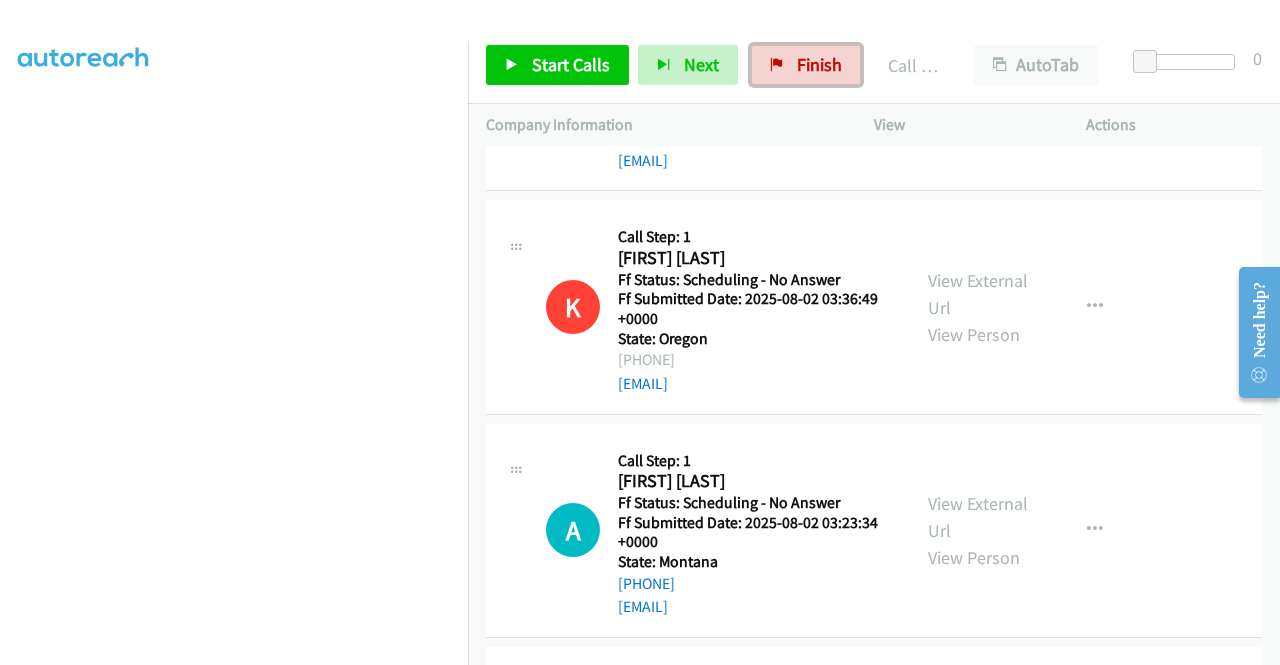 click on "Finish" at bounding box center (819, 64) 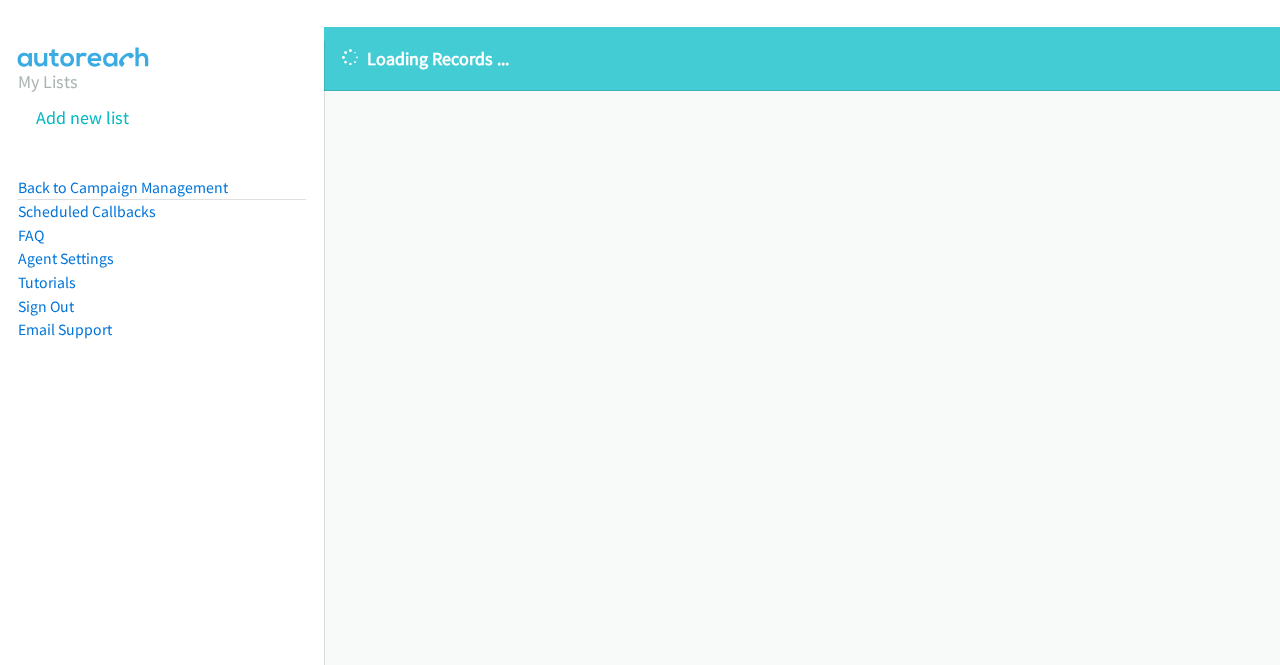 scroll, scrollTop: 0, scrollLeft: 0, axis: both 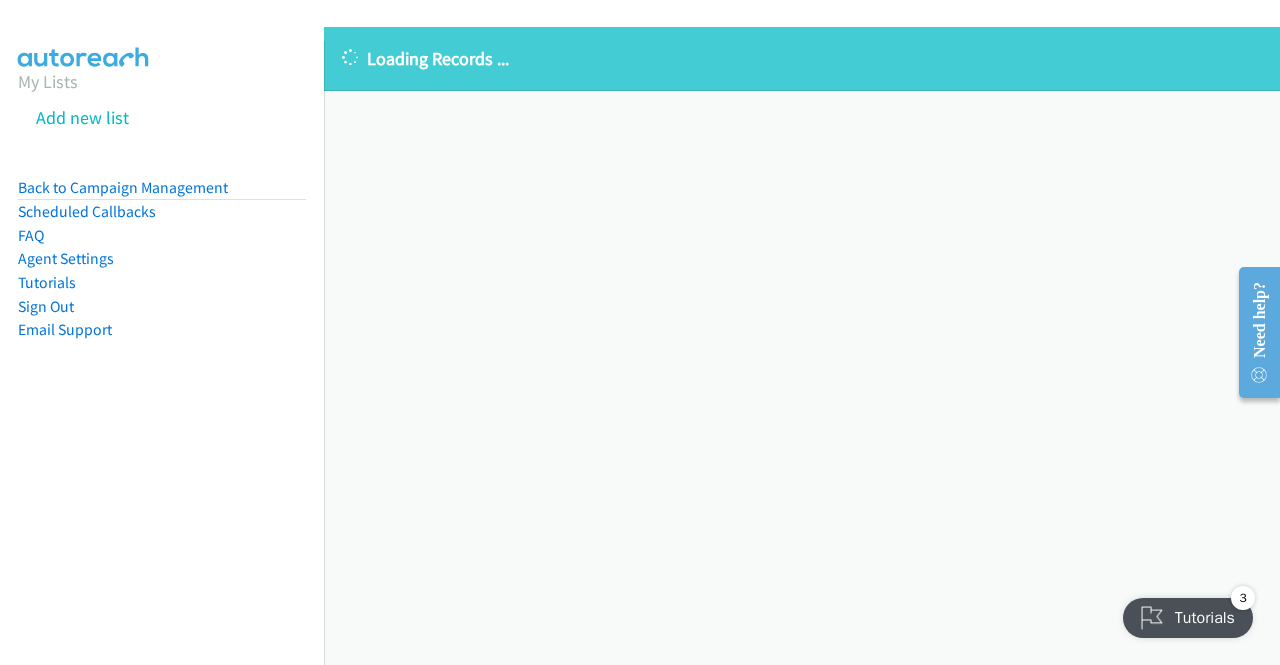 click on "Back to Campaign Management" at bounding box center (123, 187) 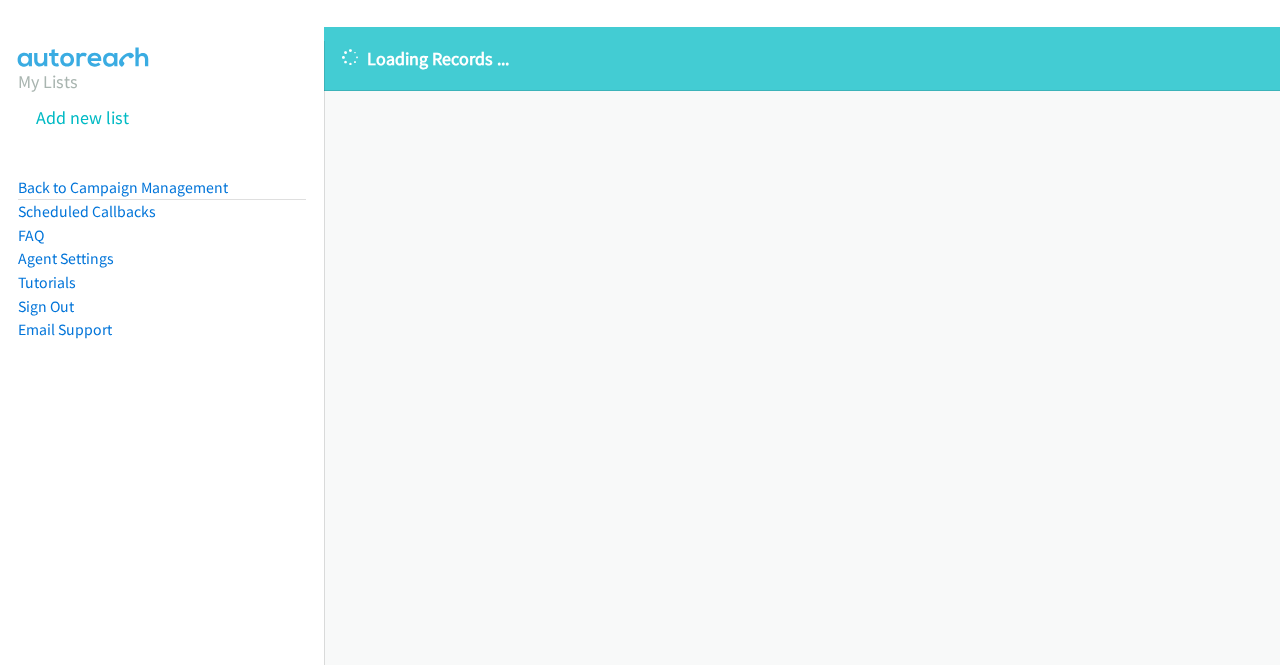 scroll, scrollTop: 0, scrollLeft: 0, axis: both 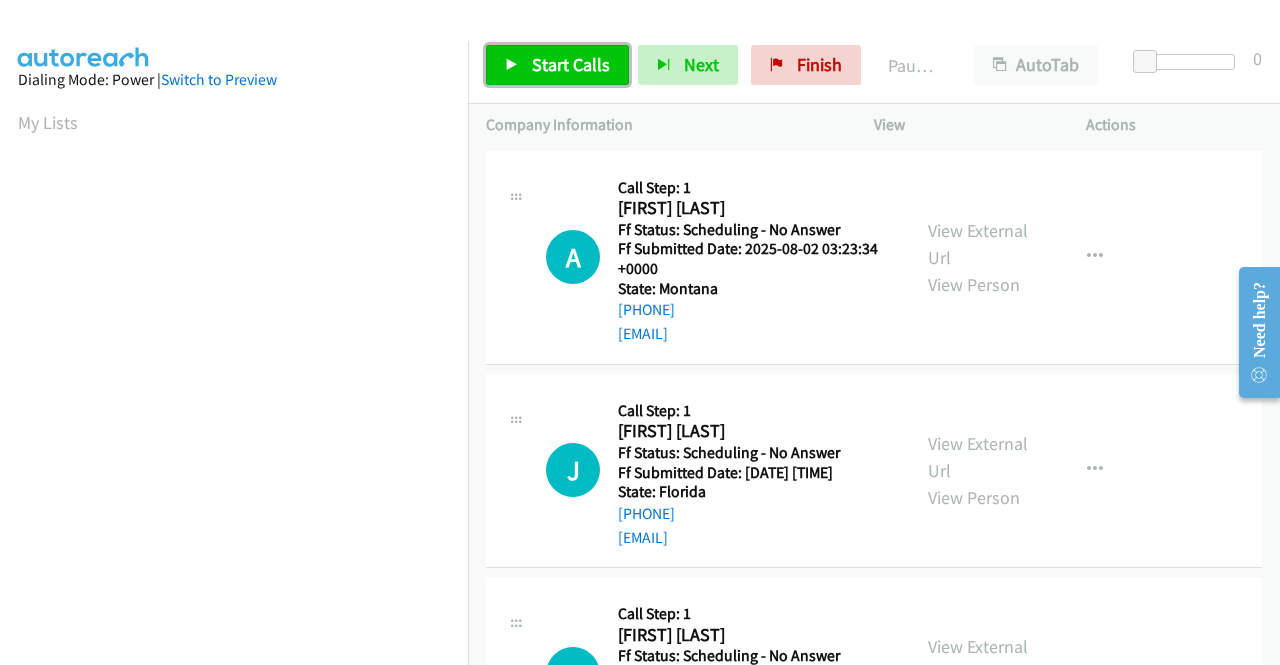 click on "Start Calls" at bounding box center (571, 64) 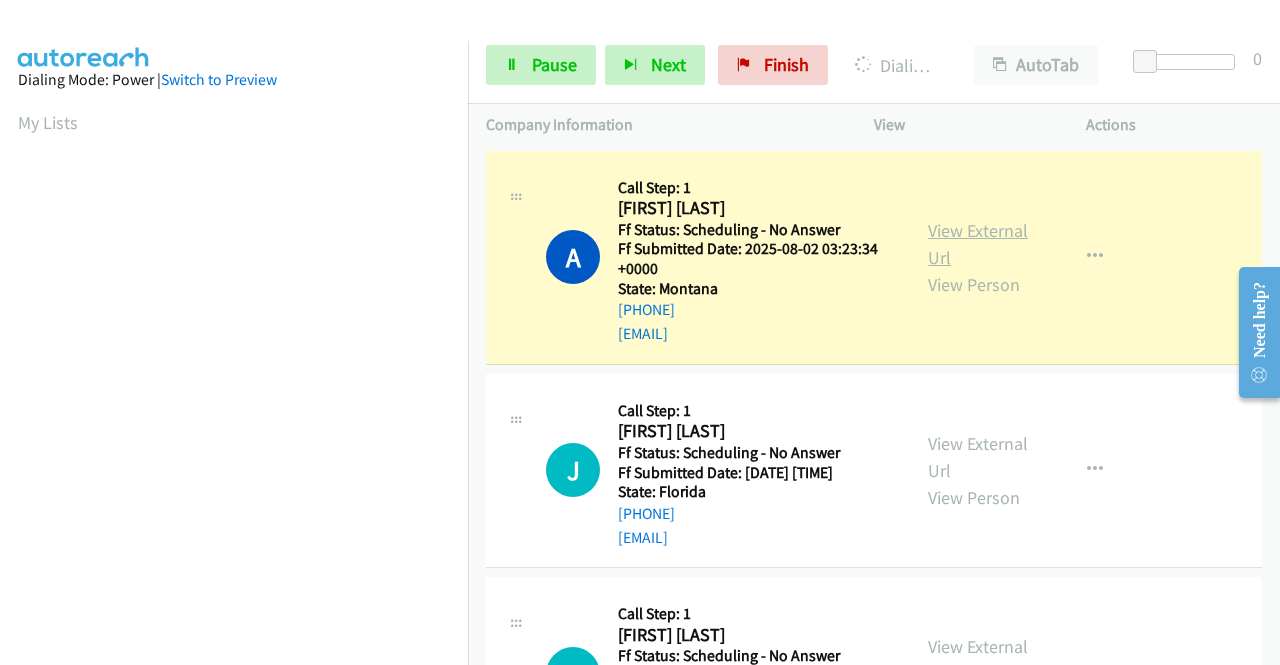 click on "View External Url" at bounding box center [978, 244] 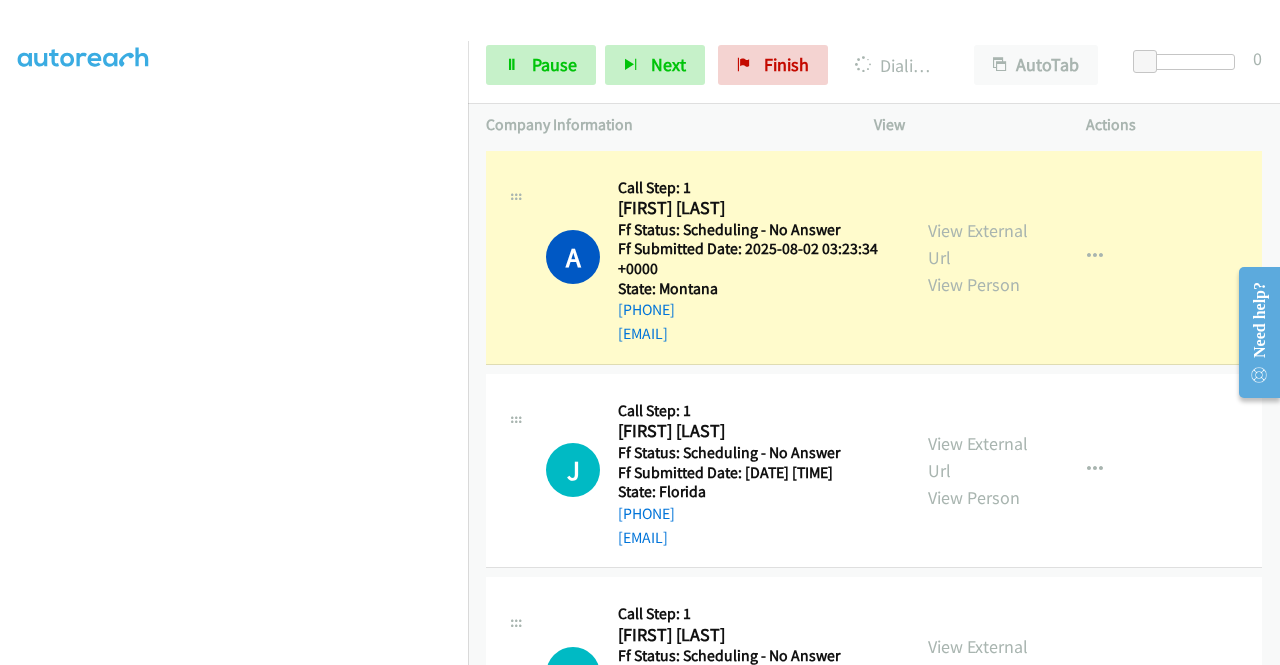 scroll, scrollTop: 456, scrollLeft: 0, axis: vertical 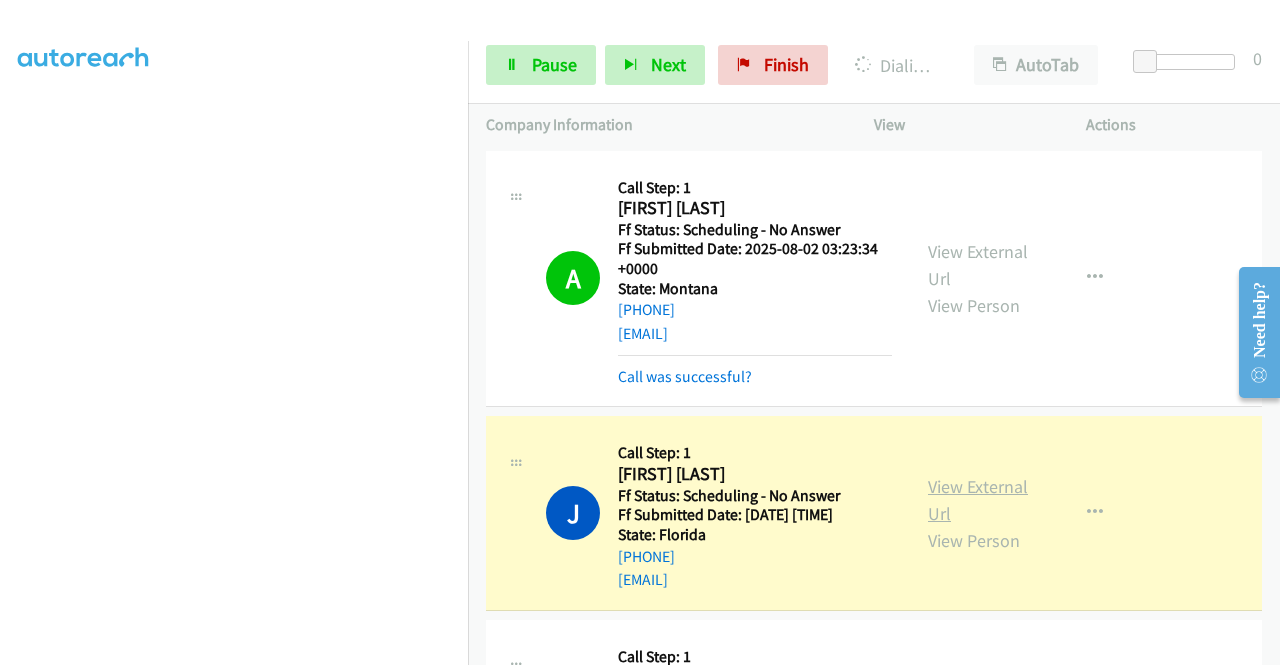 click on "View External Url" at bounding box center [978, 500] 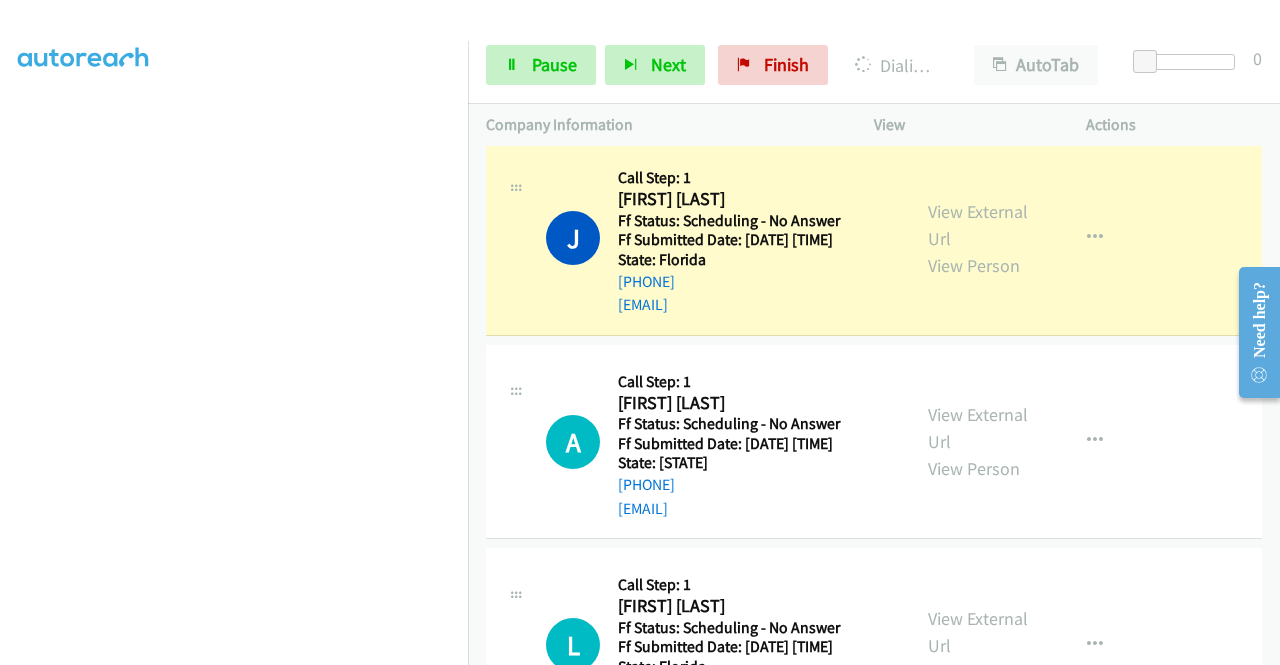 scroll, scrollTop: 293, scrollLeft: 0, axis: vertical 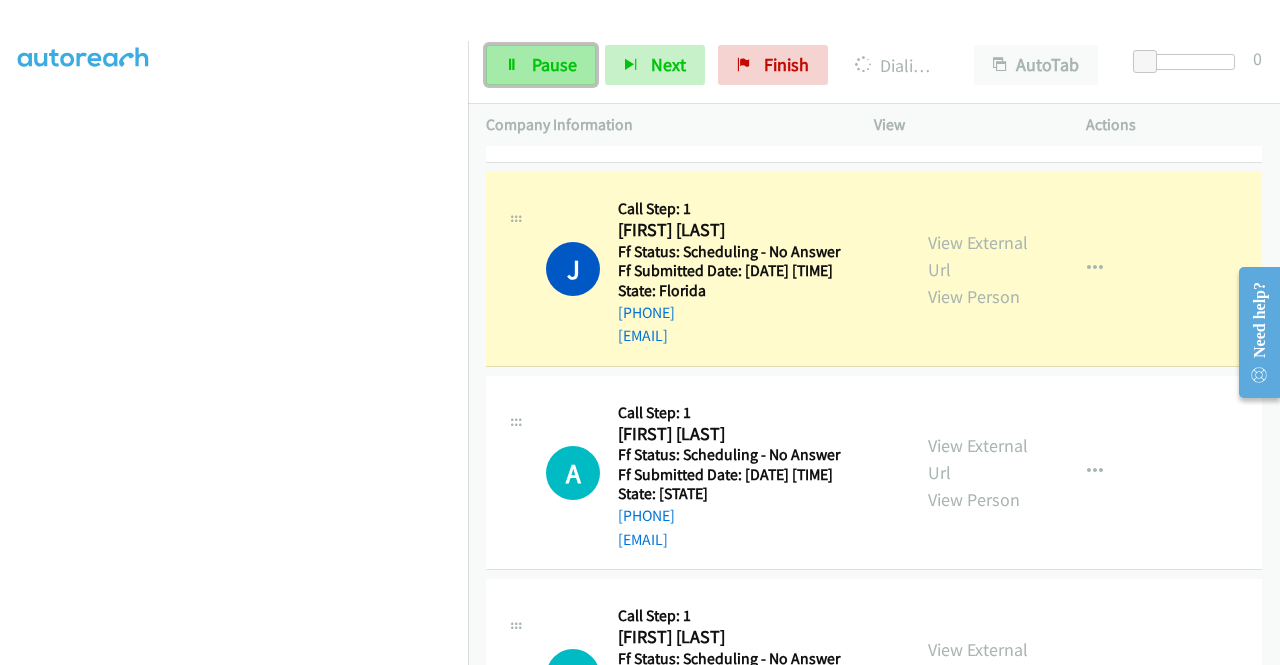 click on "Pause" at bounding box center [541, 65] 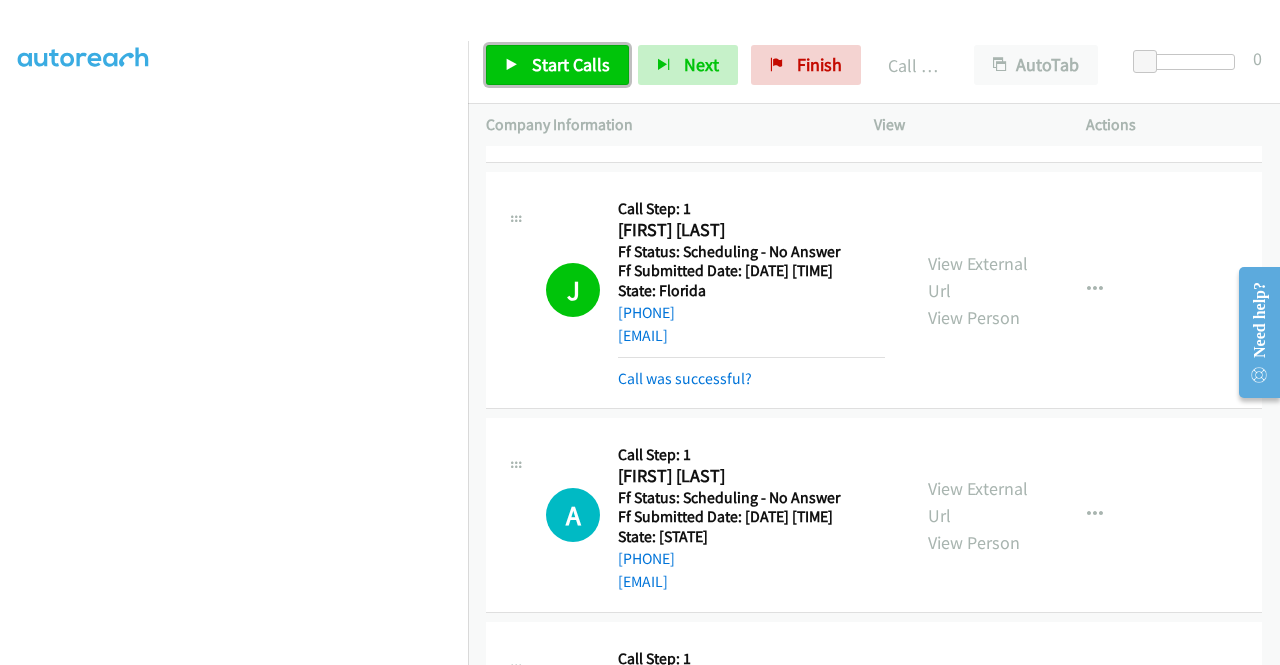 click on "Start Calls" at bounding box center [557, 65] 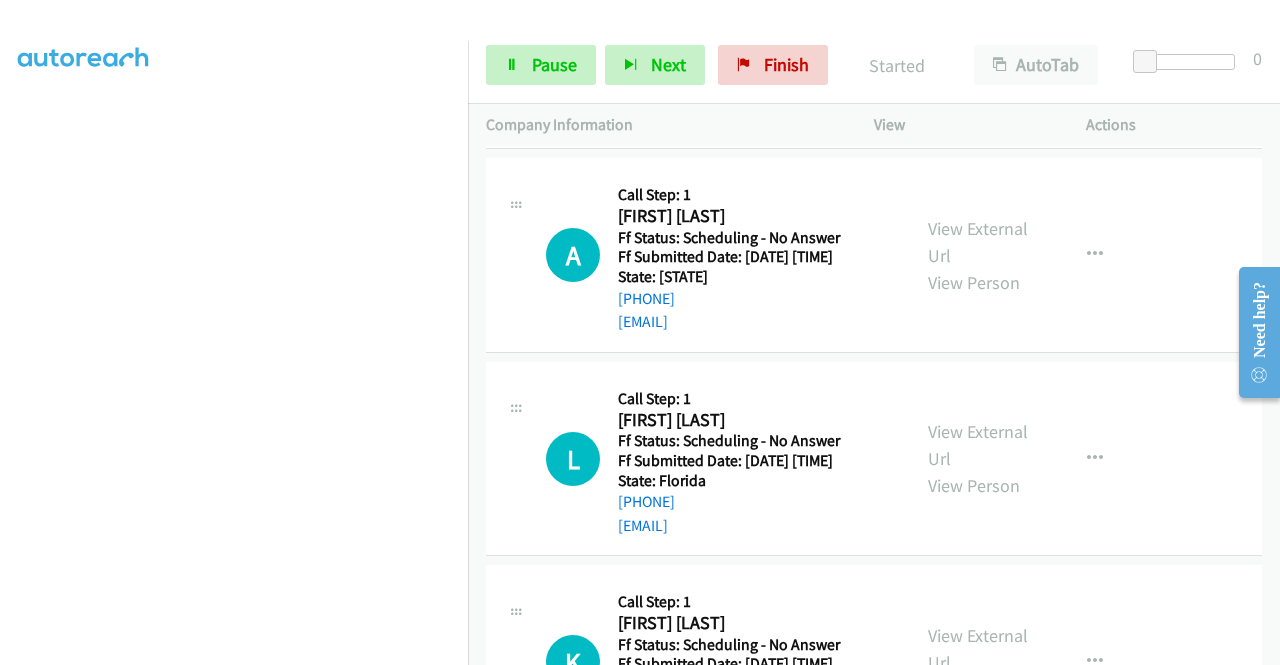 scroll, scrollTop: 524, scrollLeft: 0, axis: vertical 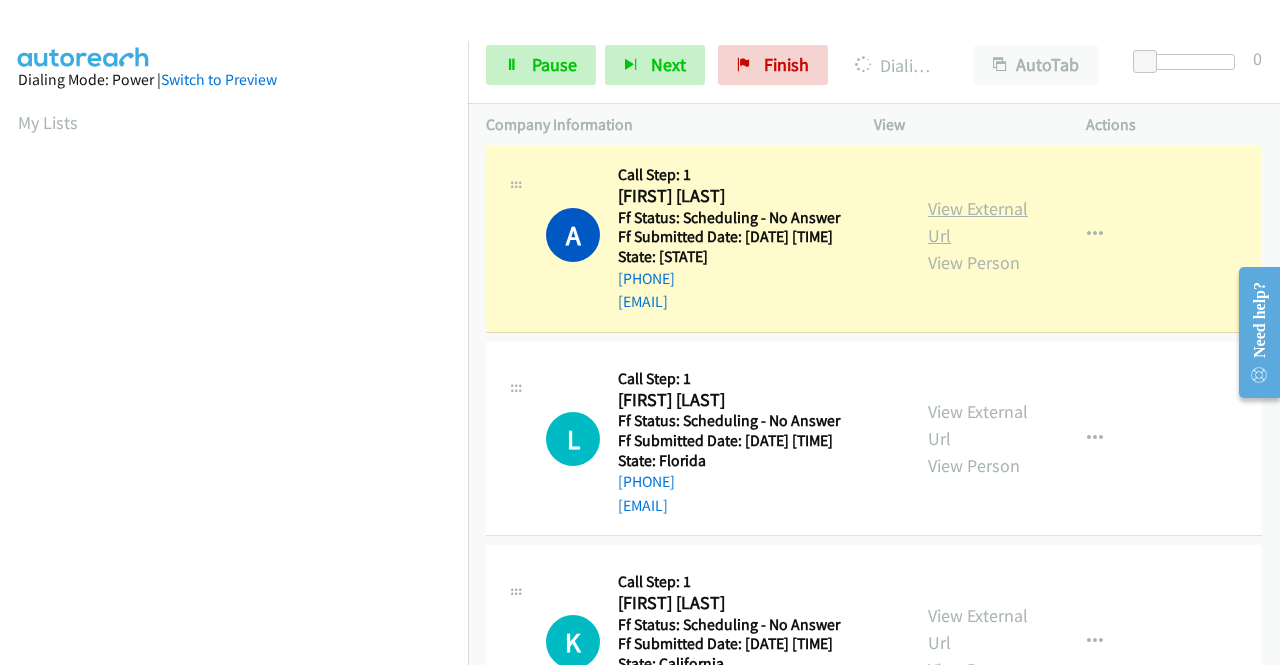 click on "View External Url" at bounding box center [978, 222] 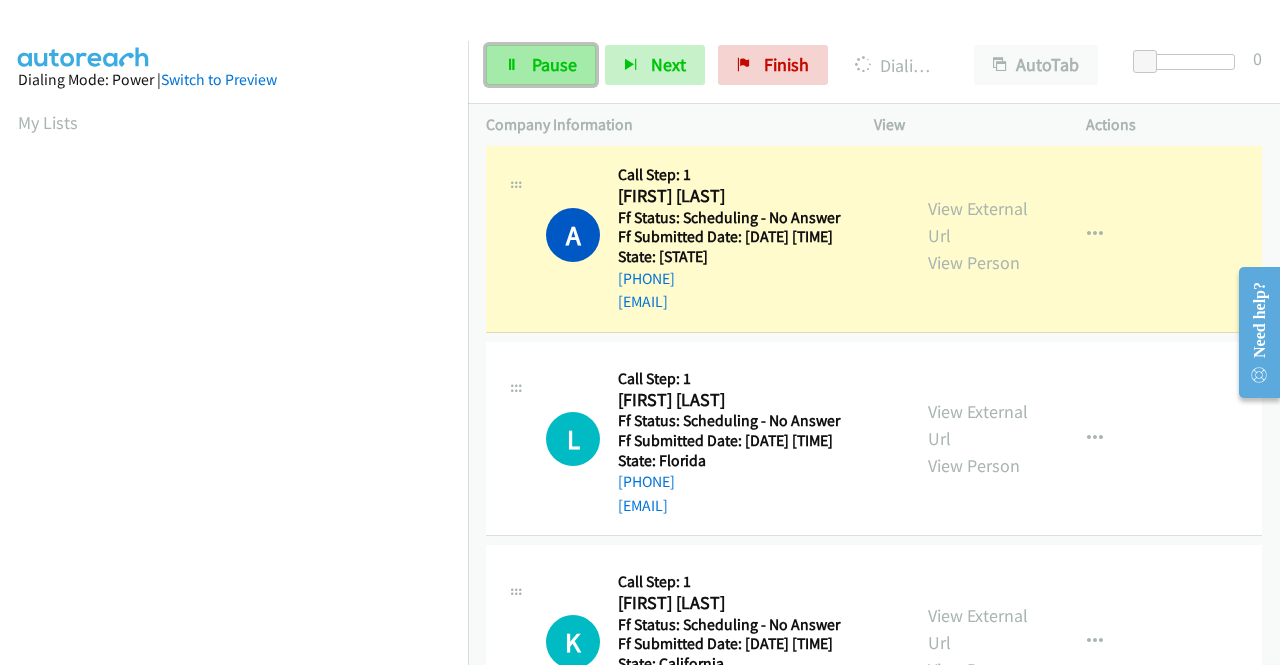 click on "Pause" at bounding box center (541, 65) 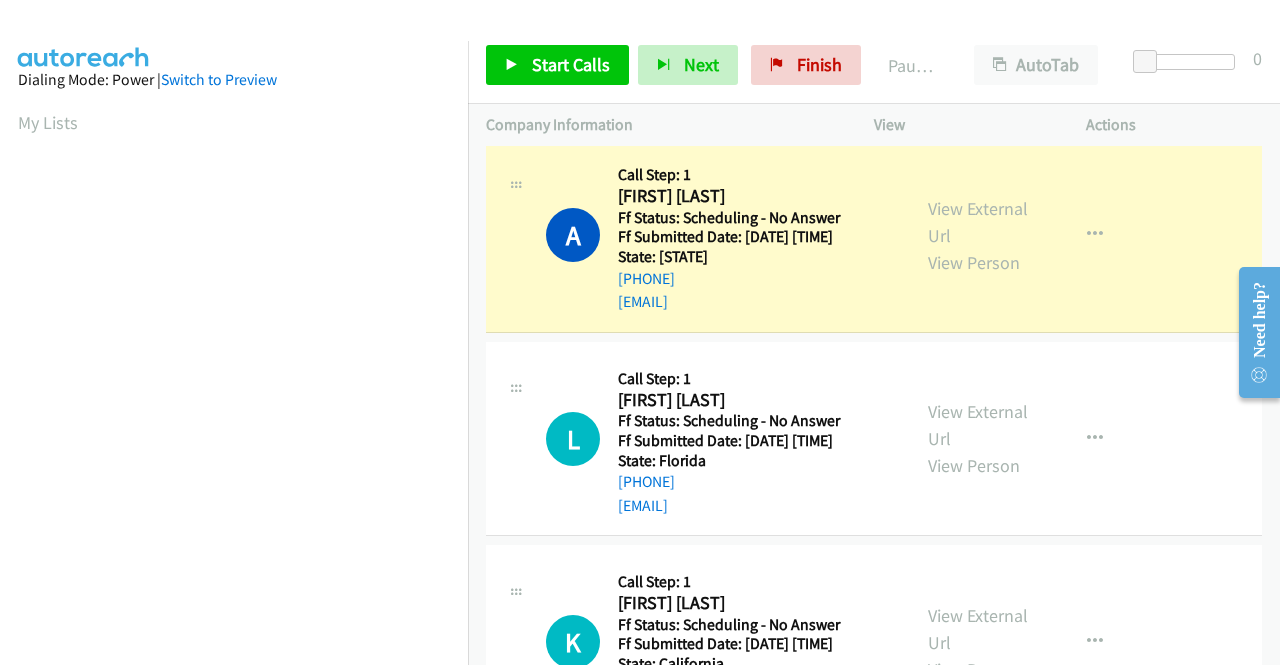 scroll, scrollTop: 456, scrollLeft: 0, axis: vertical 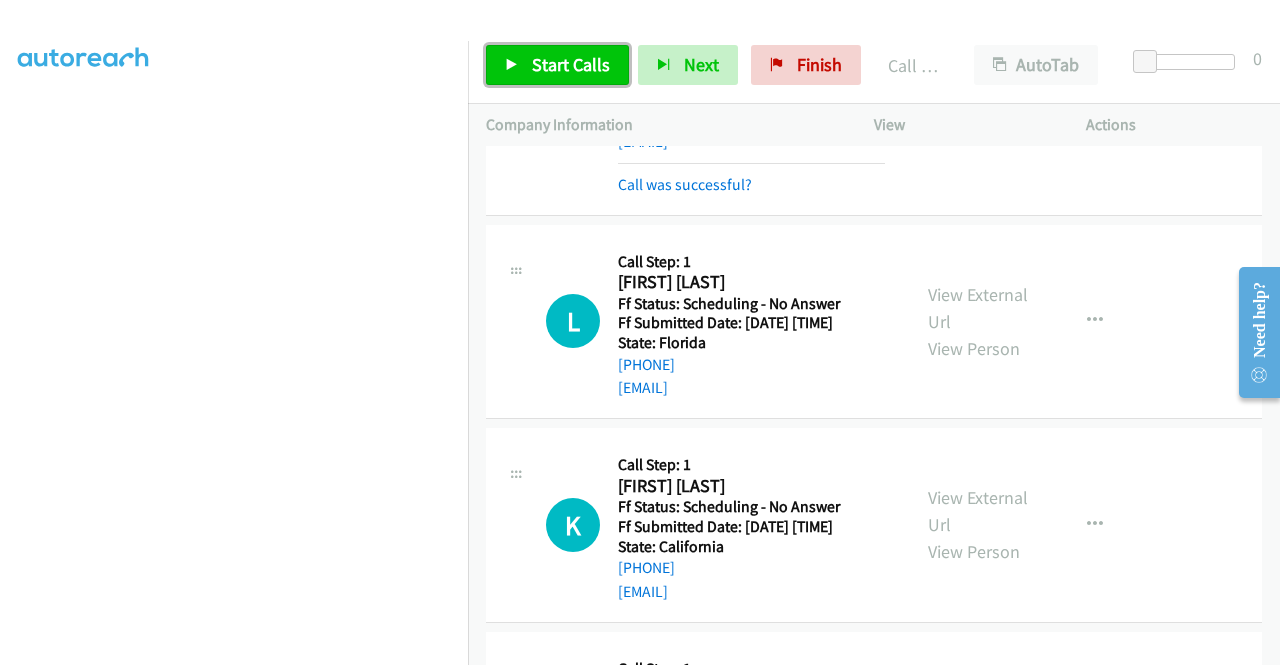 click on "Start Calls" at bounding box center (571, 64) 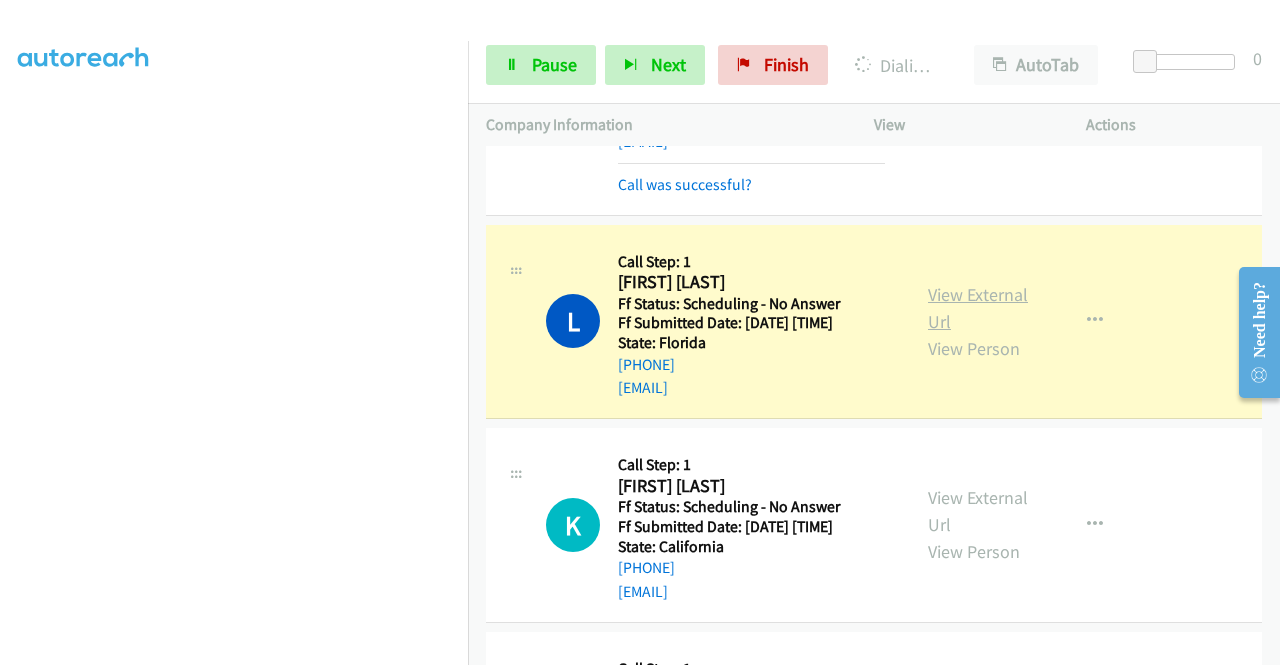 click on "View External Url" at bounding box center [978, 308] 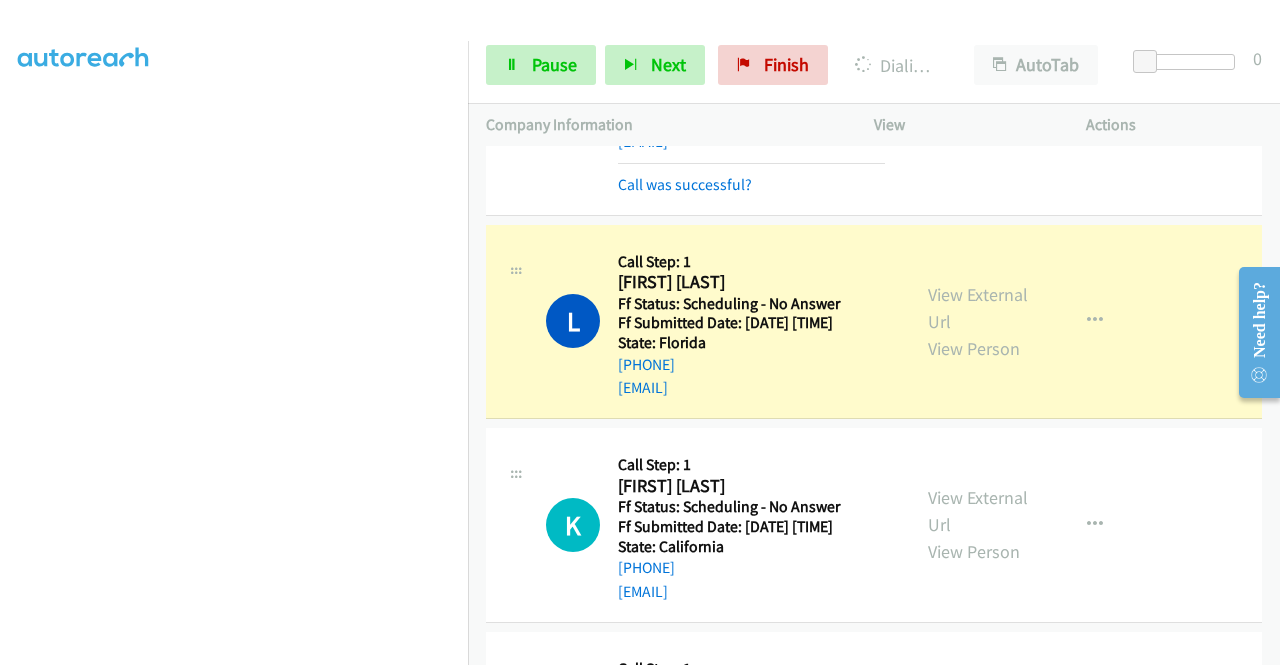 scroll, scrollTop: 0, scrollLeft: 0, axis: both 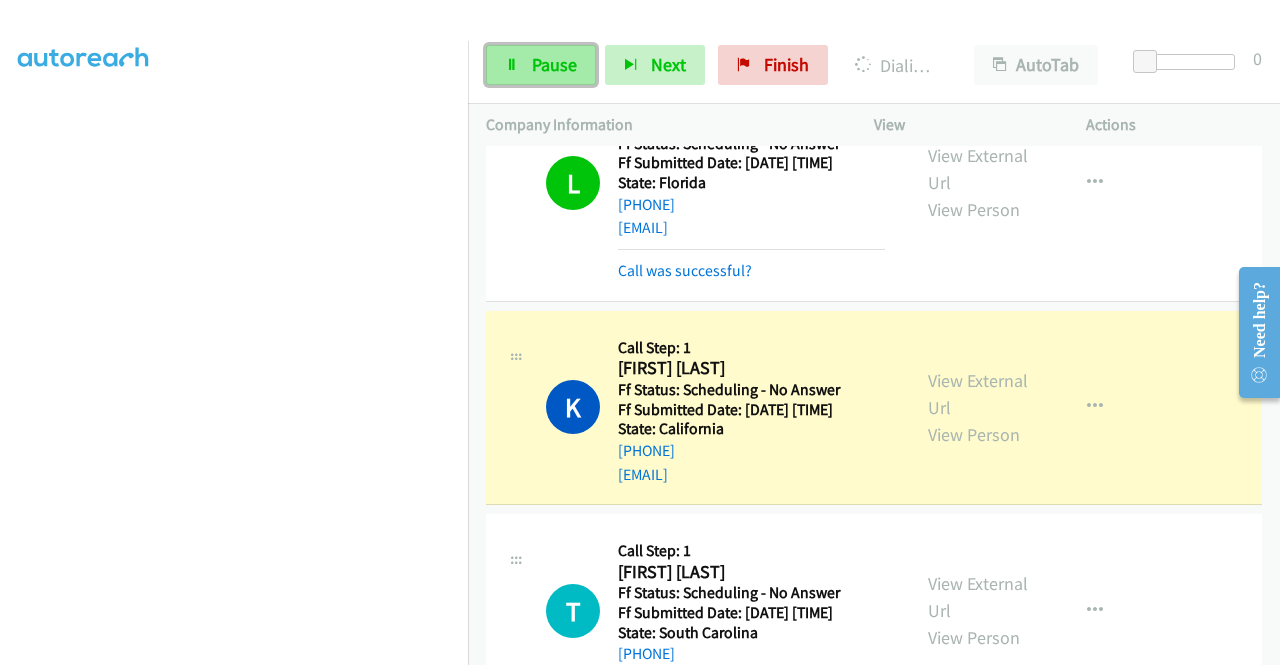click on "Pause" at bounding box center (541, 65) 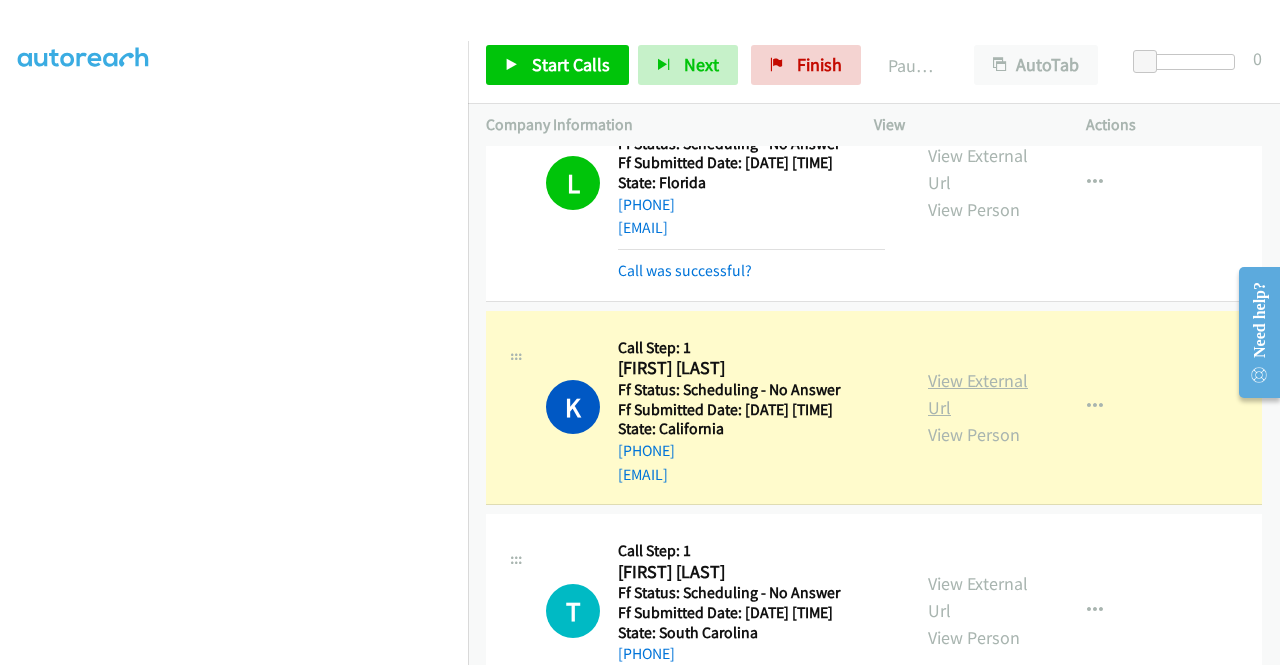 click on "View External Url" at bounding box center [978, 394] 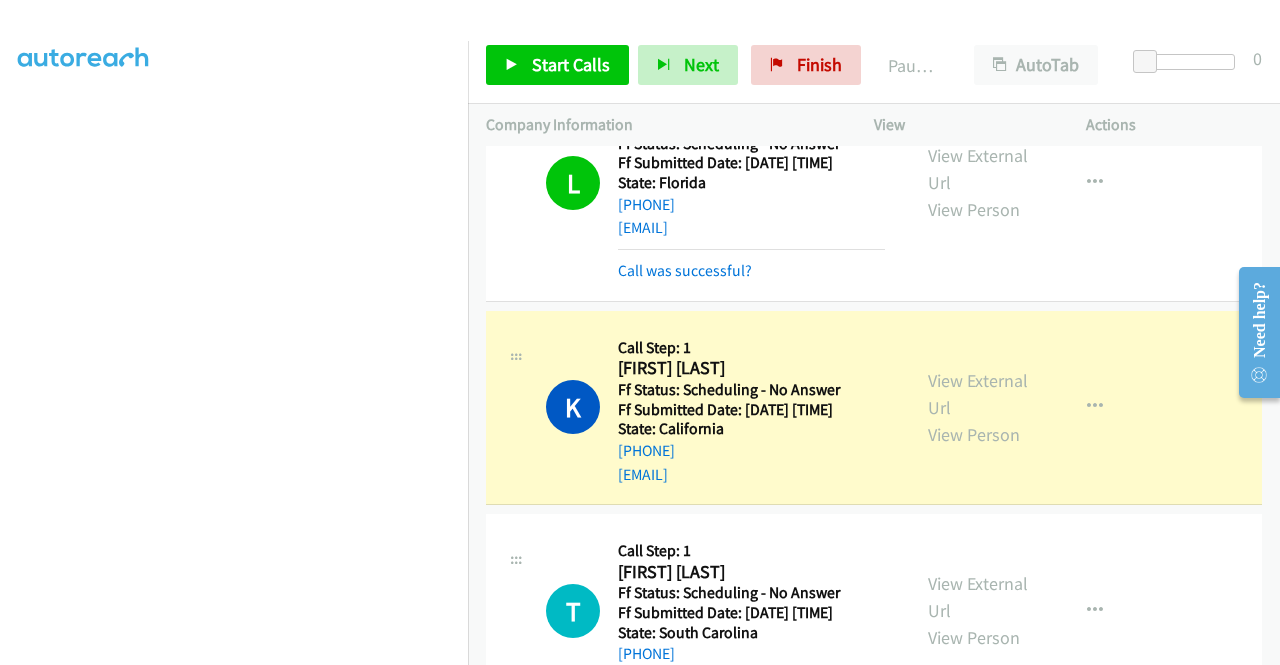 scroll, scrollTop: 0, scrollLeft: 0, axis: both 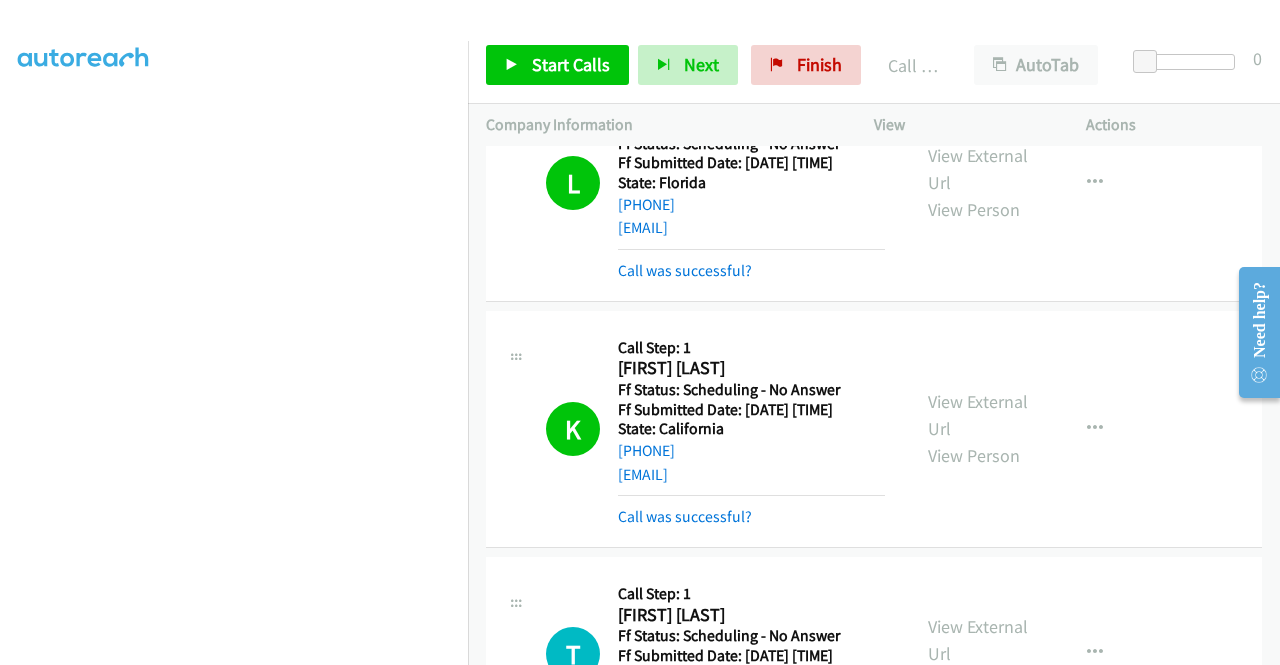 click on "+1 415-964-1034
Call failed - Please reload the list and try again
The Callbar Failed to Load Please Open it and Reload the Page
Hmm something isn't quite right.. Please refresh the page
Hmm something isn't quite right.. Please refresh the page
No records are currently dialable. We'll auto-refresh when new records are added or you can switch to another list or campaign.
Loading New Records ...
A
Callback Scheduled
Call Step: 1
Ann Marie Bowlus
America/Denver
Ff Status: Scheduling - No Answer
Ff Submitted Date: 2025-08-02 03:23:34 +0000
State: Montana
+1 530-220-3205
annmariebowlus@gmail.com
Call was successful?
View External Url
View Person
View External Url
Email
Schedule/Manage Callback
Skip Call
Add to do not call list
J
Callback Scheduled" at bounding box center [874, 405] 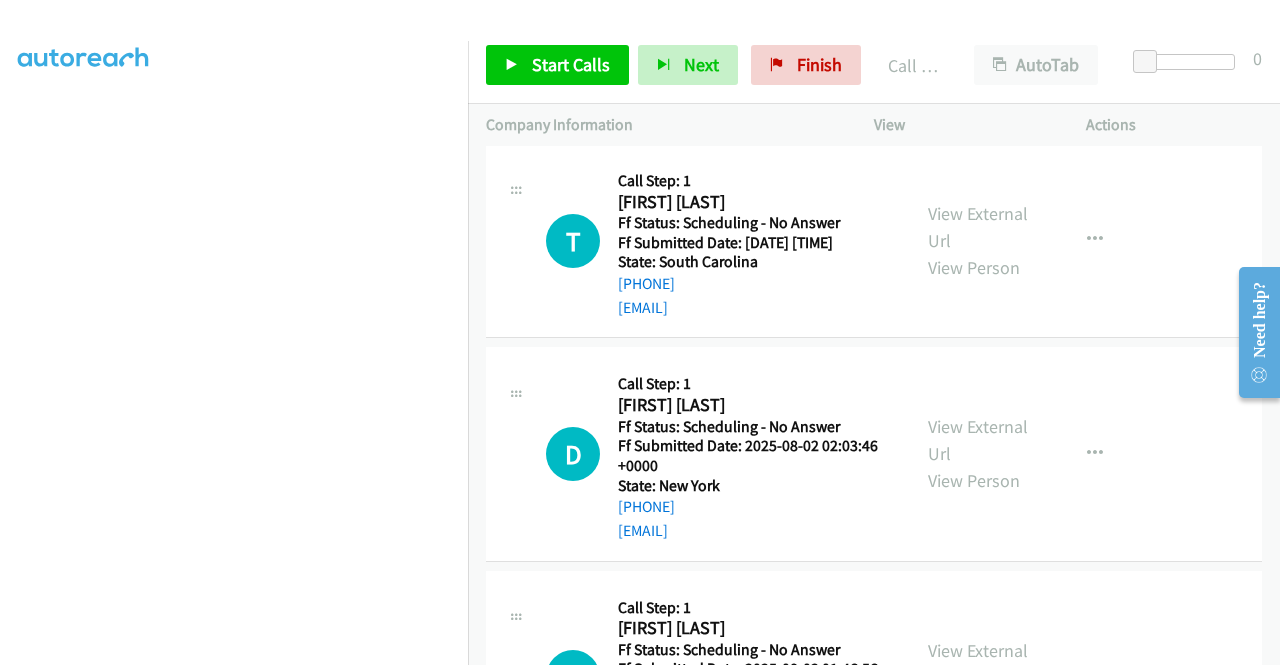 scroll, scrollTop: 1364, scrollLeft: 0, axis: vertical 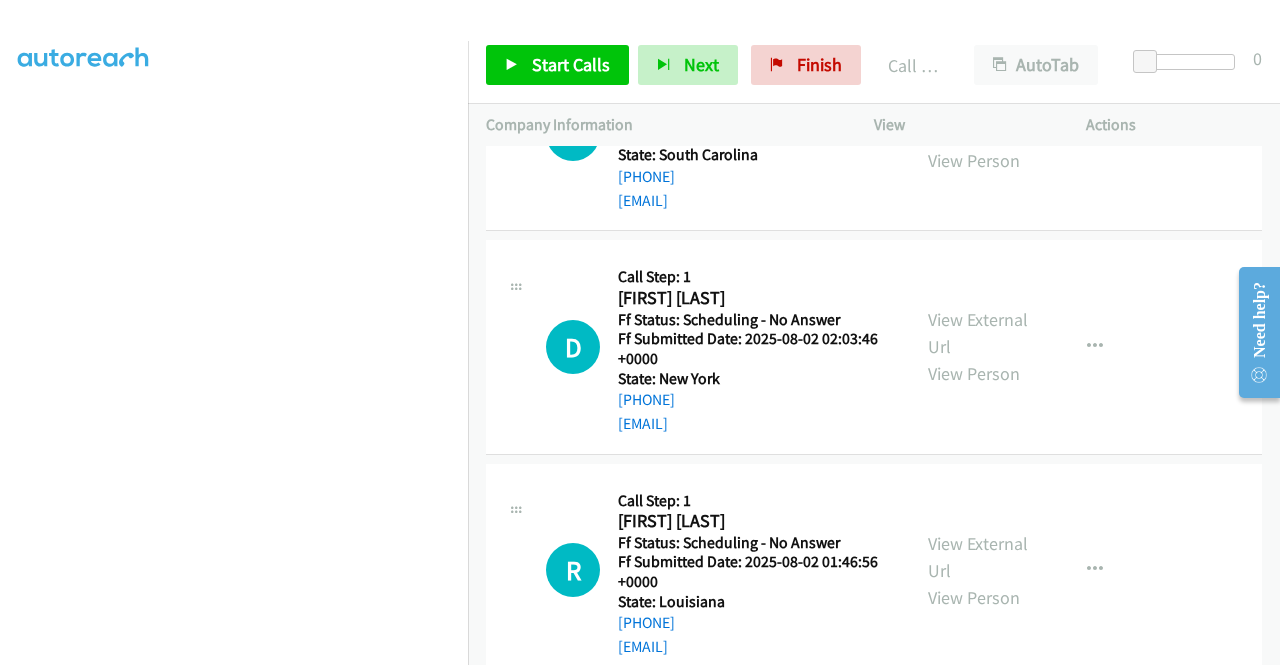 click on "Start Calls
Pause
Next
Finish
Call Completed
AutoTab
AutoTab
0" at bounding box center (874, 65) 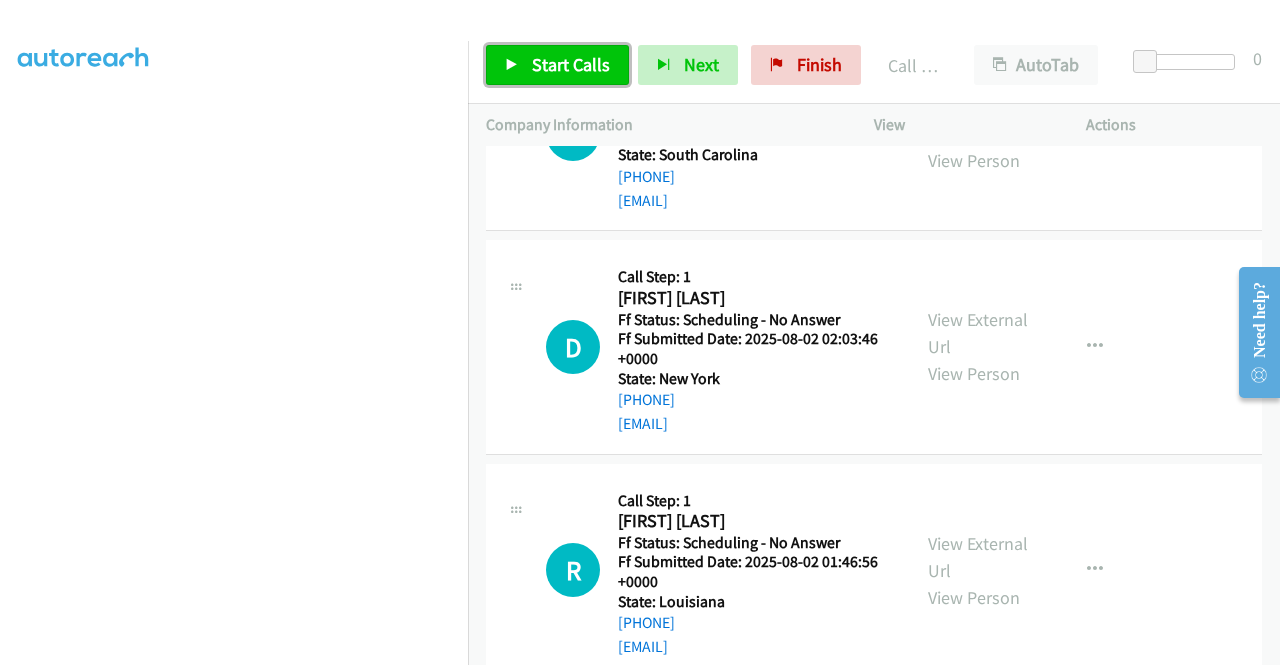 click on "Start Calls" at bounding box center (571, 64) 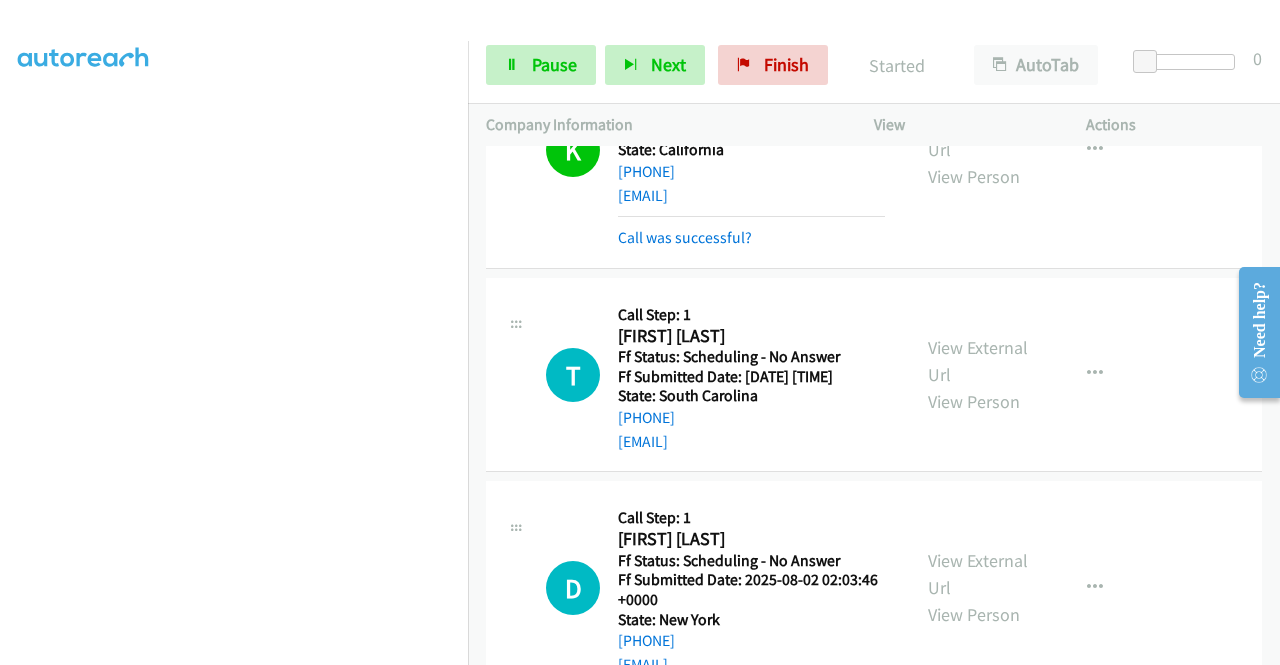 scroll, scrollTop: 1084, scrollLeft: 0, axis: vertical 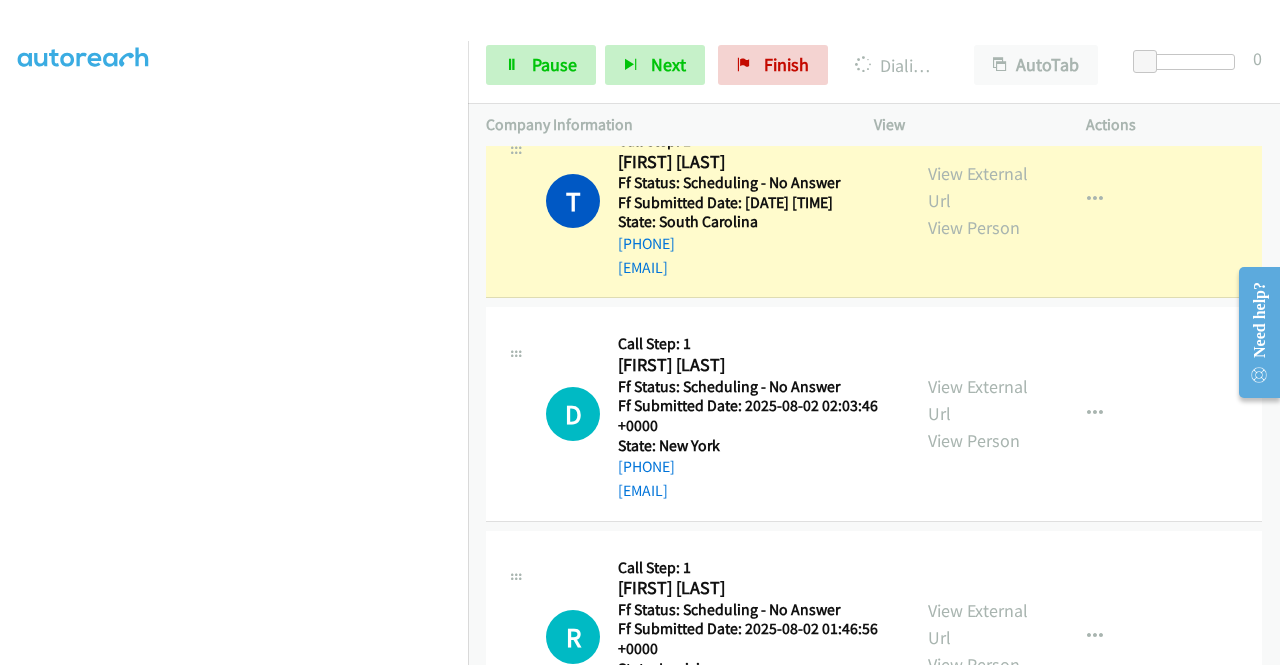 click on "View External Url
View Person" at bounding box center [980, 200] 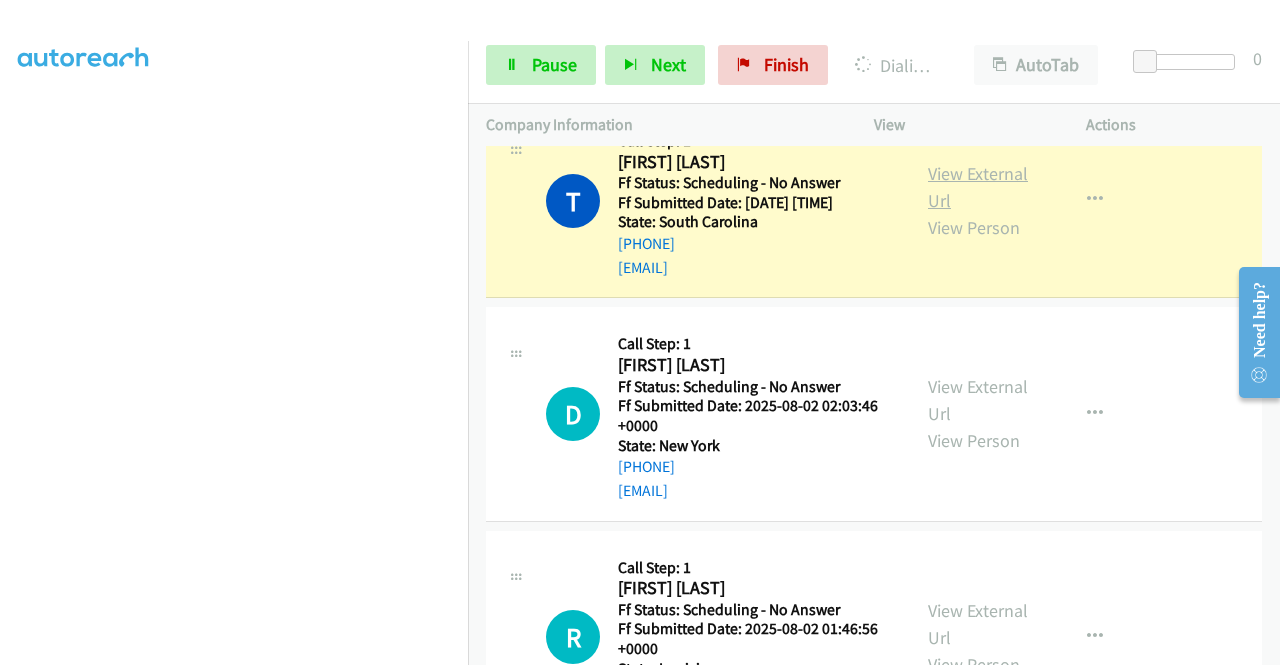 click on "View External Url" at bounding box center [978, 187] 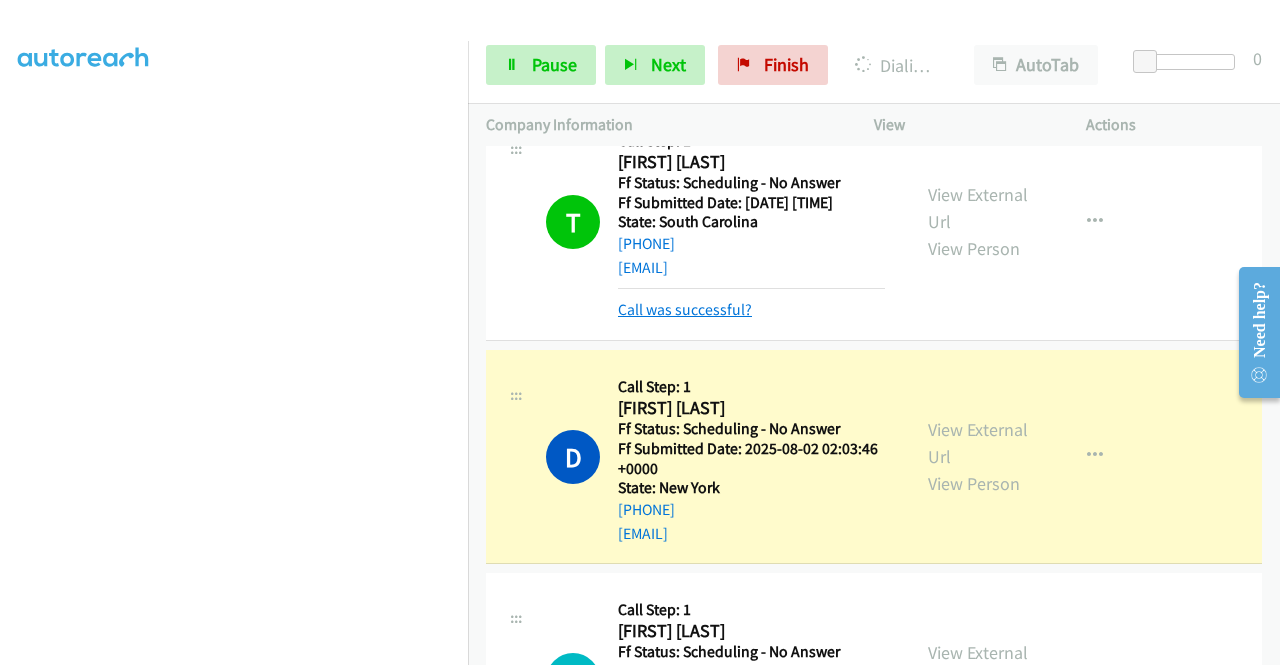 click on "Call was successful?" at bounding box center [685, 309] 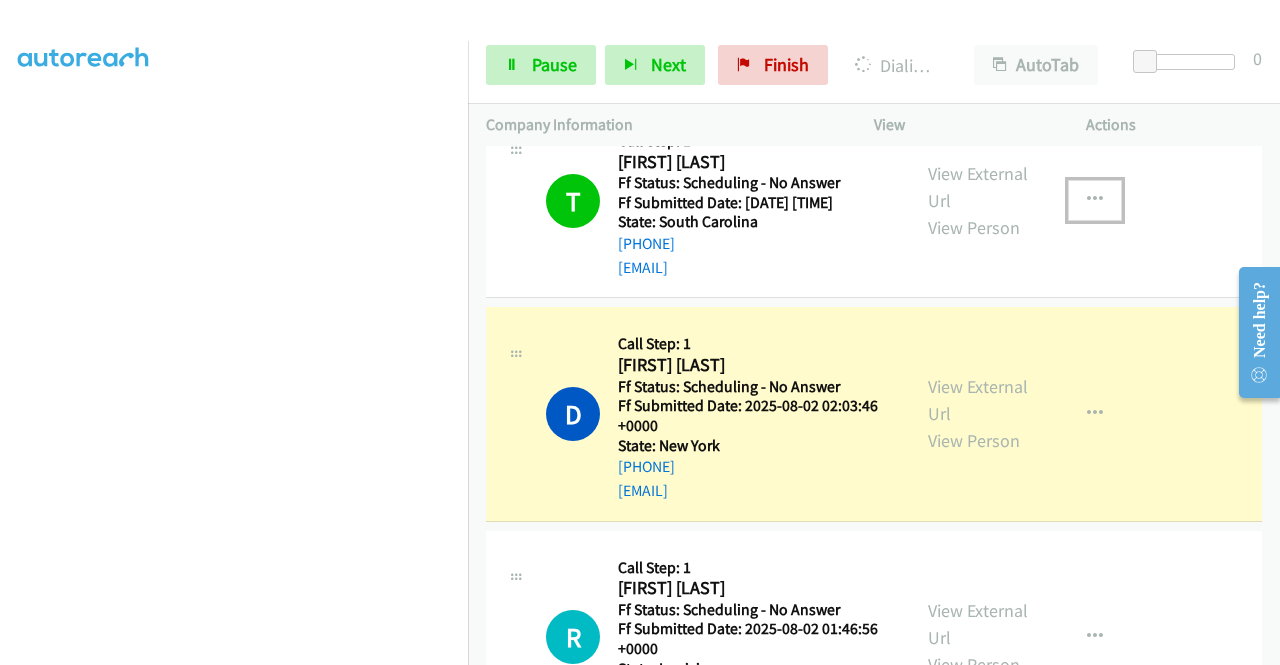 click at bounding box center (1095, 200) 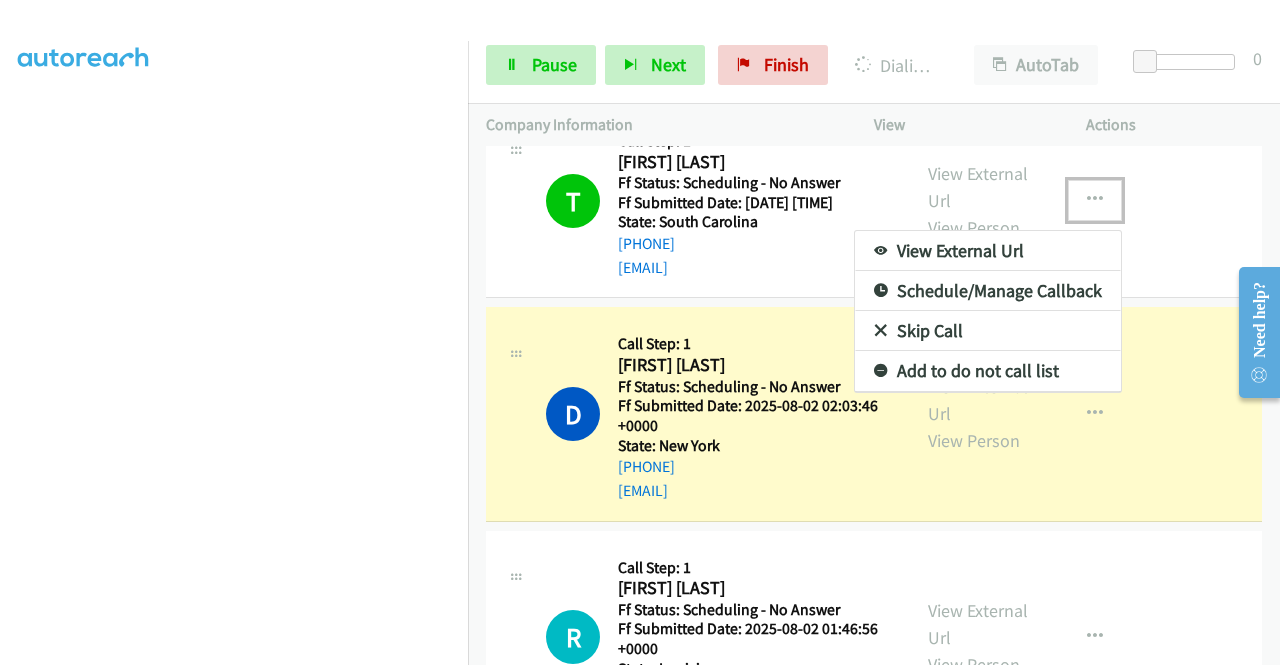 click on "Add to do not call list" at bounding box center (988, 371) 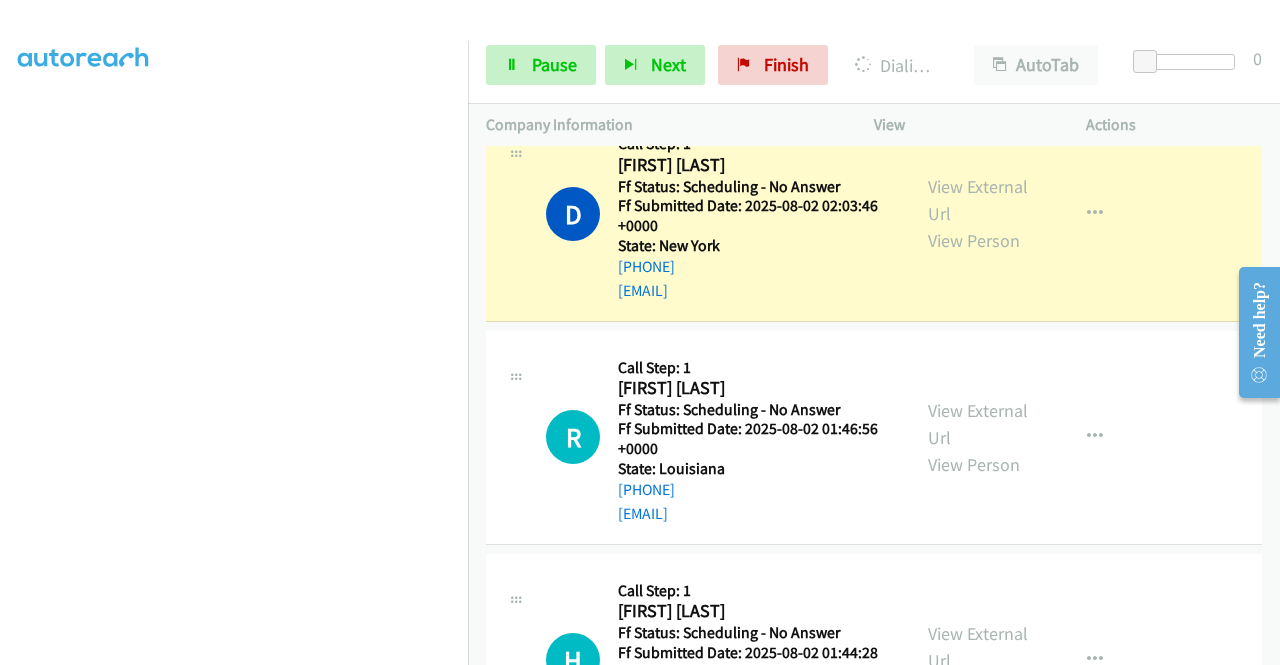 scroll, scrollTop: 1564, scrollLeft: 0, axis: vertical 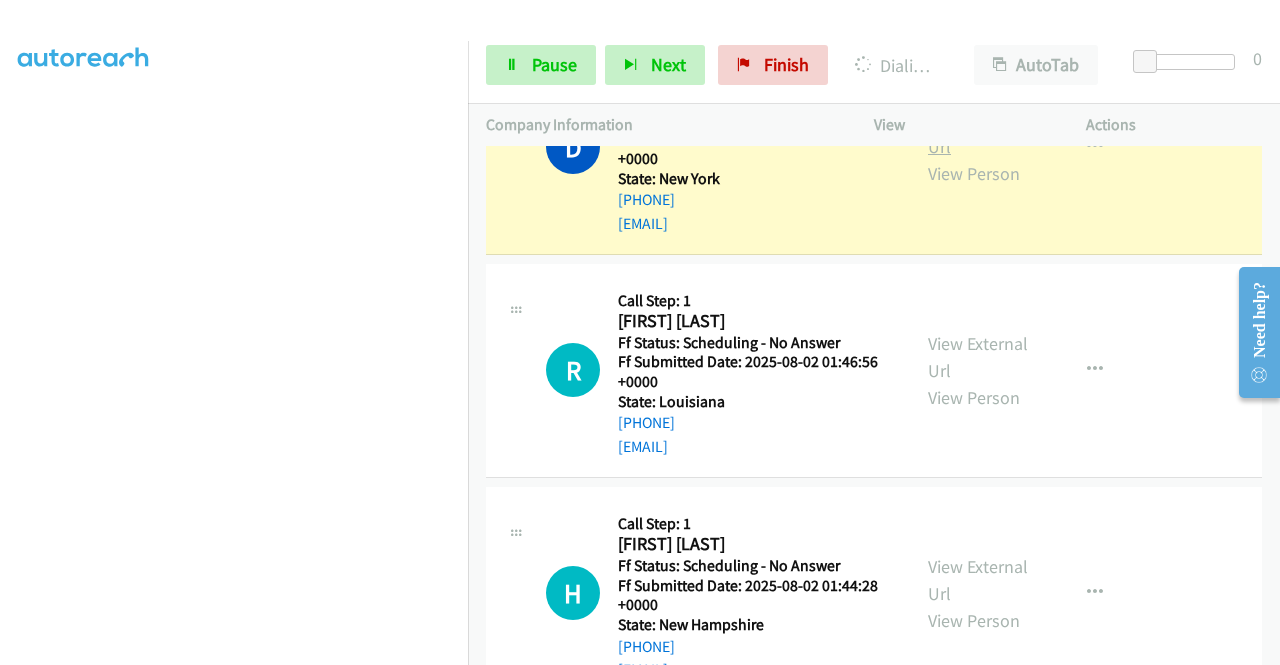 click on "View External Url" at bounding box center (978, 133) 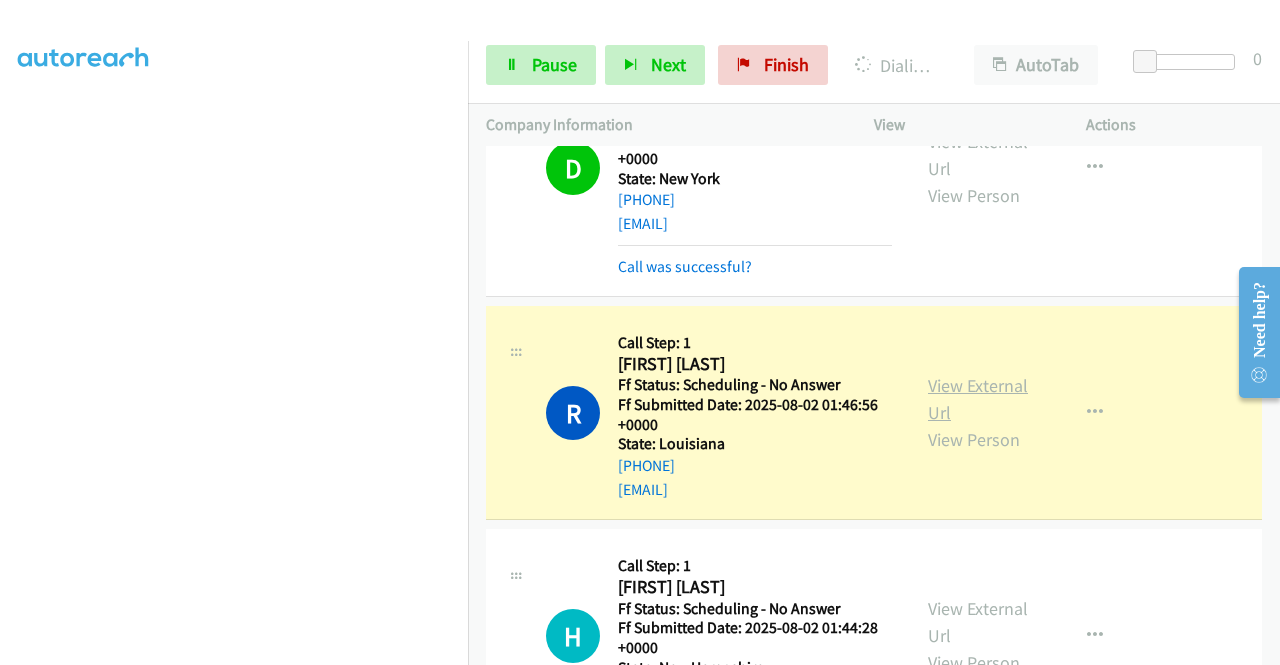 click on "View External Url" at bounding box center [978, 399] 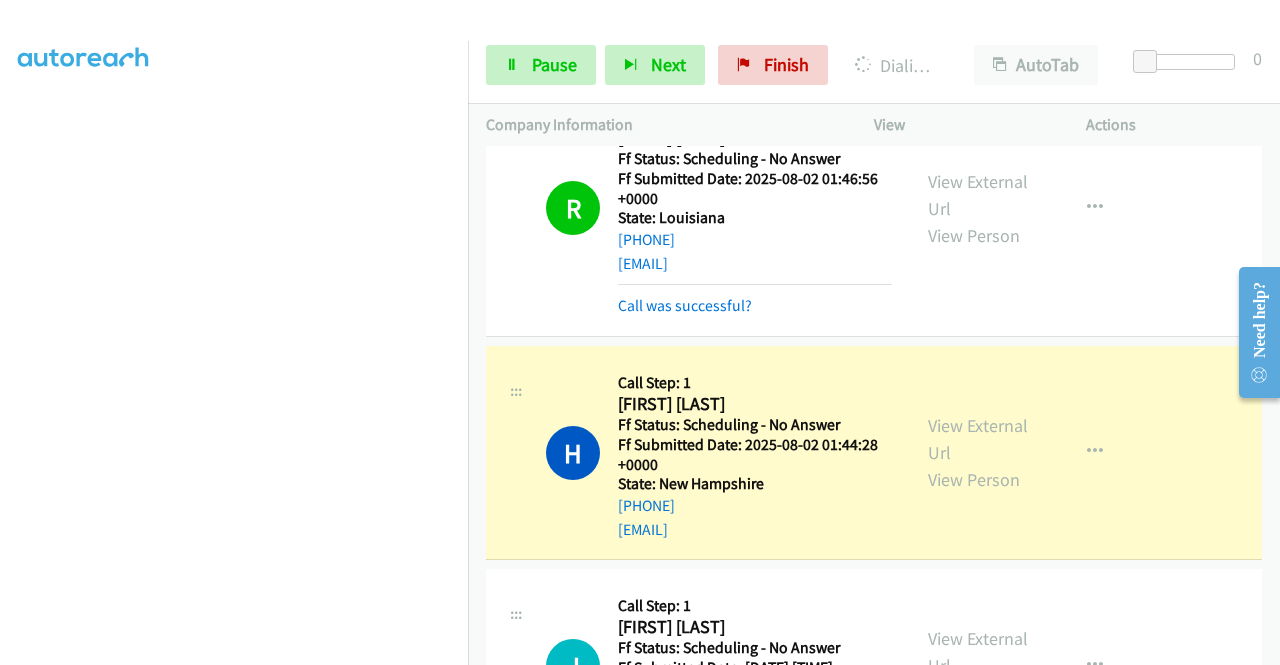 scroll, scrollTop: 1937, scrollLeft: 0, axis: vertical 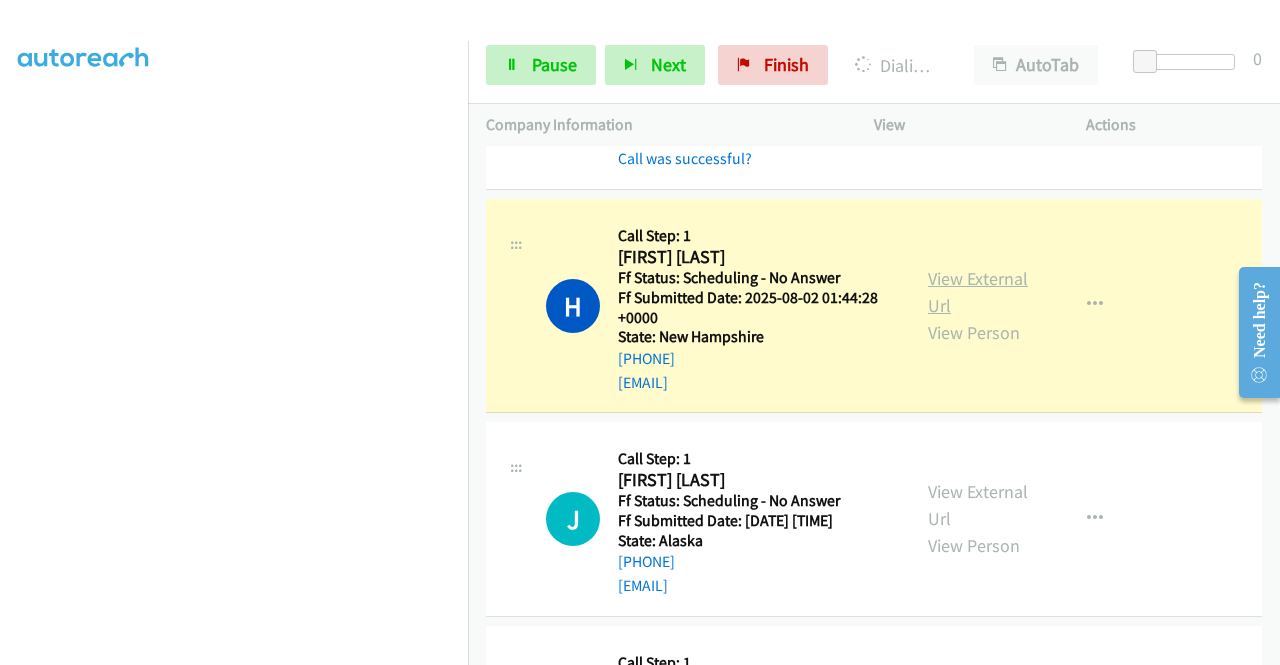 click on "View External Url" at bounding box center [978, 292] 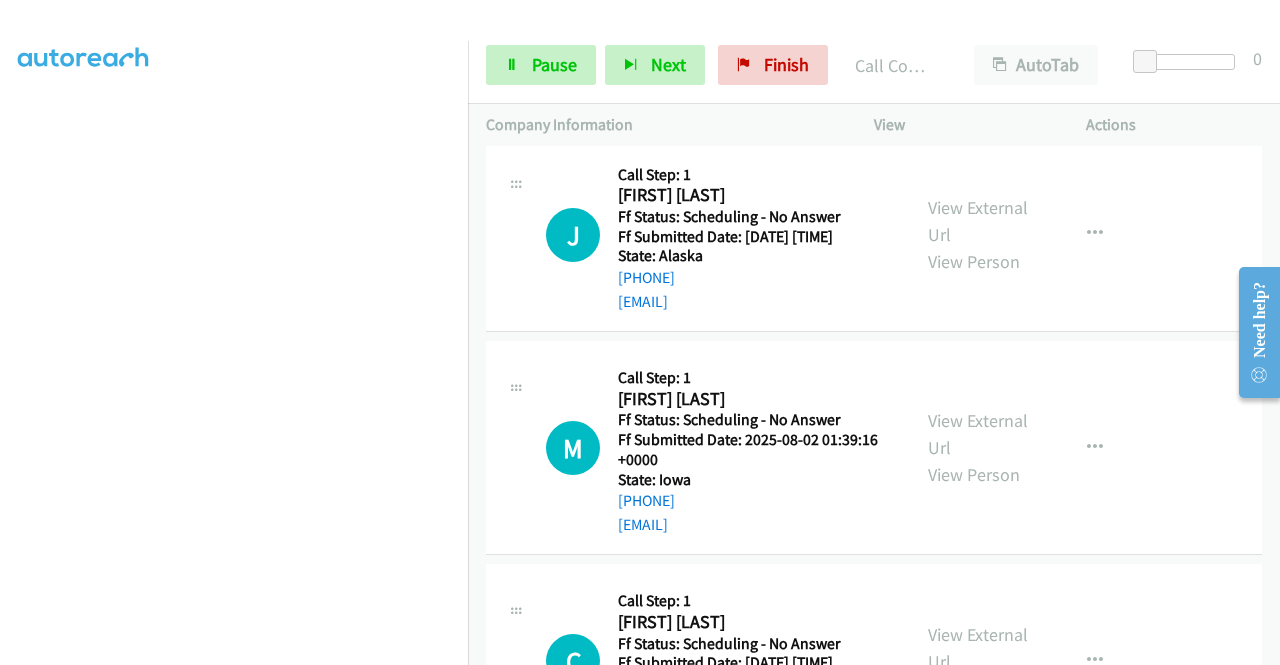 scroll, scrollTop: 2283, scrollLeft: 0, axis: vertical 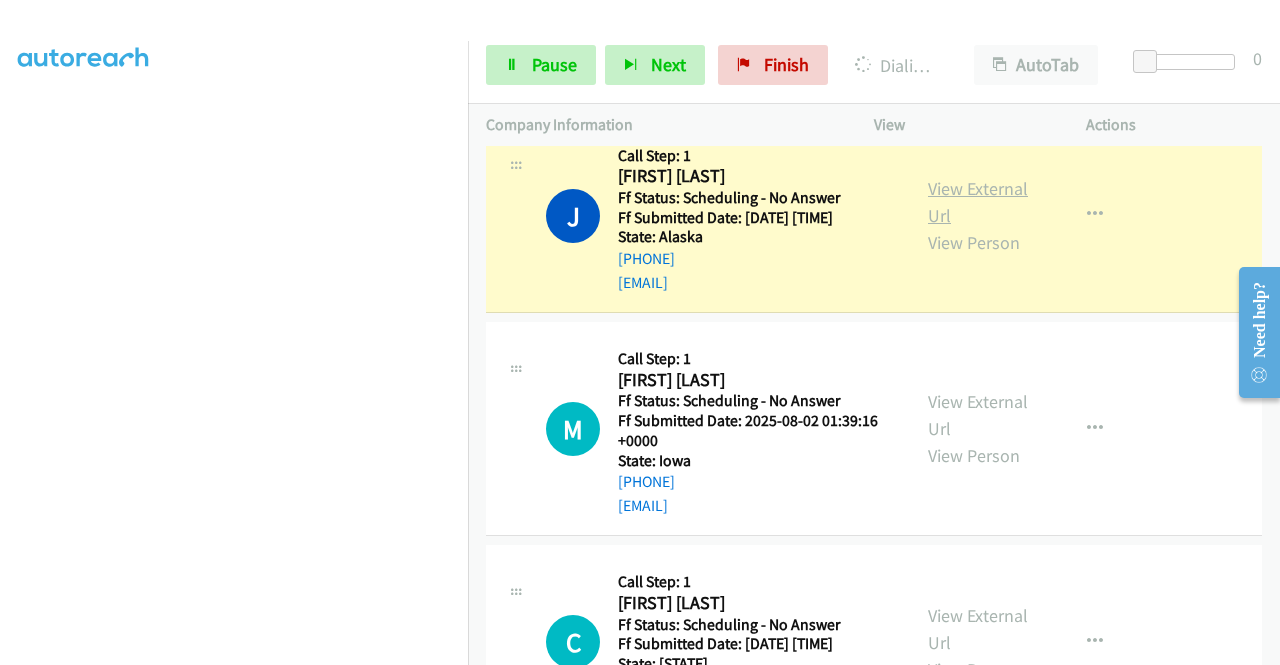 click on "View External Url" at bounding box center (978, 202) 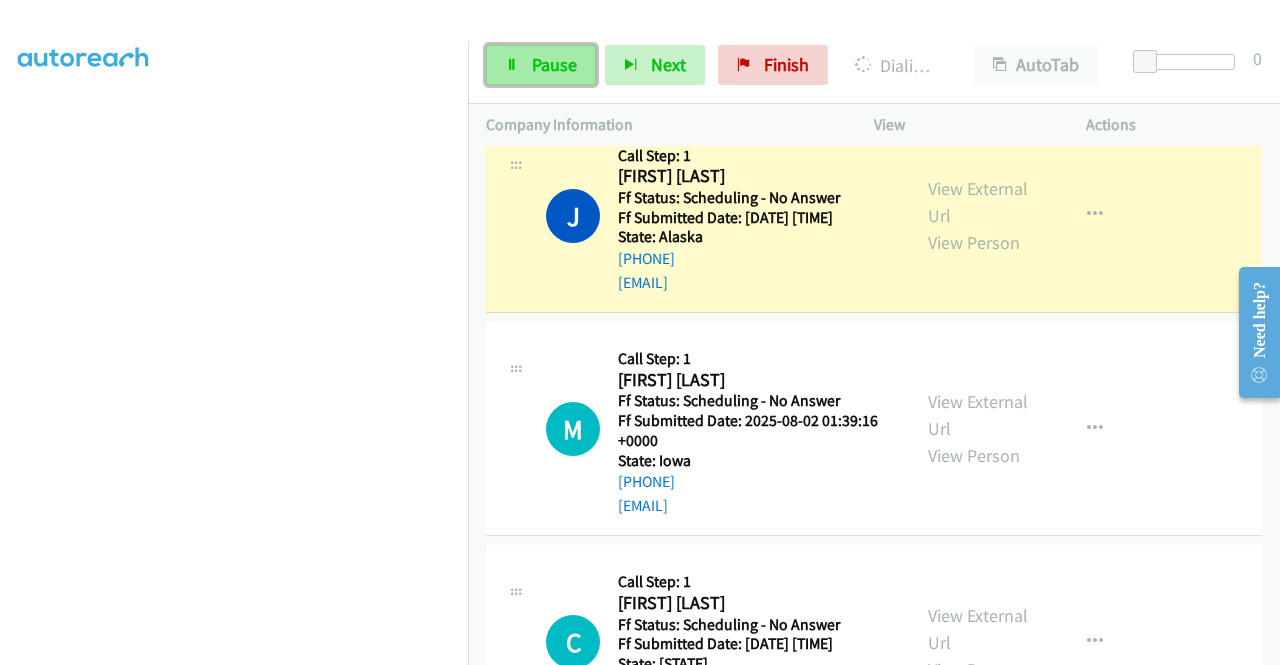 click at bounding box center [512, 66] 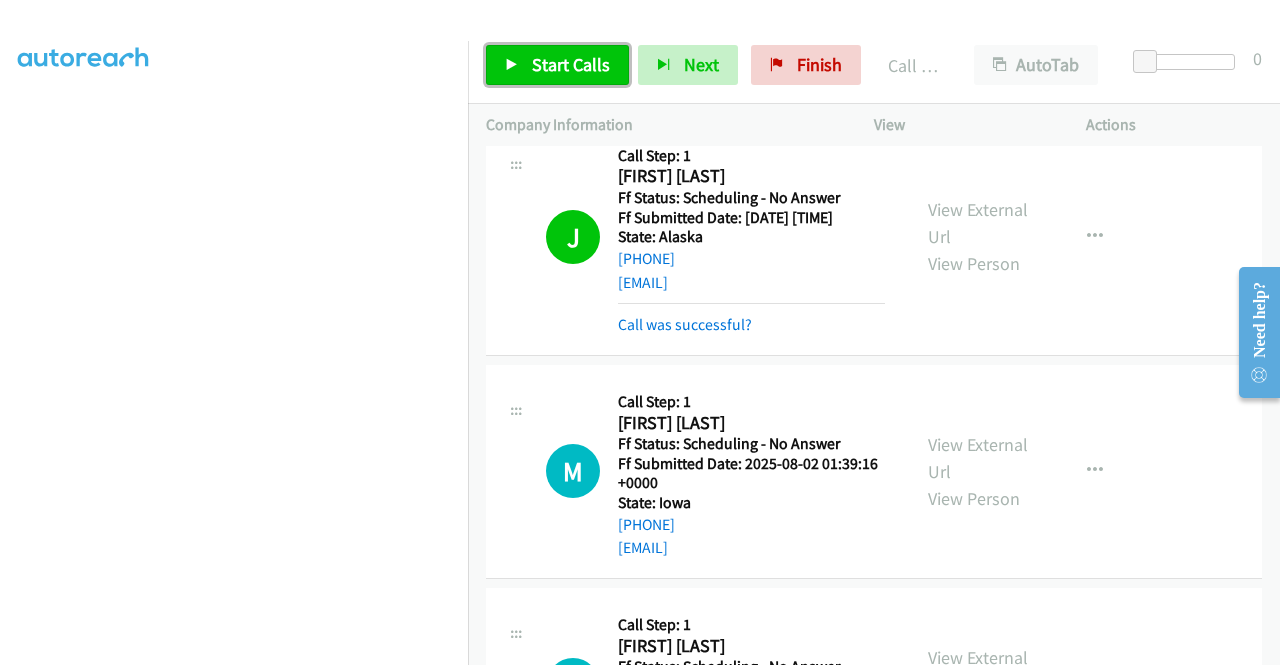 click on "Start Calls" at bounding box center [557, 65] 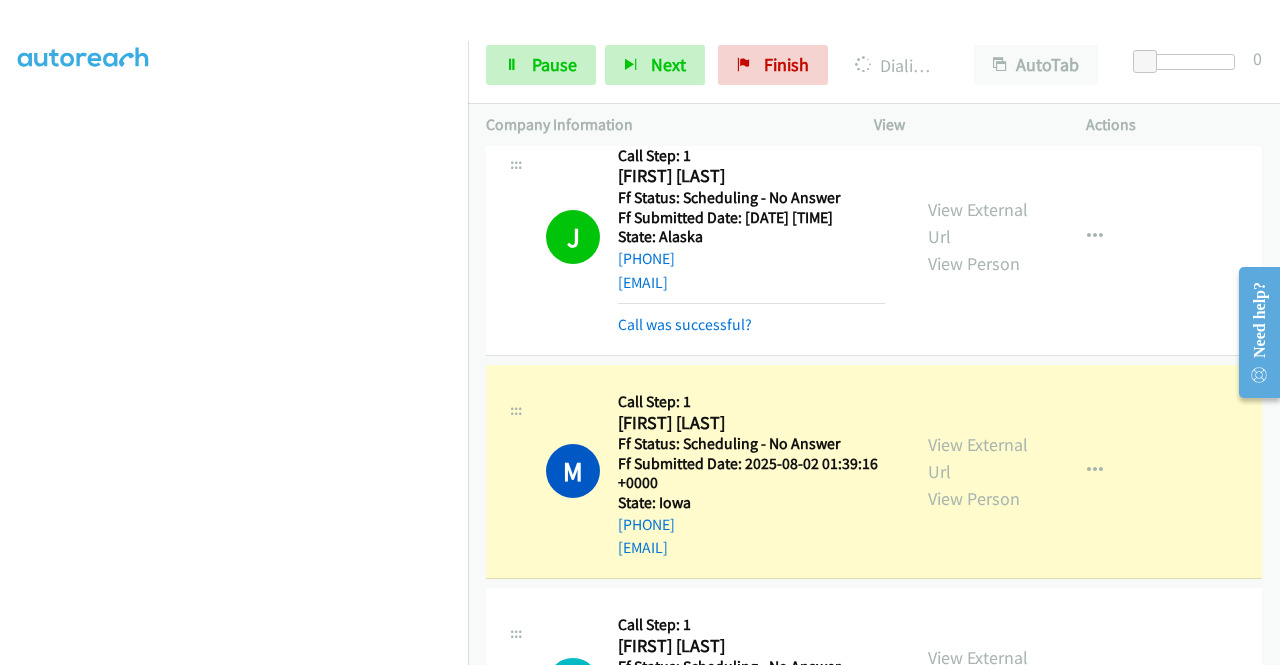click on "View External Url
View Person" at bounding box center (980, 471) 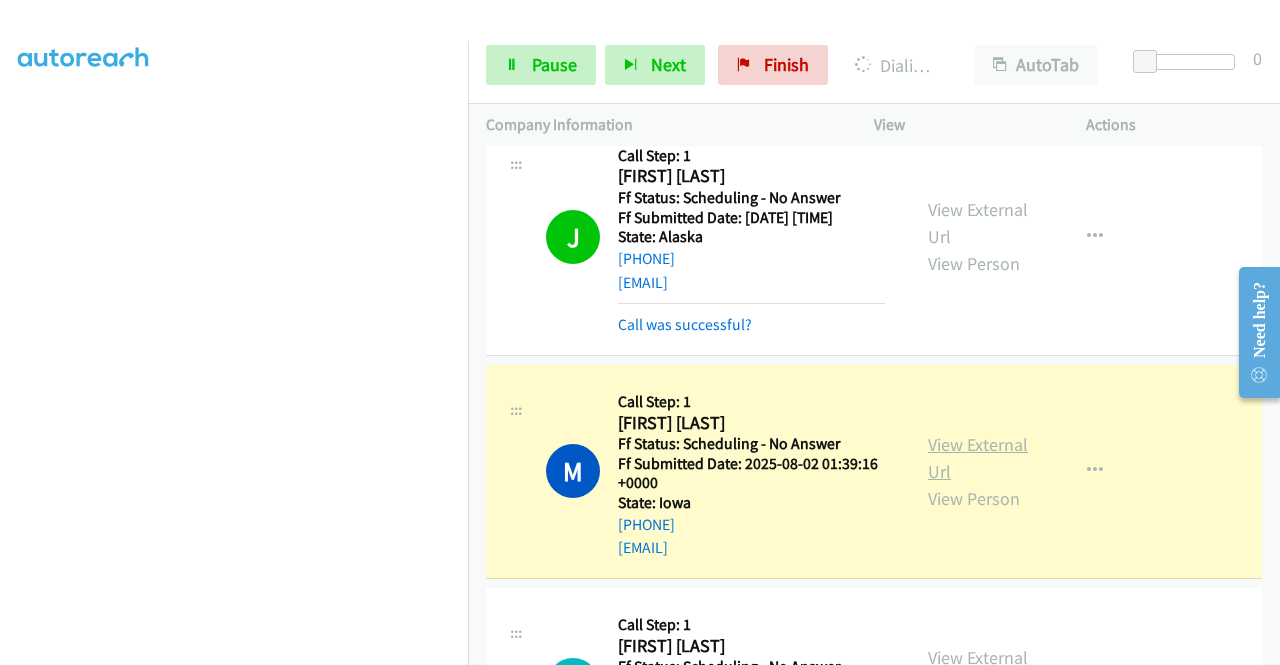 click on "View External Url" at bounding box center [978, 458] 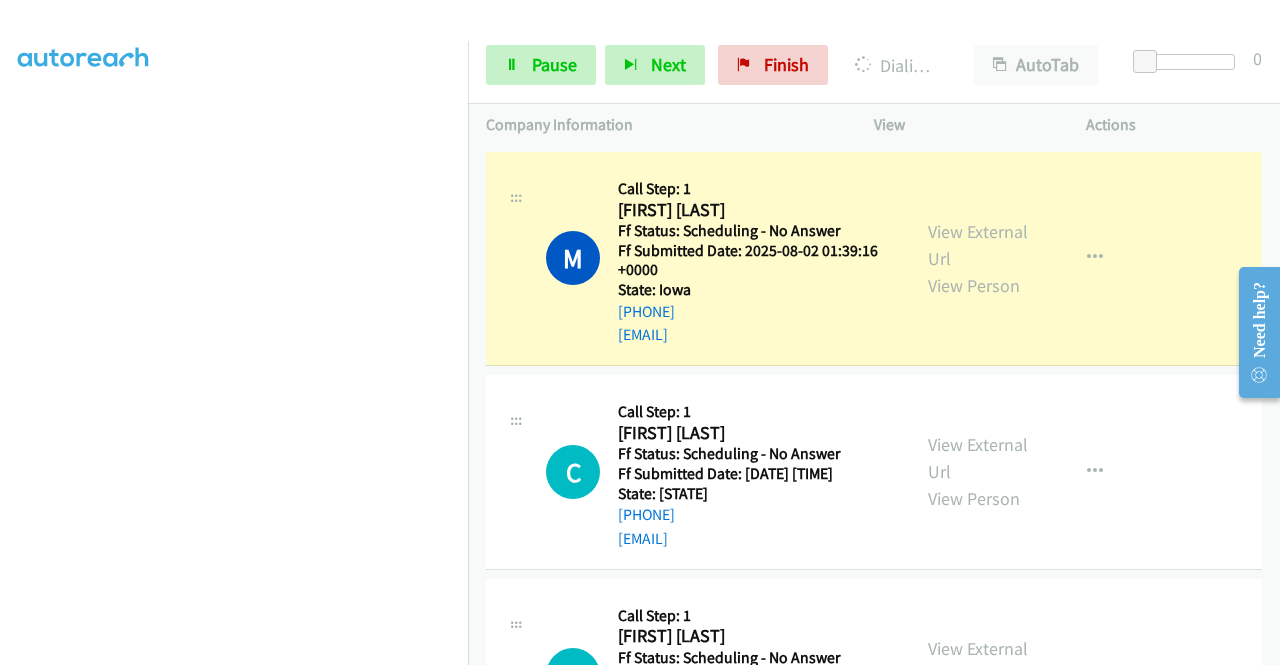 scroll, scrollTop: 2536, scrollLeft: 0, axis: vertical 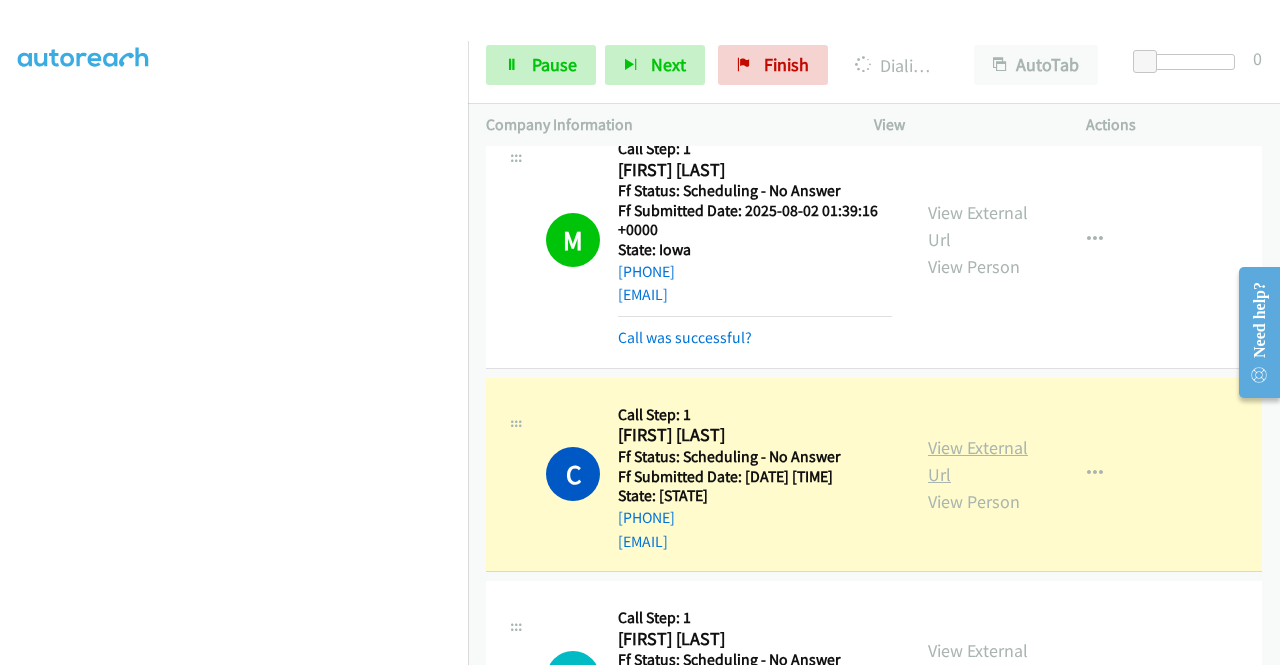 click on "View External Url" at bounding box center [978, 461] 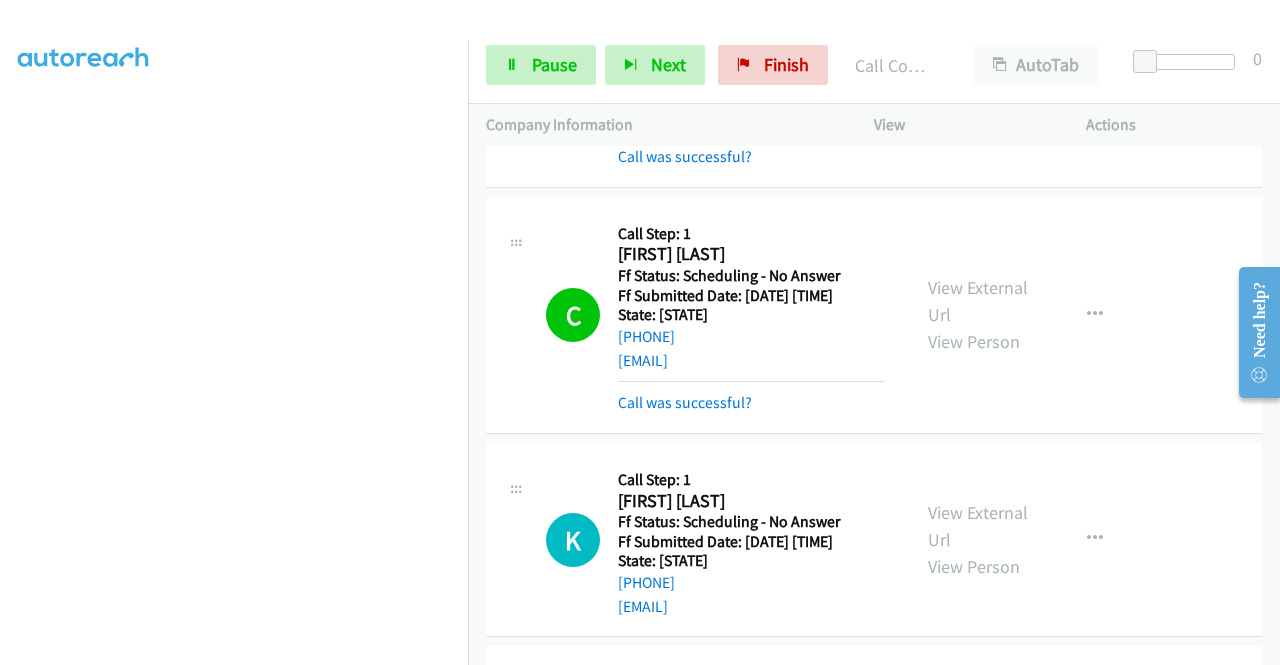 scroll, scrollTop: 2724, scrollLeft: 0, axis: vertical 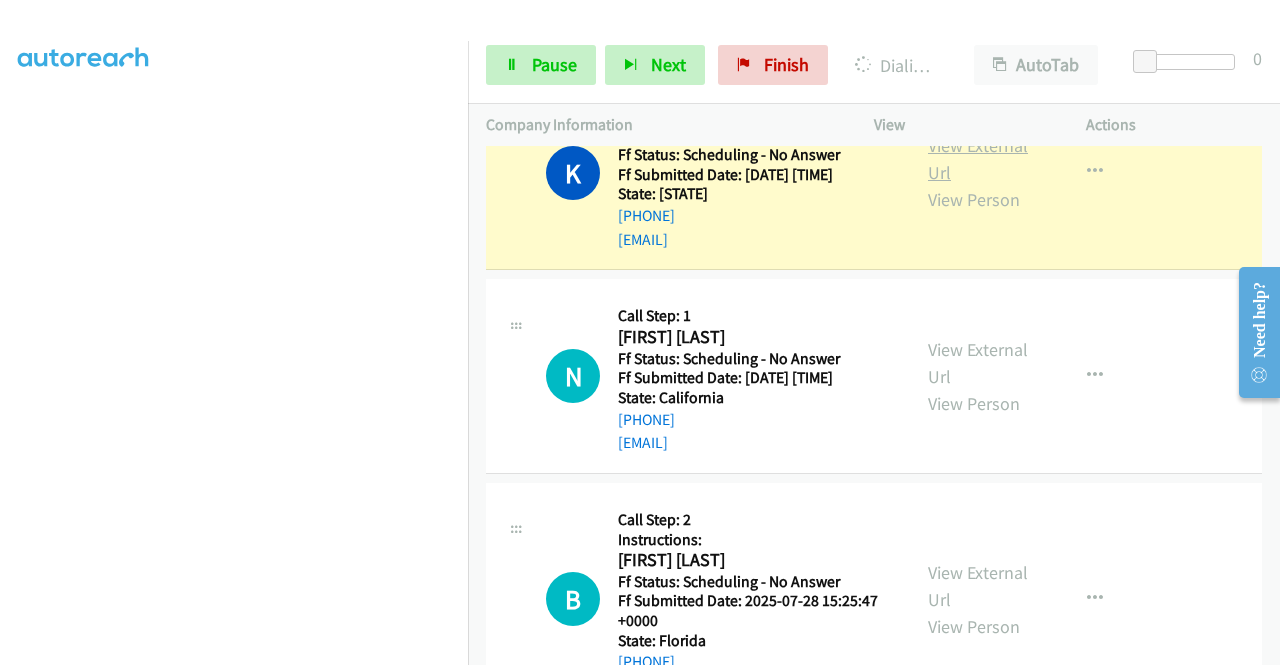 click on "View External Url" at bounding box center [978, 159] 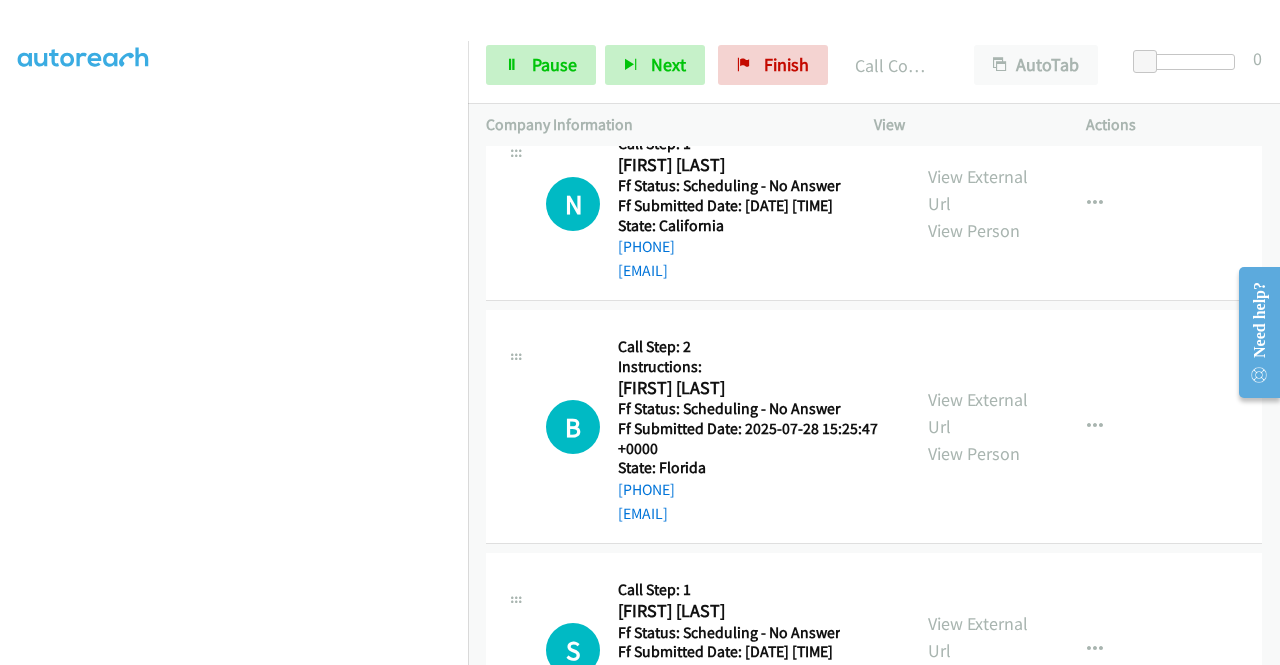 scroll, scrollTop: 3336, scrollLeft: 0, axis: vertical 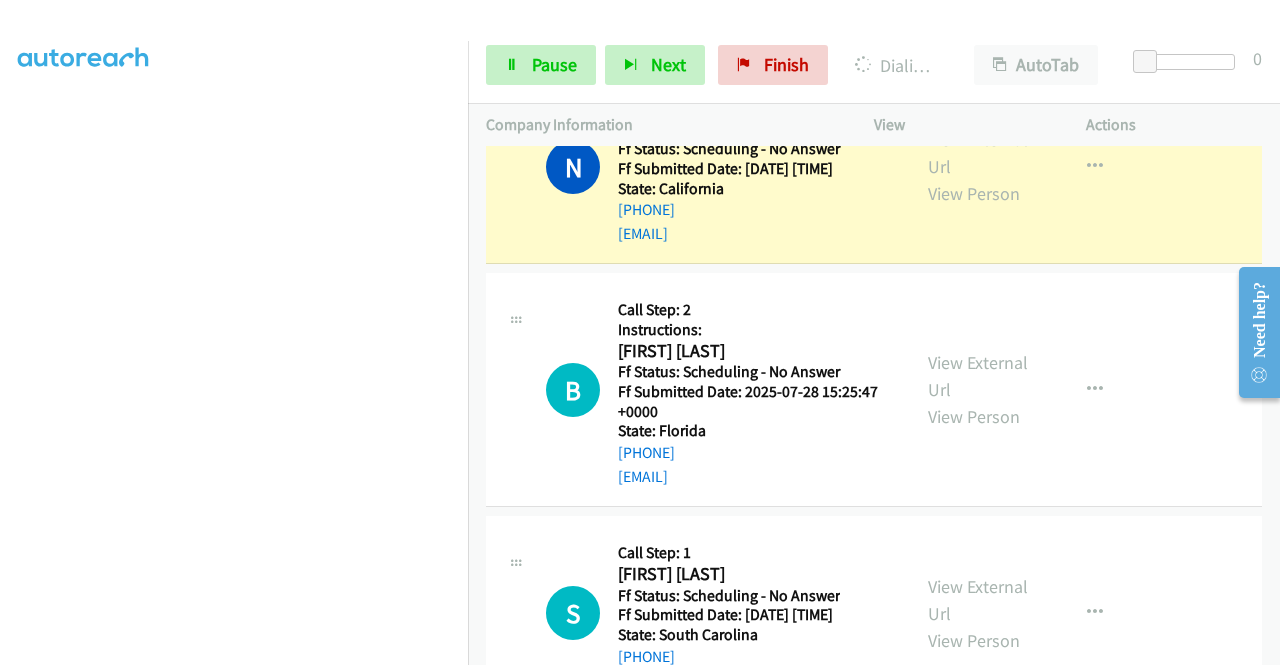 click on "View External Url
View Person" at bounding box center [980, 166] 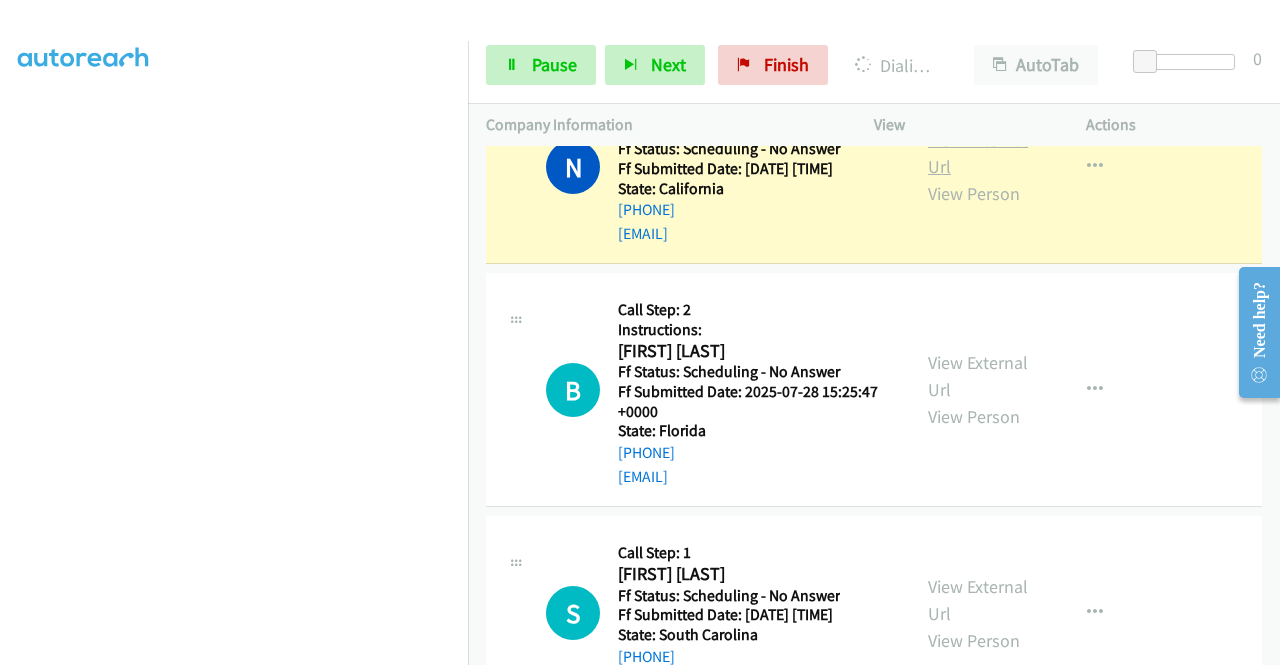 click on "View External Url" at bounding box center (978, 153) 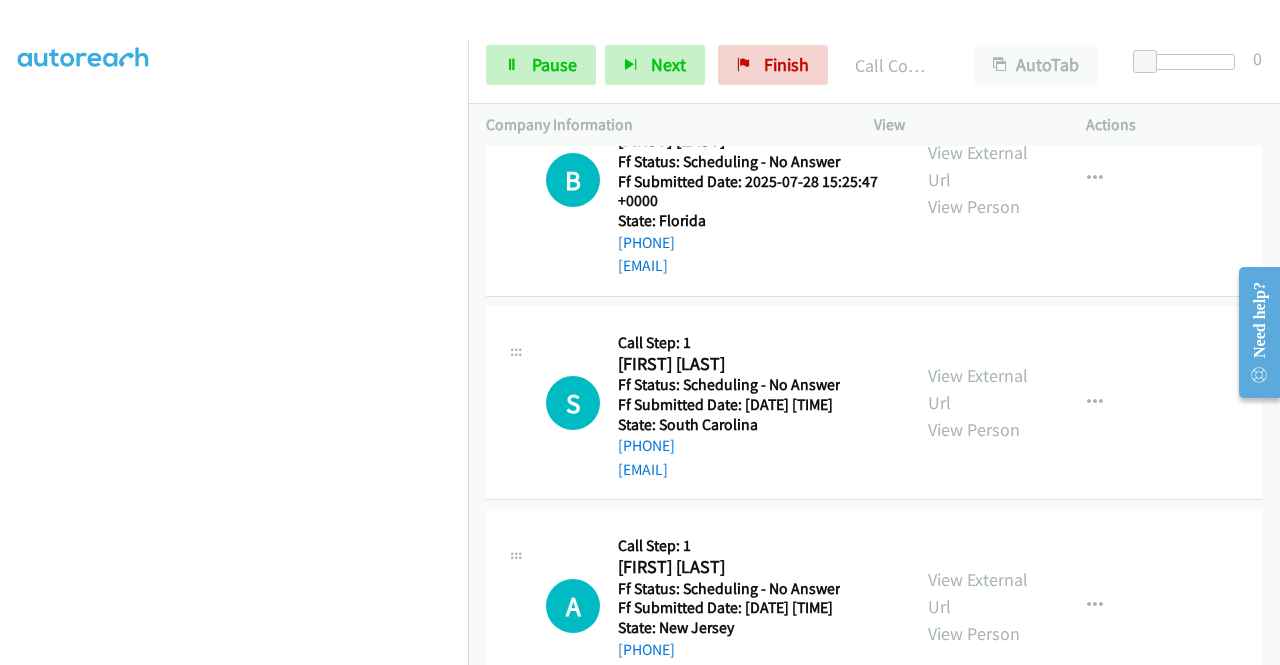 scroll, scrollTop: 3629, scrollLeft: 0, axis: vertical 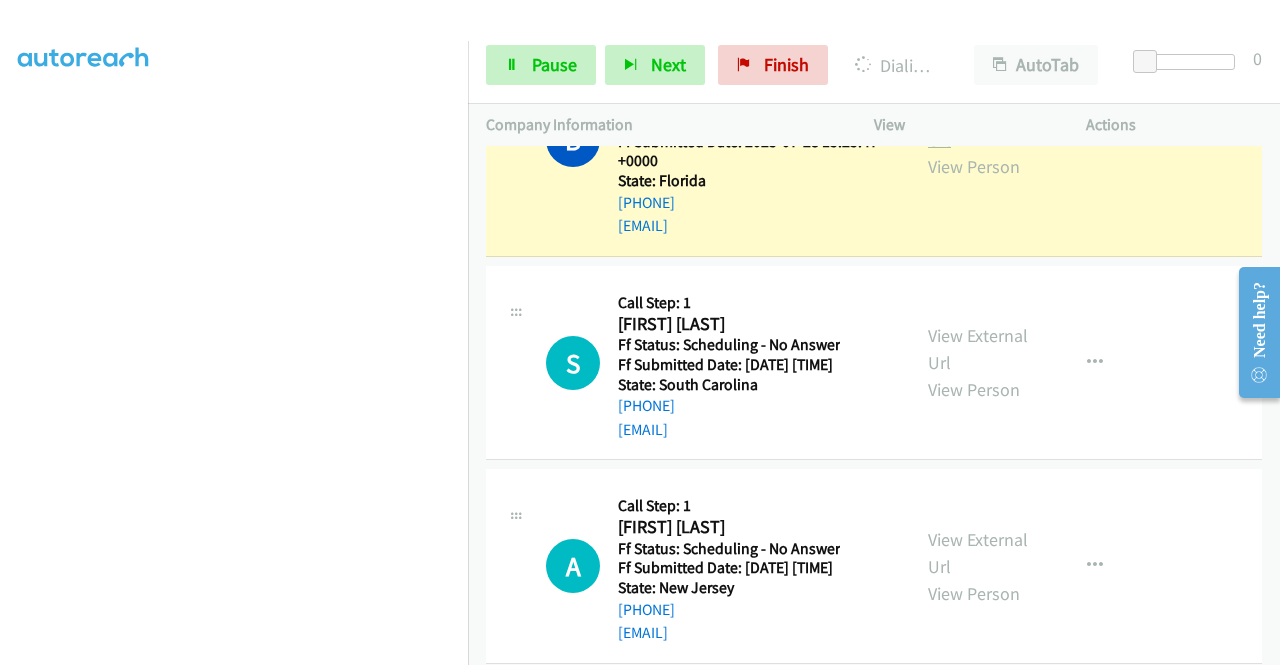 click on "View External Url" at bounding box center (978, 126) 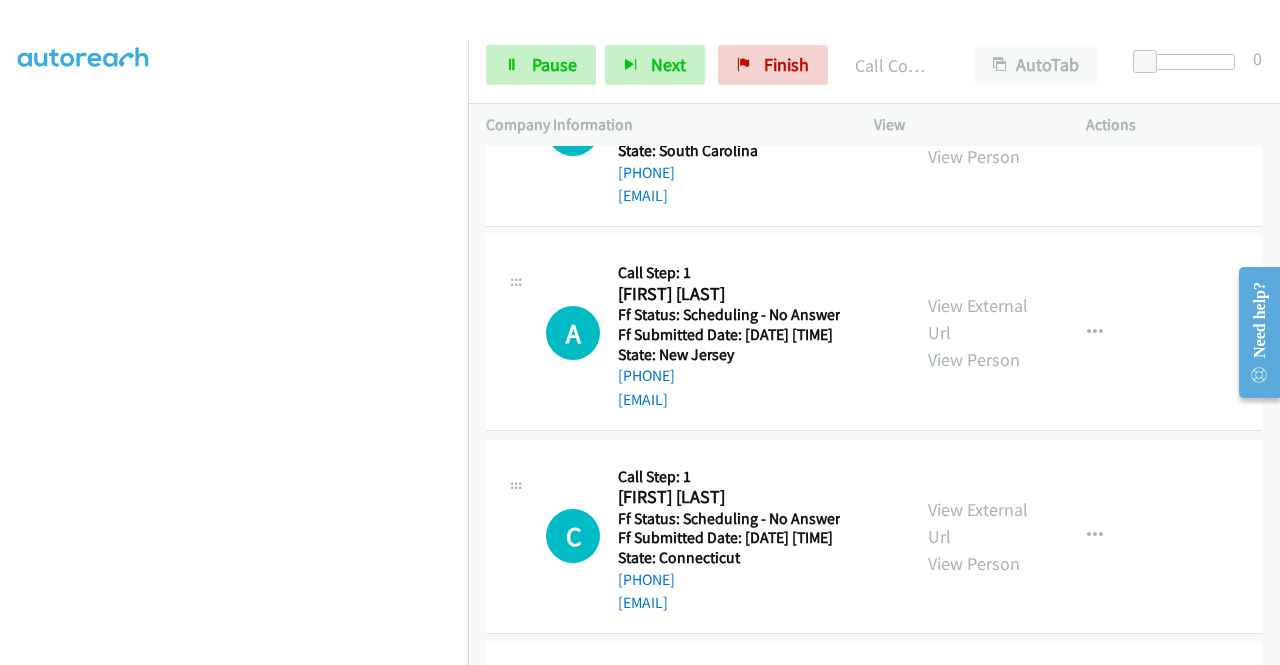 scroll, scrollTop: 3922, scrollLeft: 0, axis: vertical 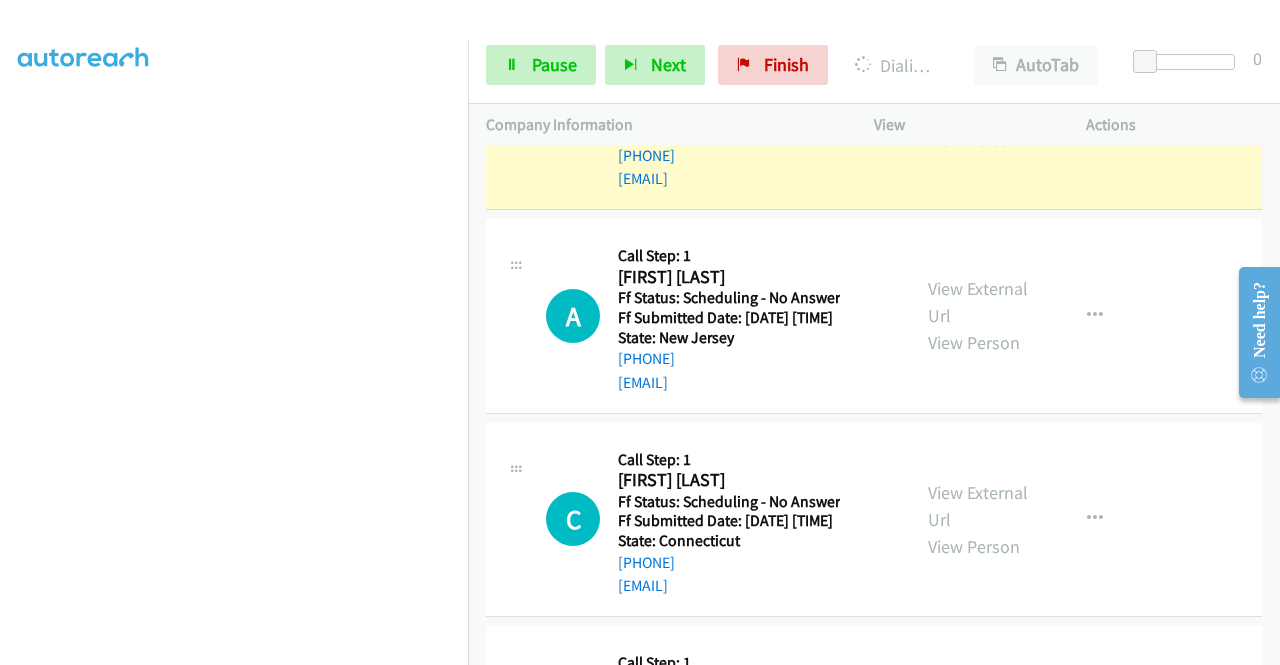 click on "View External Url
View Person" at bounding box center [980, 112] 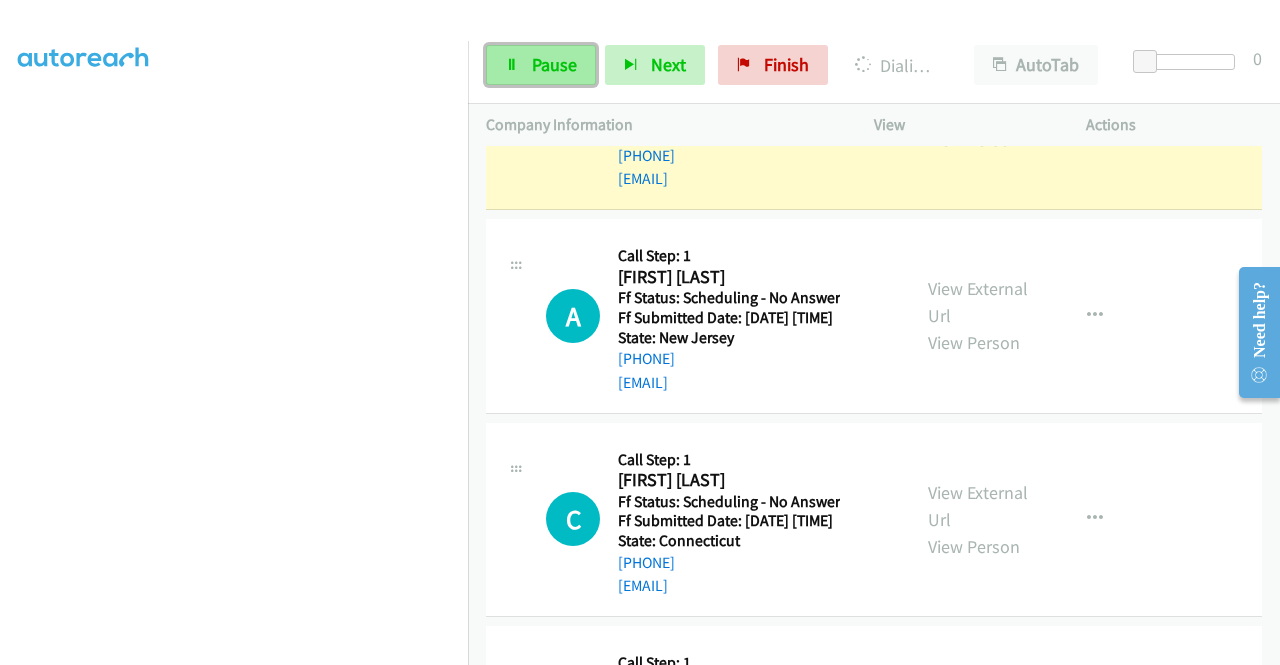 click on "Pause" at bounding box center (541, 65) 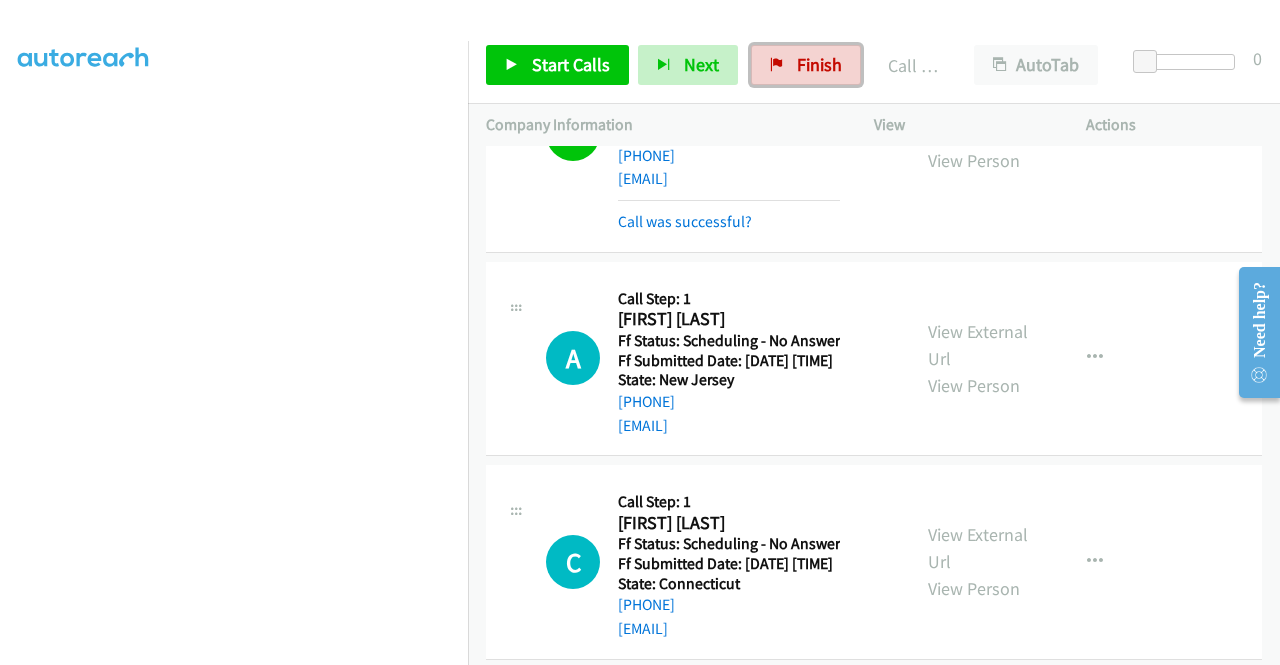 click on "Finish" at bounding box center (806, 65) 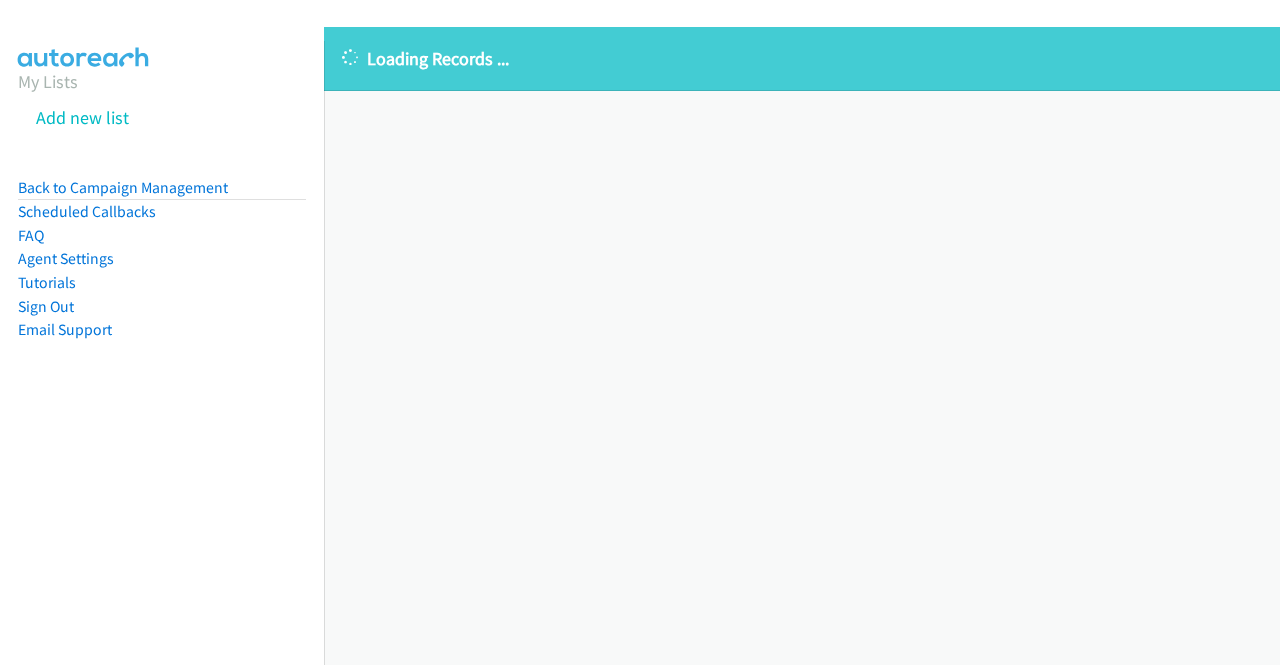 scroll, scrollTop: 0, scrollLeft: 0, axis: both 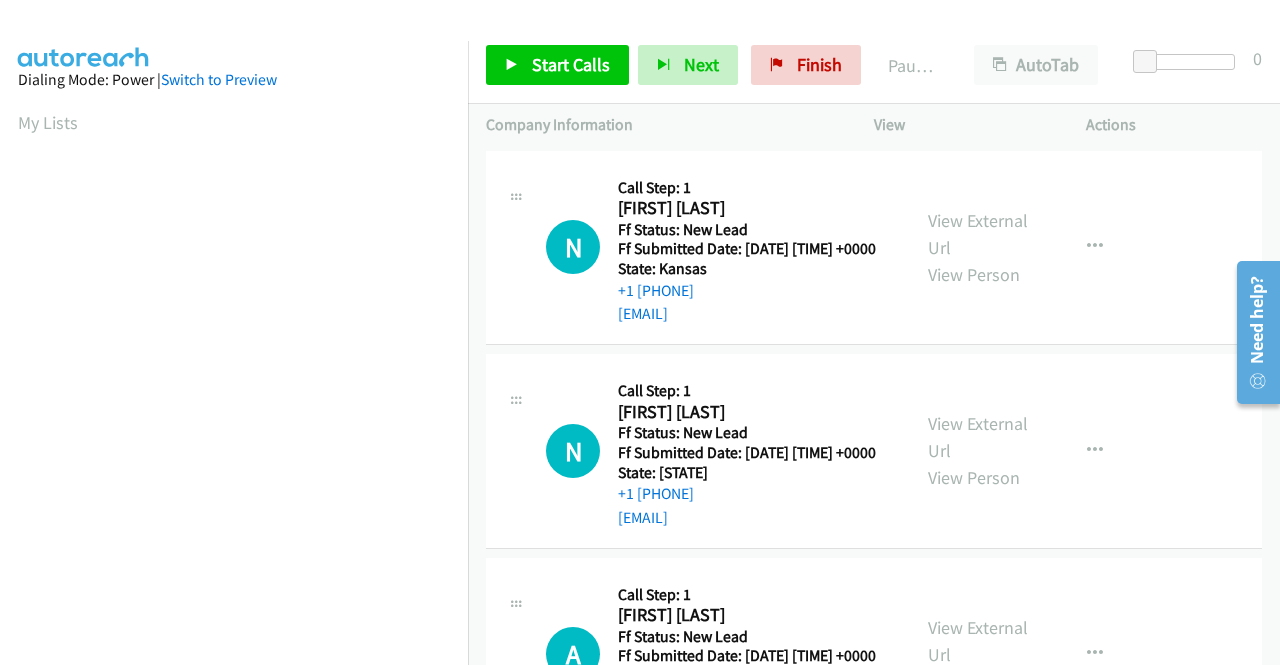 click on "Start Calls
Pause
Next
Finish
Paused
AutoTab
AutoTab
0" at bounding box center (874, 65) 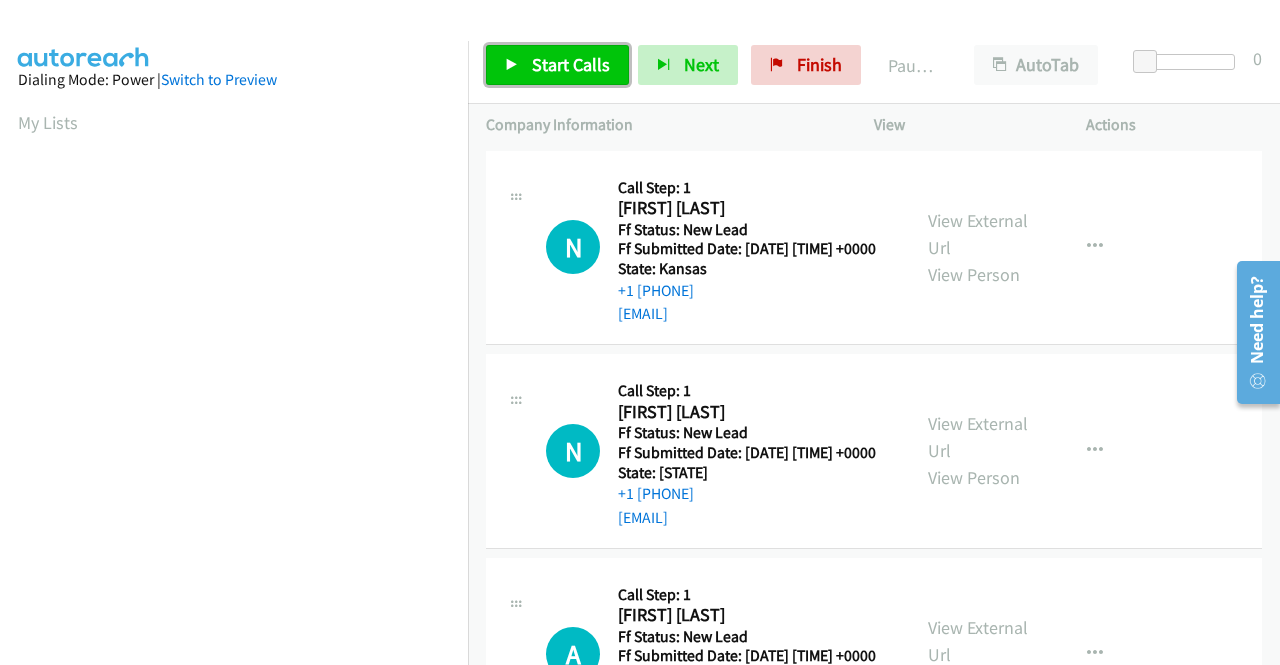 click on "Start Calls" at bounding box center (557, 65) 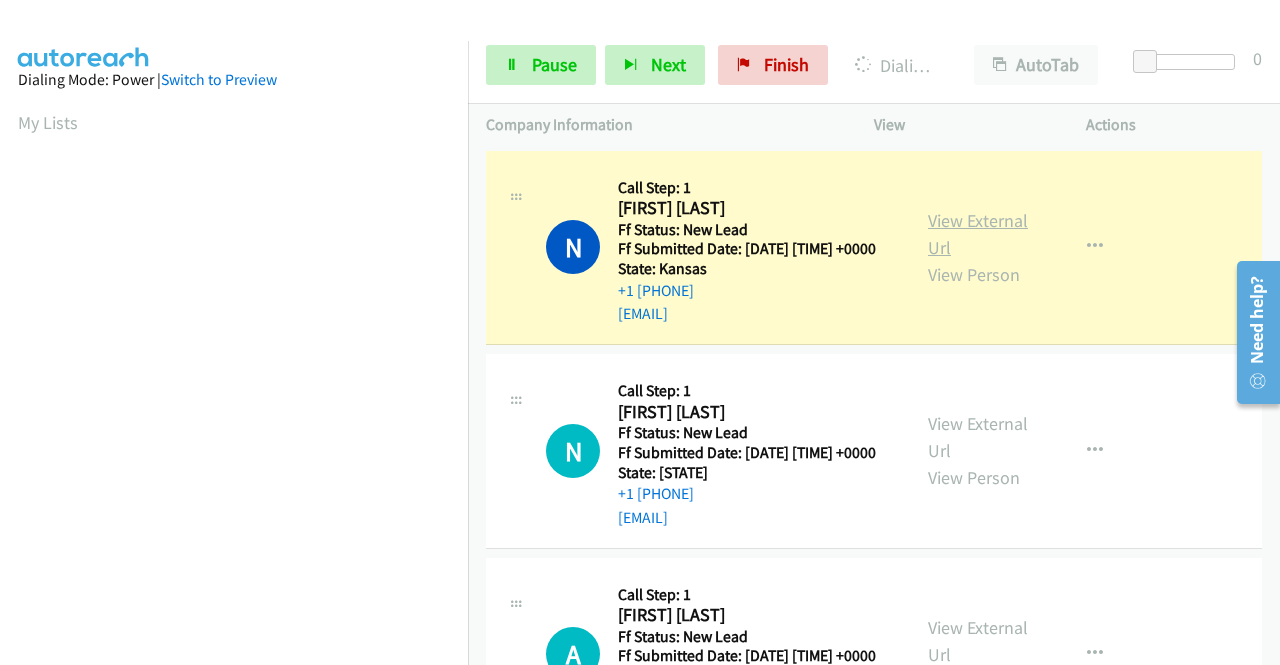 click on "View External Url" at bounding box center (978, 234) 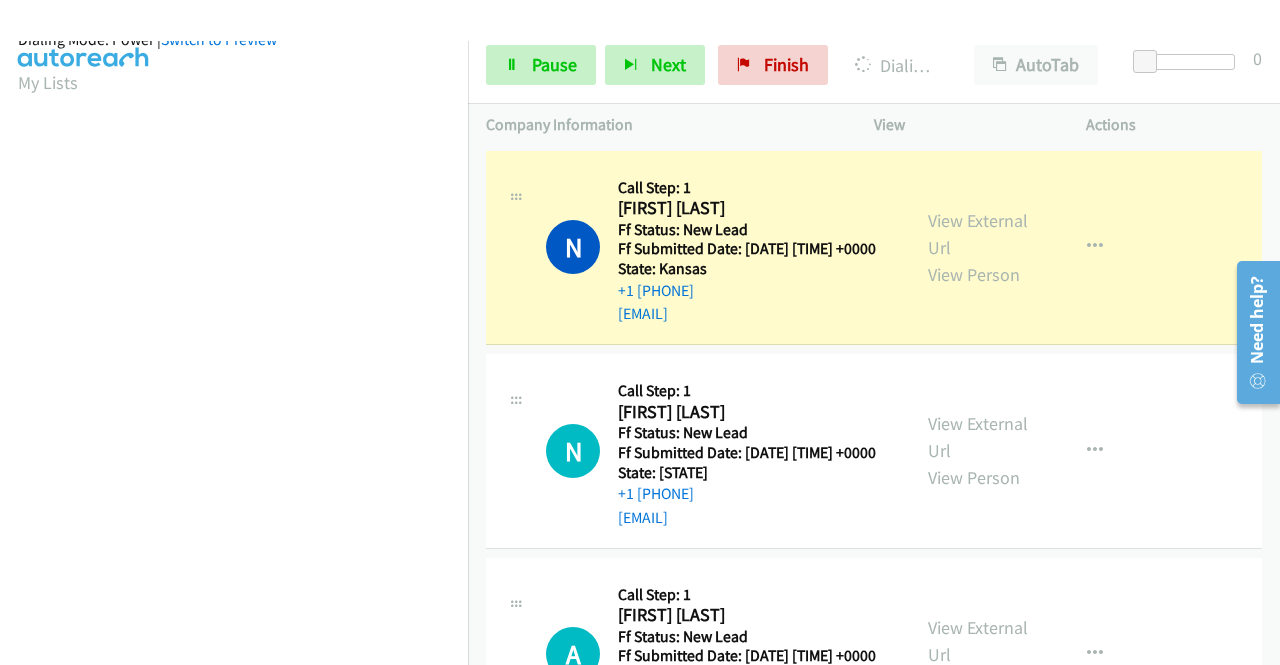 scroll, scrollTop: 456, scrollLeft: 0, axis: vertical 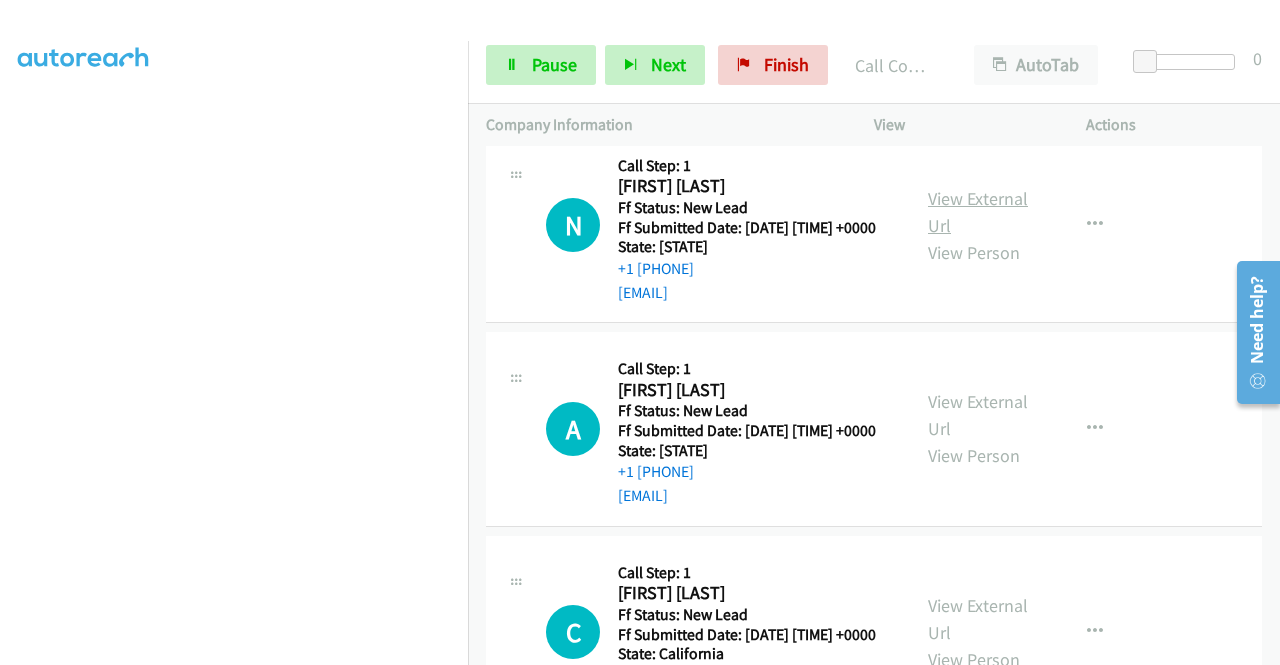 click on "View External Url" at bounding box center (978, 212) 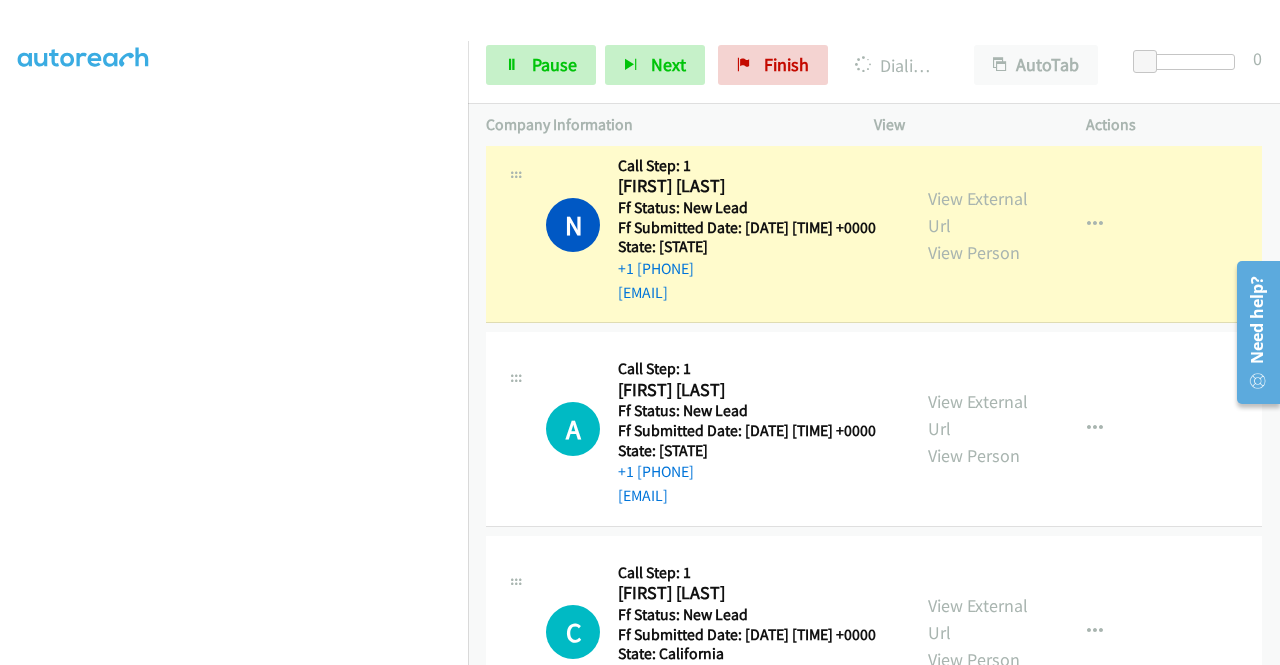 scroll, scrollTop: 0, scrollLeft: 0, axis: both 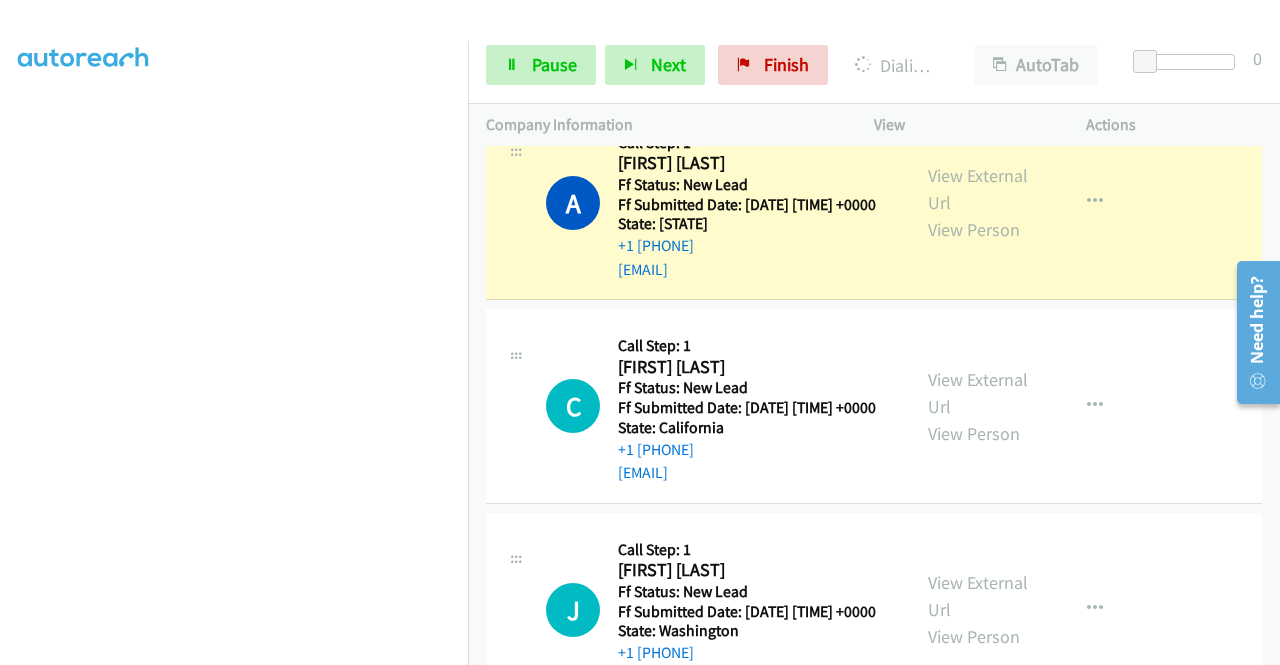 click on "View External Url
View Person
View External Url
Email
Schedule/Manage Callback
Skip Call
Add to do not call list" at bounding box center (1025, 203) 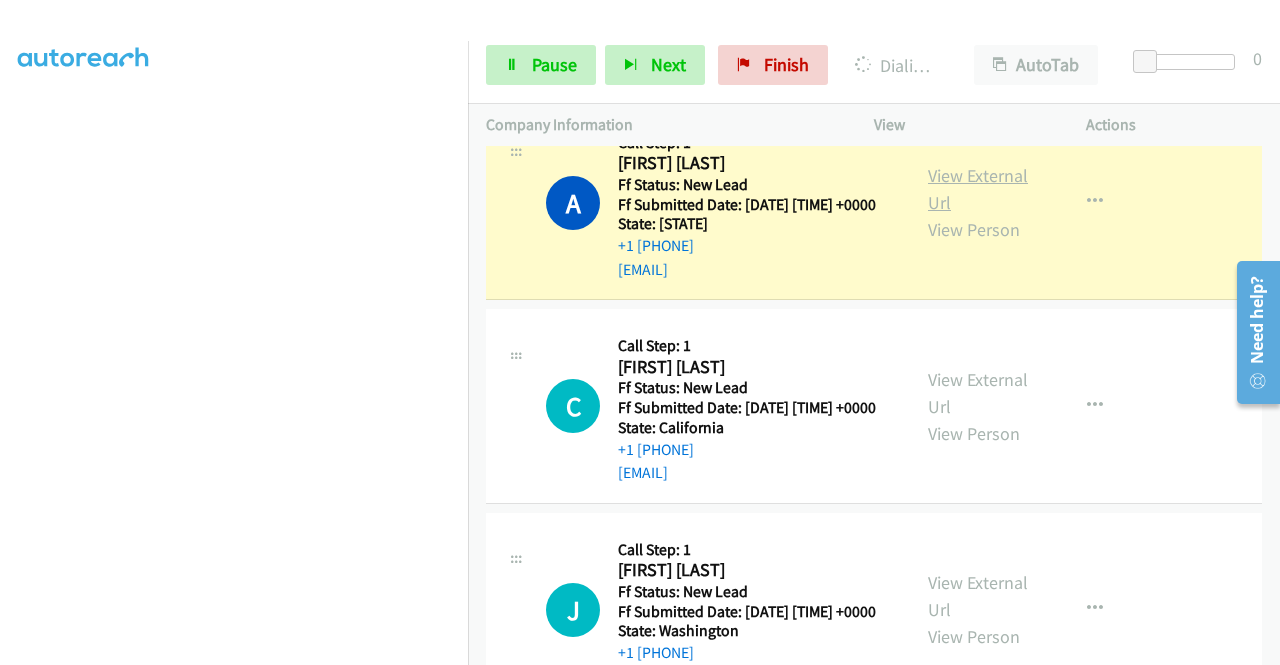 click on "View External Url" at bounding box center (978, 189) 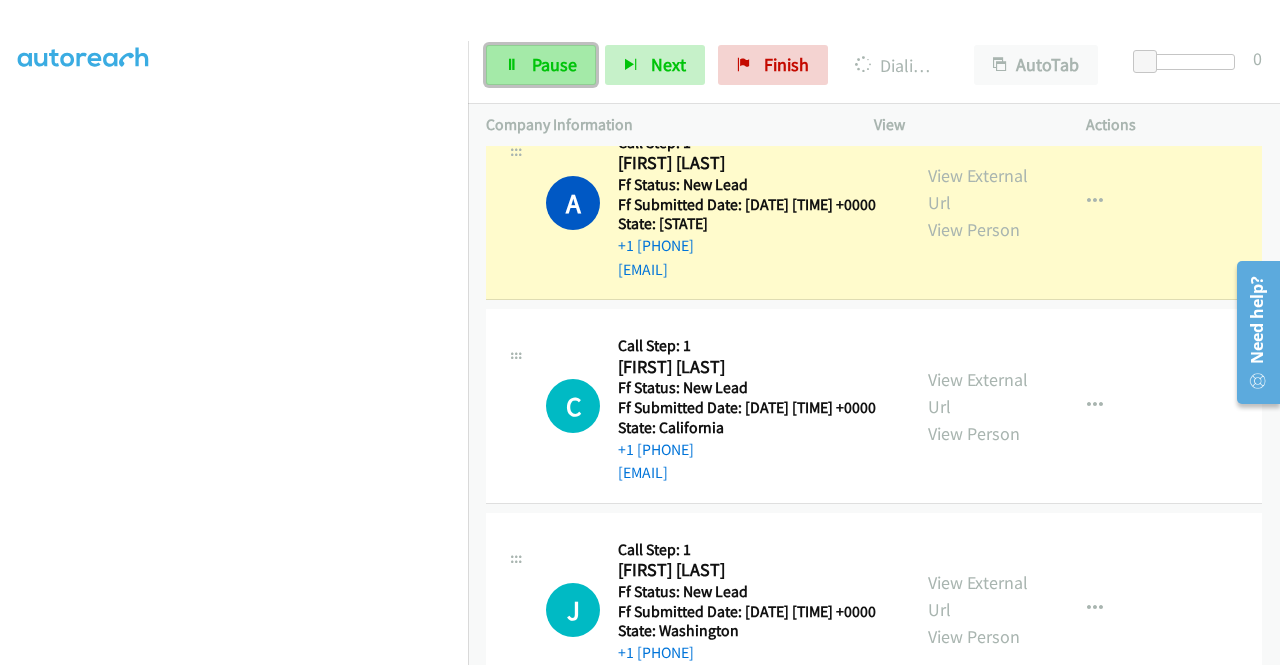 click on "Pause" at bounding box center (541, 65) 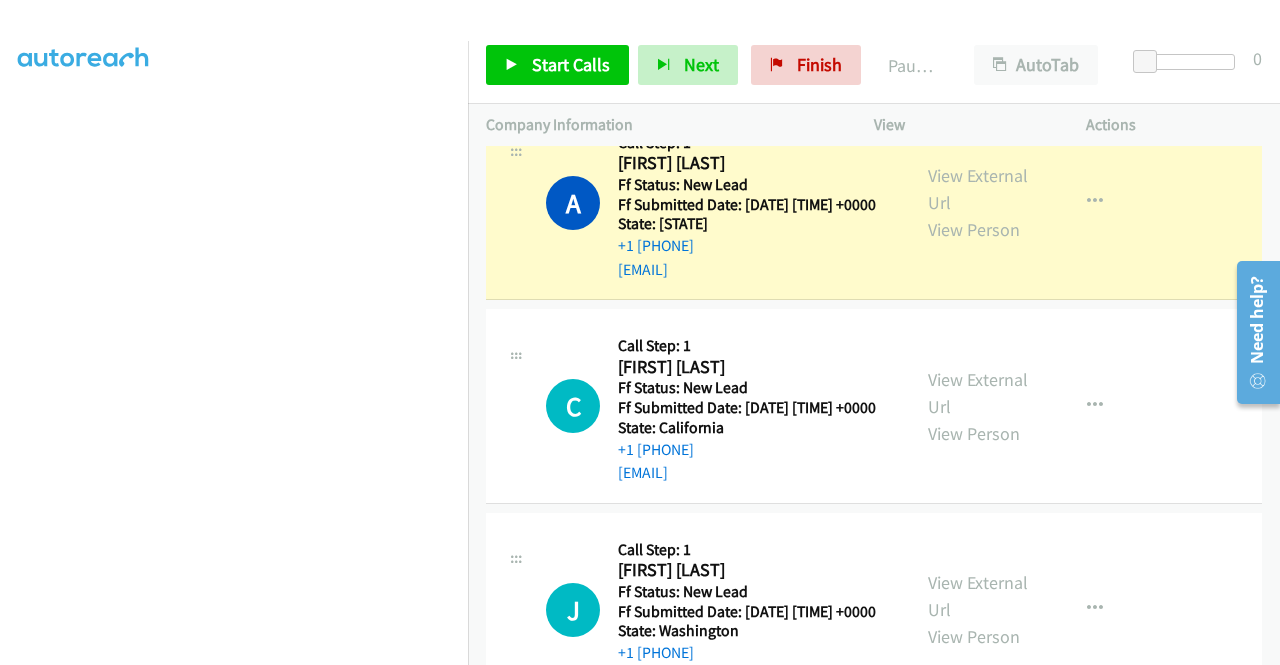 scroll, scrollTop: 0, scrollLeft: 0, axis: both 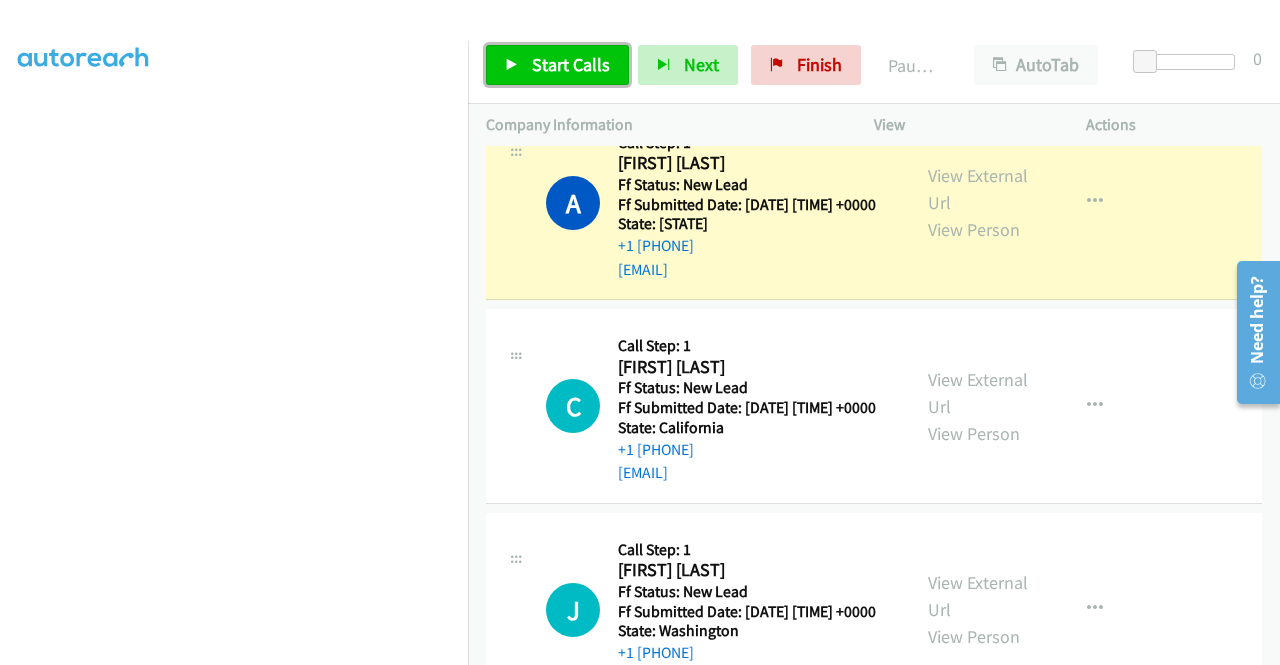 click on "Start Calls" at bounding box center (571, 64) 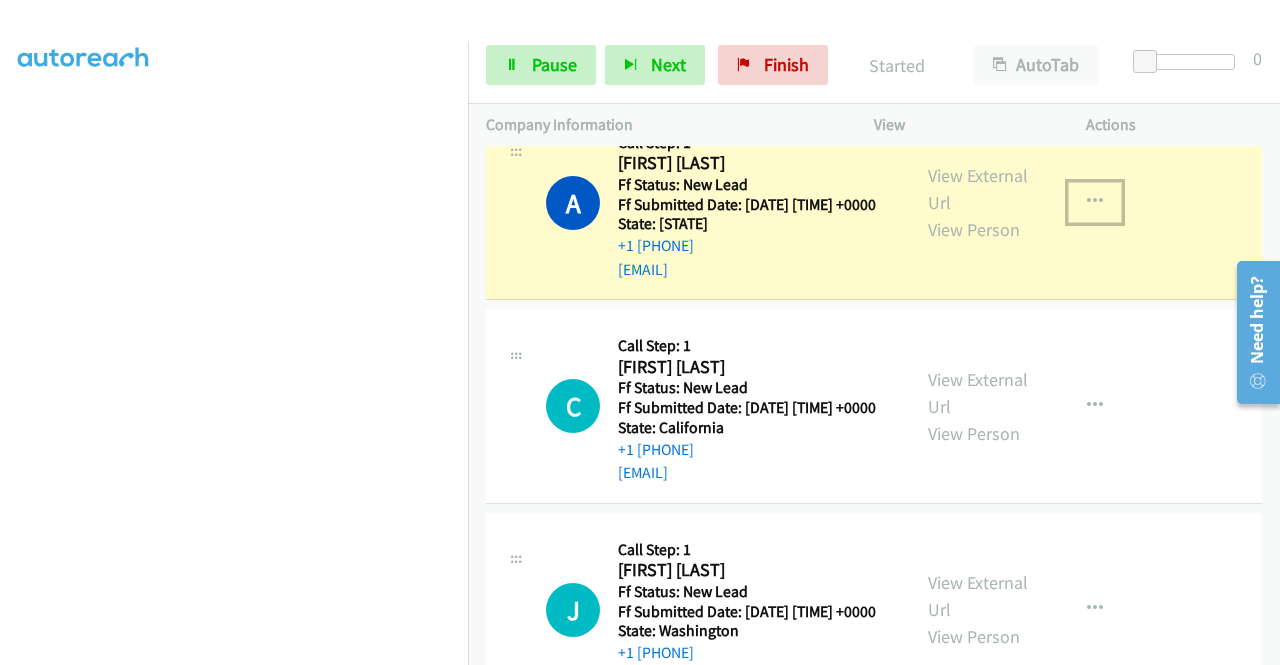 click at bounding box center [1095, 202] 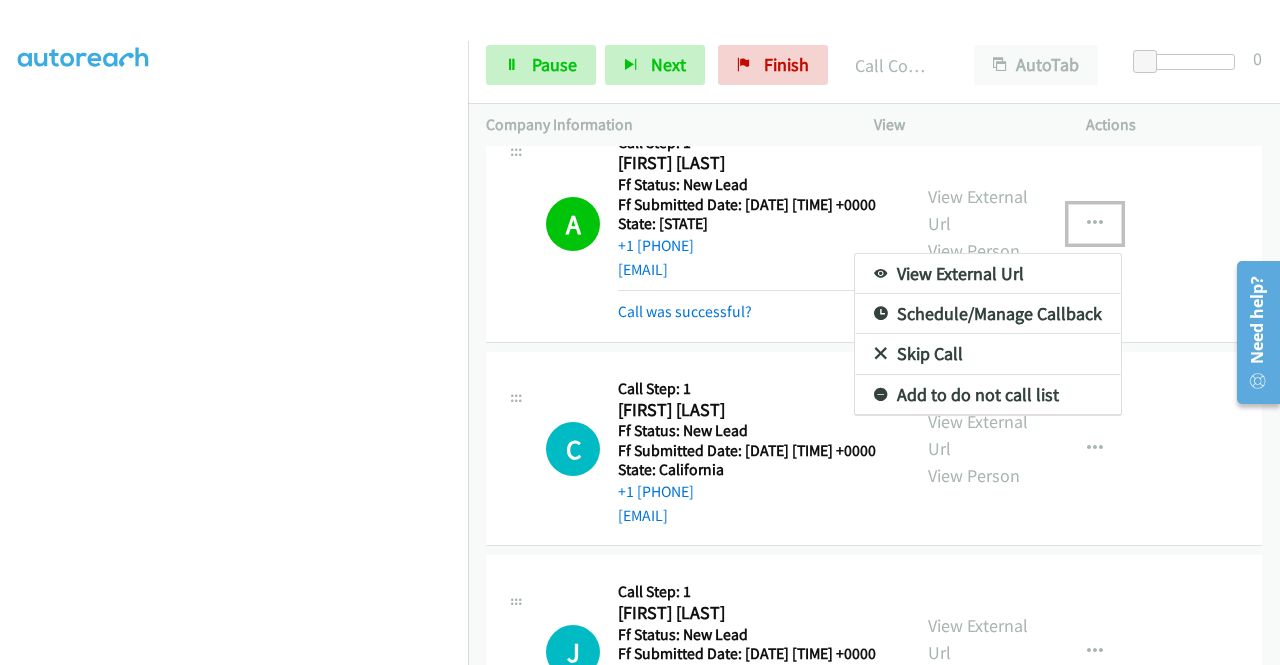 click on "Add to do not call list" at bounding box center [988, 395] 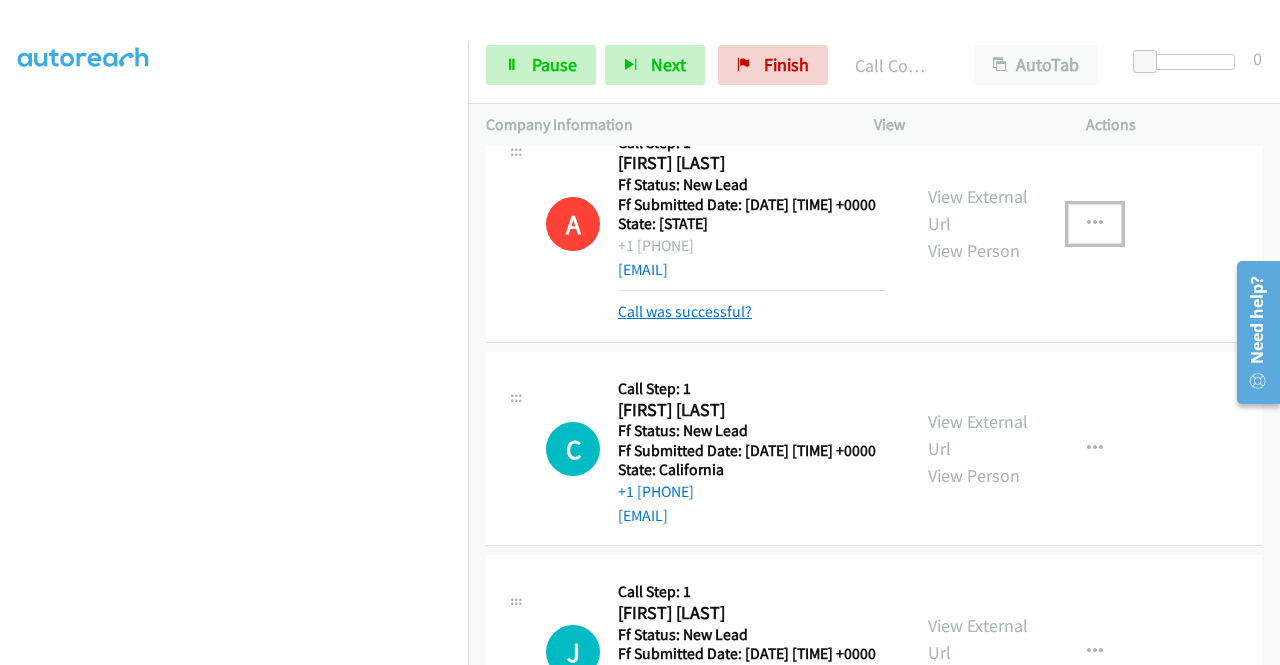 click on "Call was successful?" at bounding box center [685, 311] 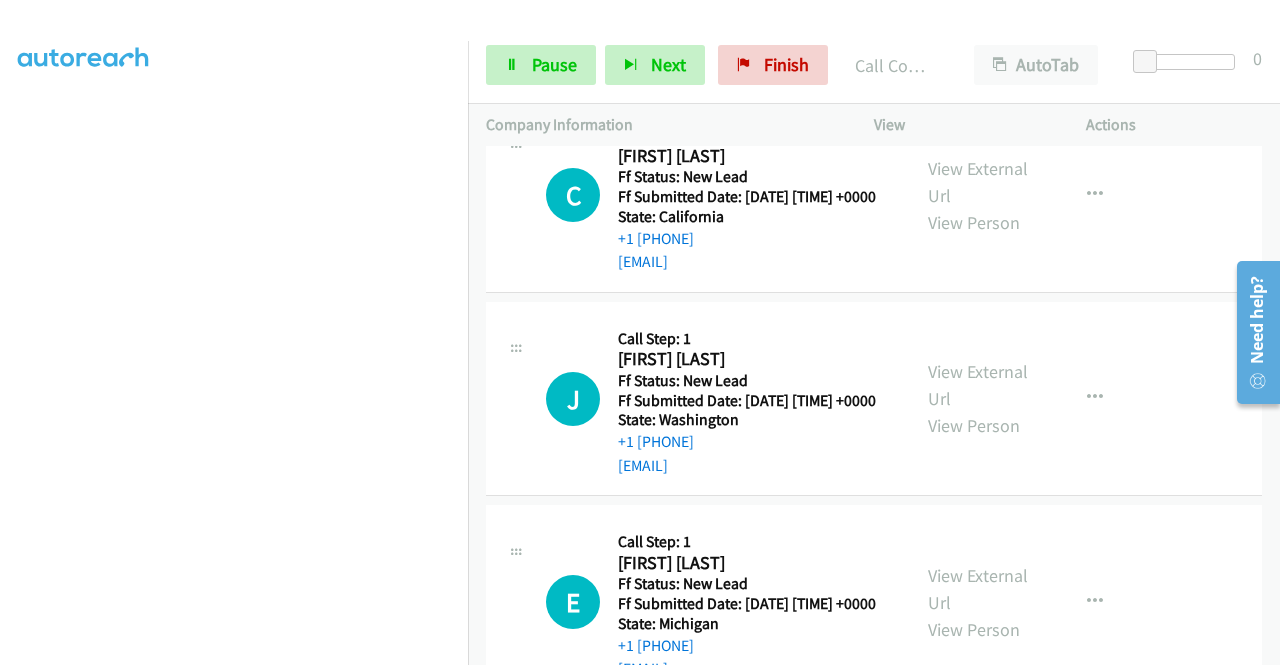 scroll, scrollTop: 750, scrollLeft: 0, axis: vertical 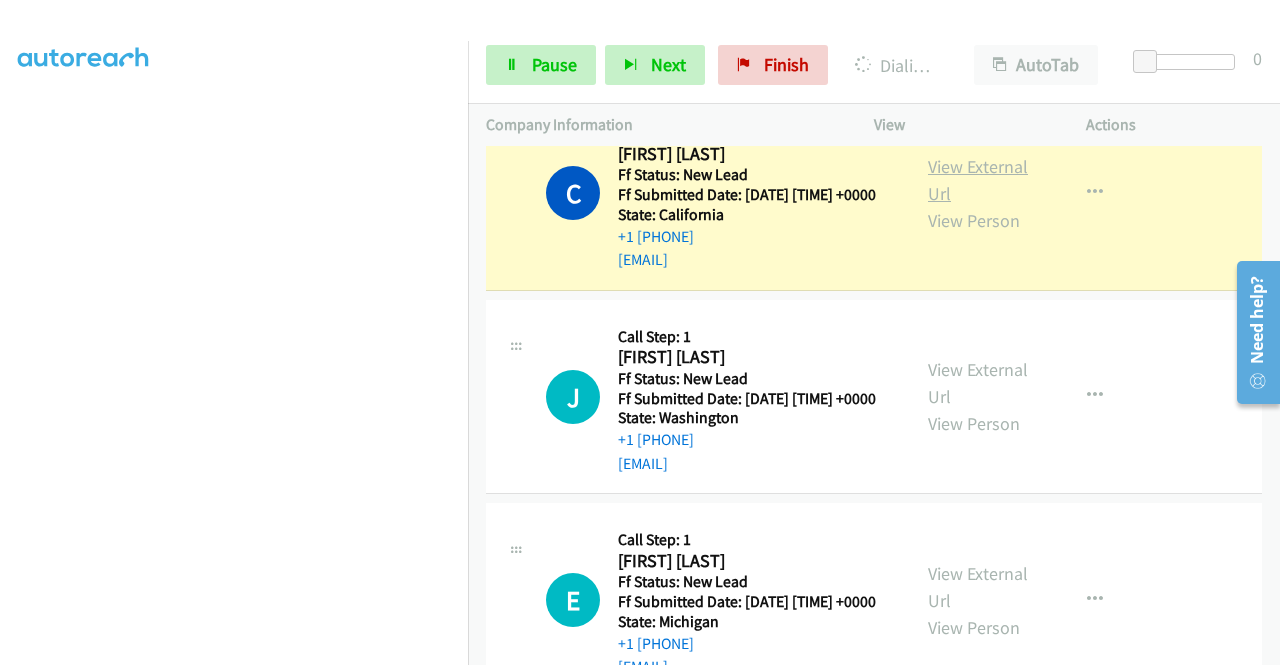 click on "View External Url" at bounding box center (978, 180) 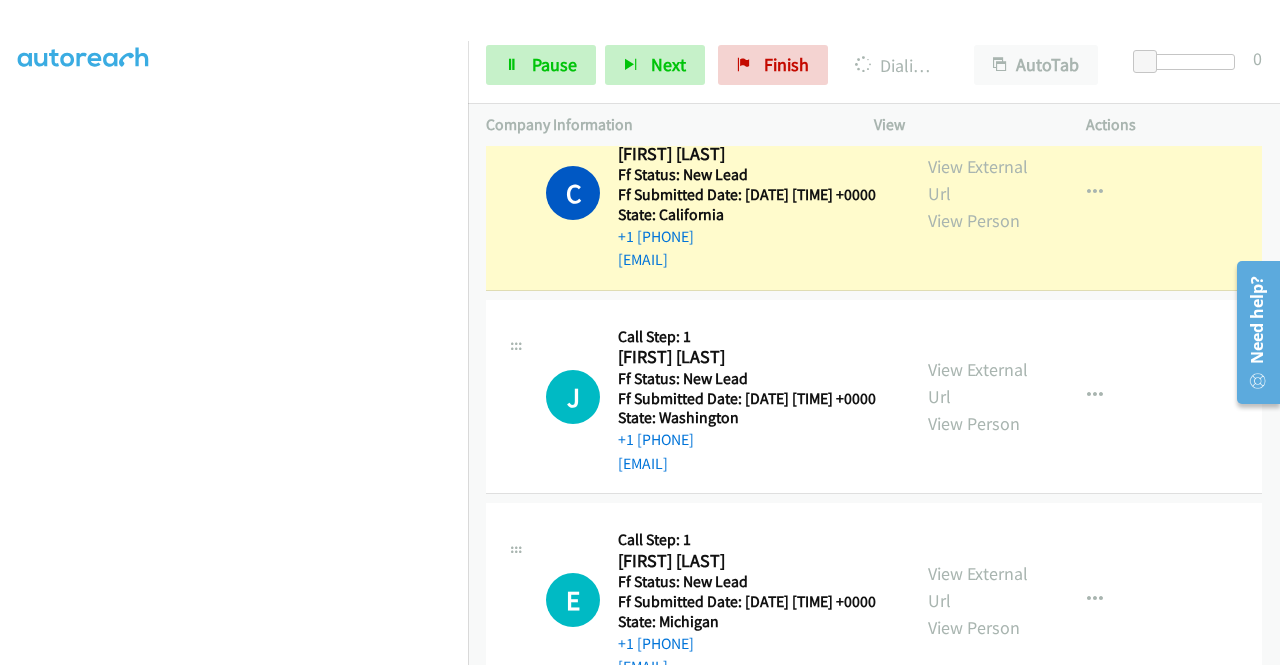 scroll, scrollTop: 0, scrollLeft: 0, axis: both 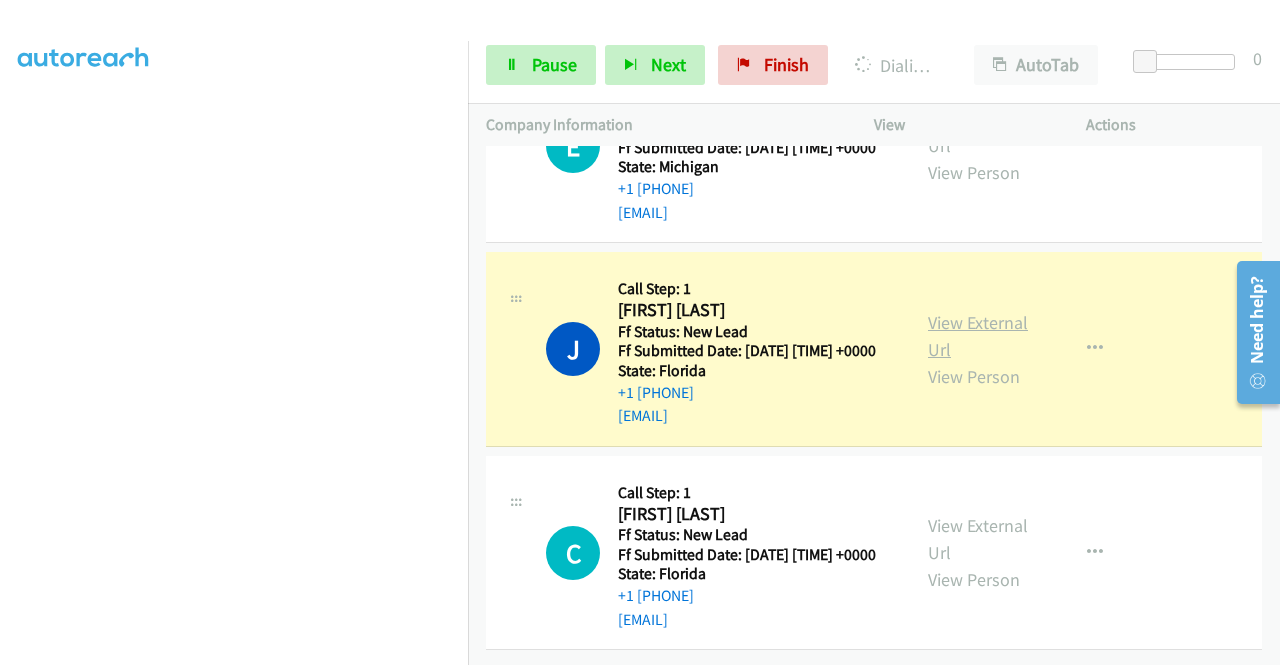 click on "View External Url" at bounding box center (978, 336) 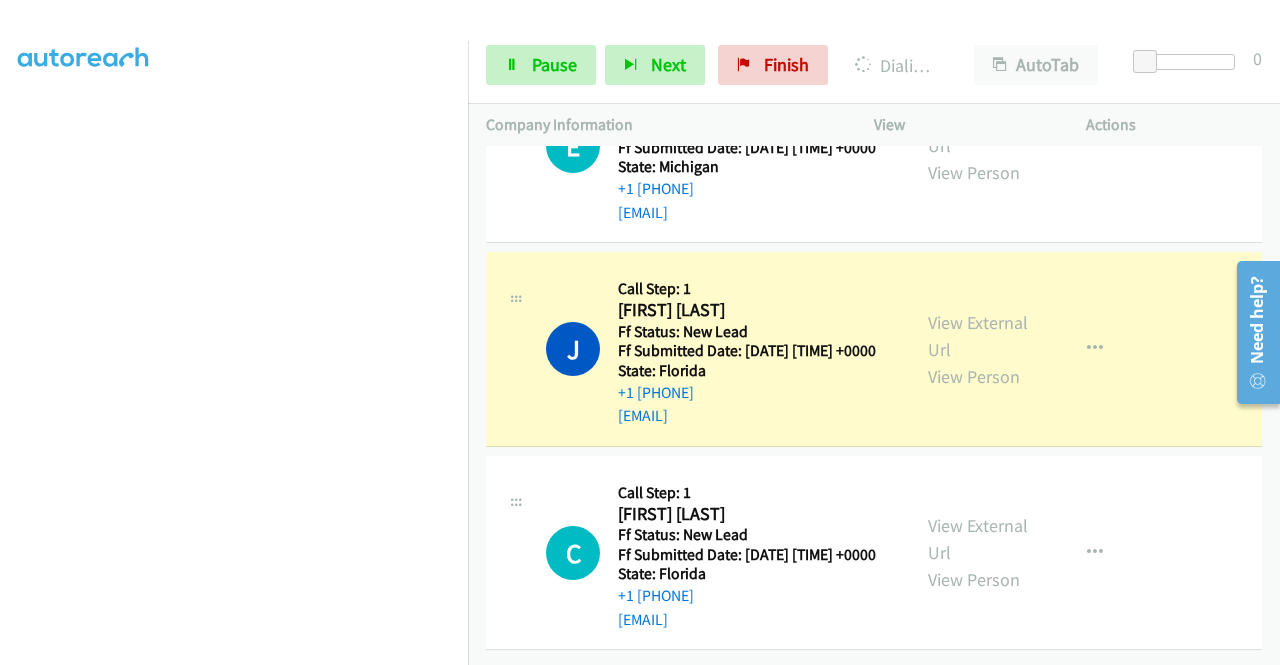 scroll, scrollTop: 0, scrollLeft: 0, axis: both 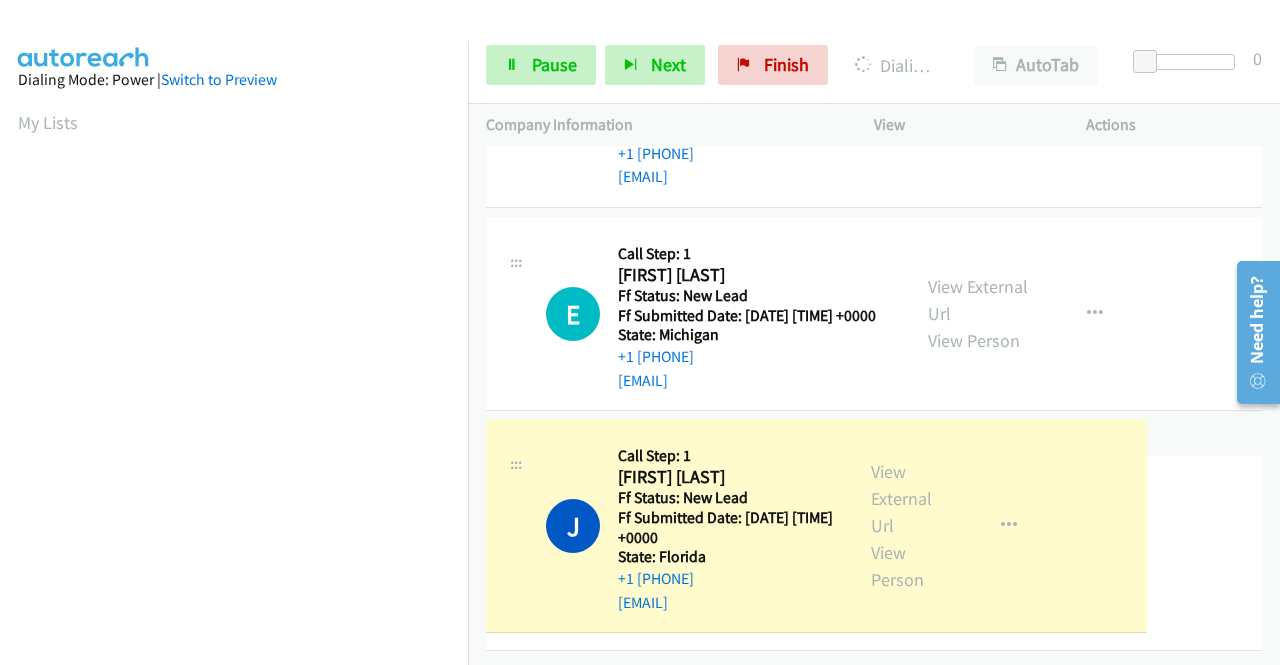 drag, startPoint x: 470, startPoint y: 376, endPoint x: 467, endPoint y: 455, distance: 79.05694 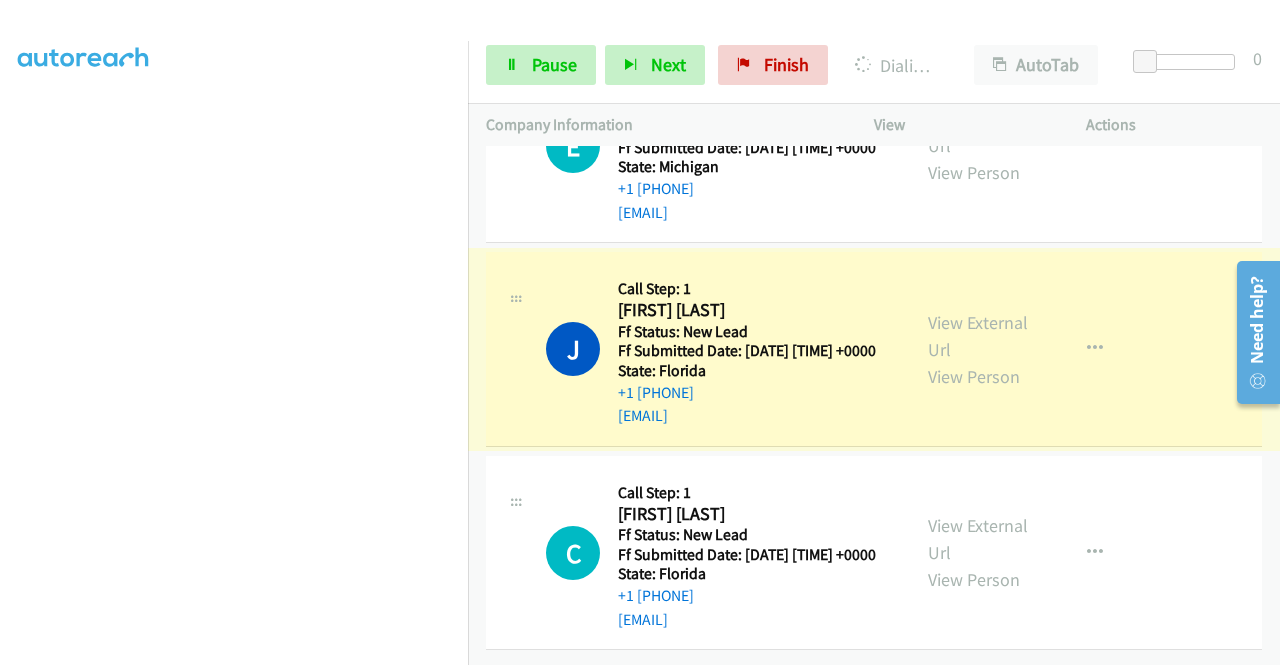 scroll, scrollTop: 456, scrollLeft: 0, axis: vertical 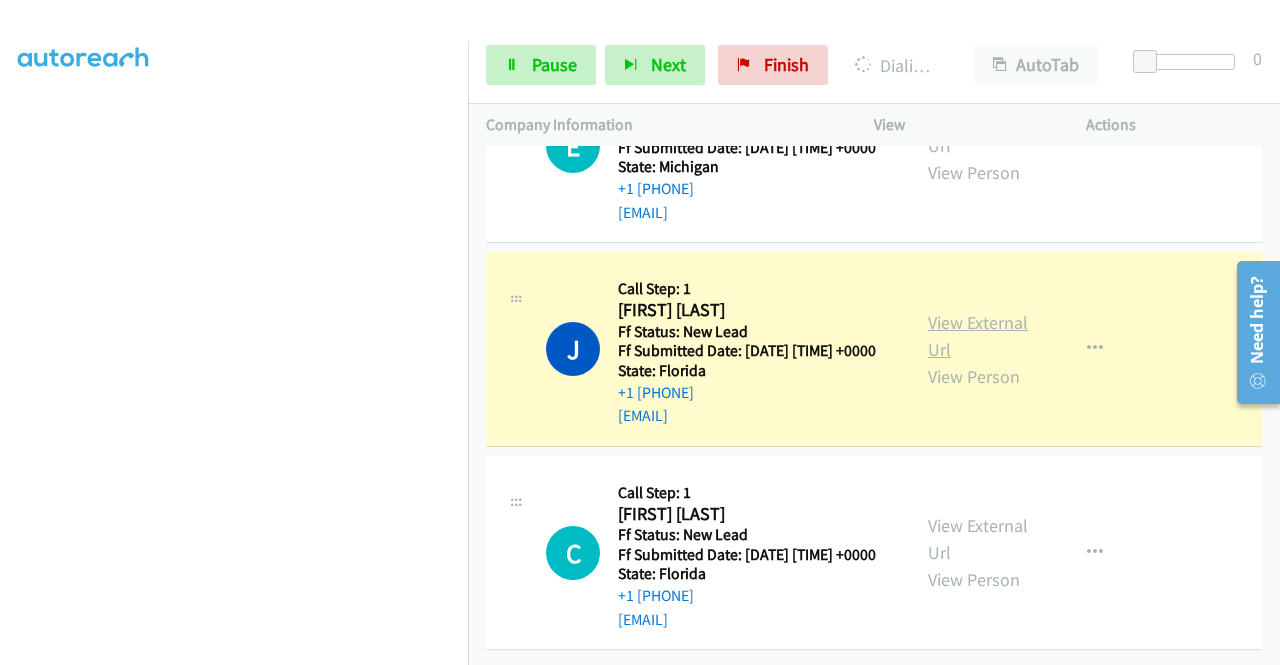 click on "View External Url" at bounding box center [978, 336] 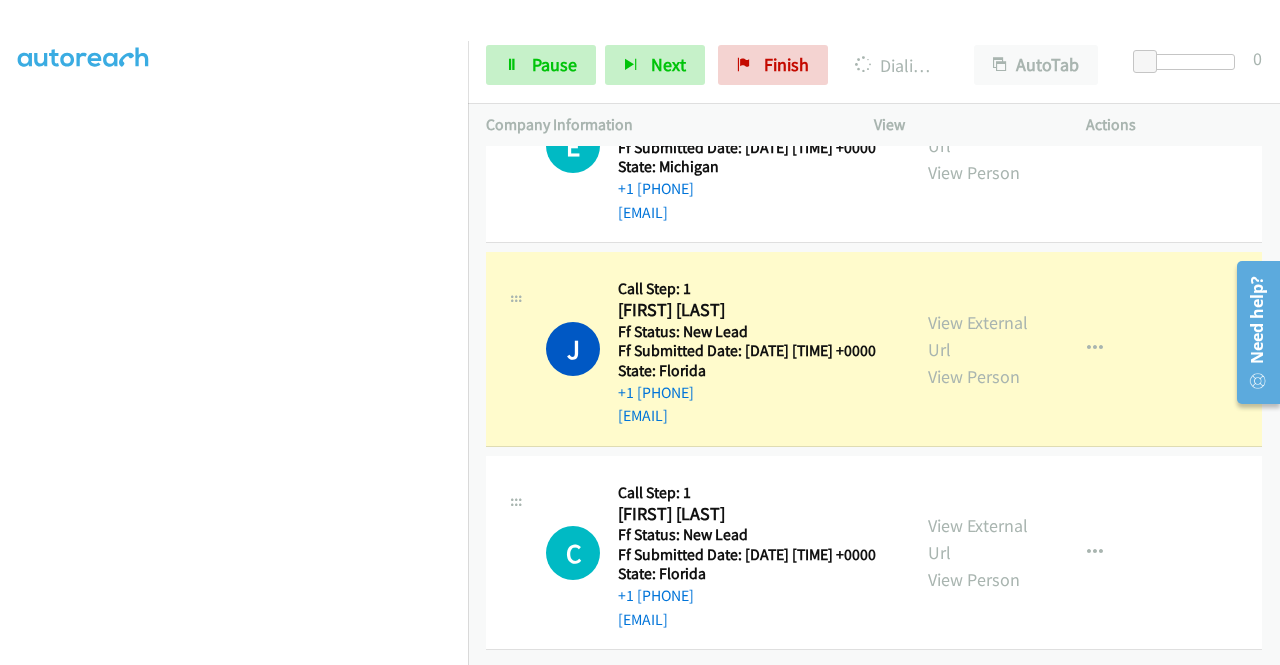 scroll, scrollTop: 0, scrollLeft: 0, axis: both 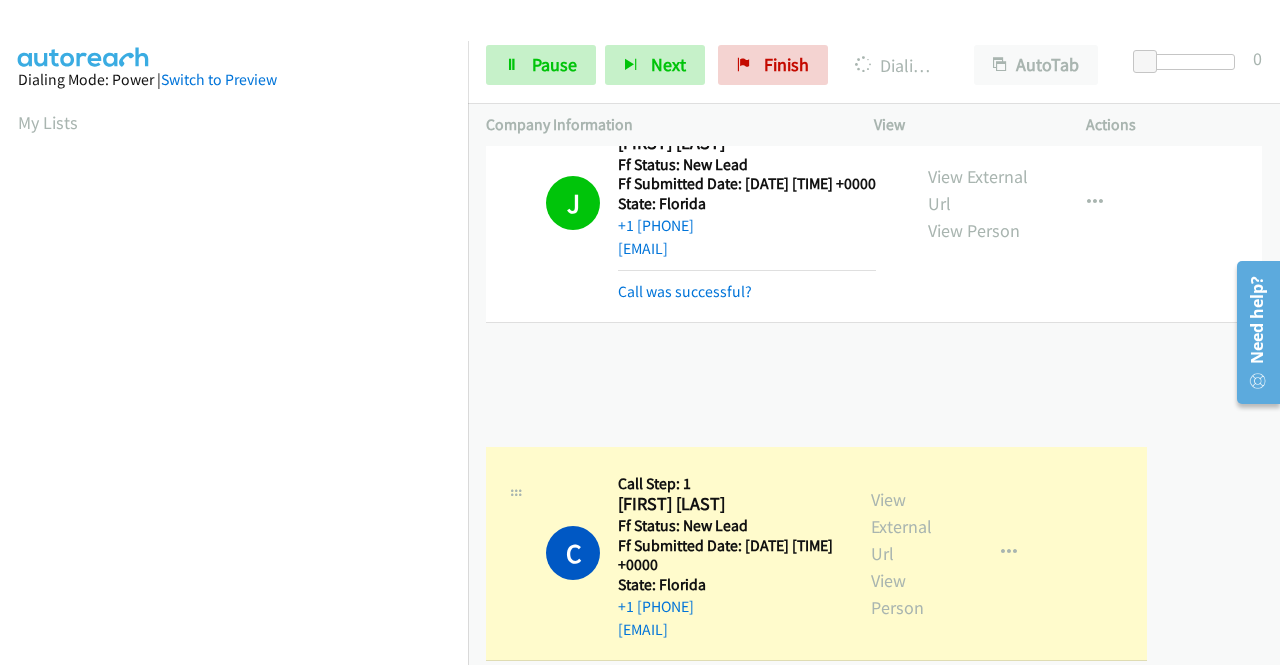 drag, startPoint x: 959, startPoint y: 509, endPoint x: 858, endPoint y: 456, distance: 114.061386 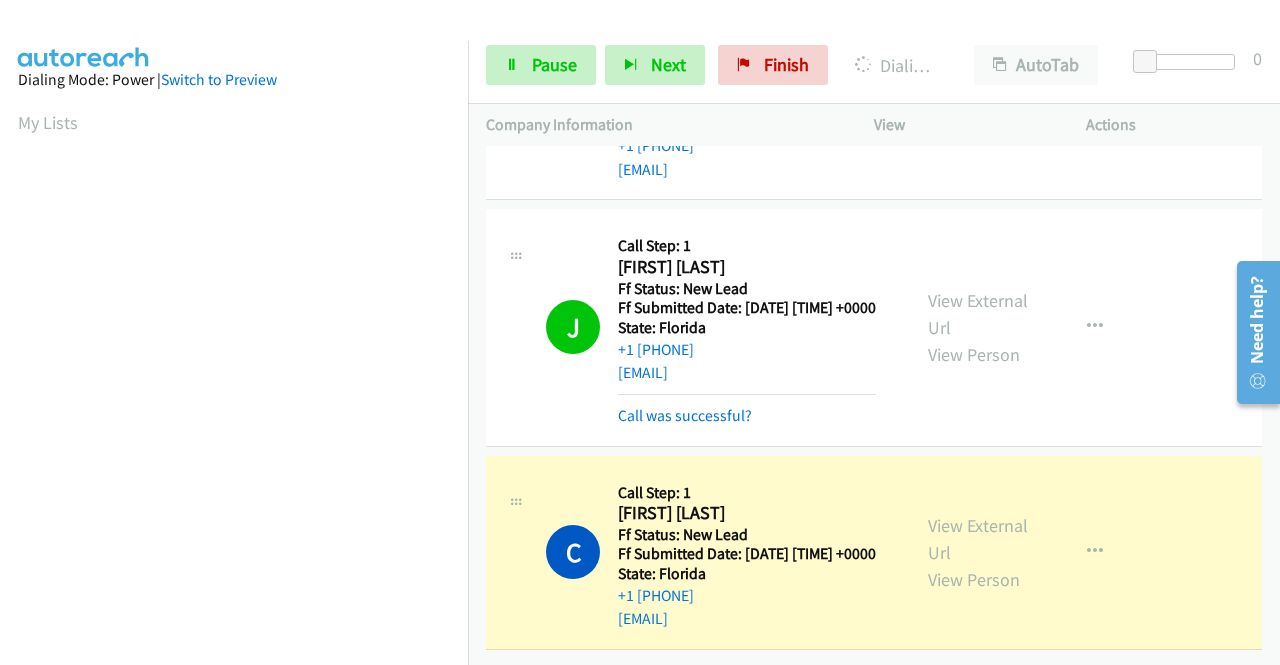 scroll, scrollTop: 1458, scrollLeft: 0, axis: vertical 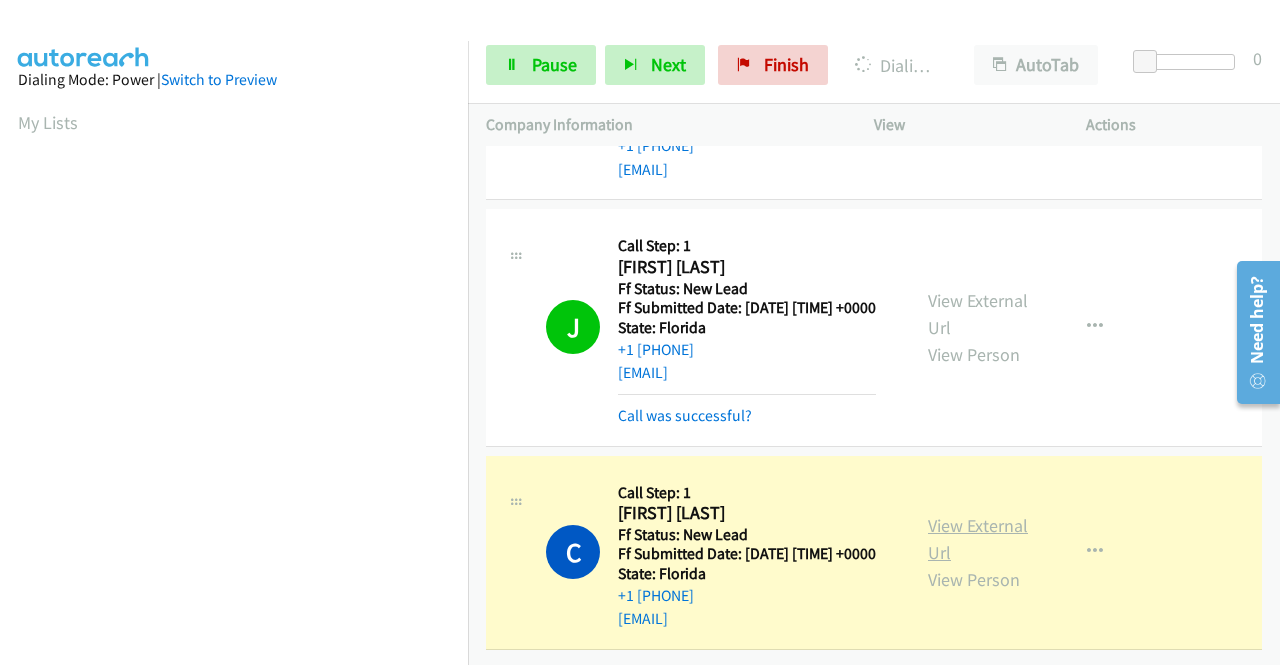 click on "View External Url" at bounding box center (978, 539) 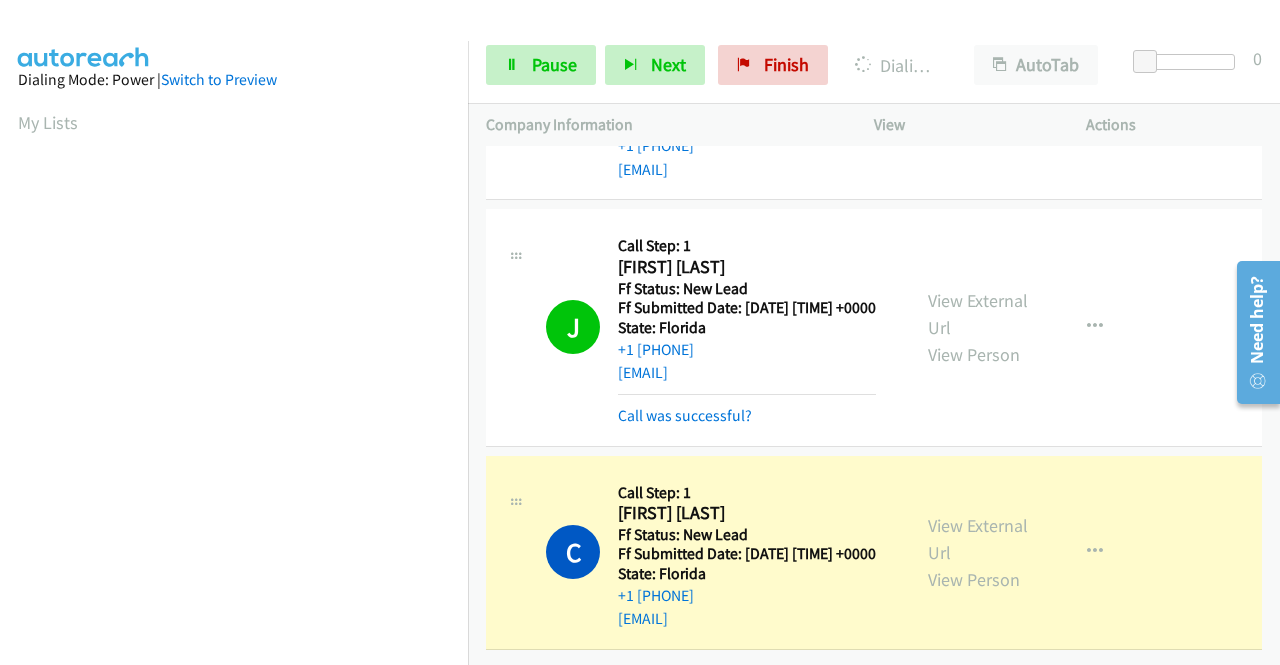 scroll, scrollTop: 456, scrollLeft: 0, axis: vertical 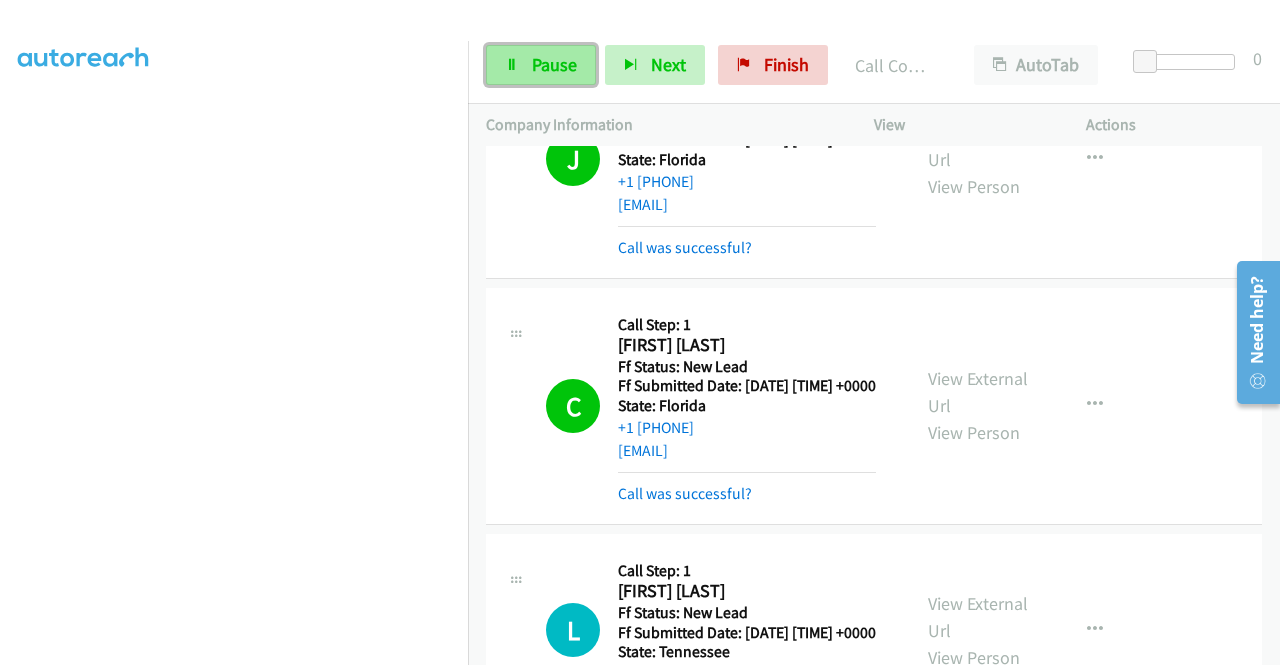 click at bounding box center [512, 66] 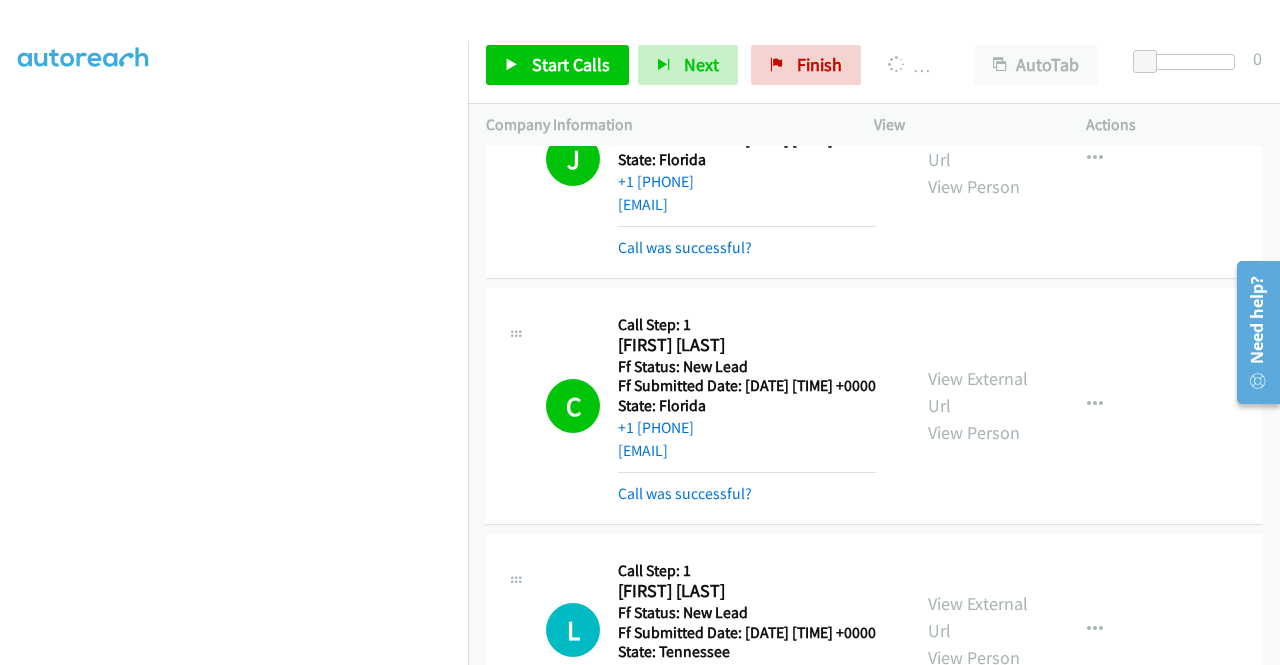 click on "+1 [PHONE]
Call failed - Please reload the list and try again
The Callbar Failed to Load Please Open it and Reload the Page
Hmm something isn't quite right.. Please refresh the page
Hmm something isn't quite right.. Please refresh the page
No records are currently dialable. We'll auto-refresh when new records are added or you can switch to another list or campaign.
Loading New Records ...
N
Callback Scheduled
Call Step: 1
[FIRST] [LAST]
America/Chicago
Ff Status: New Lead
Ff Submitted Date: [DATE] [TIME] +0000
State: [STATE]
+1 [PHONE]
[EMAIL]
Call was successful?
View External Url
View Person
View External Url
Email
Schedule/Manage Callback
Skip Call
Add to do not call list
N
Callback Scheduled
Call Step: 1" at bounding box center (874, 405) 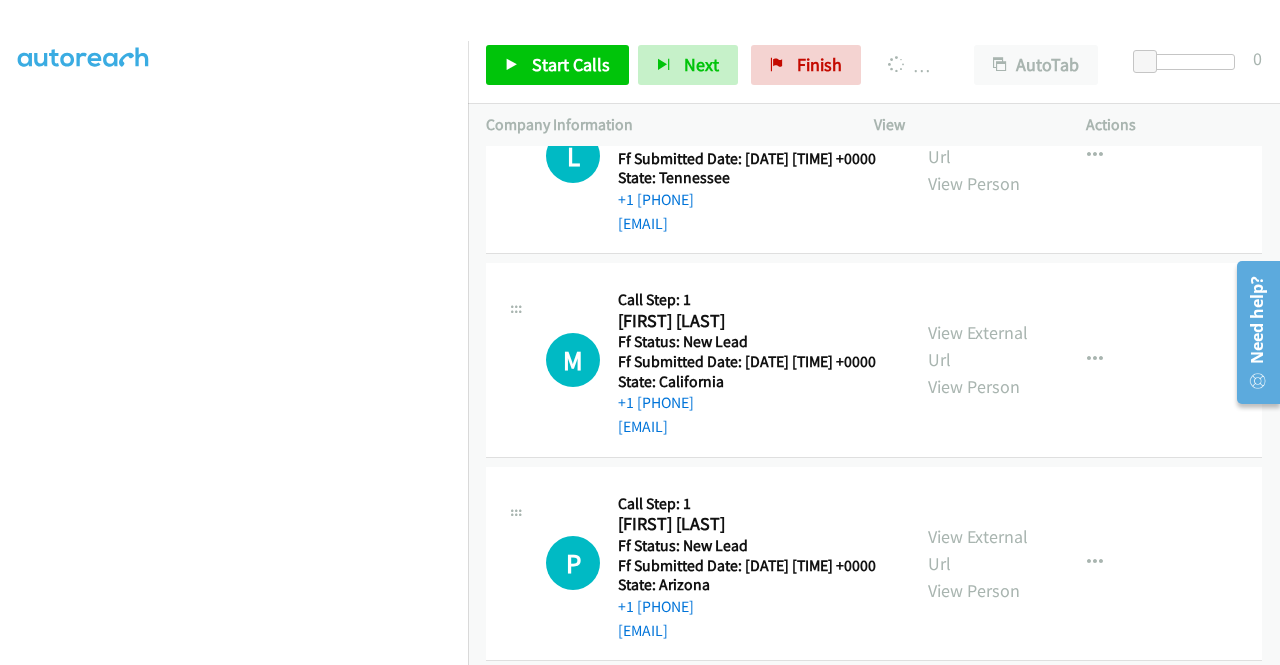 scroll, scrollTop: 1951, scrollLeft: 0, axis: vertical 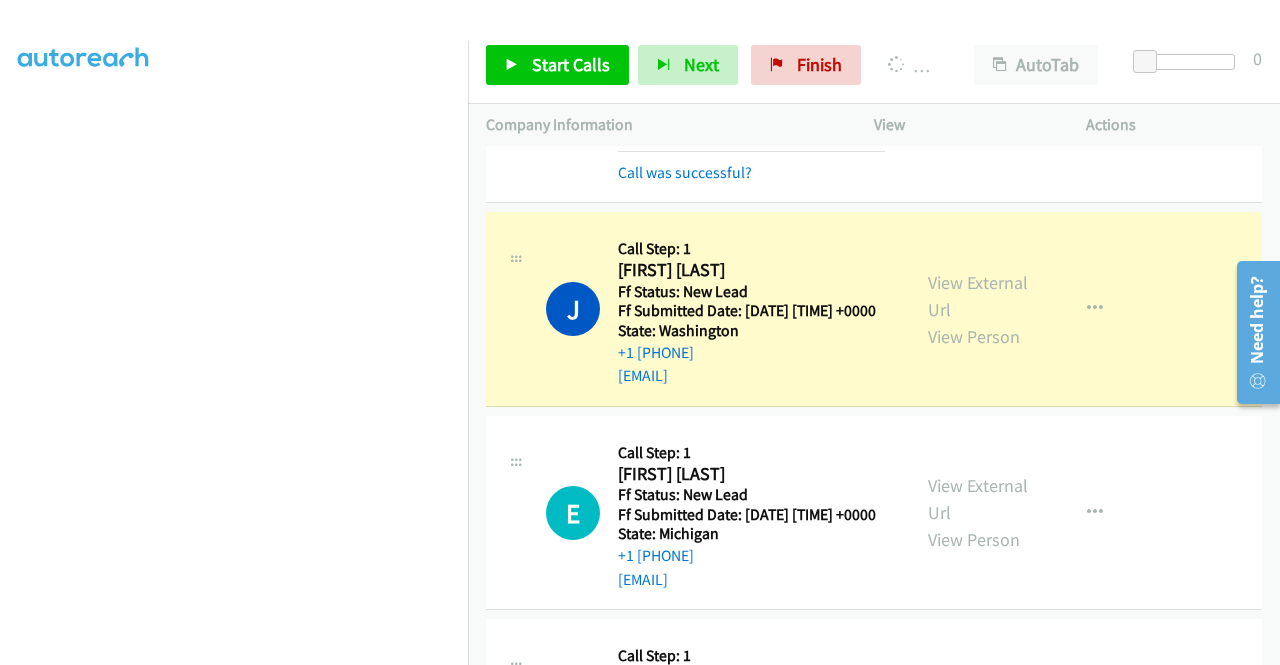 click on "View External Url
View Person" at bounding box center (980, 309) 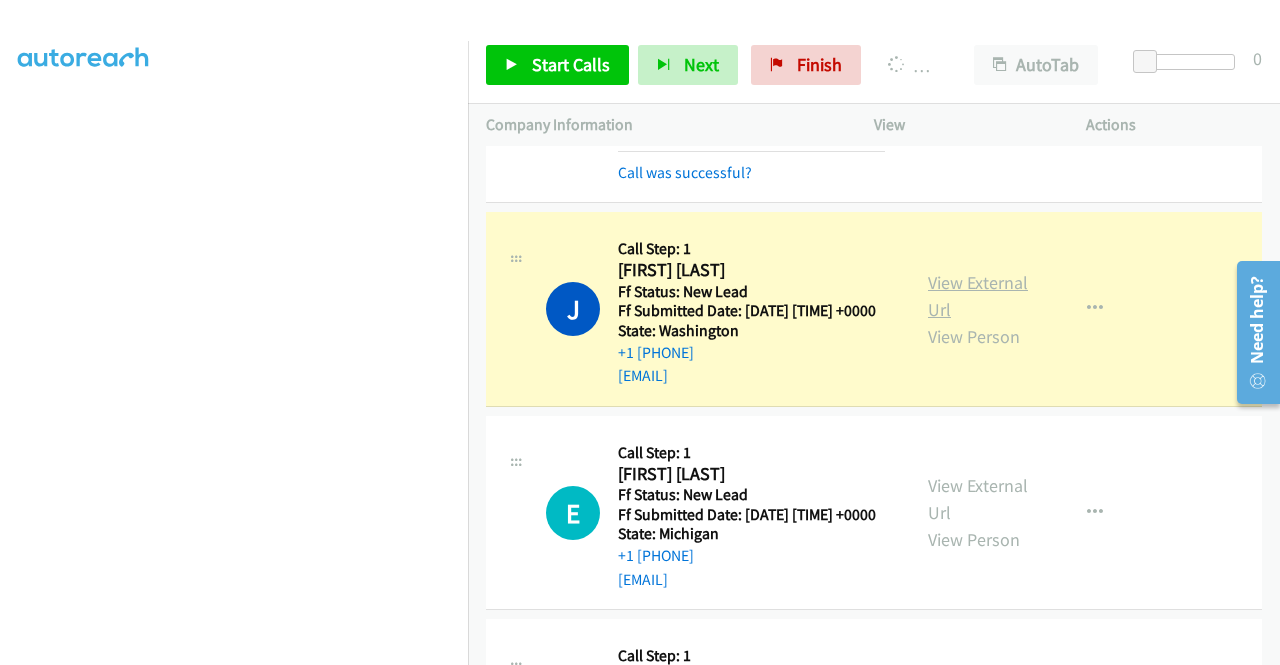 click on "View External Url" at bounding box center (978, 296) 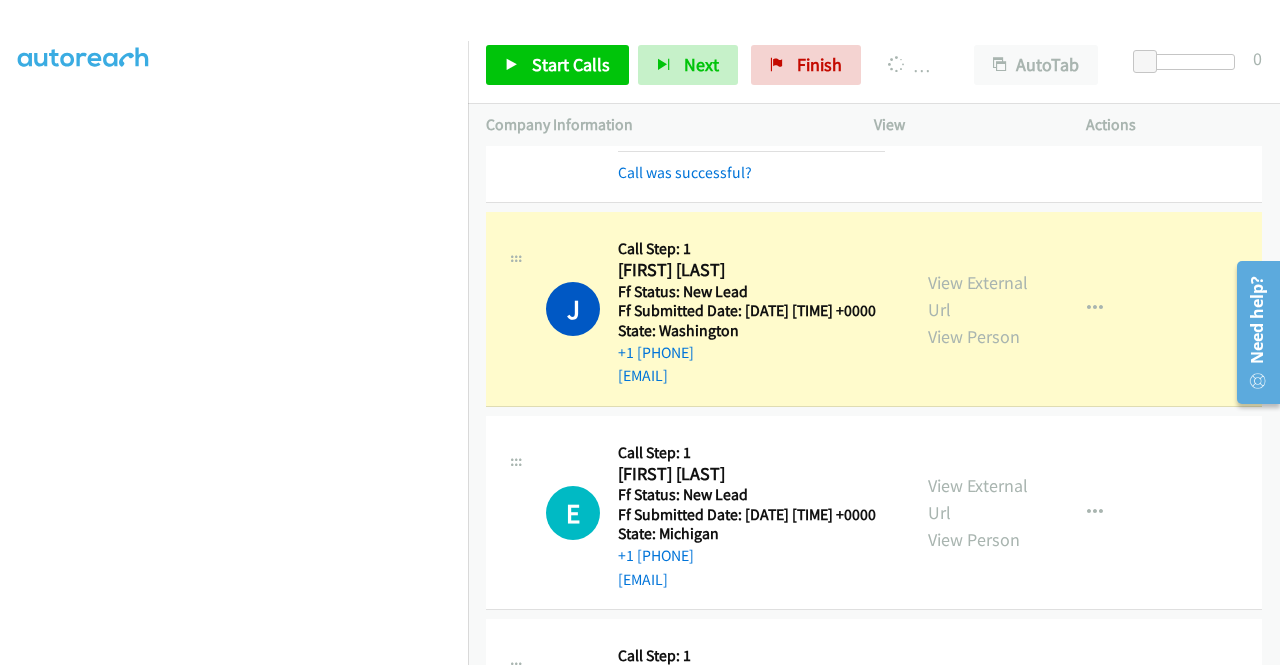 scroll, scrollTop: 456, scrollLeft: 15, axis: both 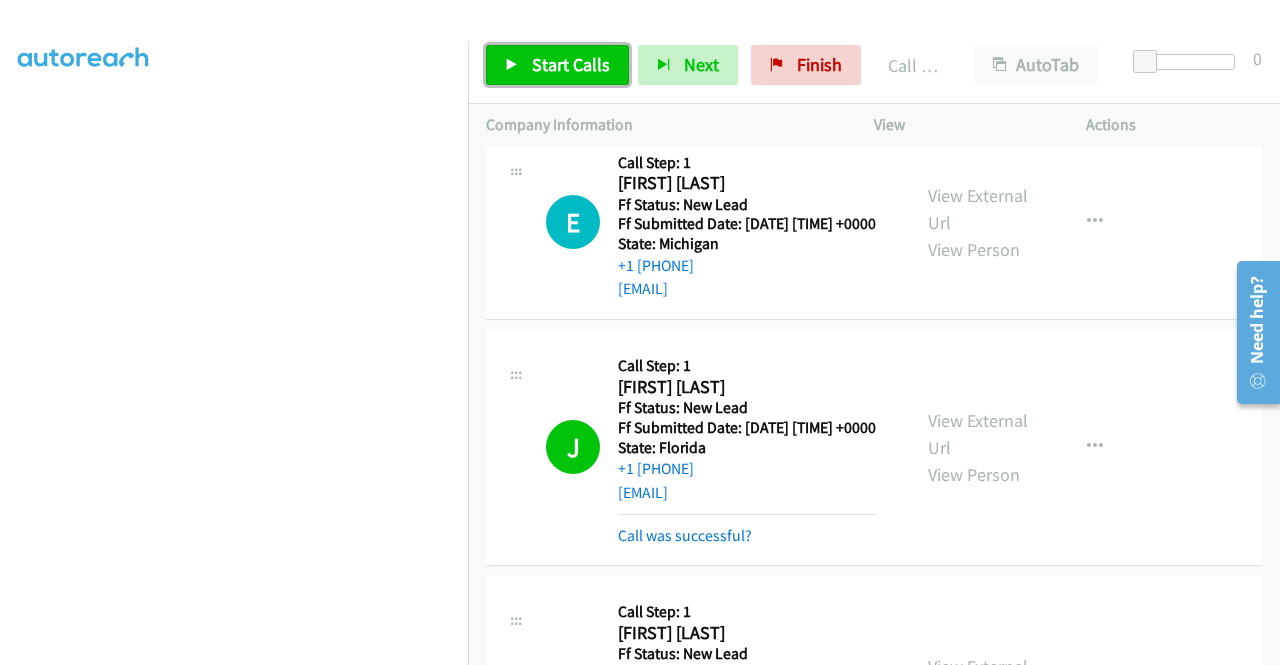 click on "Start Calls" at bounding box center [571, 64] 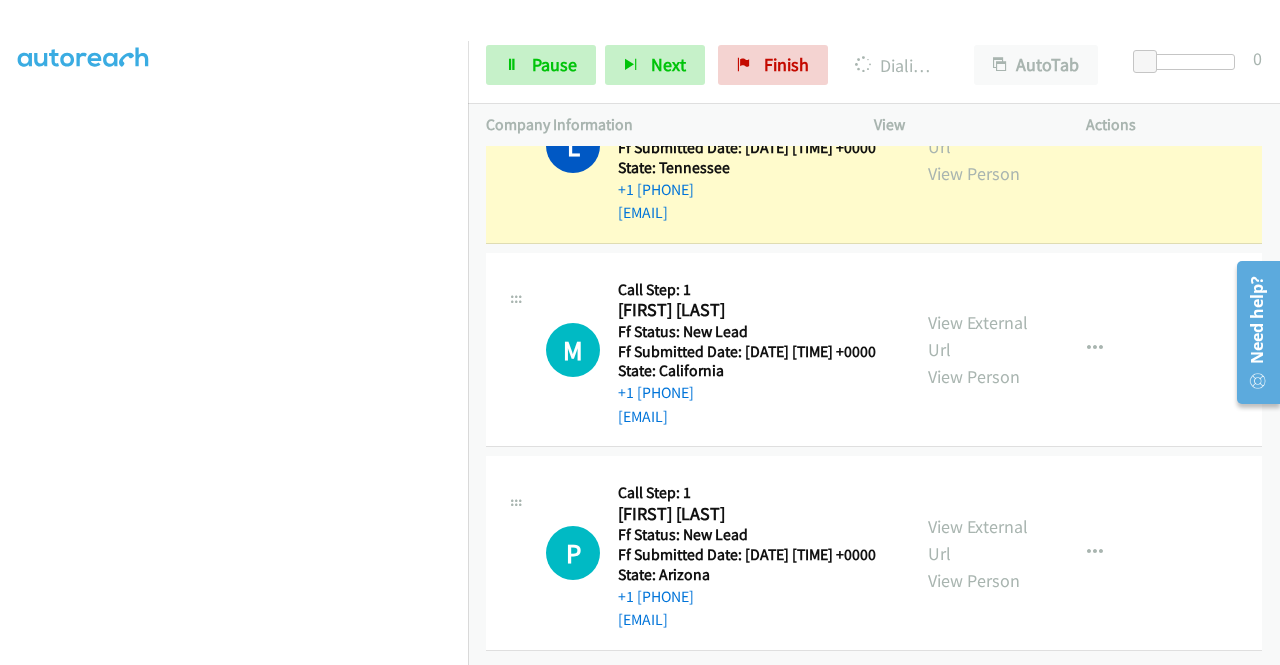 scroll, scrollTop: 2008, scrollLeft: 0, axis: vertical 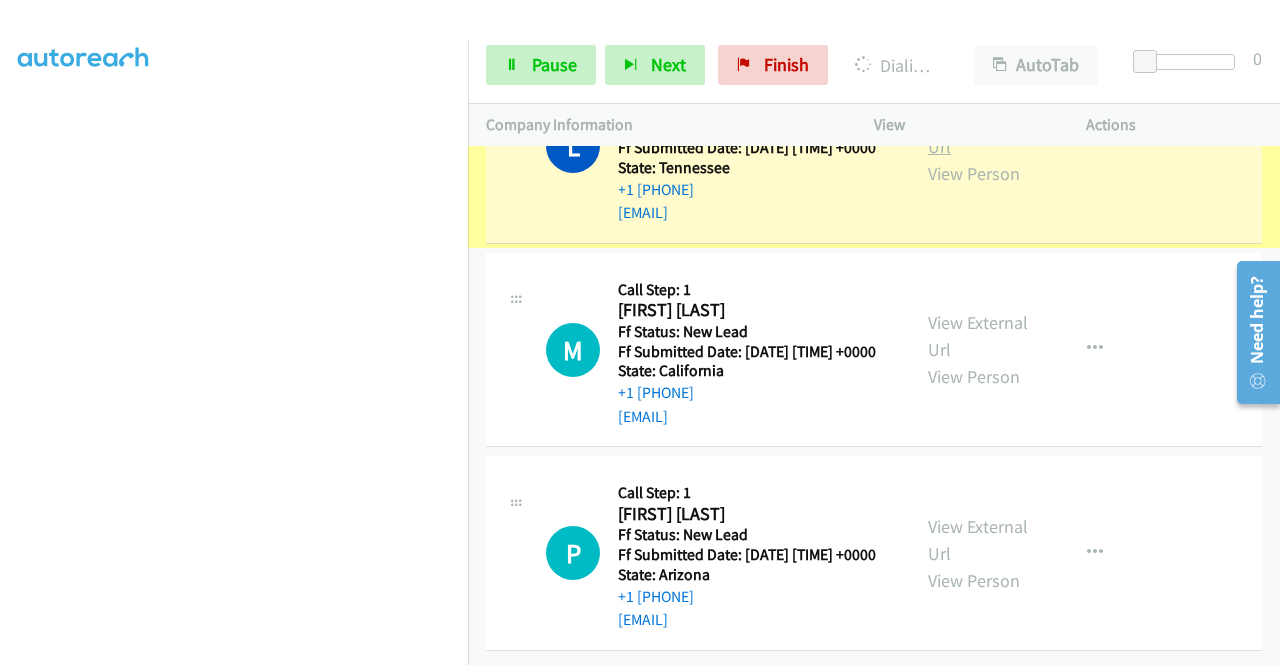click on "View External Url" at bounding box center (978, 133) 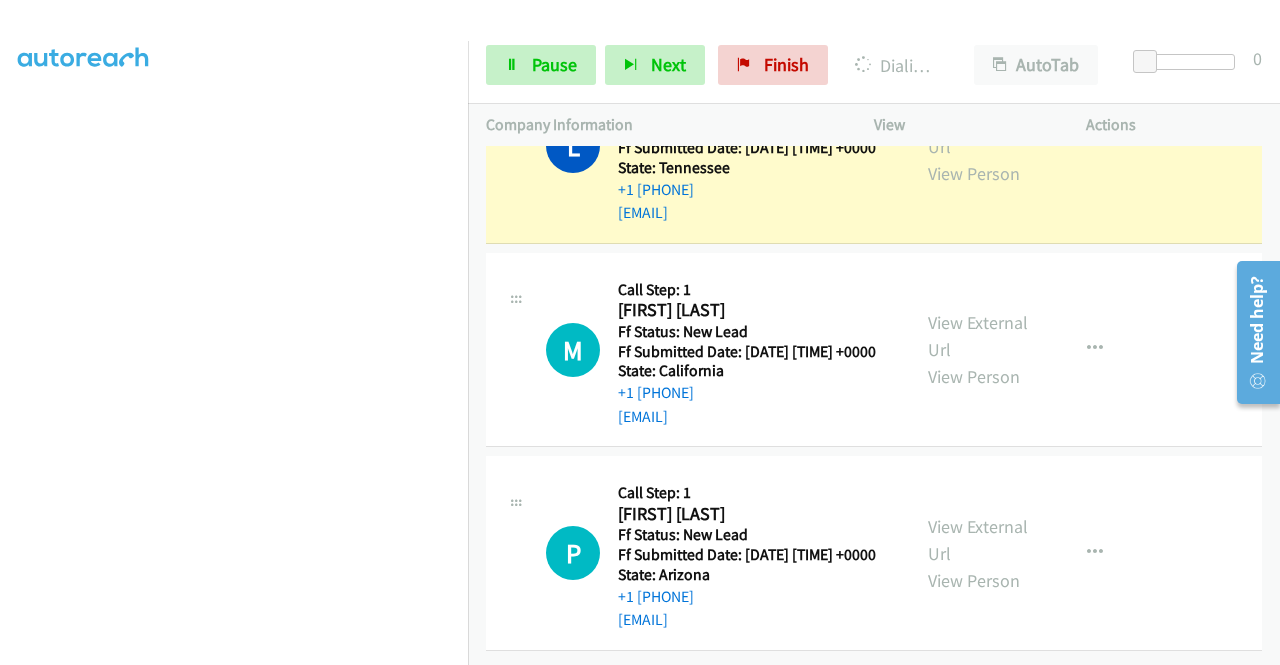 scroll, scrollTop: 0, scrollLeft: 15, axis: horizontal 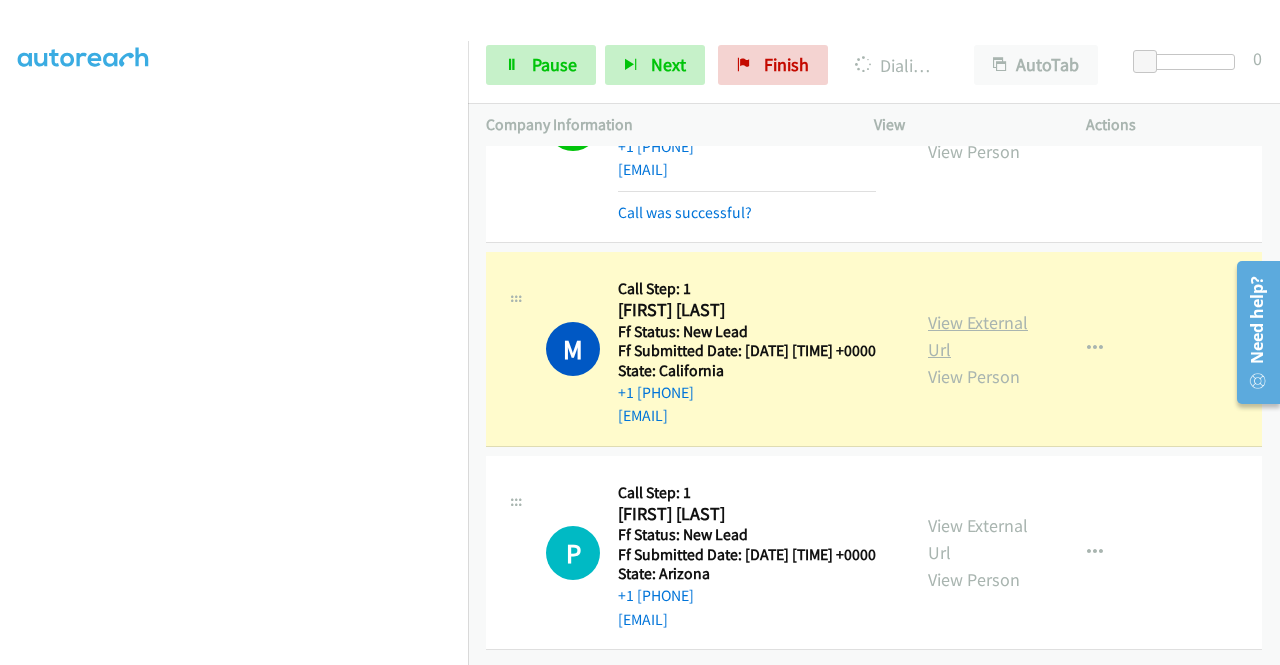 click on "View External Url" at bounding box center (978, 336) 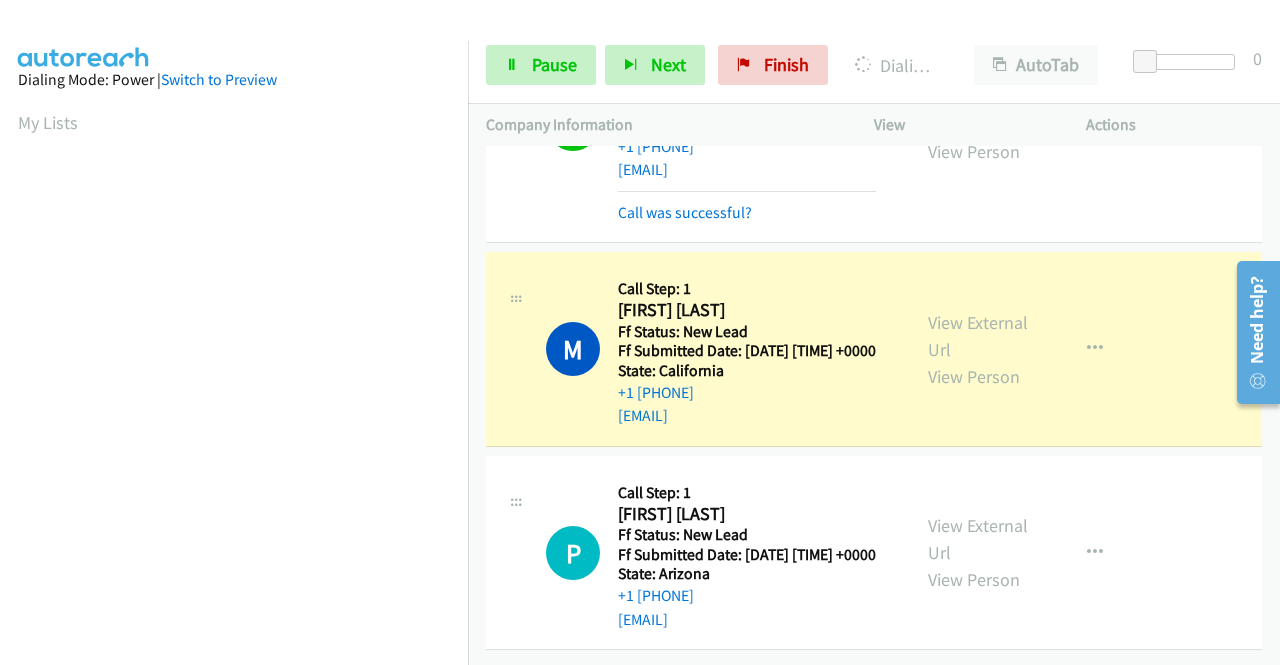 scroll, scrollTop: 456, scrollLeft: 15, axis: both 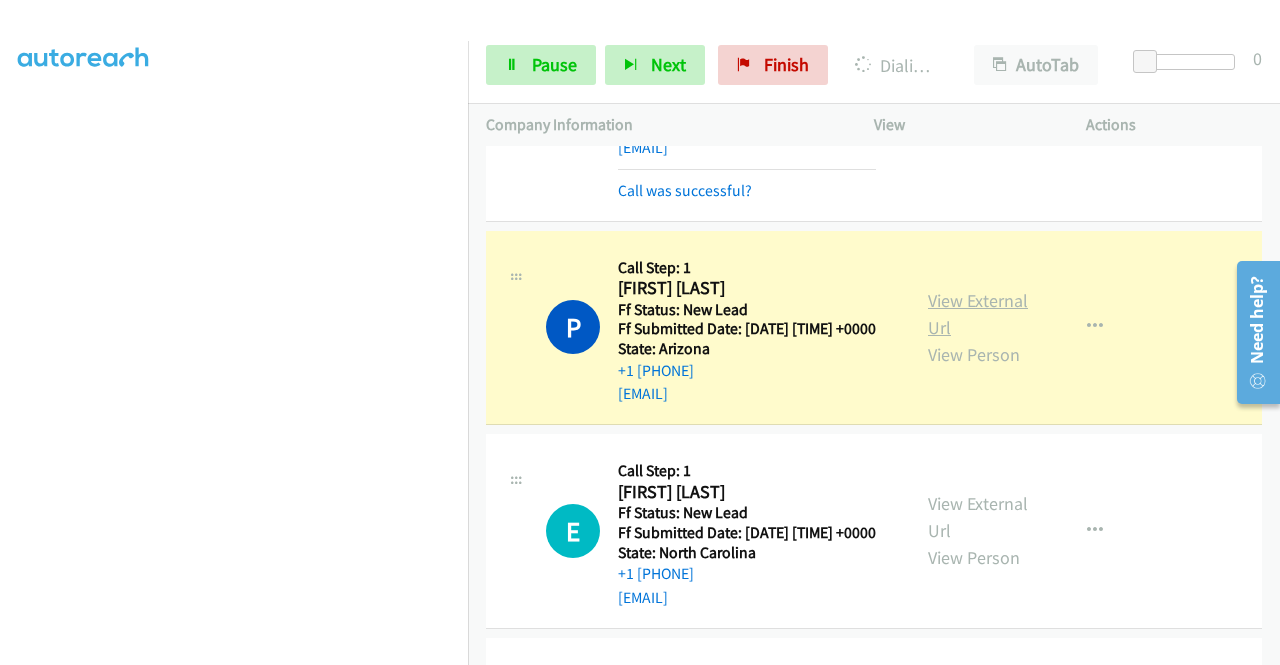 click on "View External Url" at bounding box center [978, 314] 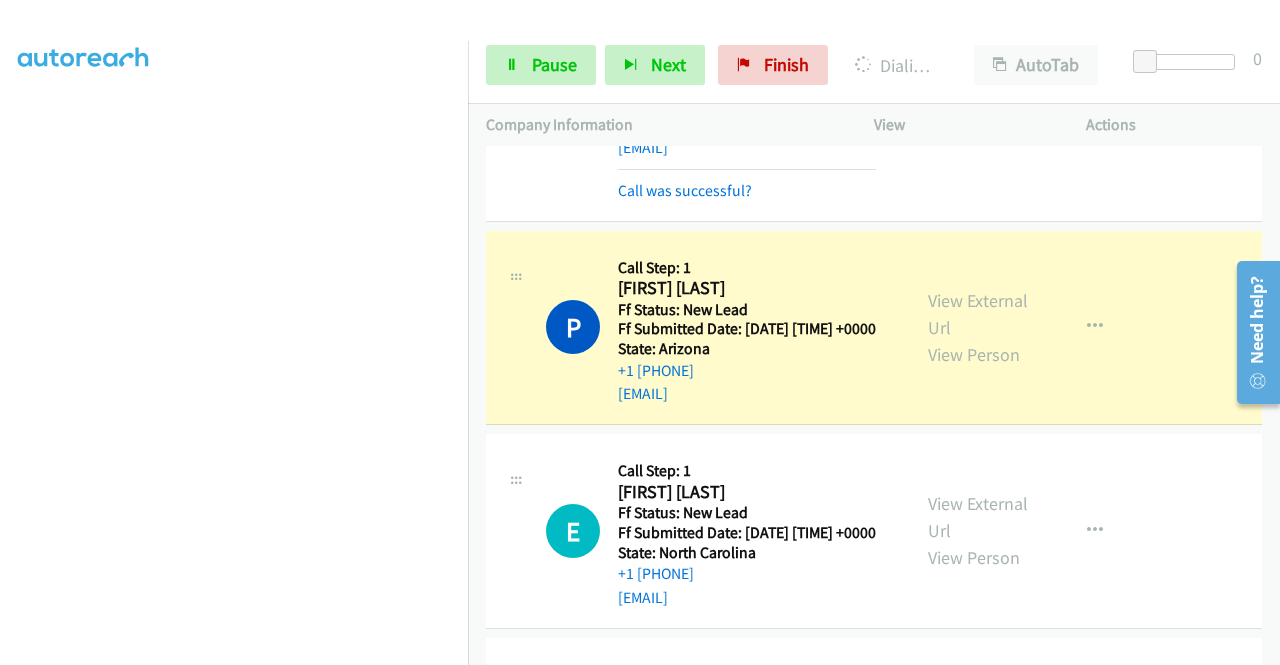 scroll, scrollTop: 0, scrollLeft: 15, axis: horizontal 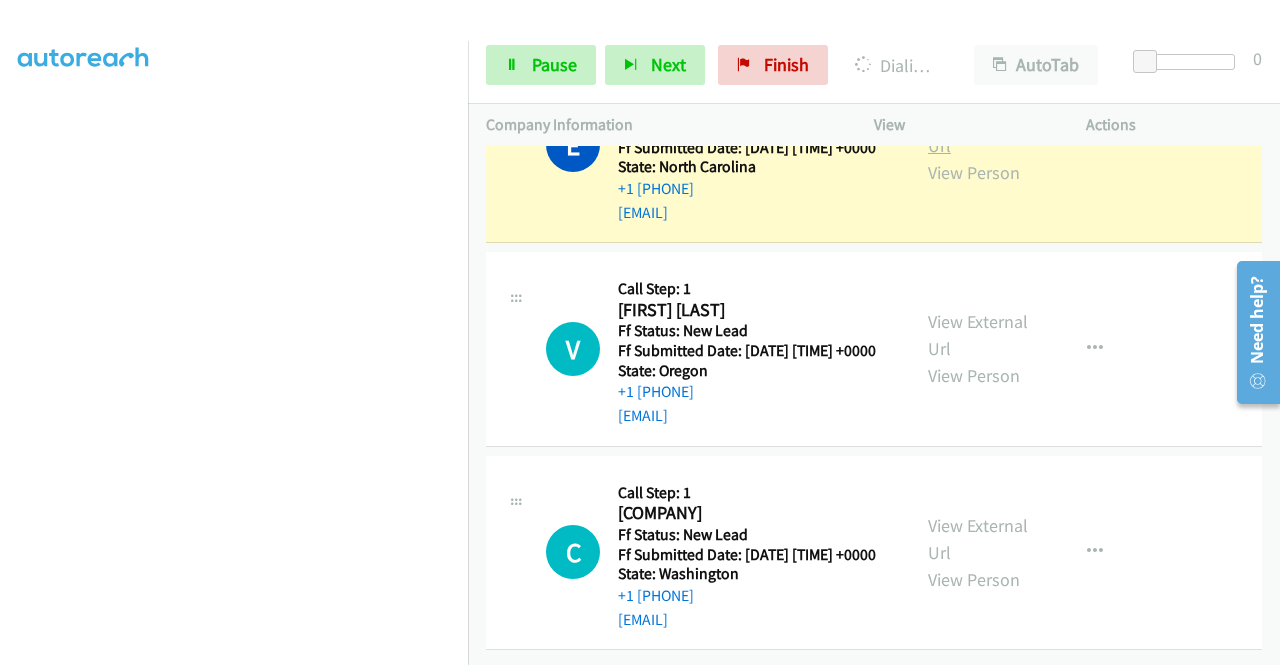 click on "View External Url" at bounding box center [978, 132] 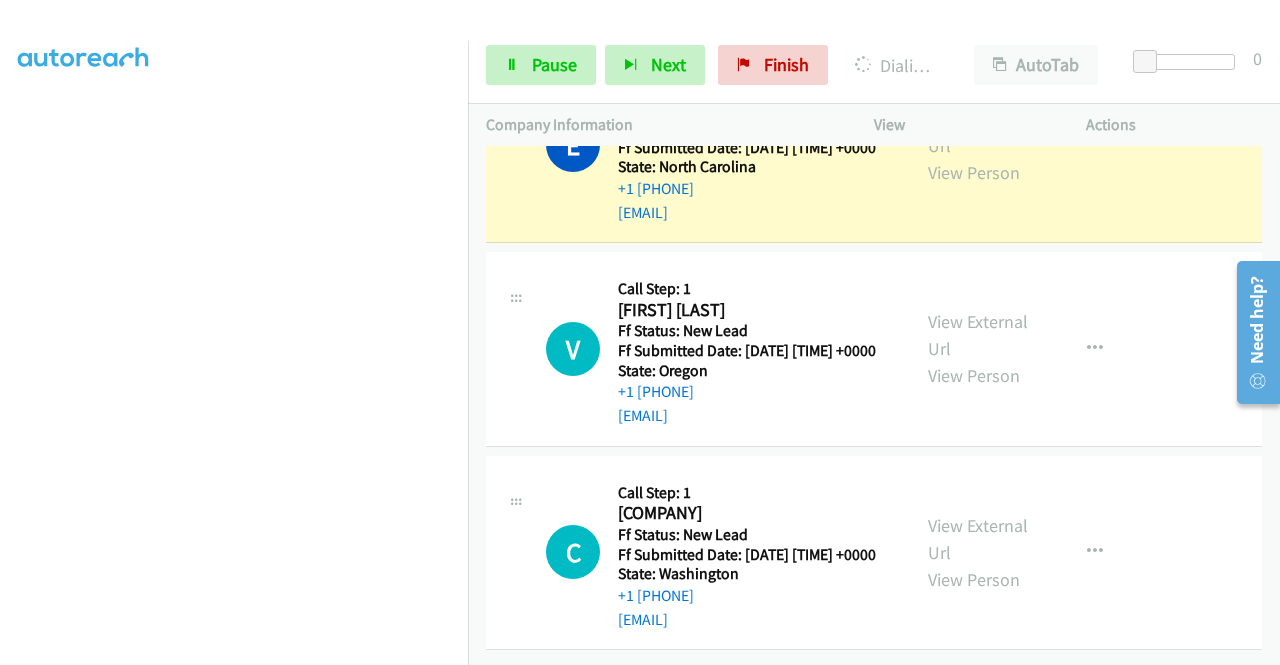 scroll, scrollTop: 0, scrollLeft: 15, axis: horizontal 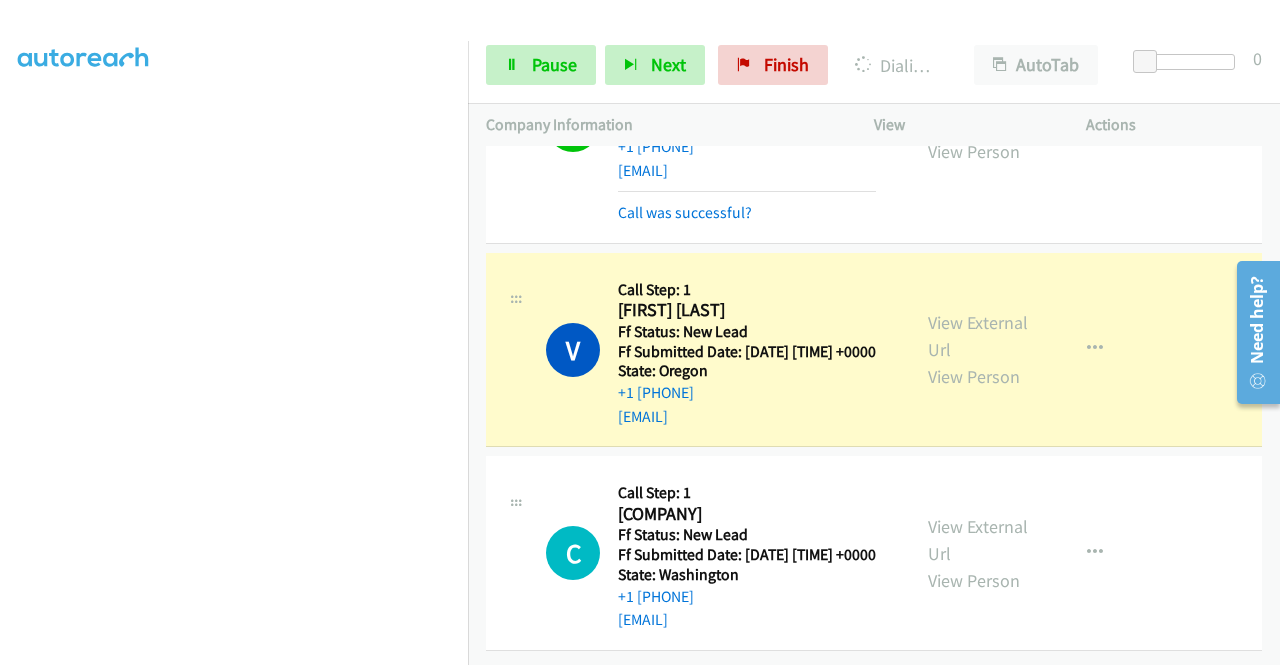 click on "View External Url
View Person" at bounding box center (980, 349) 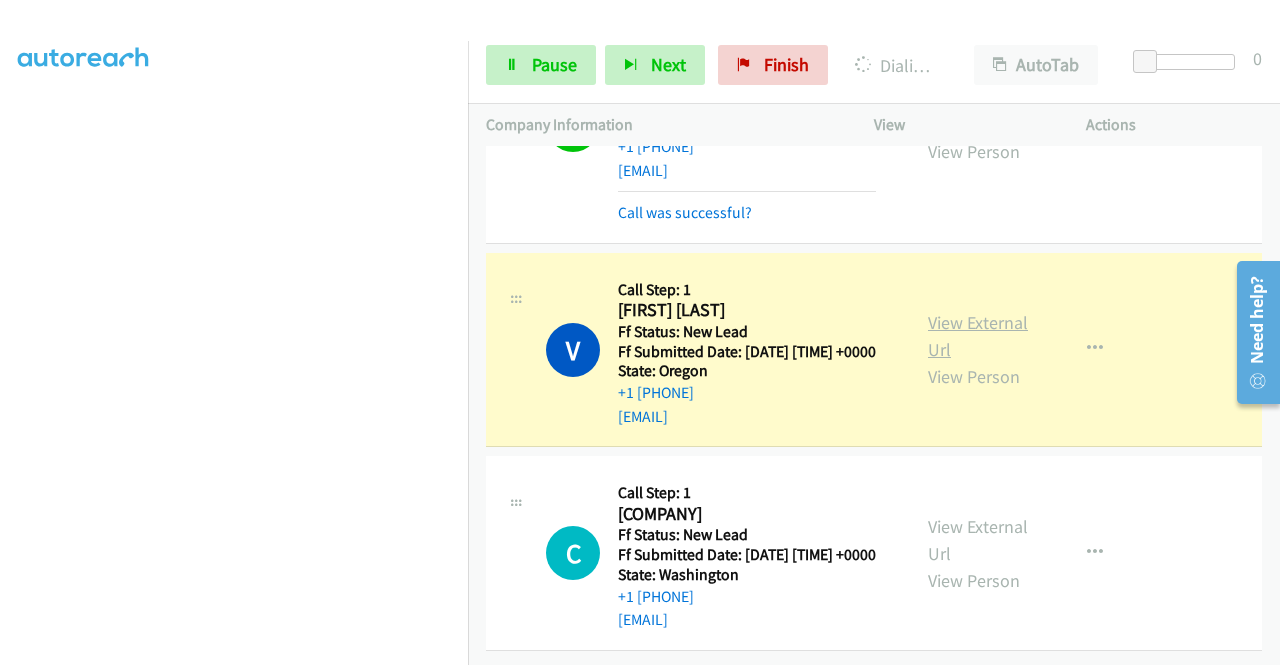 click on "View External Url" at bounding box center [978, 336] 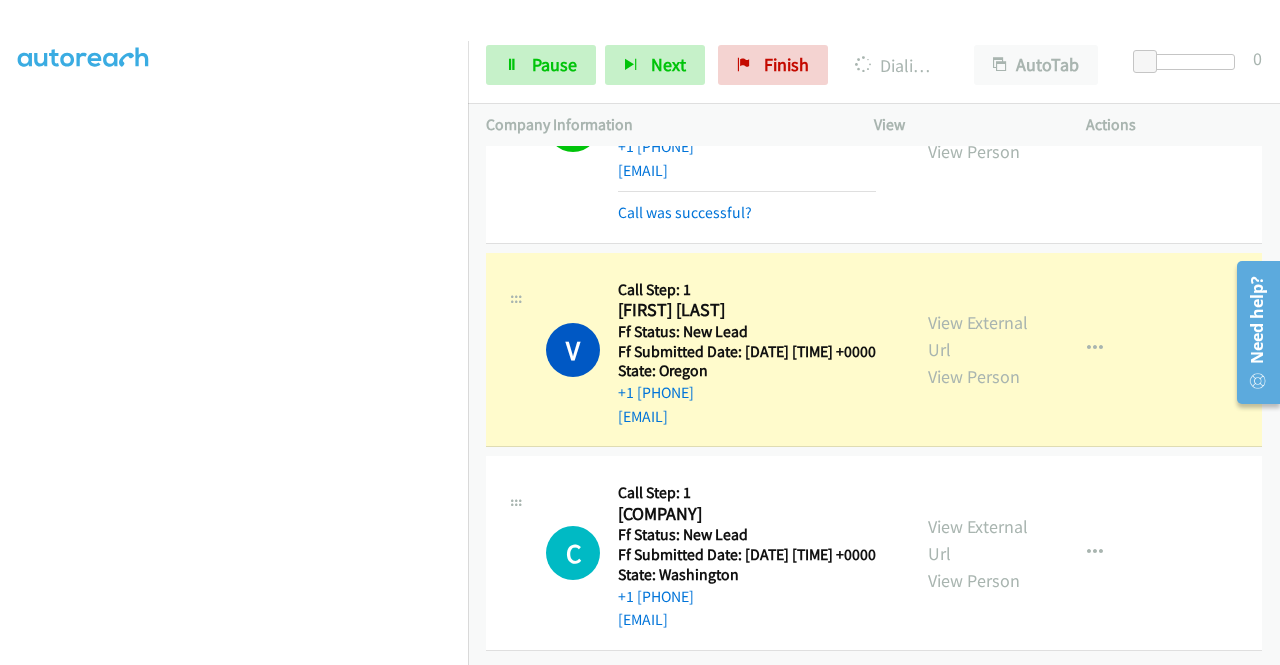 scroll, scrollTop: 0, scrollLeft: 15, axis: horizontal 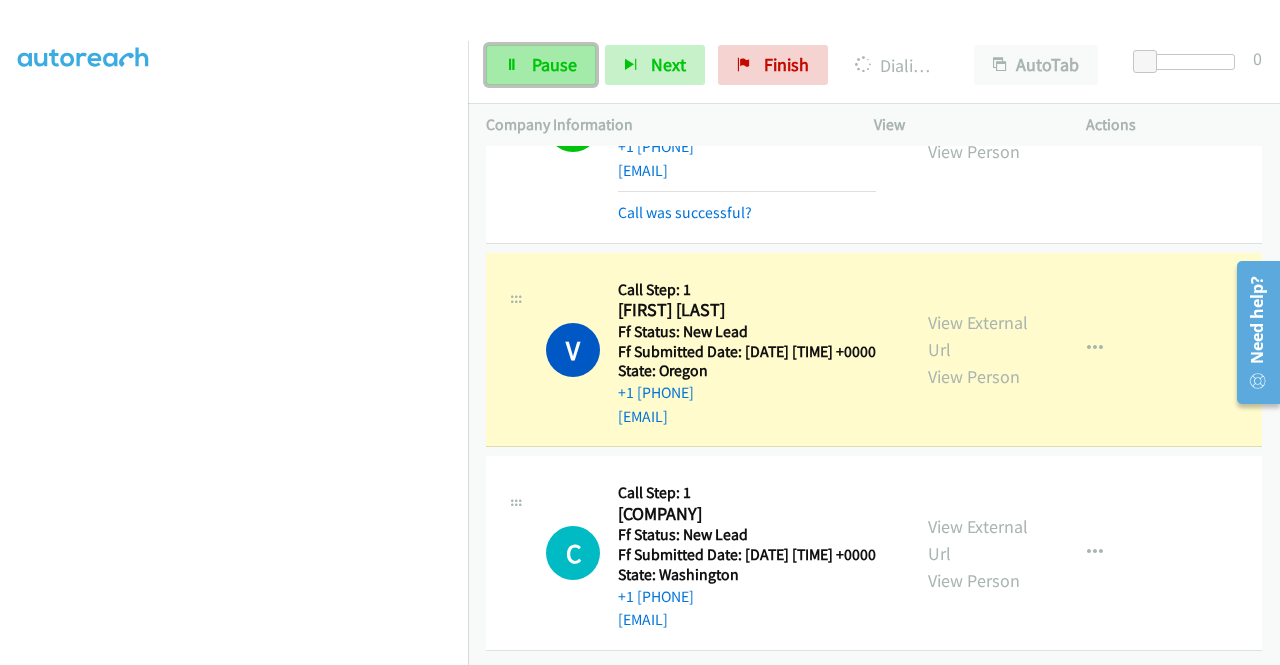 click on "Pause" at bounding box center [554, 64] 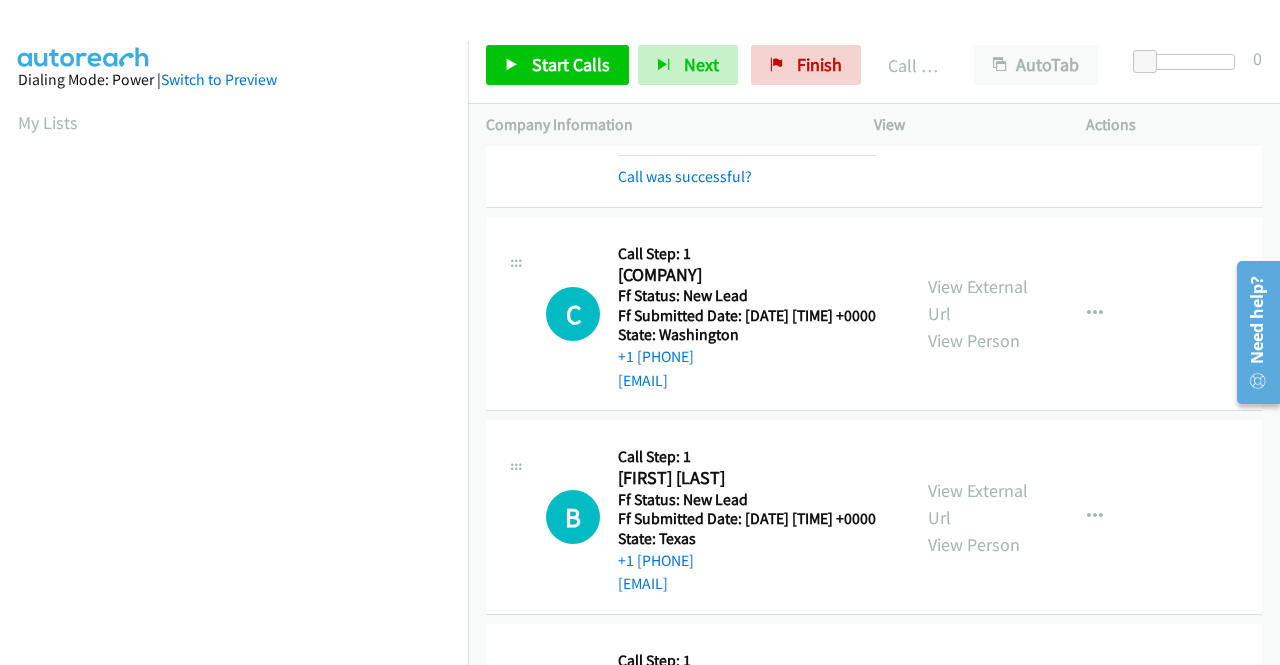 scroll, scrollTop: 456, scrollLeft: 15, axis: both 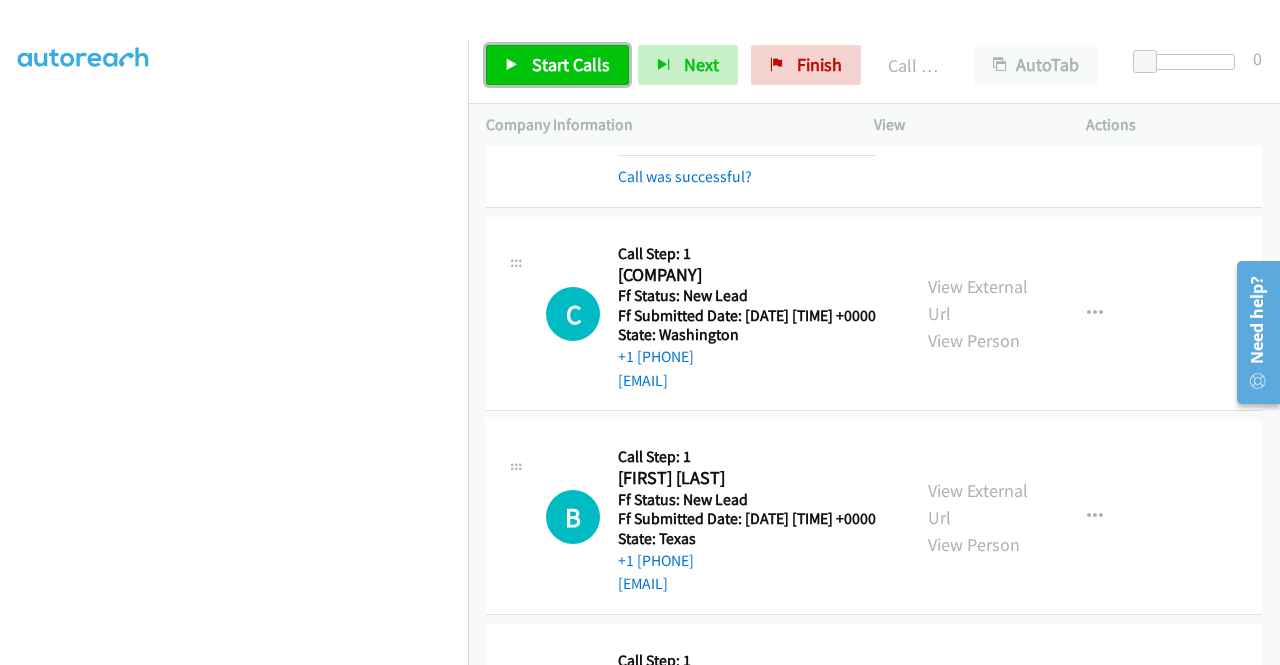 click on "Start Calls" at bounding box center (557, 65) 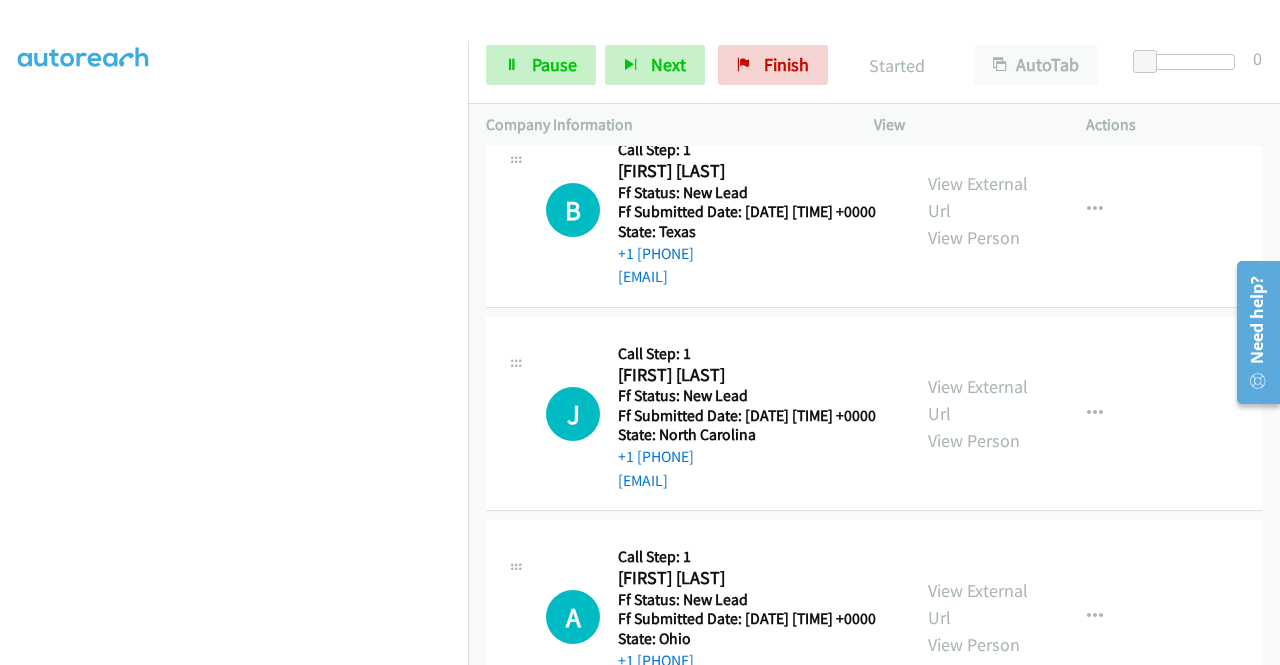 scroll, scrollTop: 3367, scrollLeft: 0, axis: vertical 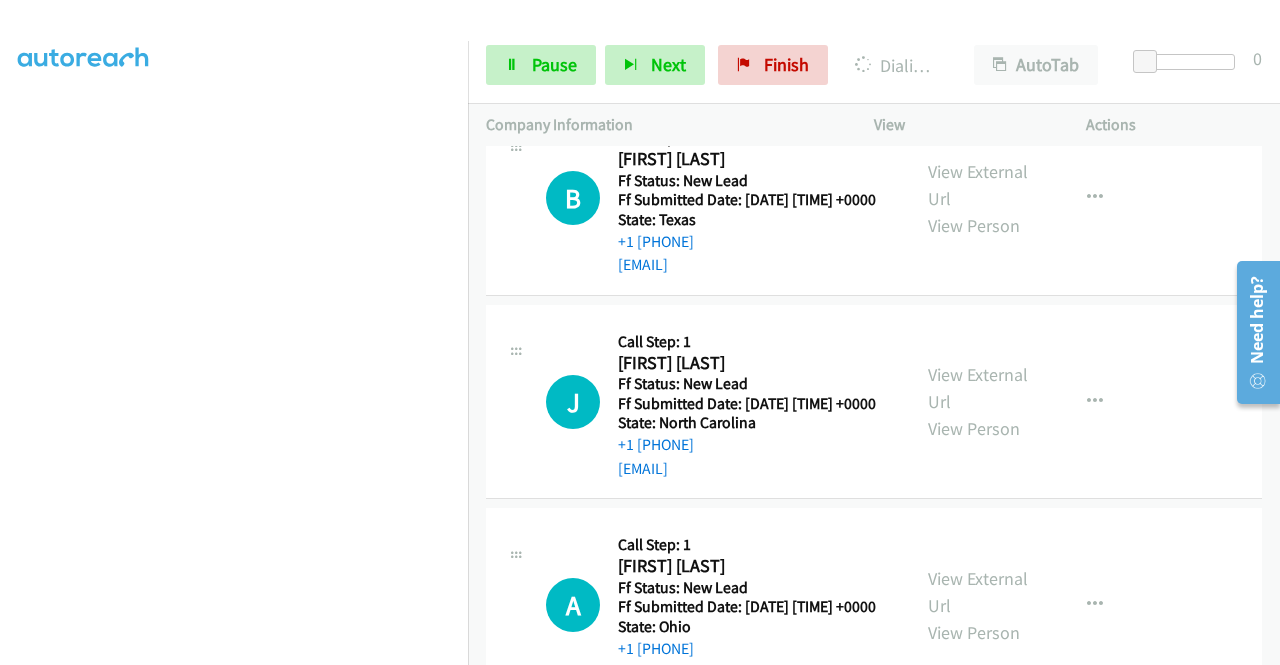 click on "View External Url" at bounding box center [978, -19] 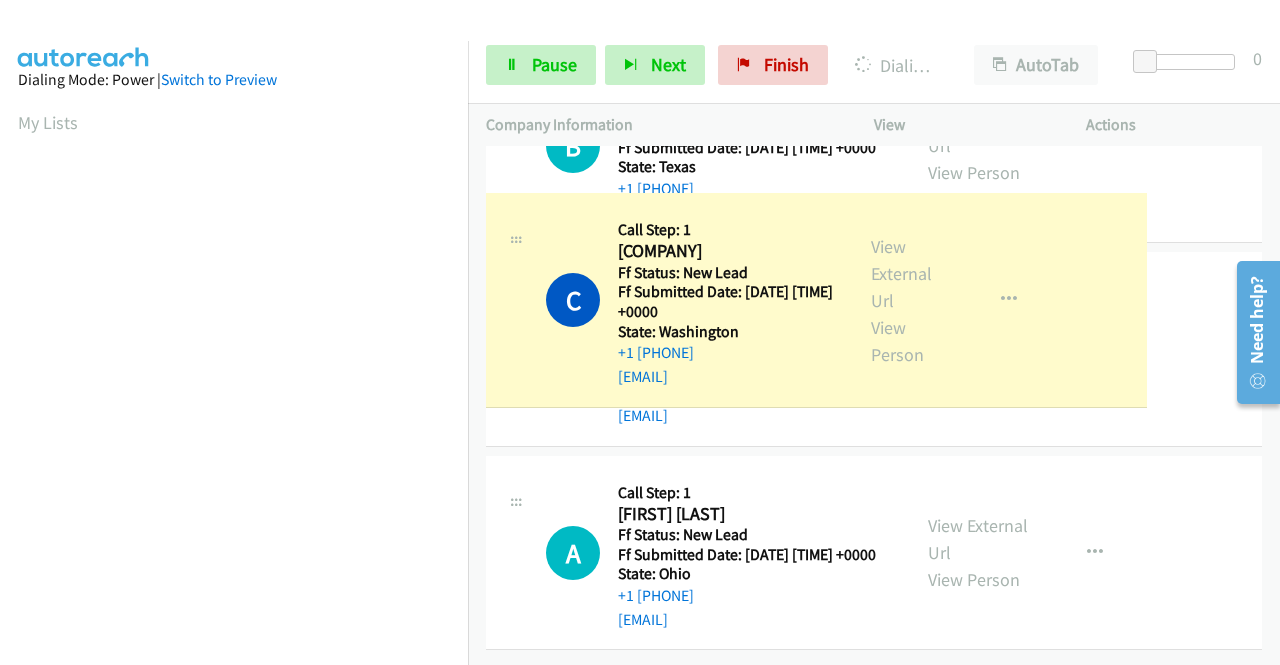 scroll, scrollTop: 3144, scrollLeft: 0, axis: vertical 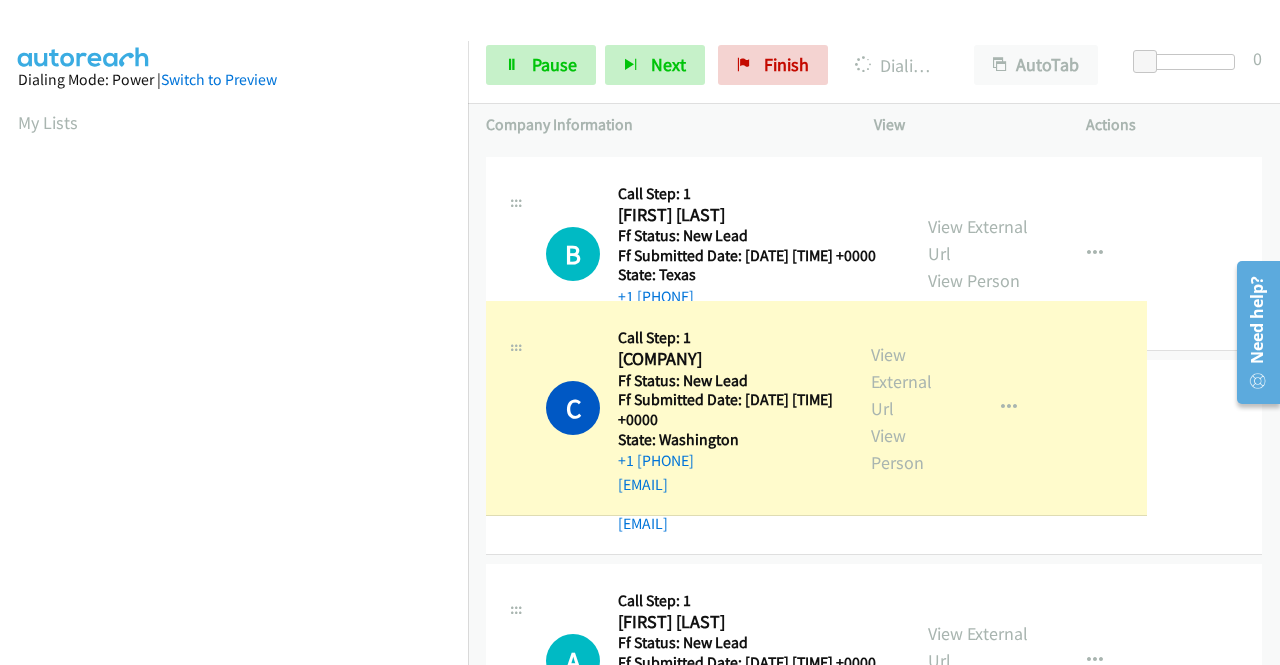 drag, startPoint x: 472, startPoint y: 378, endPoint x: 498, endPoint y: 527, distance: 151.25145 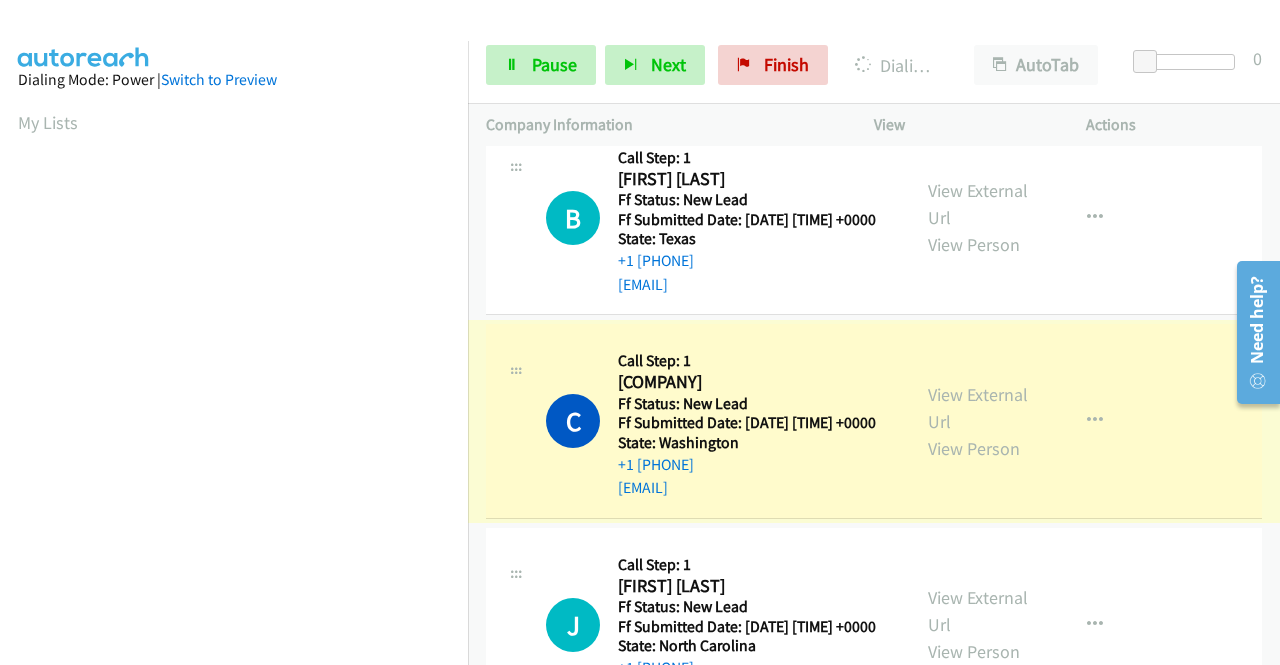 scroll, scrollTop: 456, scrollLeft: 15, axis: both 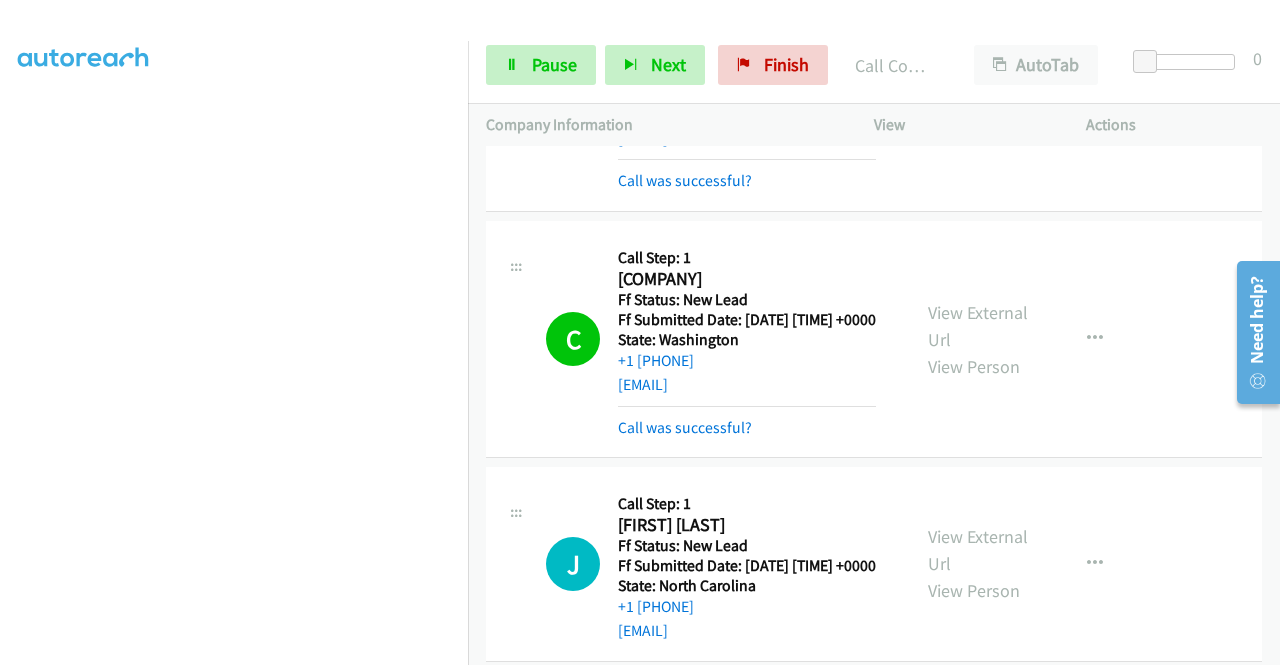 click on "View External Url" at bounding box center [978, 79] 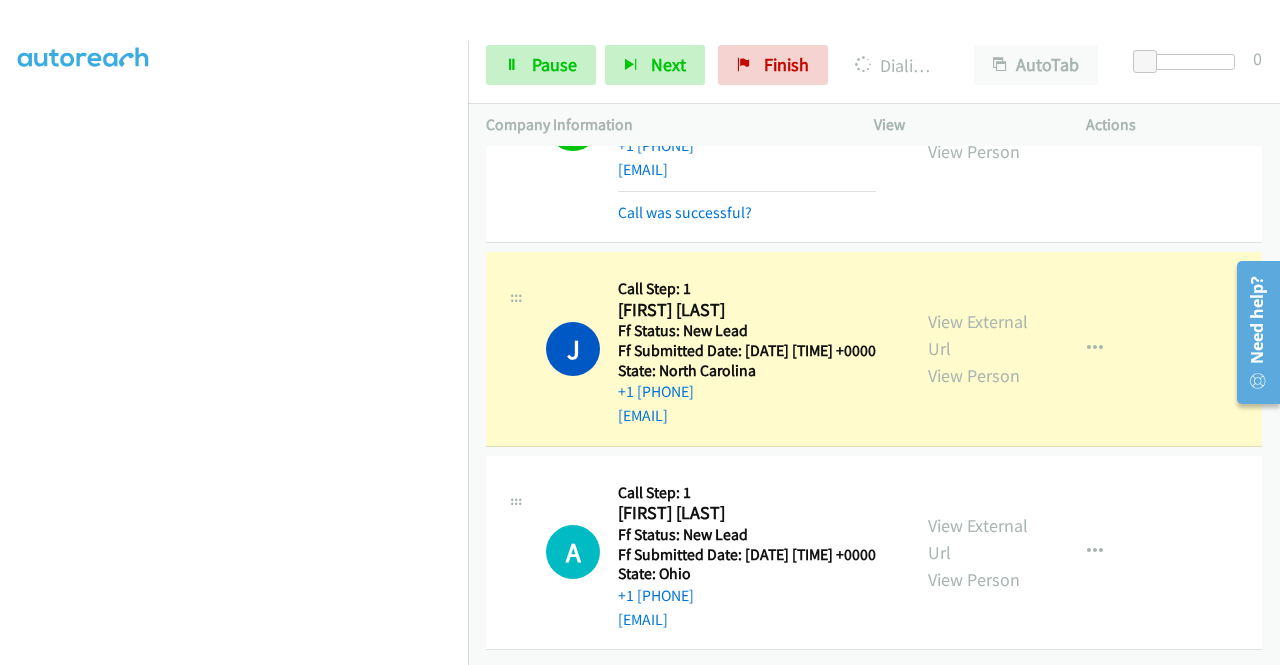 scroll, scrollTop: 3838, scrollLeft: 0, axis: vertical 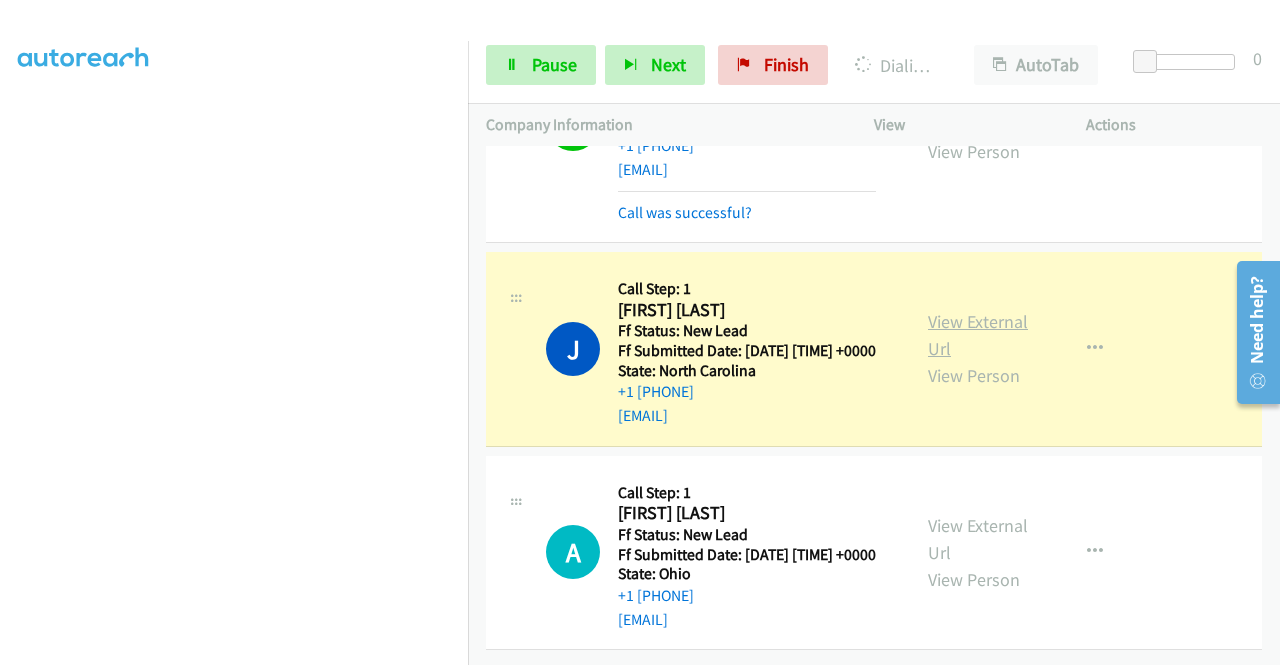 click on "View External Url" at bounding box center (978, 335) 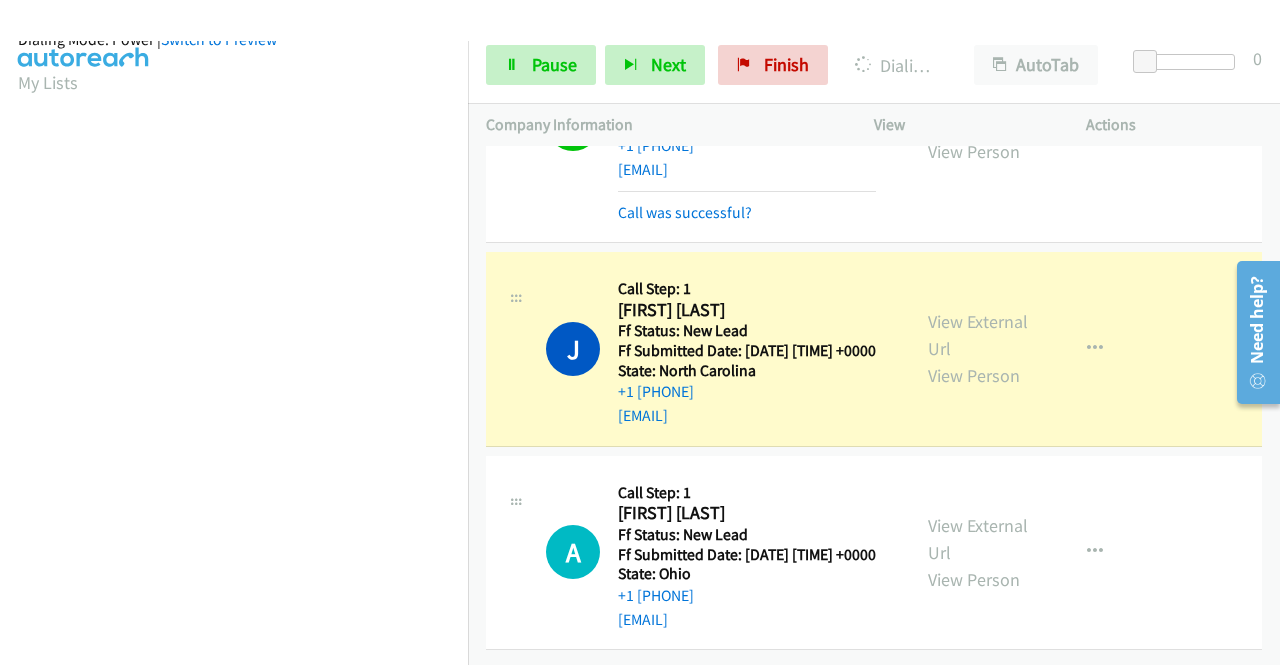 scroll, scrollTop: 456, scrollLeft: 15, axis: both 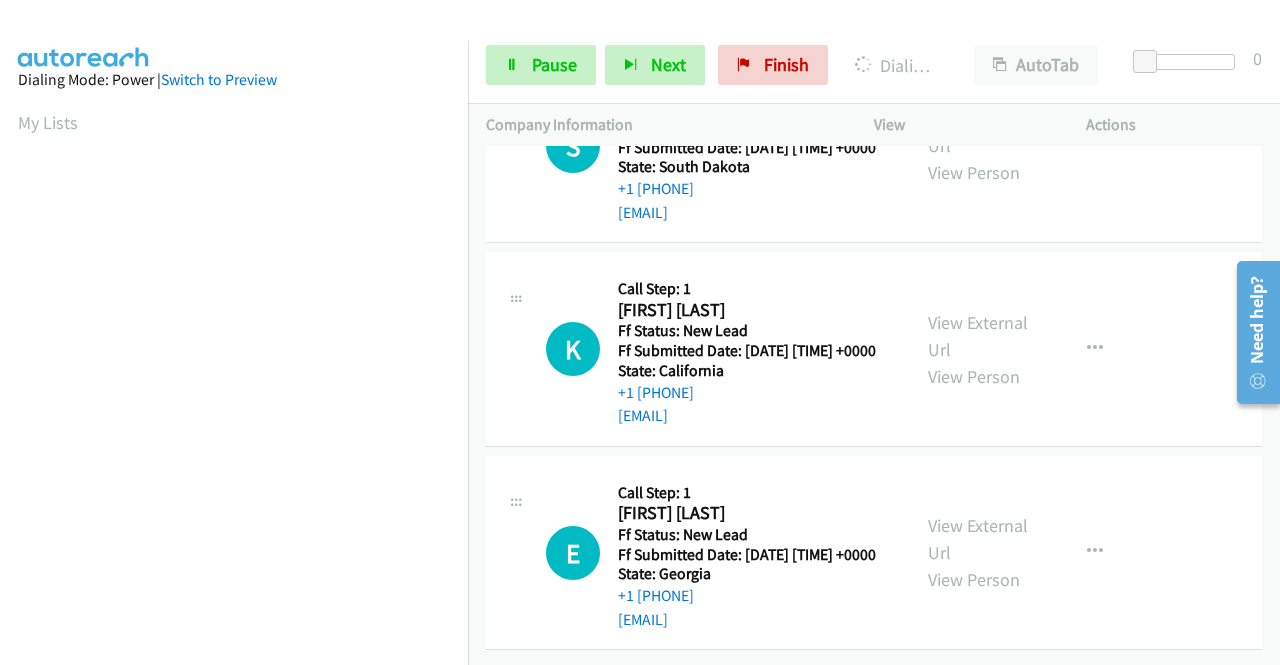 click on "View External Url" at bounding box center [978, -71] 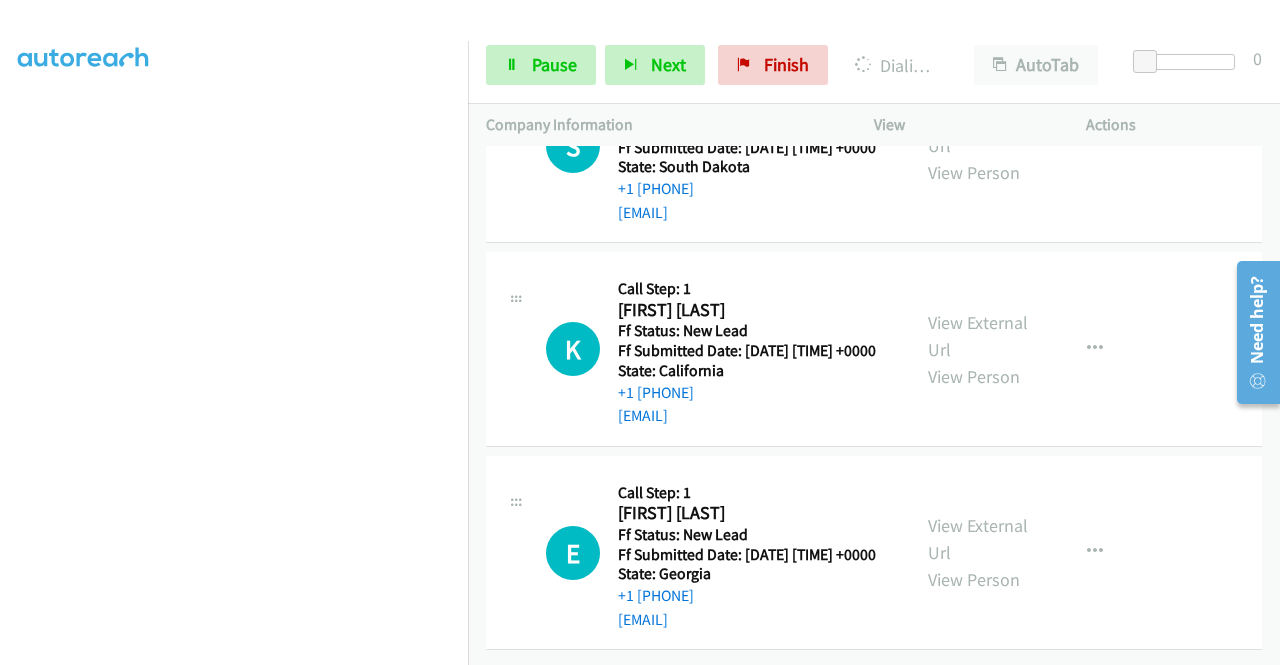 scroll, scrollTop: 430, scrollLeft: 15, axis: both 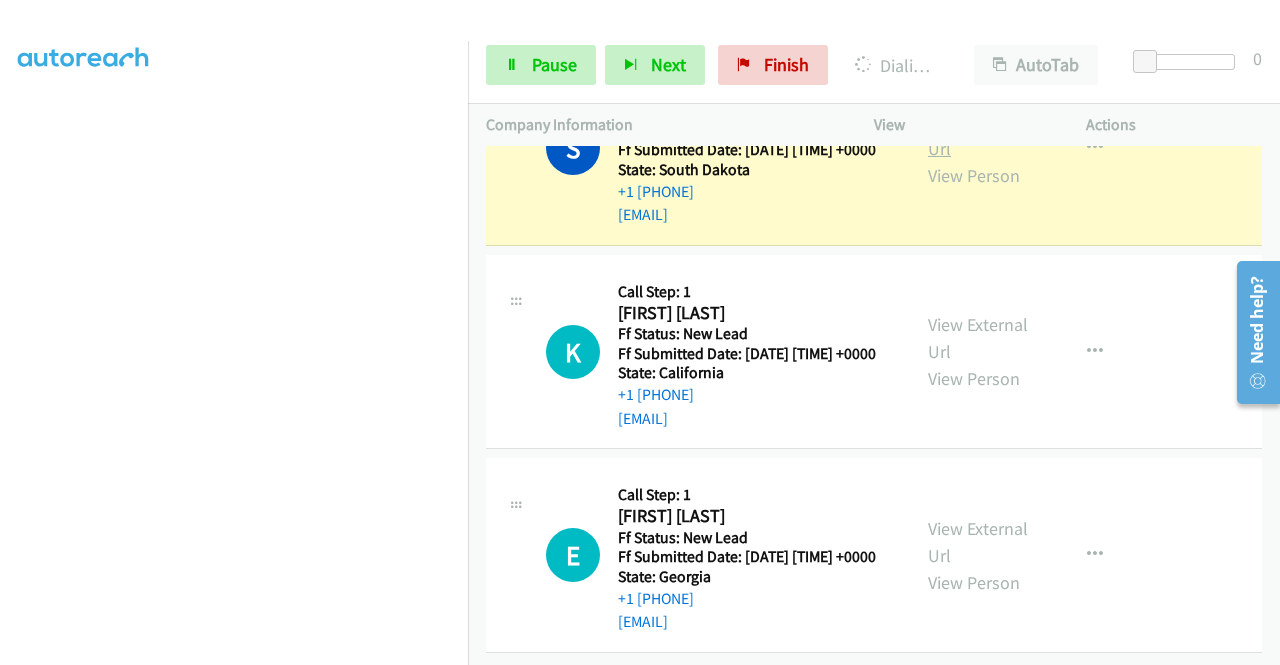 click on "View External Url" at bounding box center [978, 135] 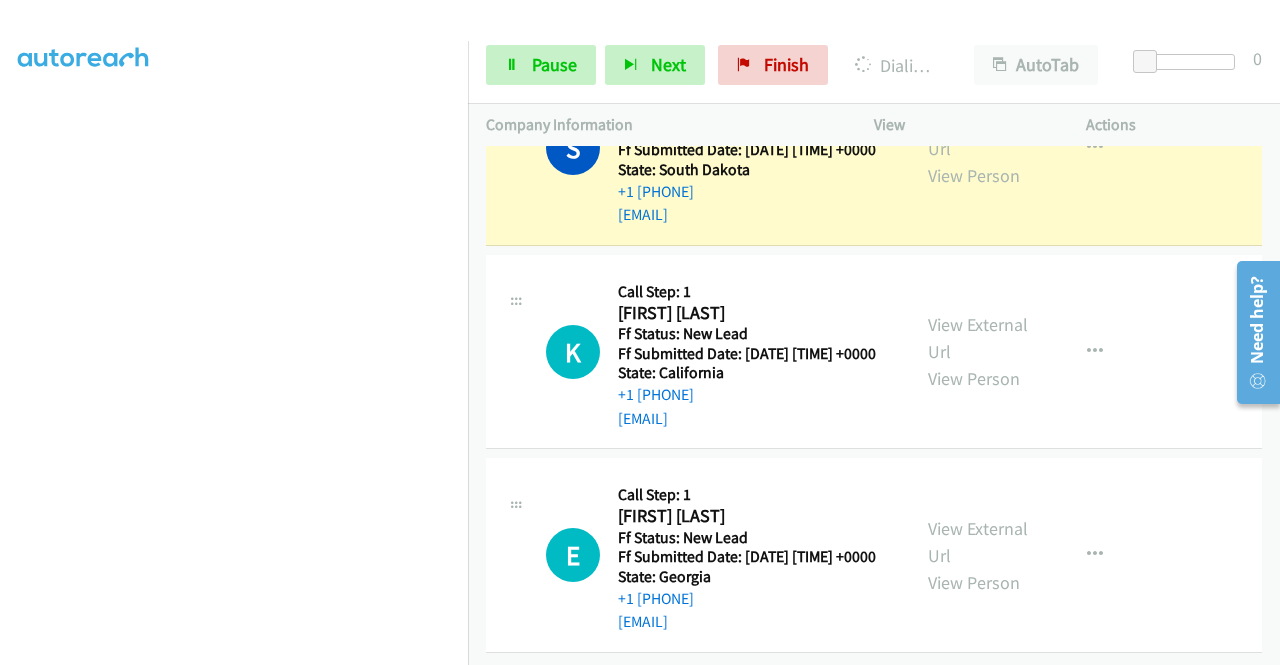 scroll, scrollTop: 0, scrollLeft: 15, axis: horizontal 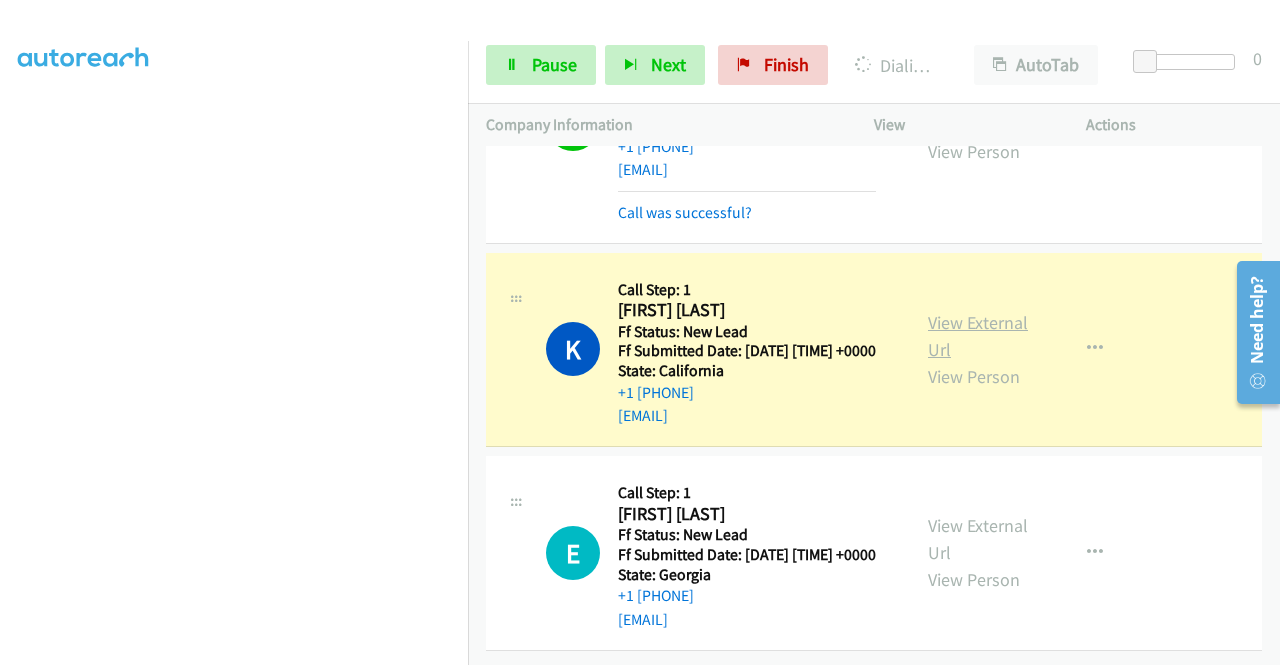 click on "View External Url" at bounding box center (978, 336) 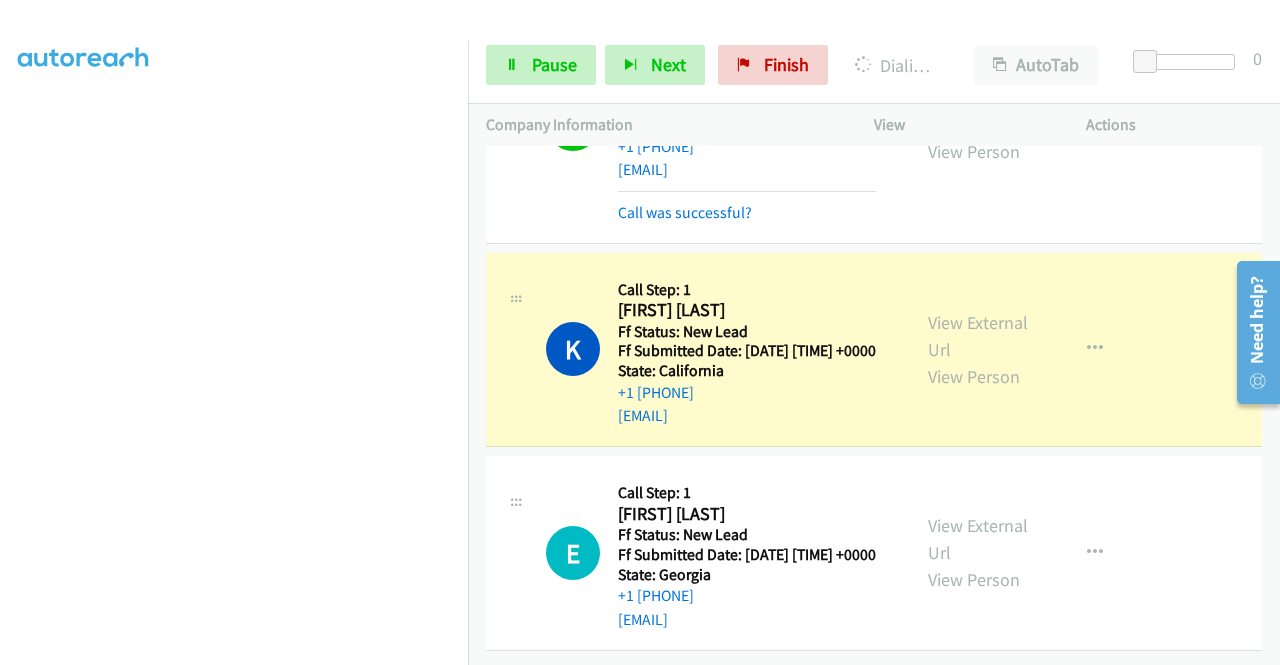 scroll, scrollTop: 40, scrollLeft: 15, axis: both 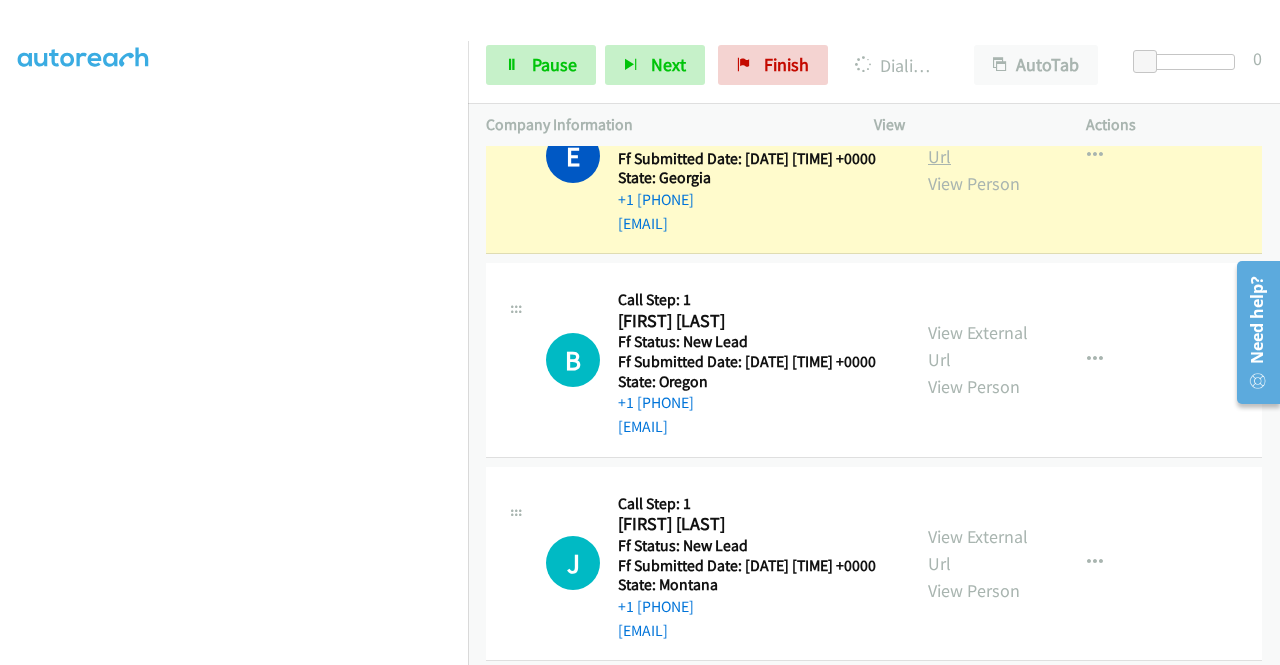 click on "View External Url" at bounding box center [978, 143] 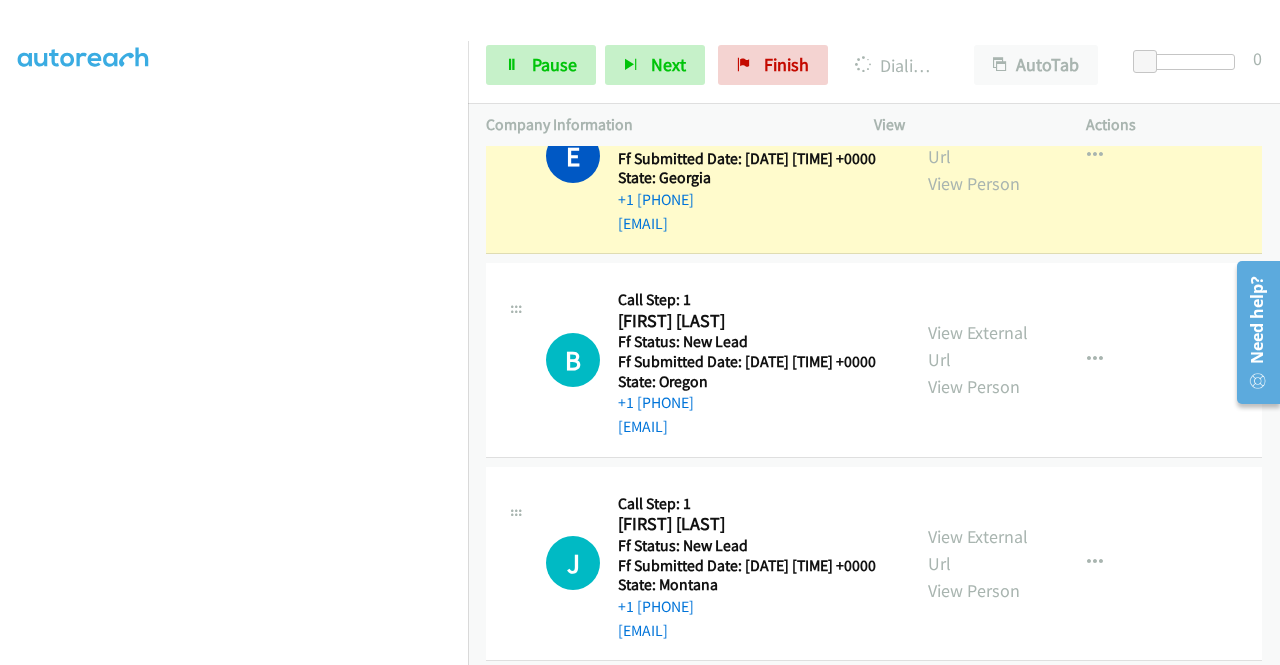 scroll, scrollTop: 0, scrollLeft: 15, axis: horizontal 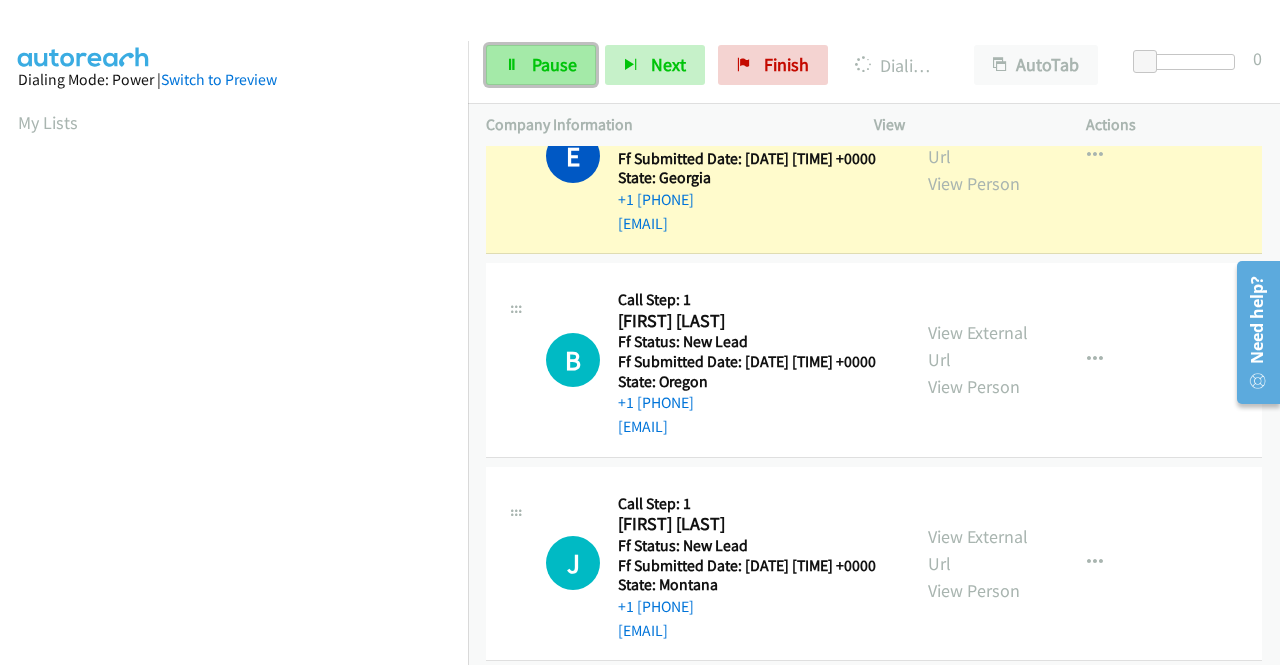 click on "Pause" at bounding box center [541, 65] 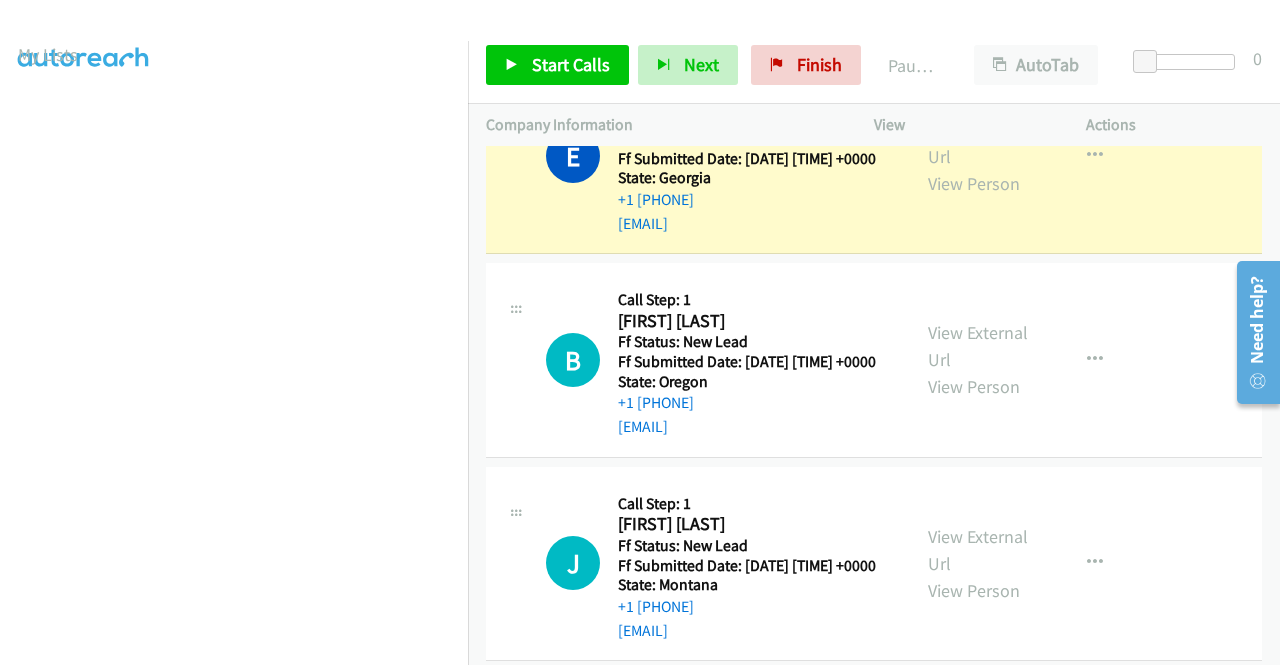 scroll, scrollTop: 65, scrollLeft: 15, axis: both 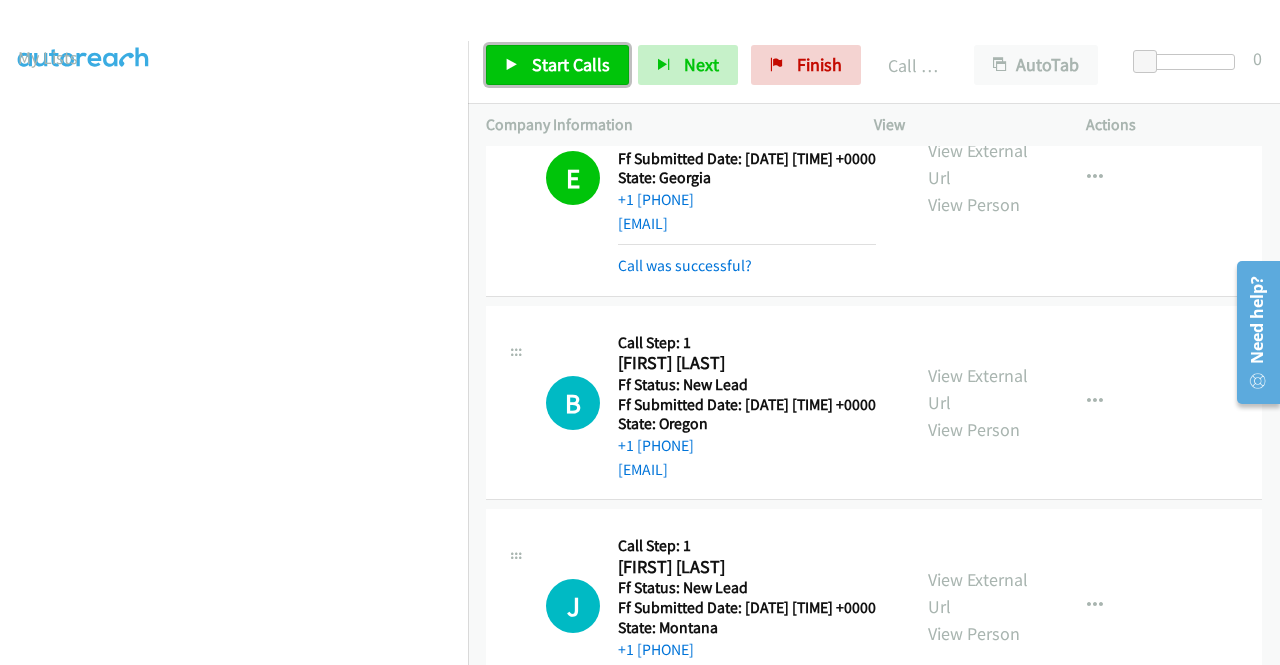 click on "Start Calls" at bounding box center (571, 64) 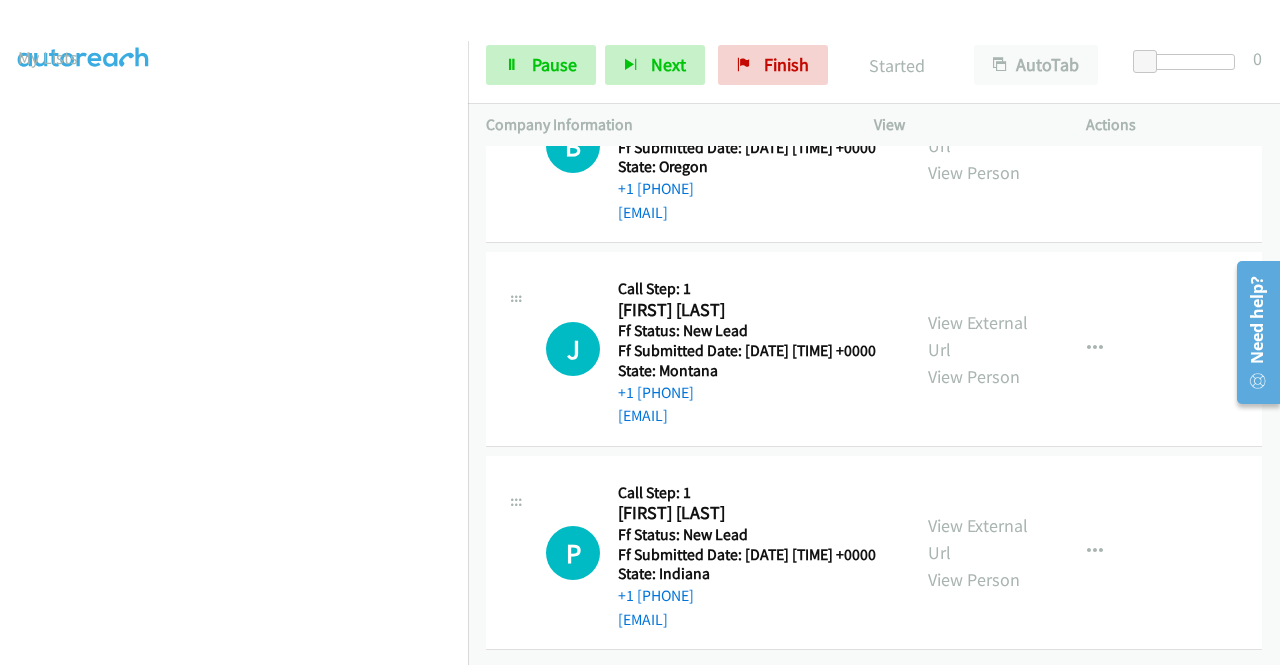 scroll, scrollTop: 5224, scrollLeft: 0, axis: vertical 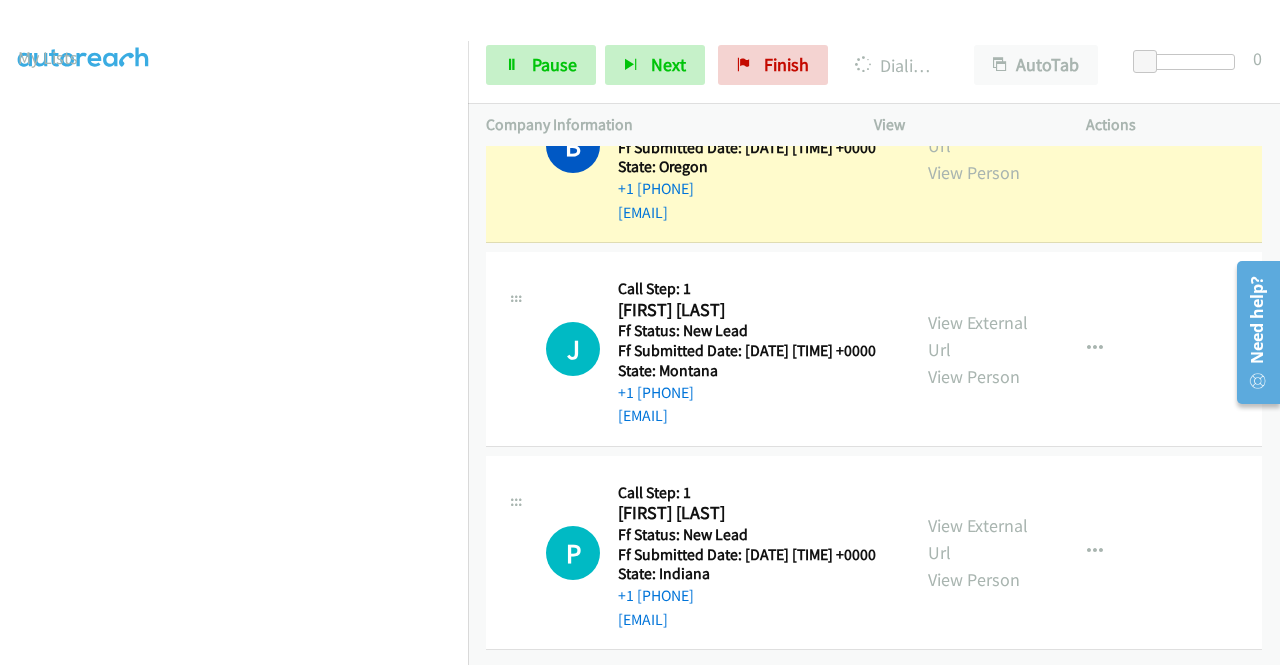 click on "View External Url
View Person" at bounding box center (980, 145) 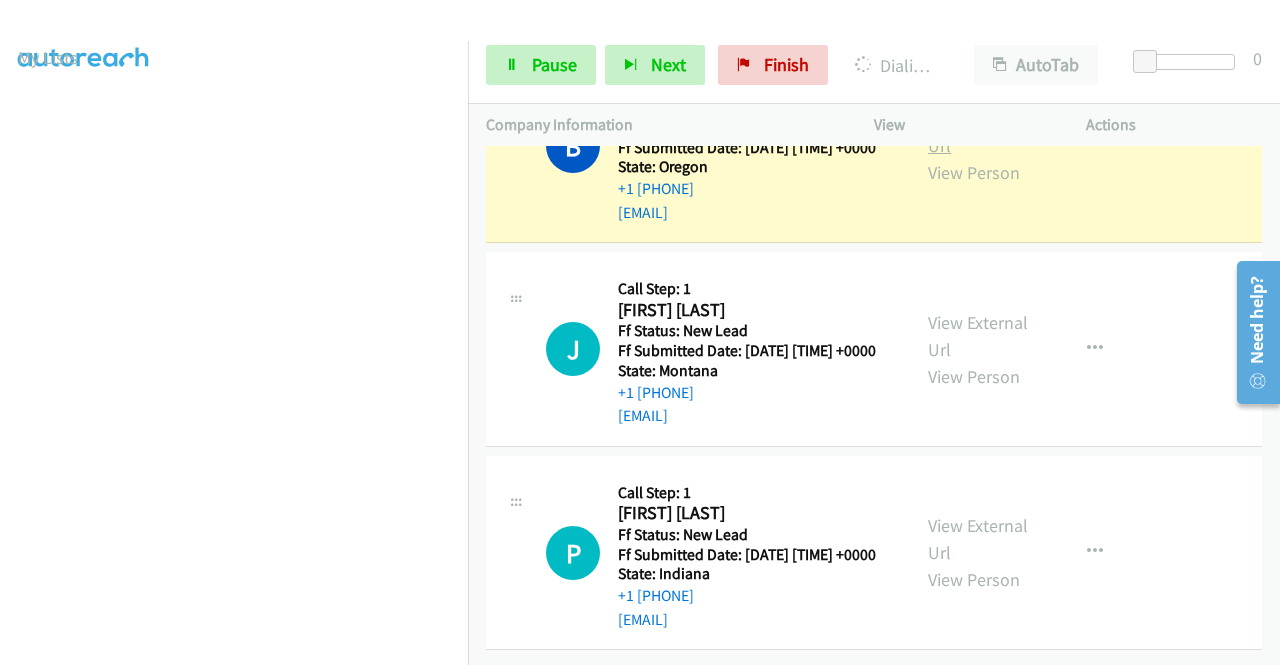 click on "View External Url" at bounding box center (978, 132) 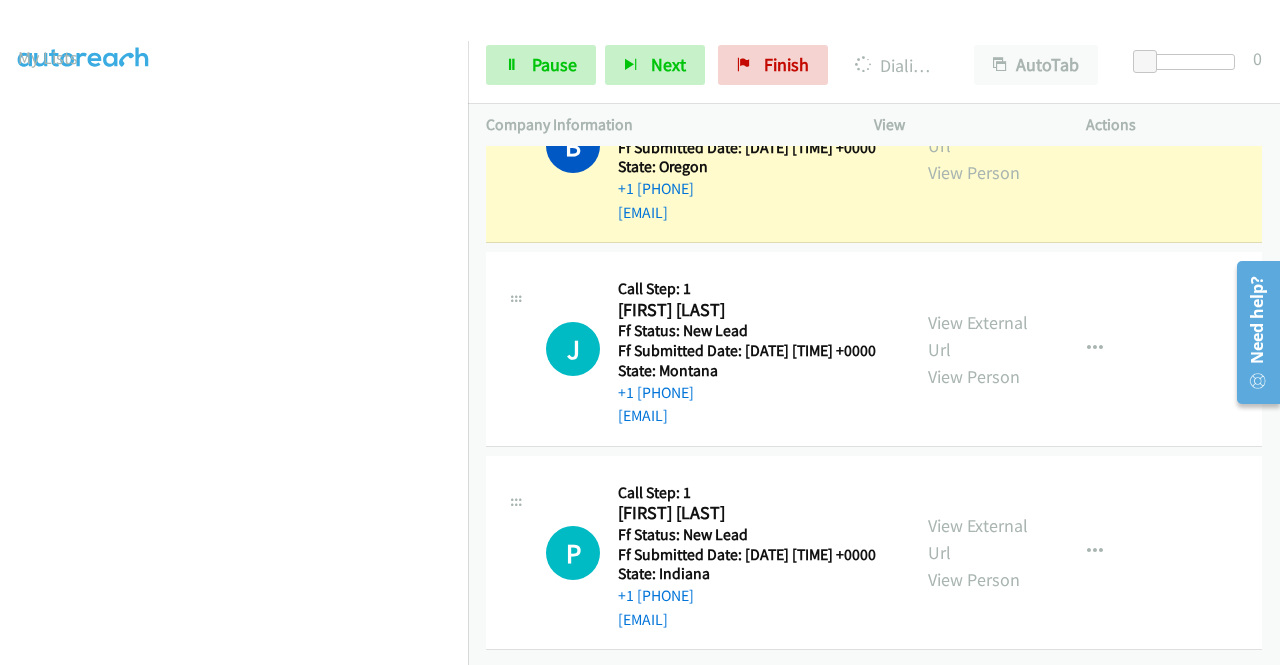 scroll, scrollTop: 432, scrollLeft: 15, axis: both 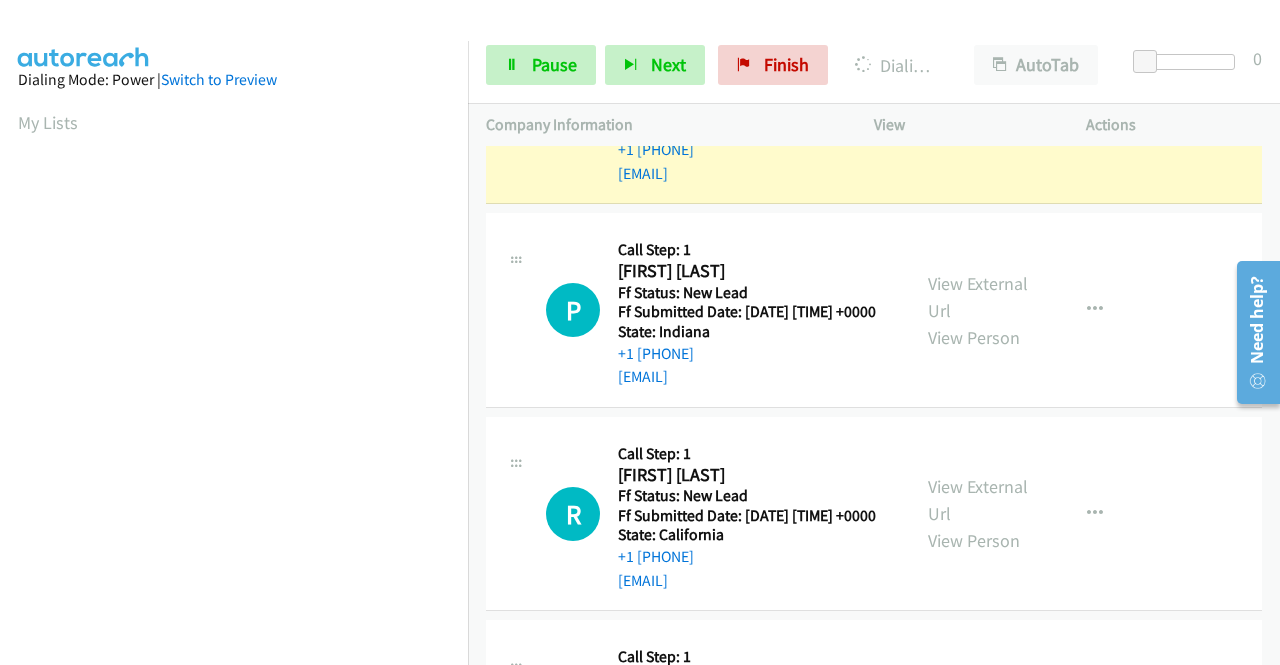 click on "View External Url" at bounding box center (978, 93) 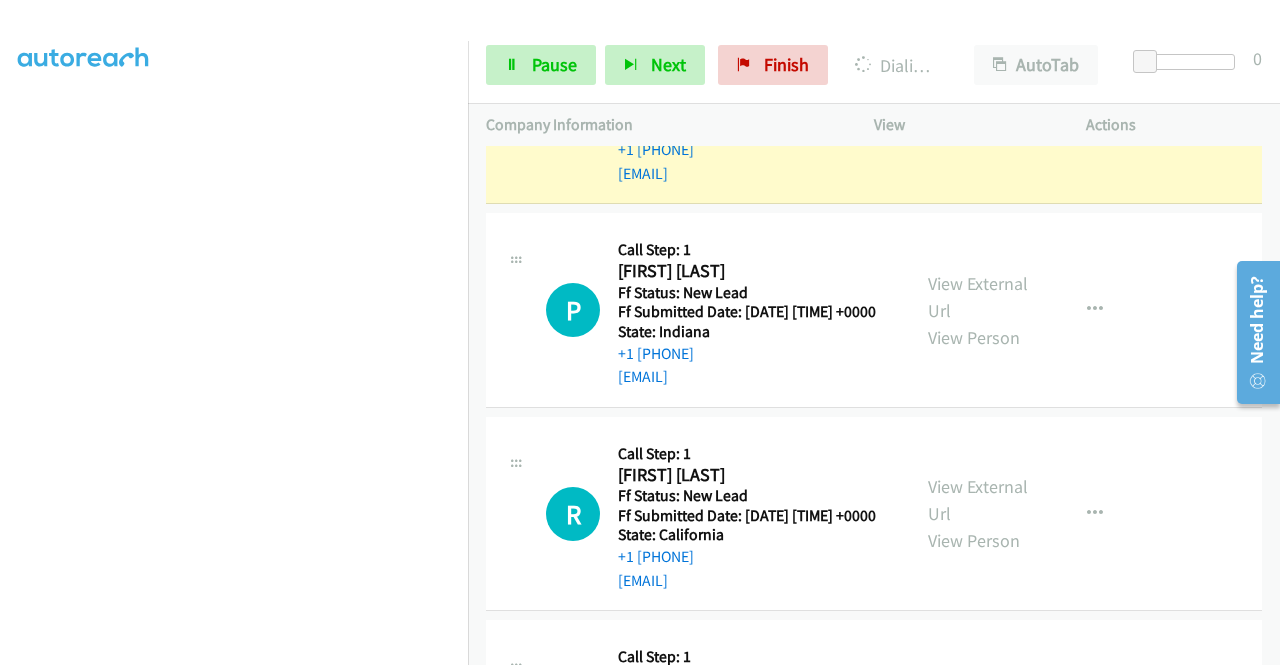 scroll, scrollTop: 456, scrollLeft: 15, axis: both 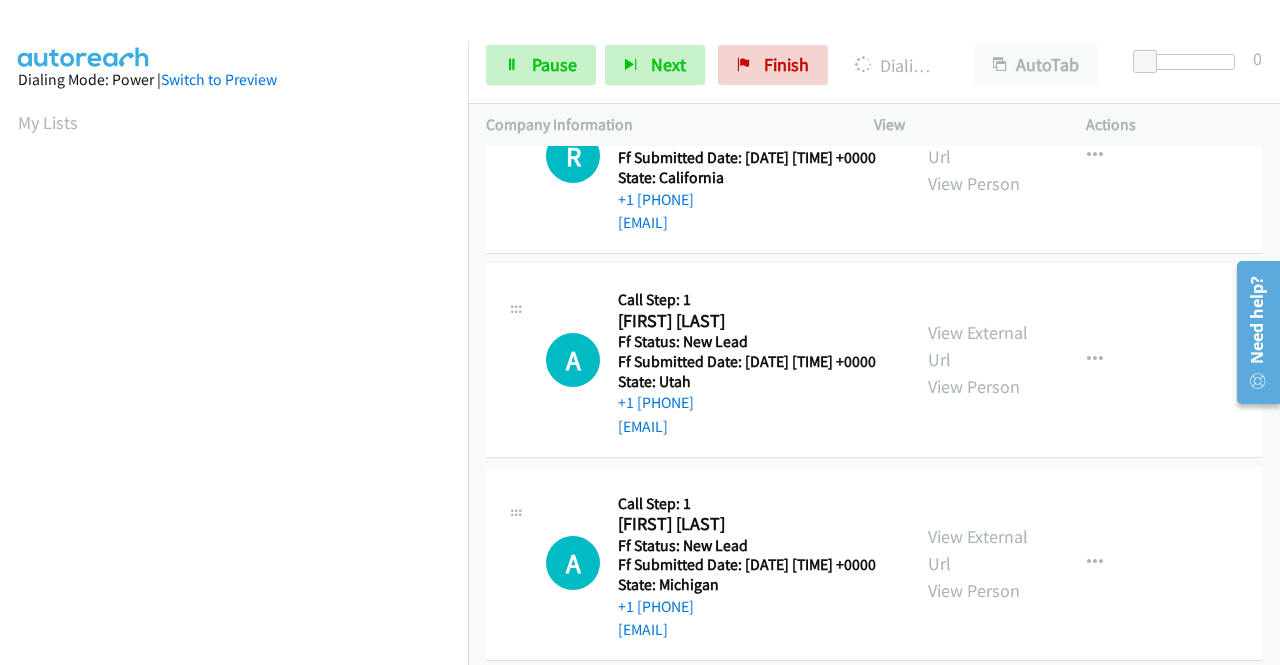 click on "+1 [PHONE]
Call failed - Please reload the list and try again
The Callbar Failed to Load Please Open it and Reload the Page
Hmm something isn't quite right.. Please refresh the page
Hmm something isn't quite right.. Please refresh the page
No records are currently dialable. We'll auto-refresh when new records are added or you can switch to another list or campaign.
Loading New Records ...
N
Callback Scheduled
Call Step: 1
[FIRST] [LAST]
America/Chicago
Ff Status: New Lead
Ff Submitted Date: [DATE] [TIME] +0000
State: [STATE]
+1 [PHONE]
[EMAIL]
Call was successful?
View External Url
View Person
View External Url
Email
Schedule/Manage Callback
Skip Call
Add to do not call list
N
Callback Scheduled
Call Step: 1" at bounding box center (874, 405) 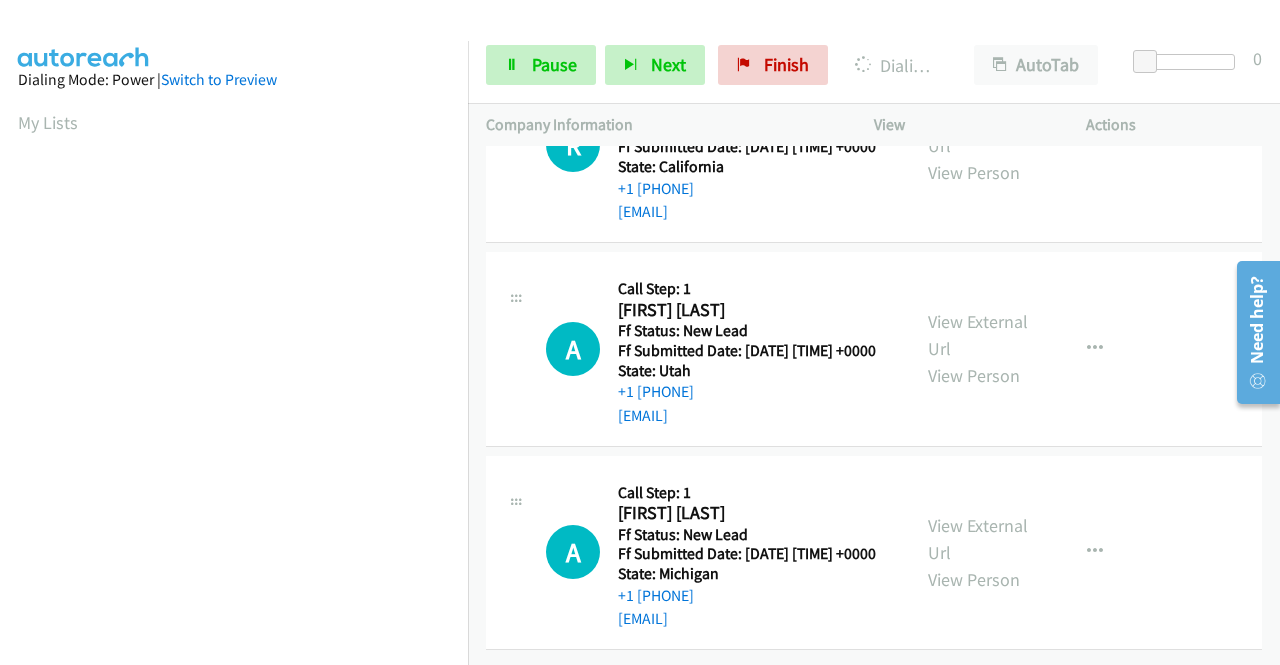 click on "View External Url" at bounding box center (978, -72) 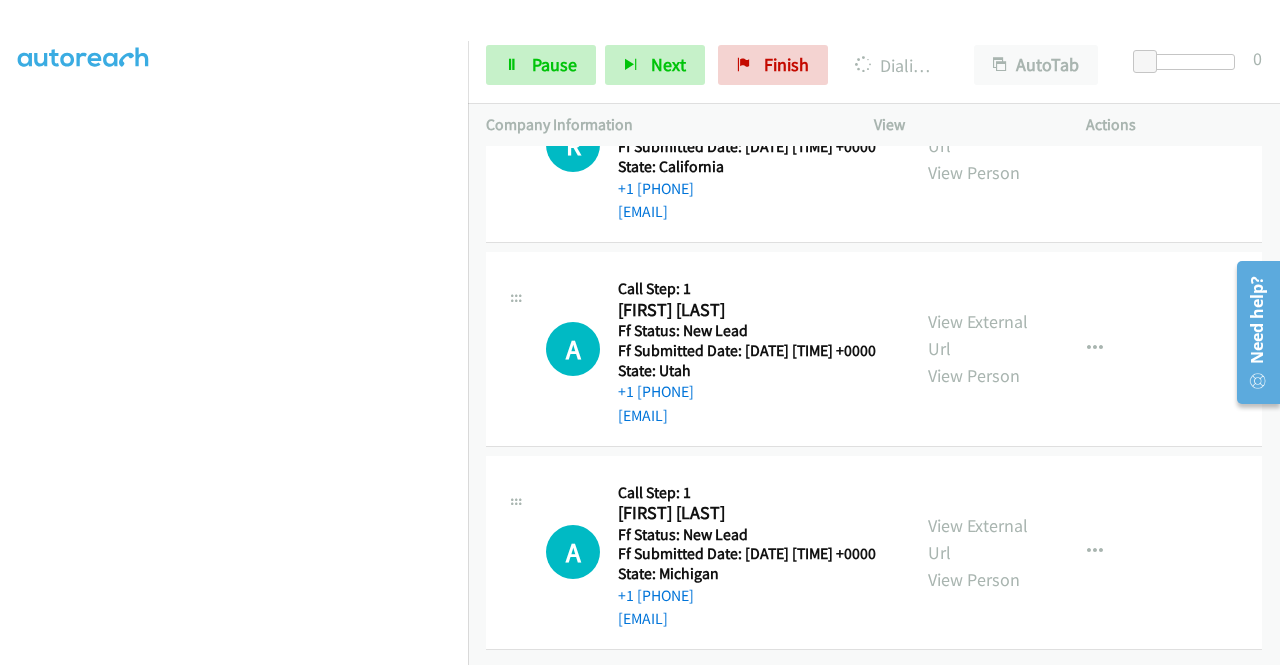 scroll, scrollTop: 456, scrollLeft: 15, axis: both 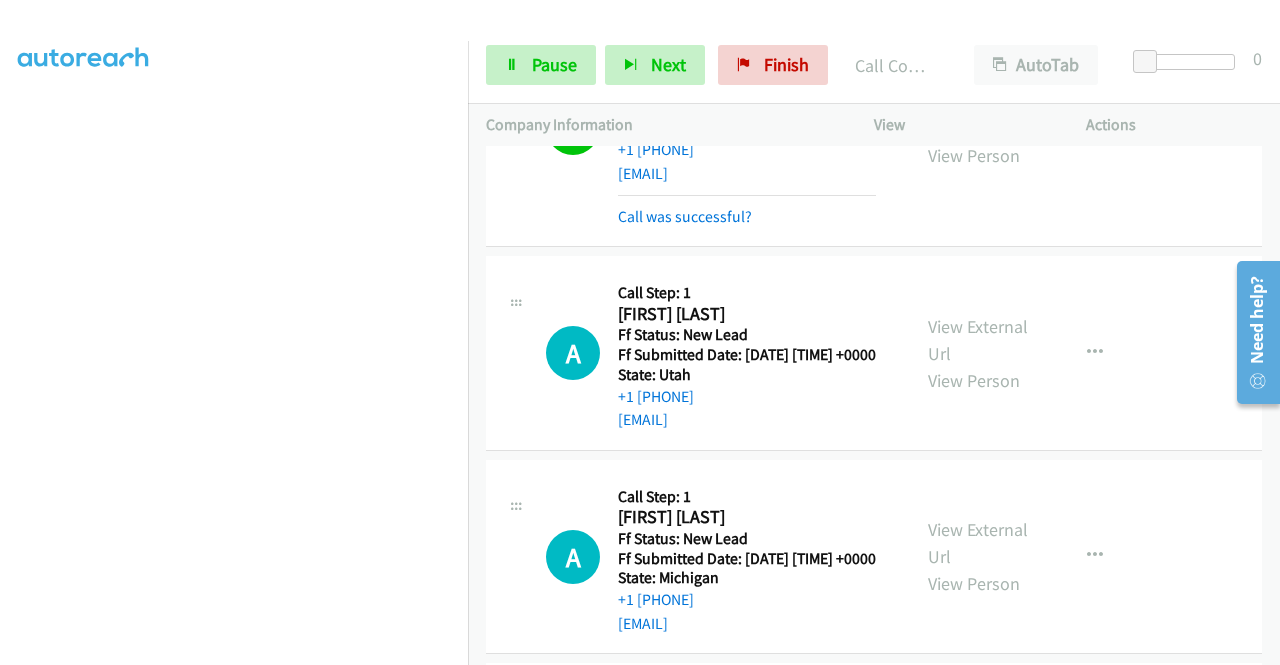 click on "View External Url" at bounding box center [978, 115] 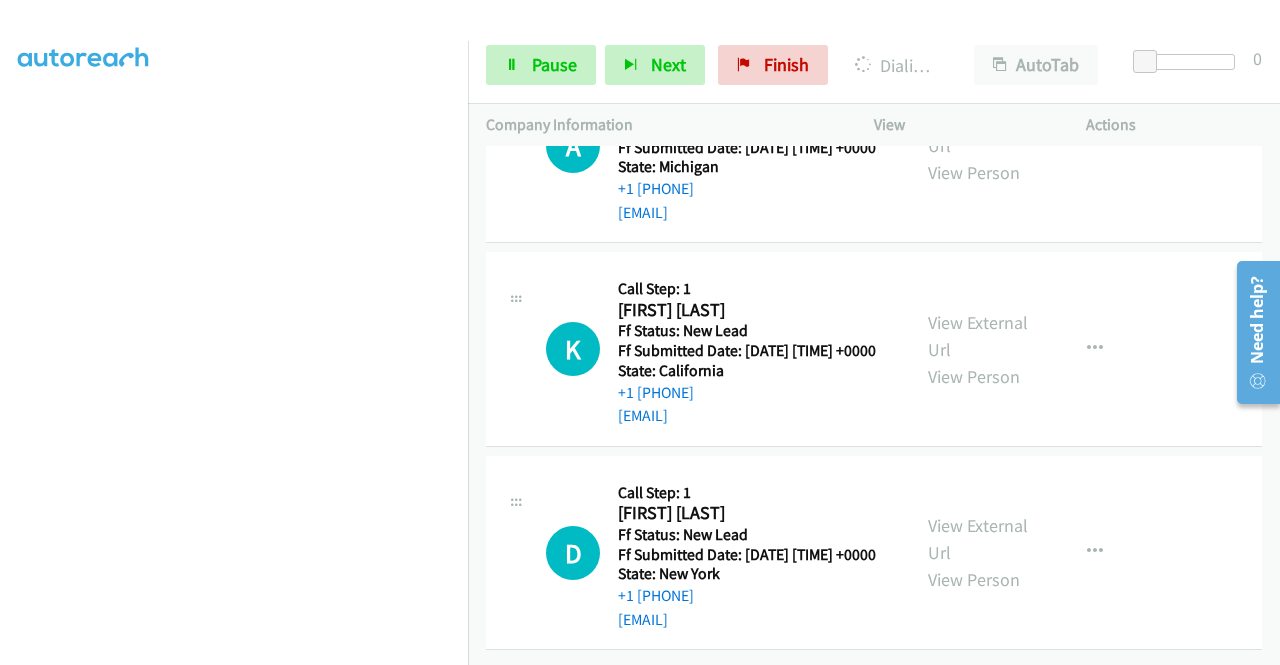 scroll, scrollTop: 6250, scrollLeft: 0, axis: vertical 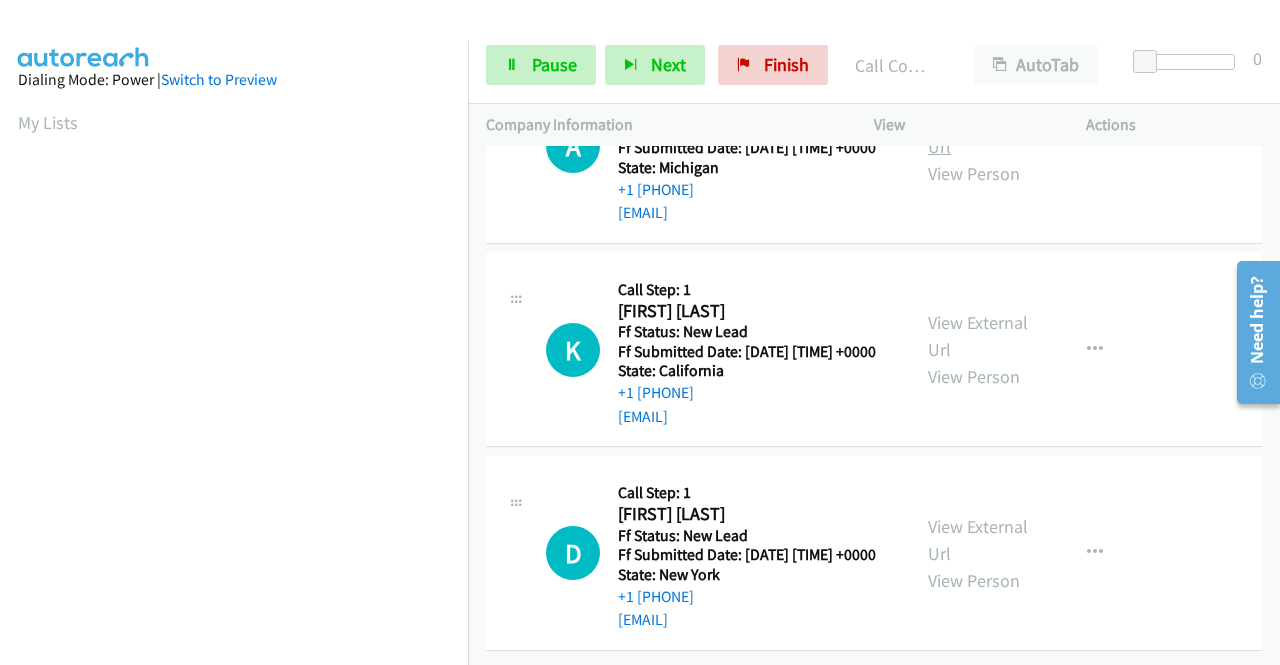 click on "View External Url" at bounding box center [978, 133] 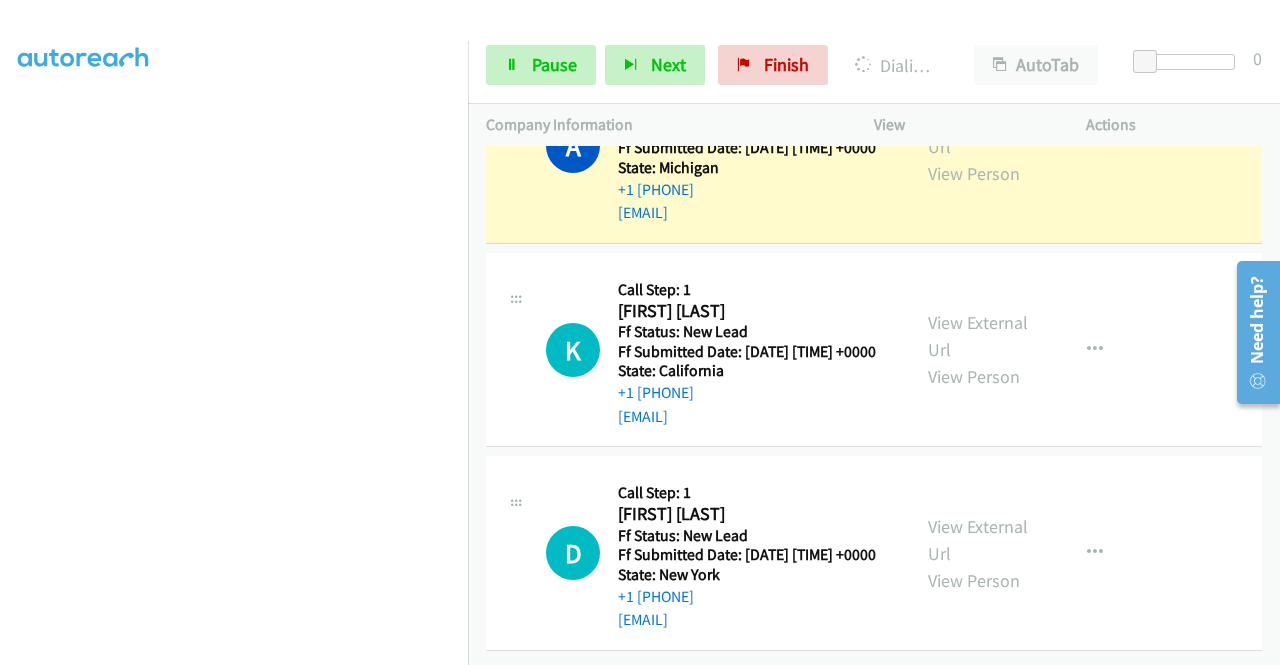 scroll, scrollTop: 456, scrollLeft: 15, axis: both 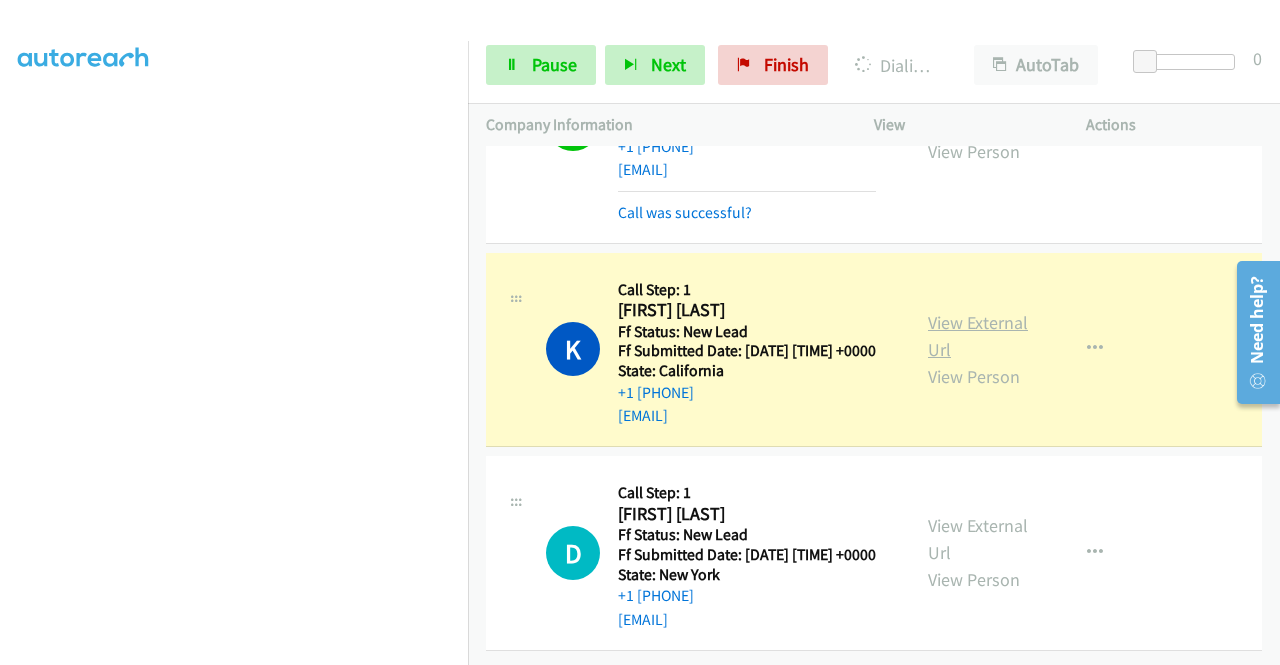 click on "View External Url" at bounding box center (978, 336) 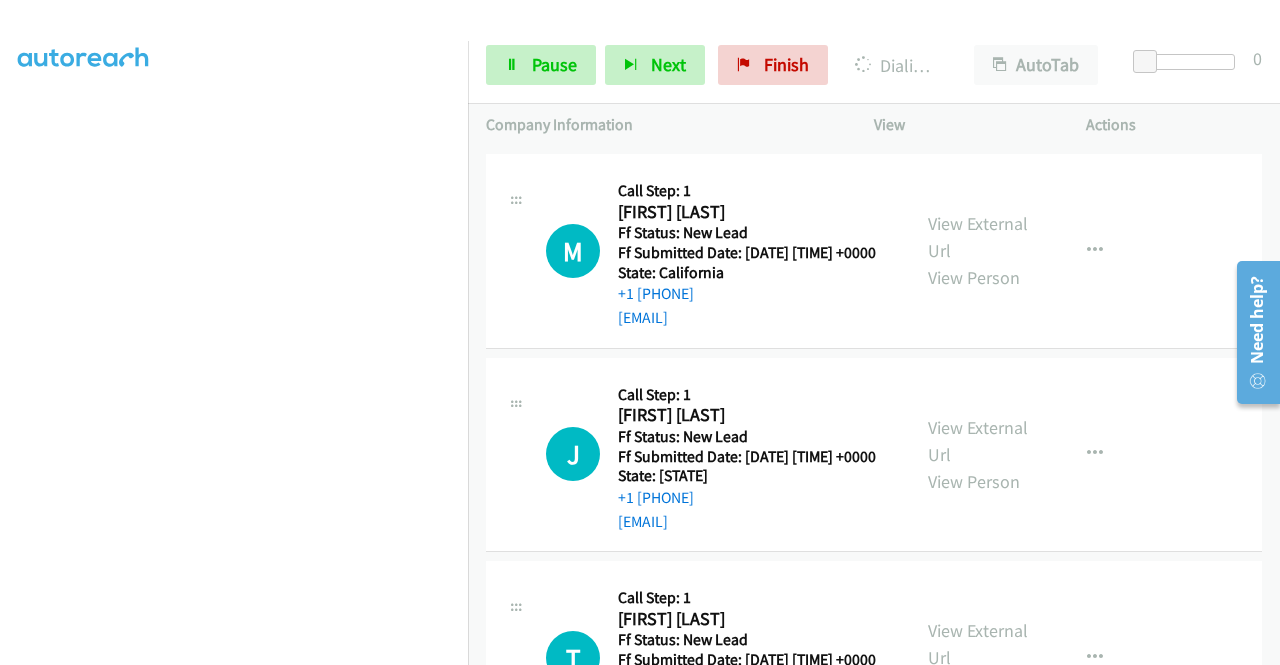 click on "View External Url" at bounding box center [978, 34] 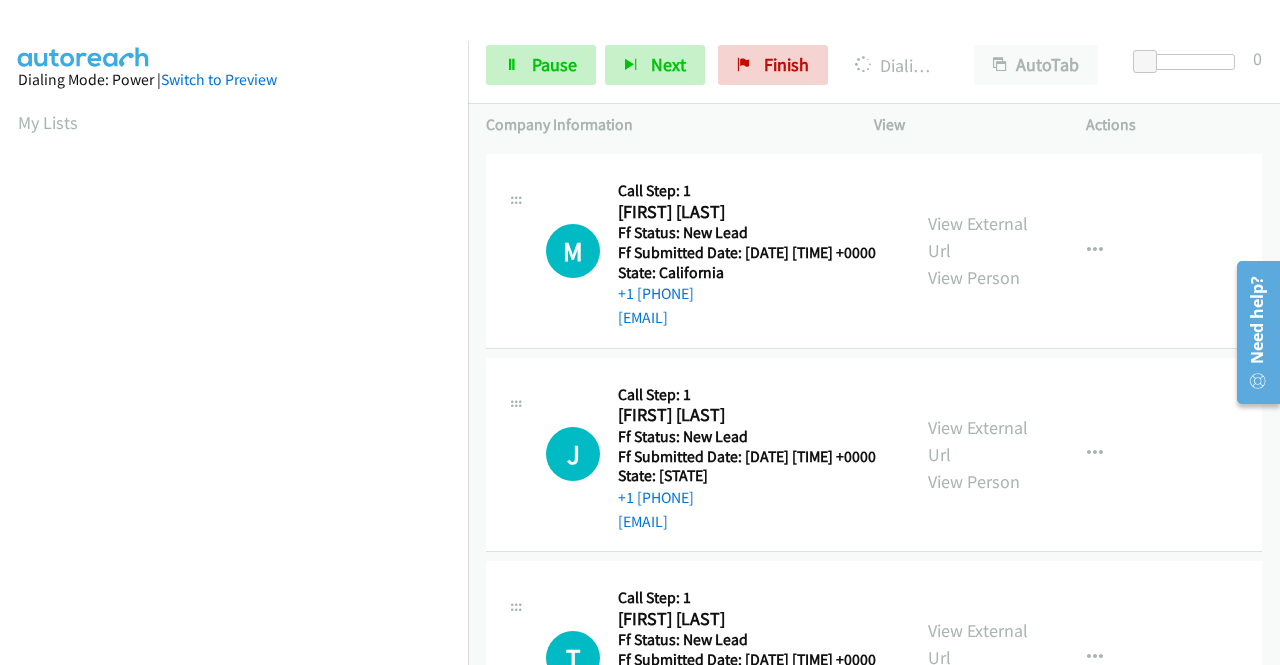 scroll, scrollTop: 456, scrollLeft: 15, axis: both 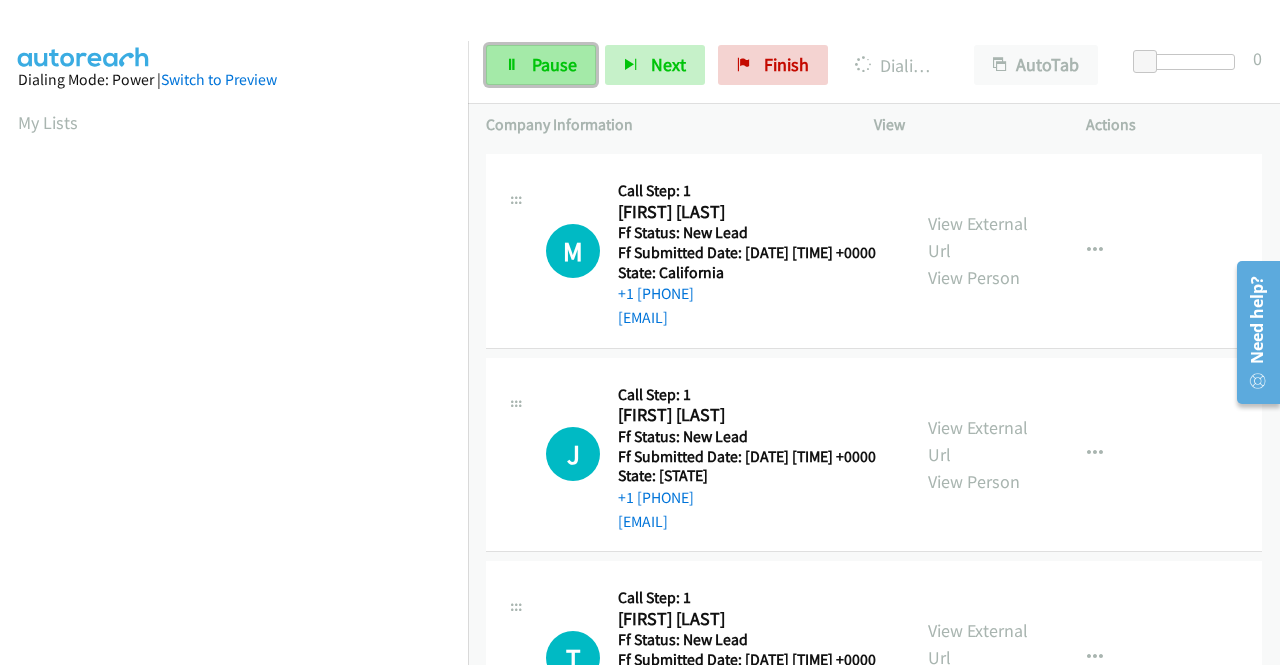 click on "Pause" at bounding box center [541, 65] 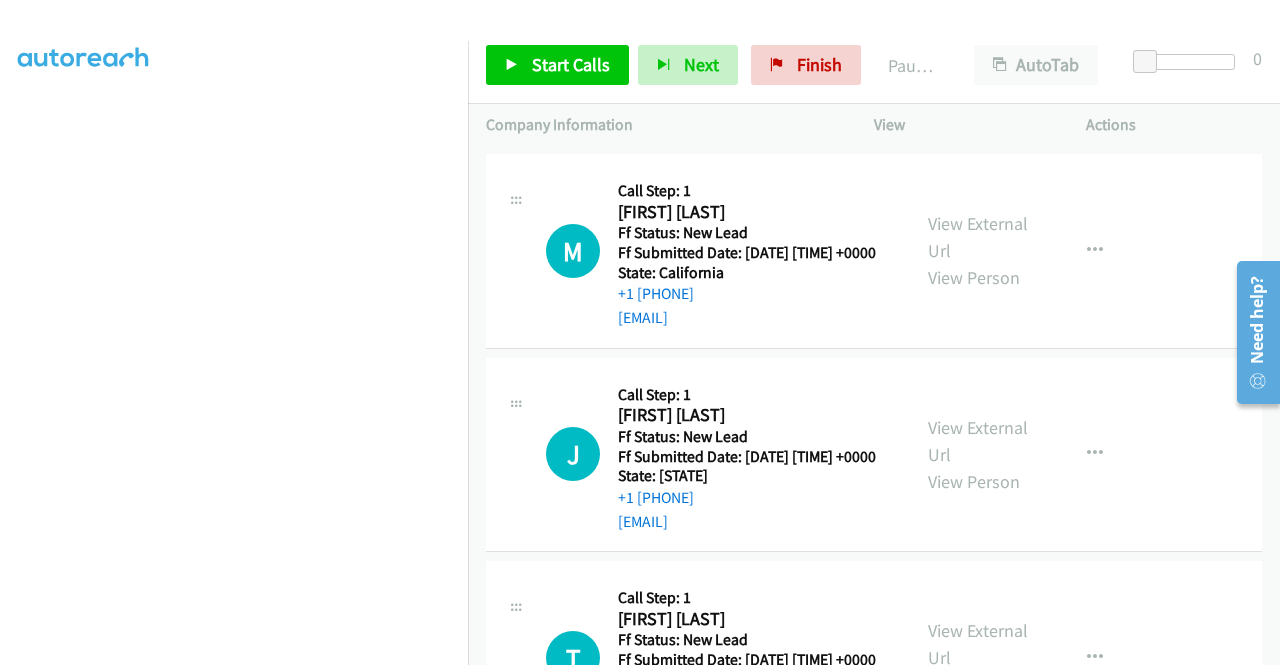 scroll, scrollTop: 456, scrollLeft: 15, axis: both 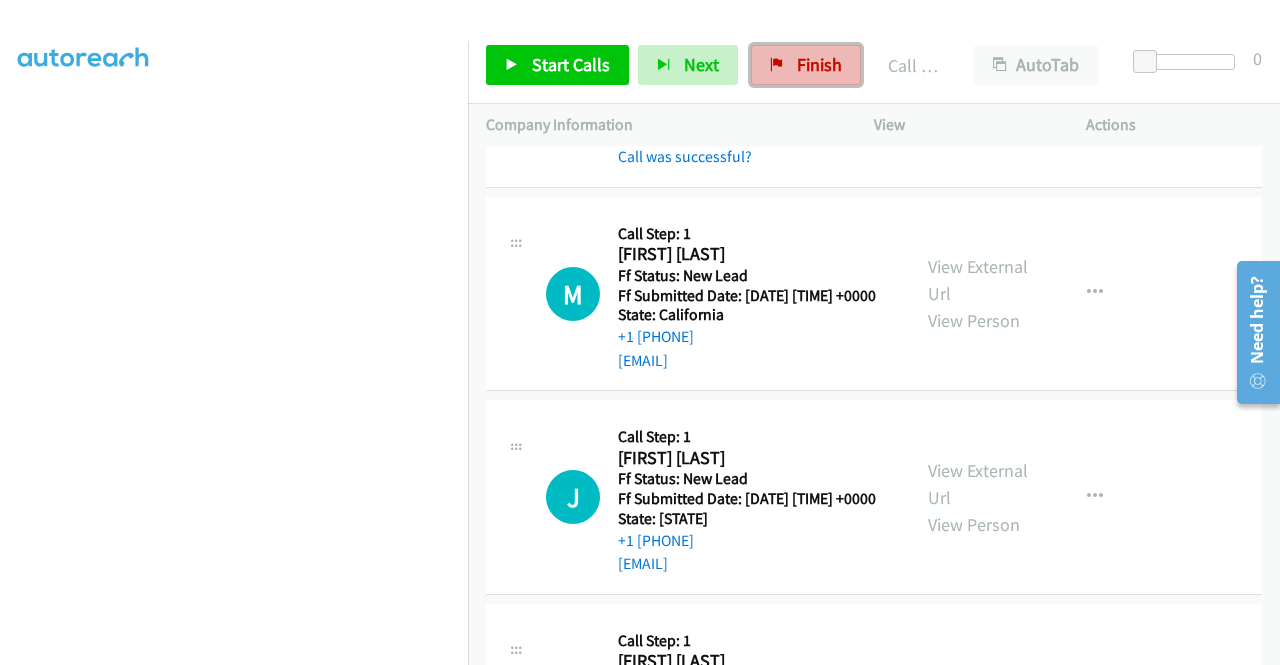 click on "Finish" at bounding box center (819, 64) 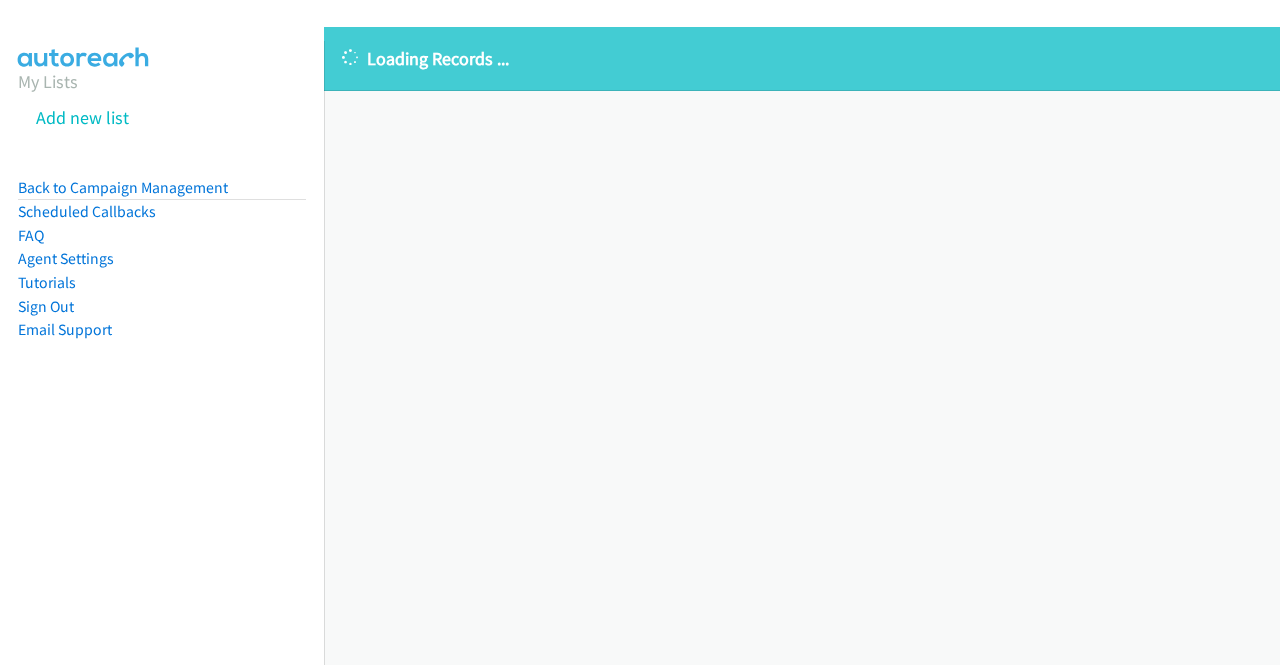 scroll, scrollTop: 0, scrollLeft: 0, axis: both 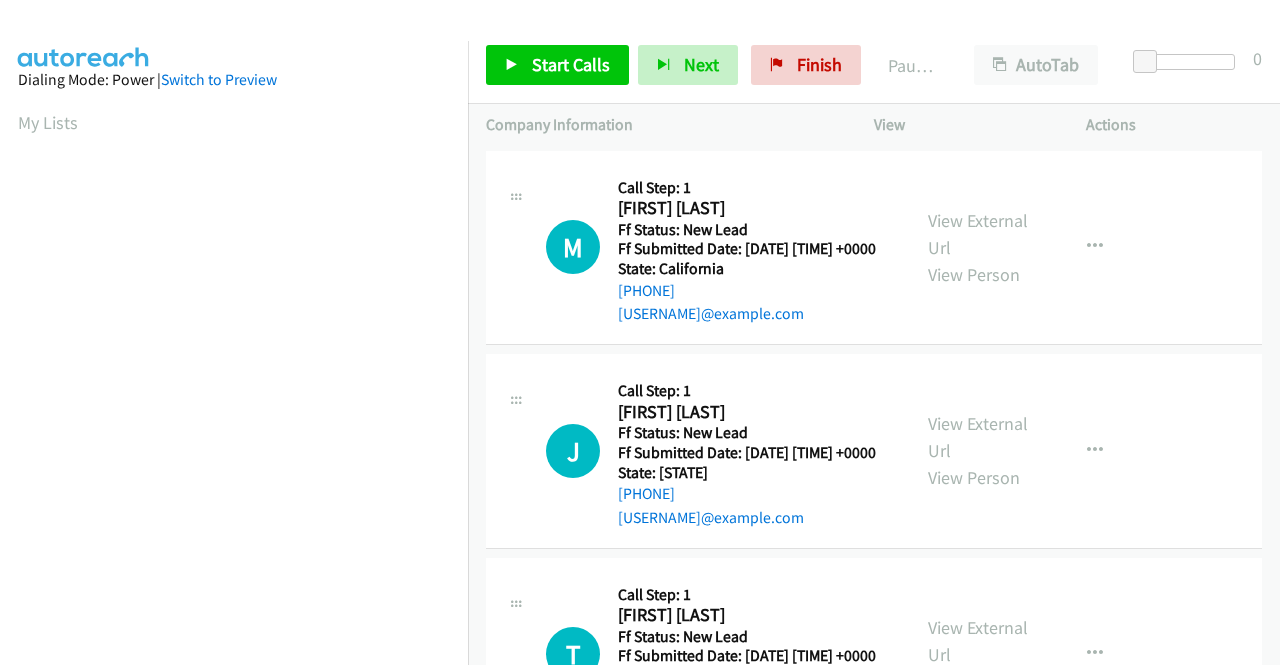 click on "Start Calls
Pause
Next
Finish
Paused
AutoTab
AutoTab
0" at bounding box center [874, 65] 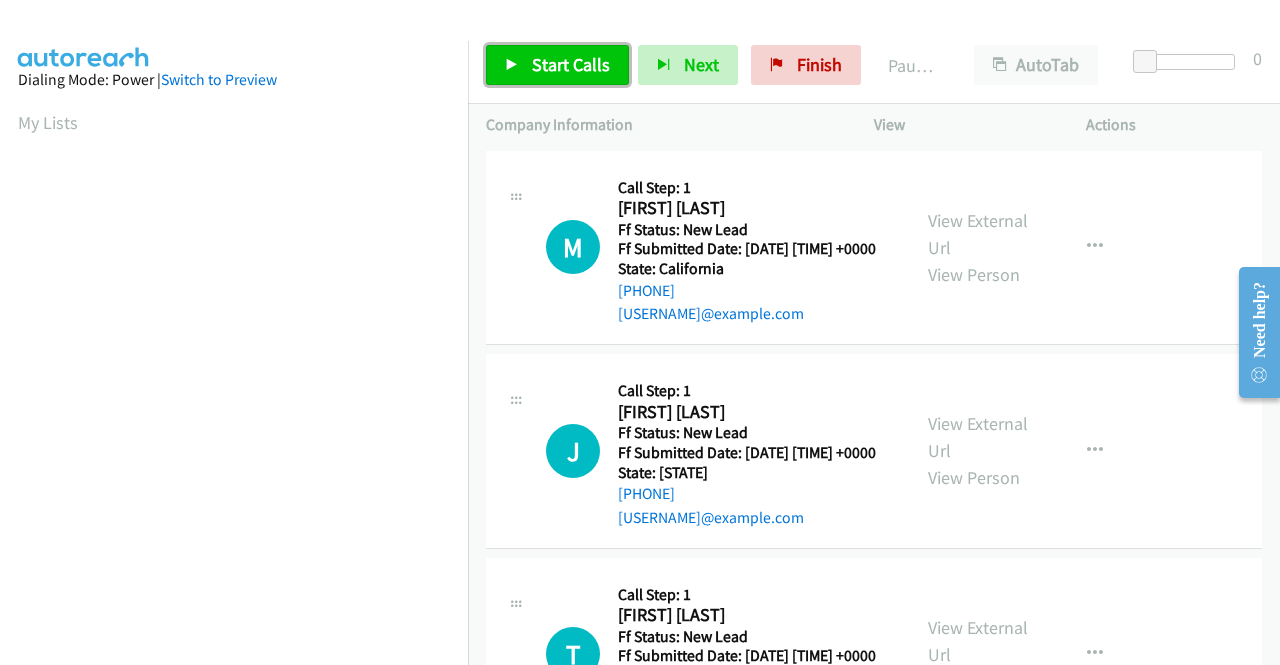 click on "Start Calls" at bounding box center (571, 64) 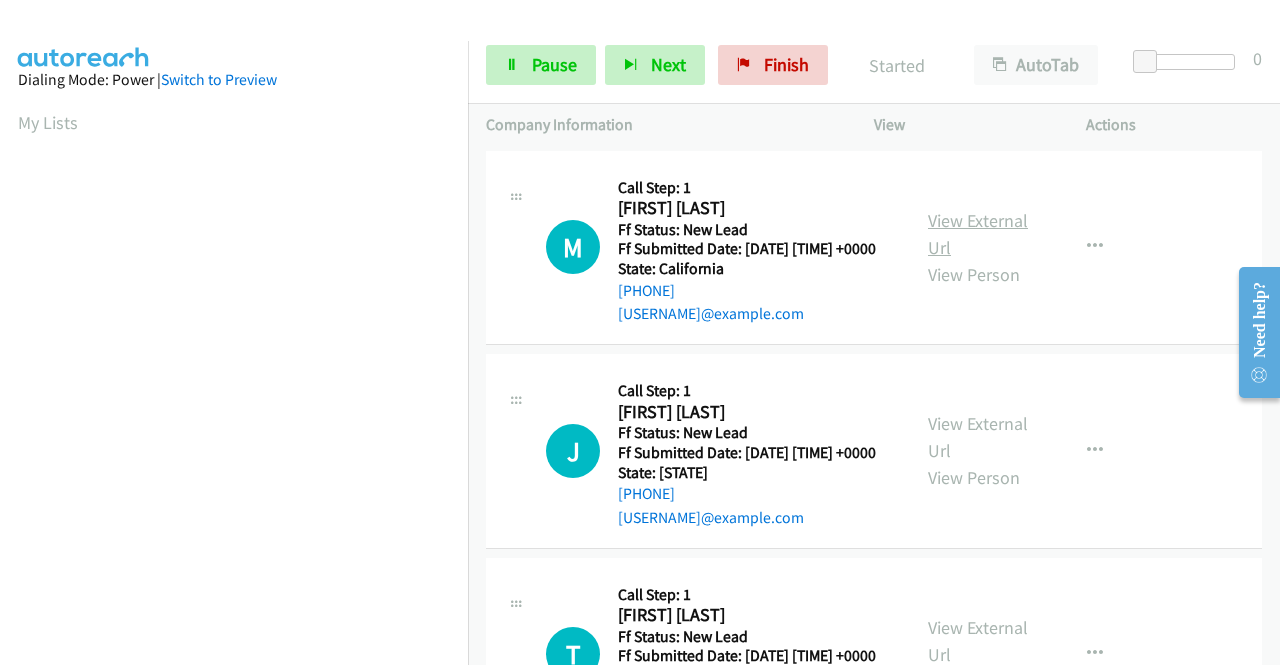 click on "View External Url" at bounding box center [978, 234] 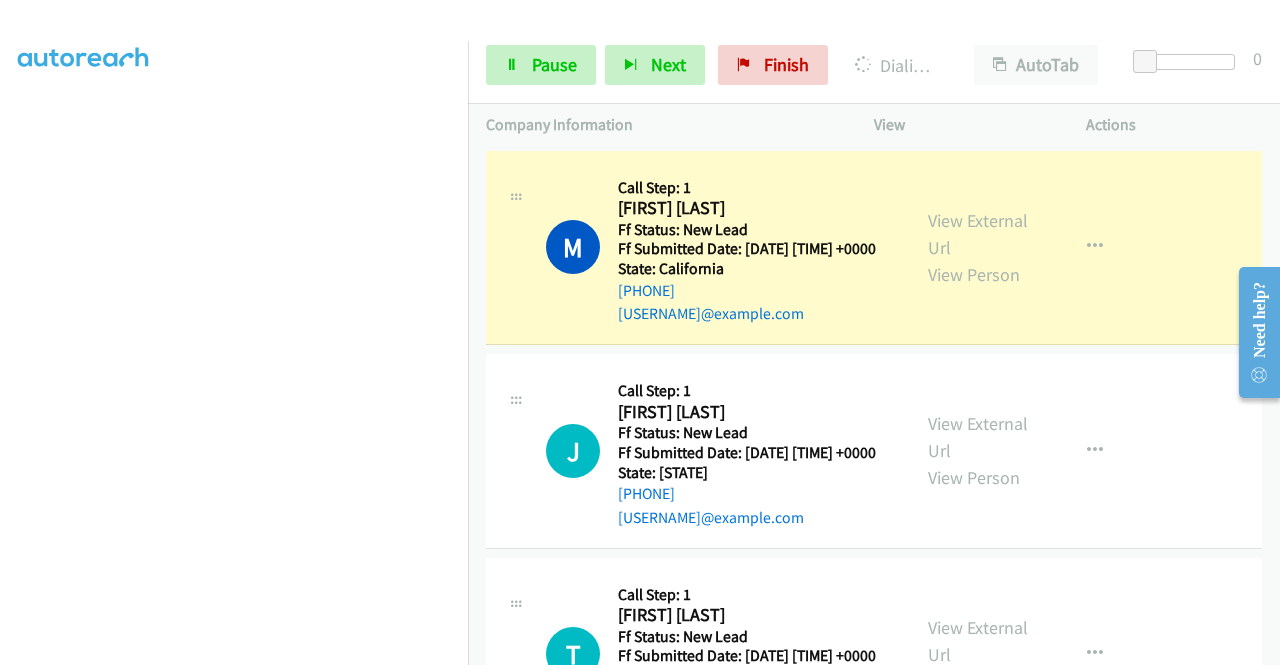 scroll, scrollTop: 456, scrollLeft: 0, axis: vertical 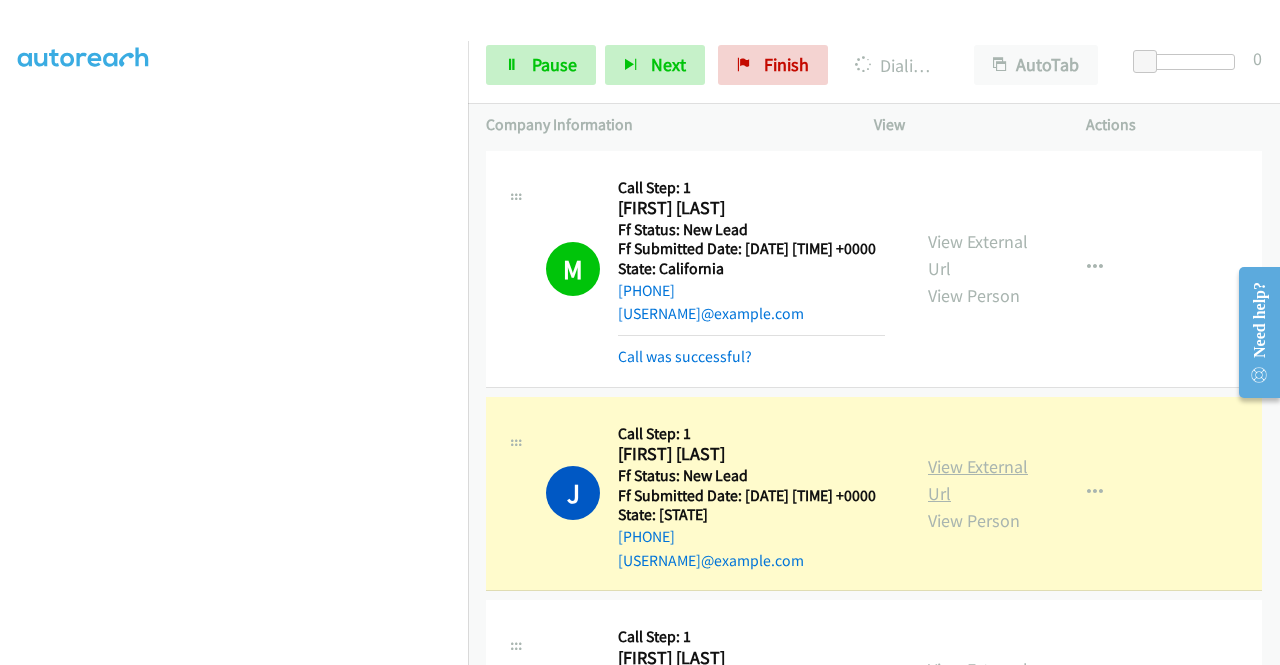 click on "View External Url" at bounding box center [978, 480] 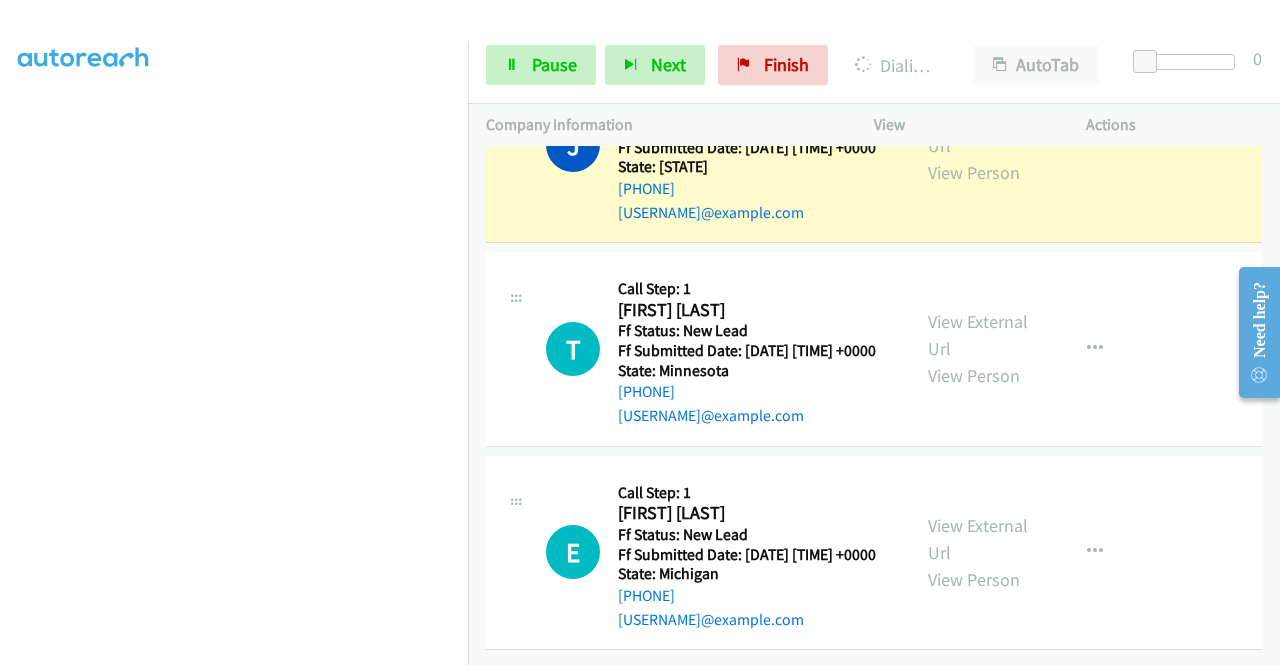 scroll, scrollTop: 440, scrollLeft: 0, axis: vertical 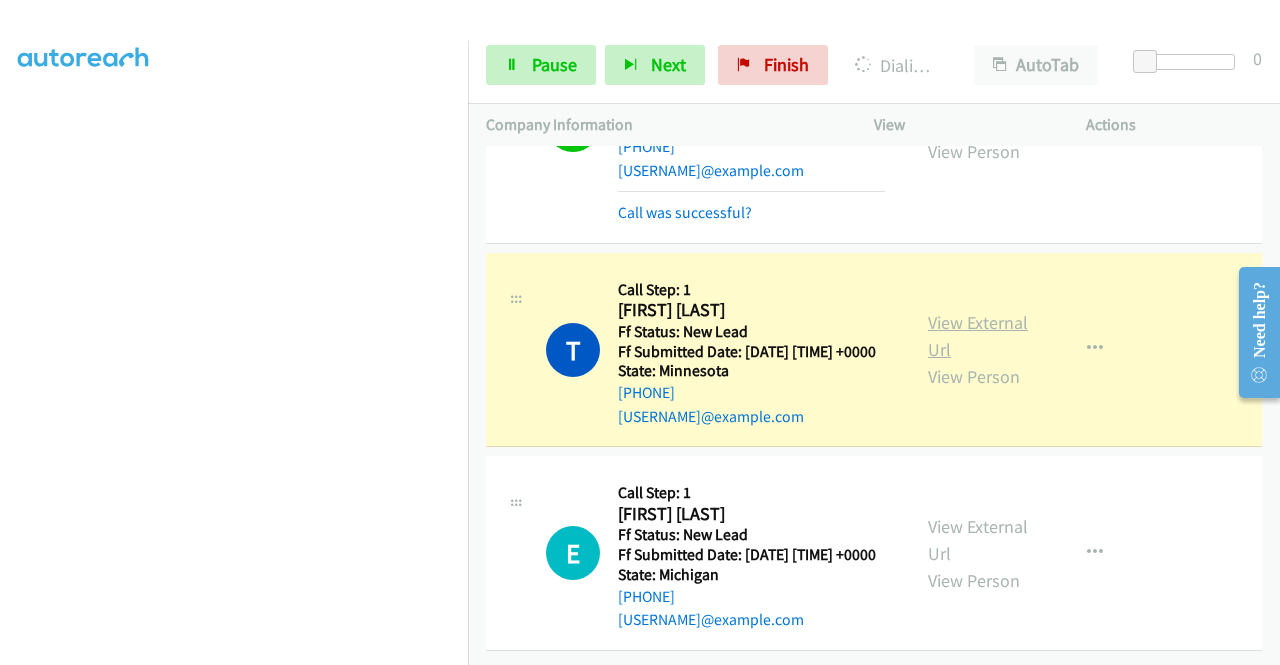 click on "View External Url" at bounding box center [978, 336] 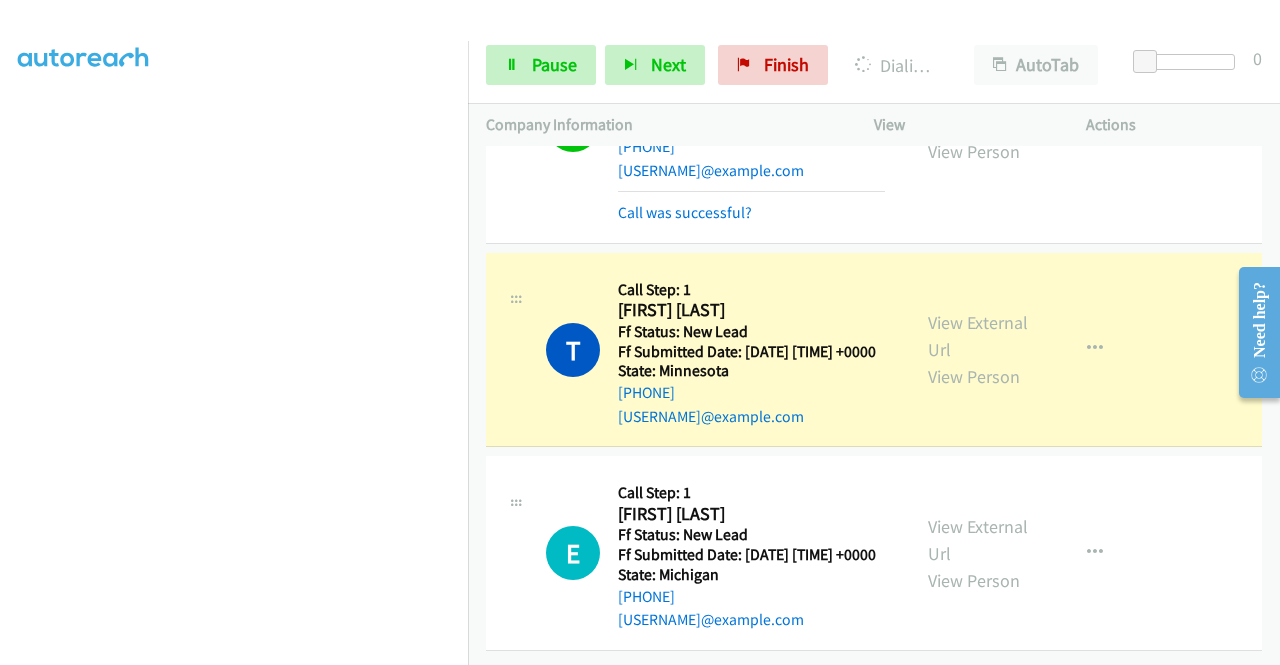 scroll, scrollTop: 0, scrollLeft: 0, axis: both 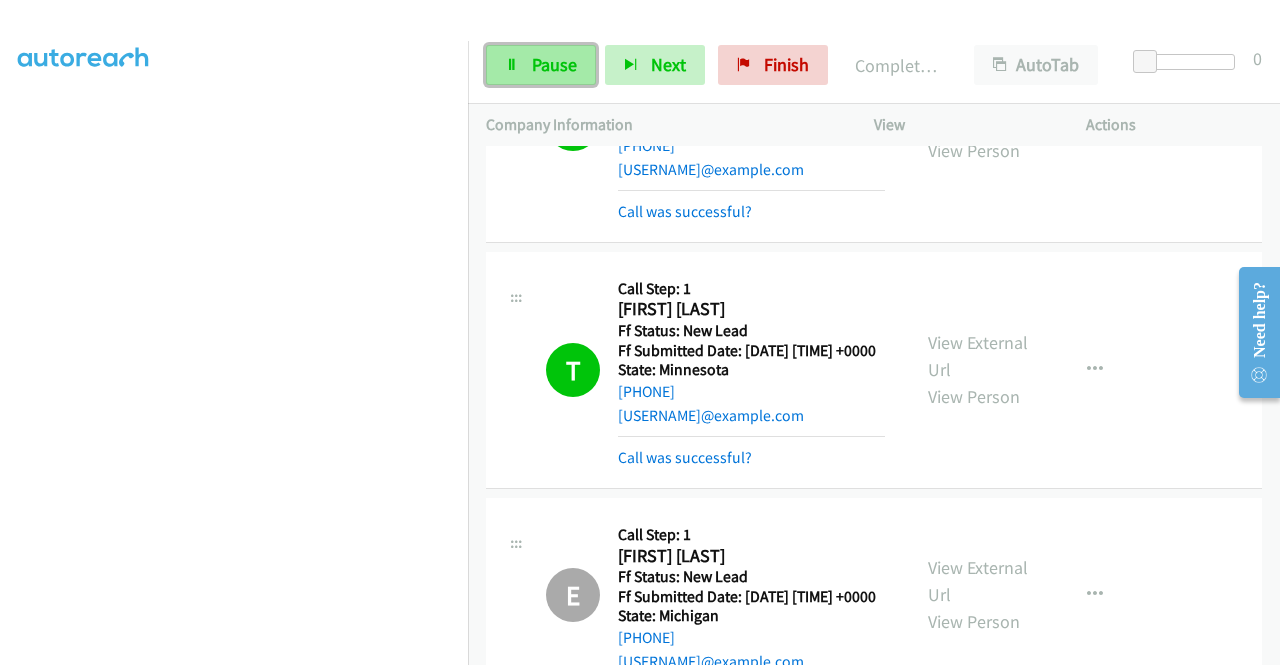 click on "Pause" at bounding box center (554, 64) 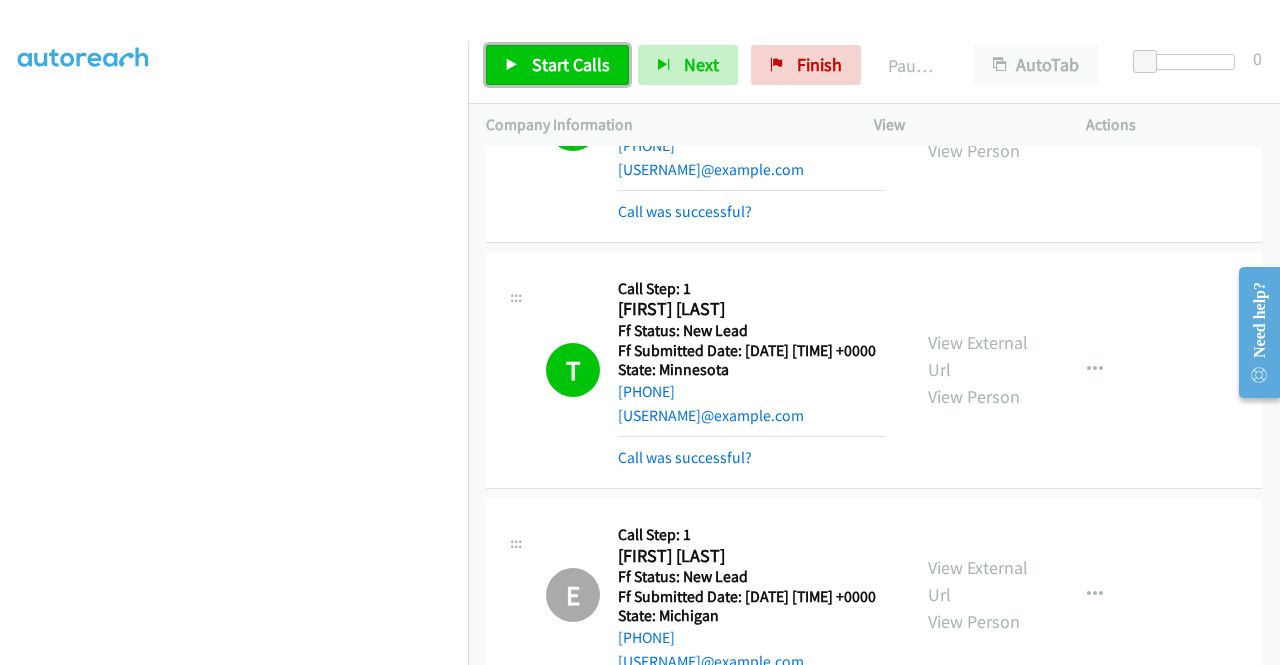 click on "Start Calls" at bounding box center [571, 64] 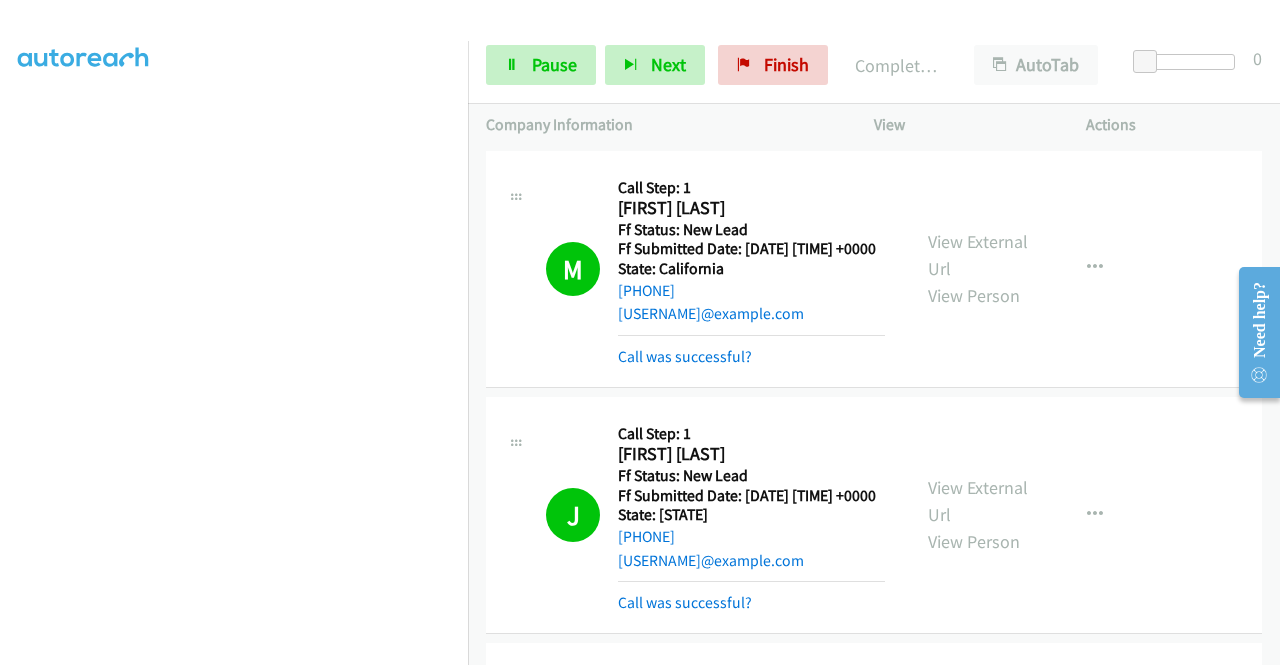 scroll, scrollTop: 0, scrollLeft: 0, axis: both 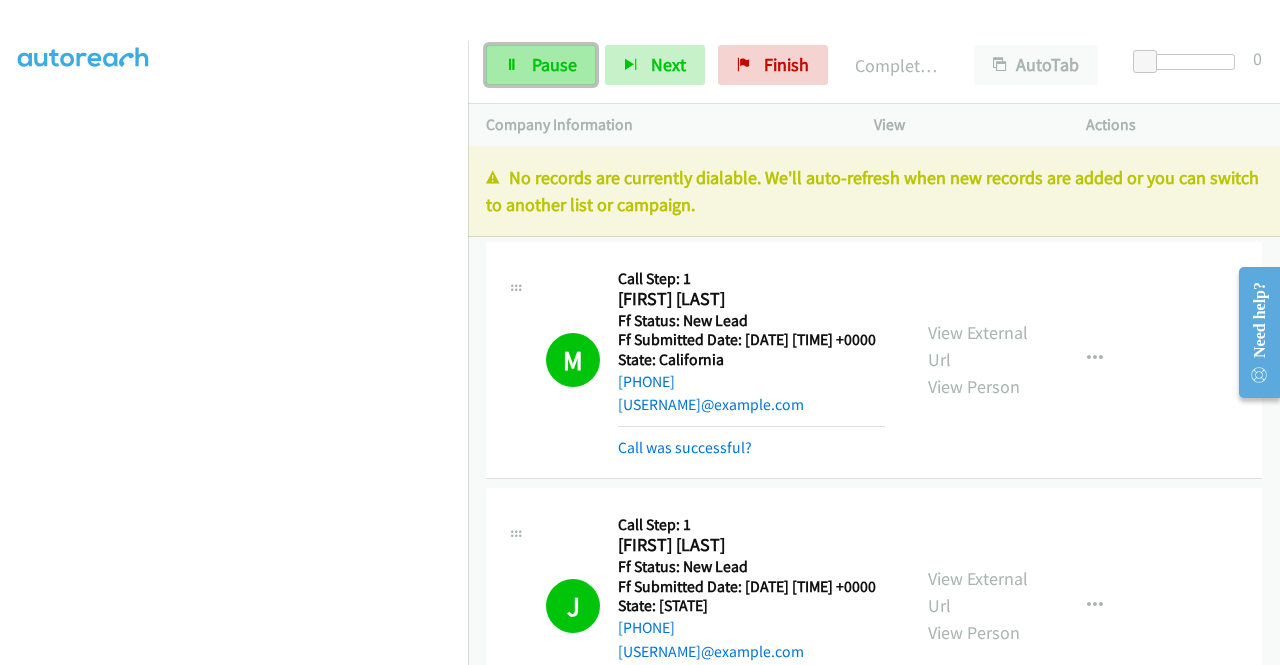 click on "Pause" at bounding box center [554, 64] 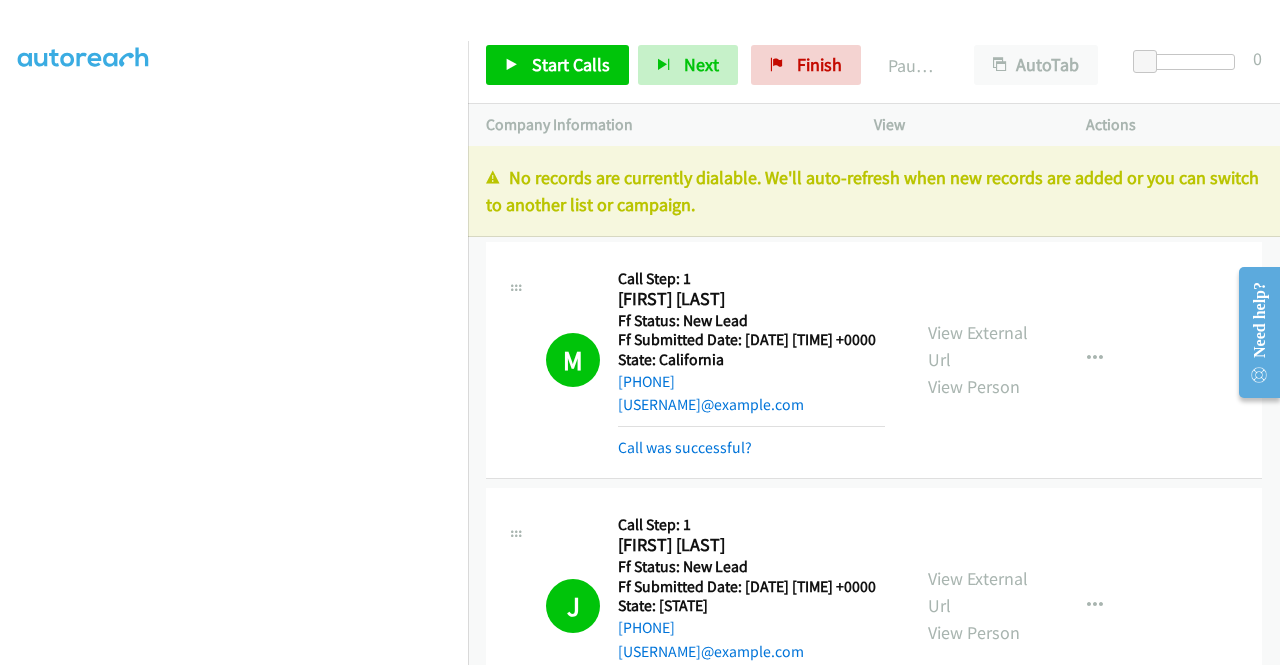 click at bounding box center (631, 38) 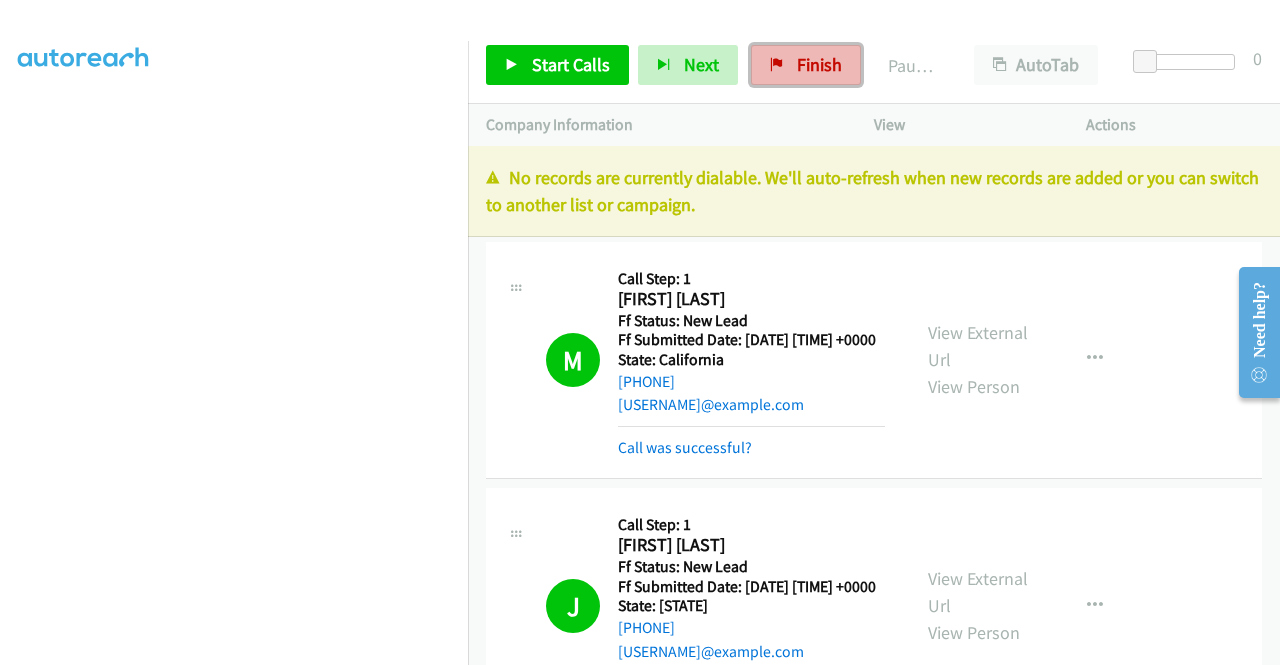 click on "Finish" at bounding box center (819, 64) 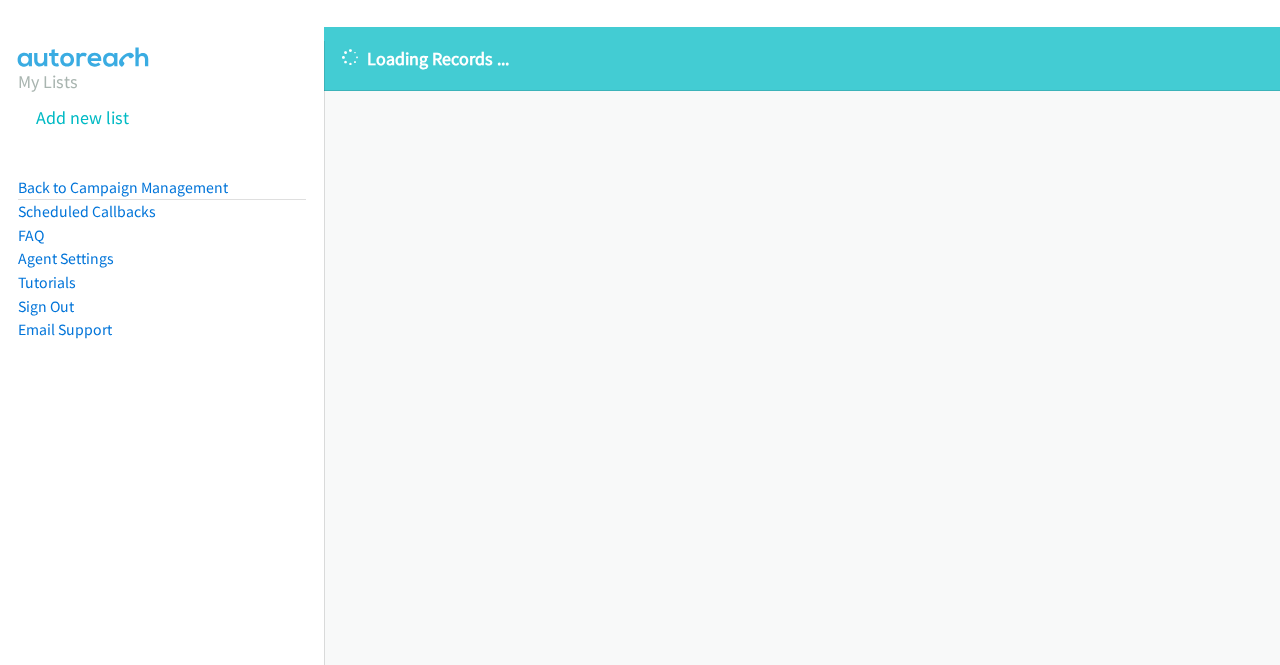 scroll, scrollTop: 0, scrollLeft: 0, axis: both 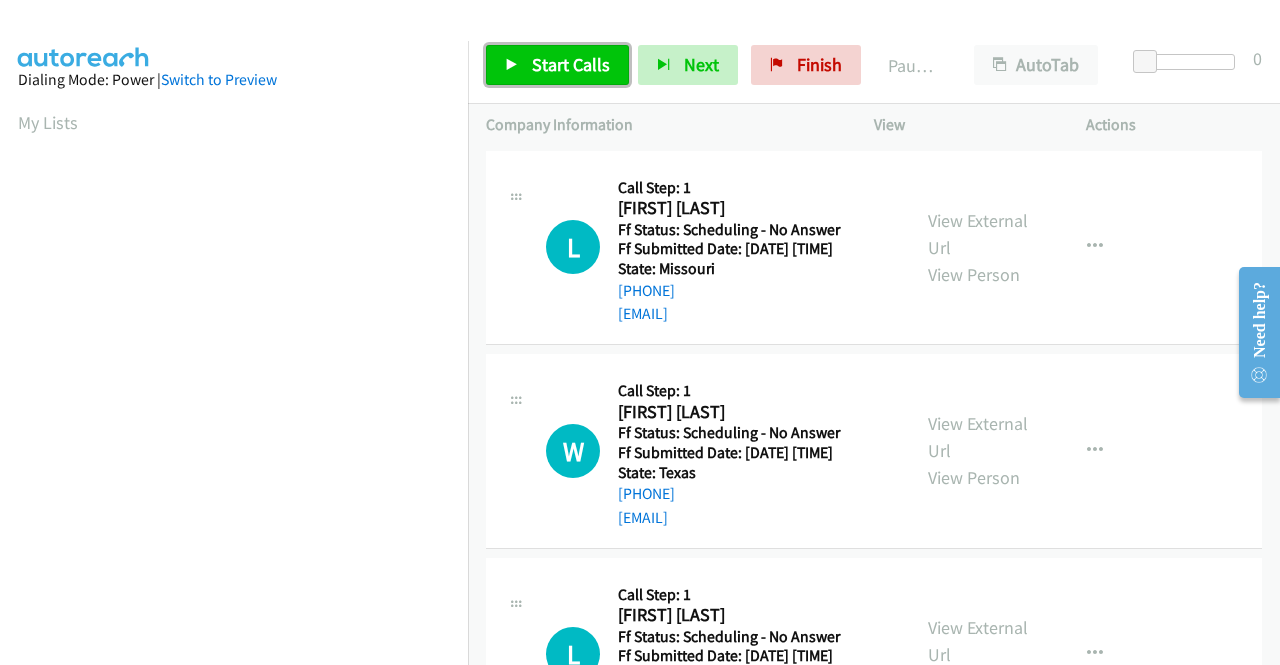 click on "Start Calls" at bounding box center (557, 65) 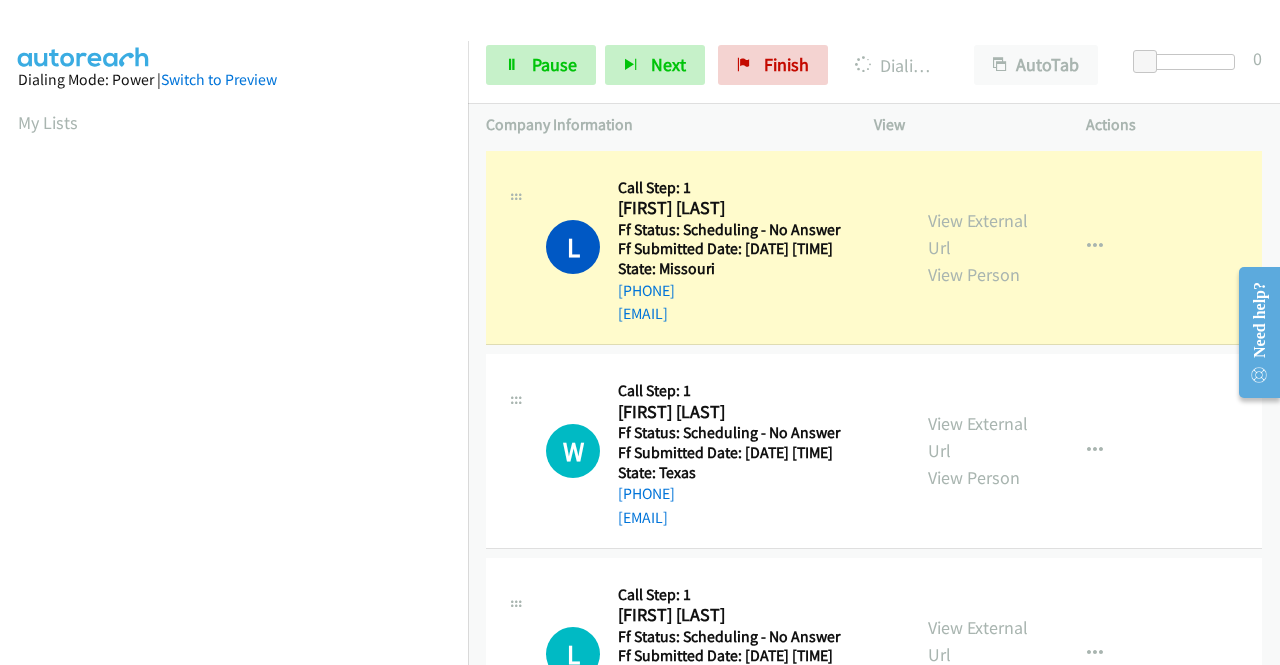 click on "View External Url
View Person
View External Url
Email
Schedule/Manage Callback
Skip Call
Add to do not call list" at bounding box center (1025, 248) 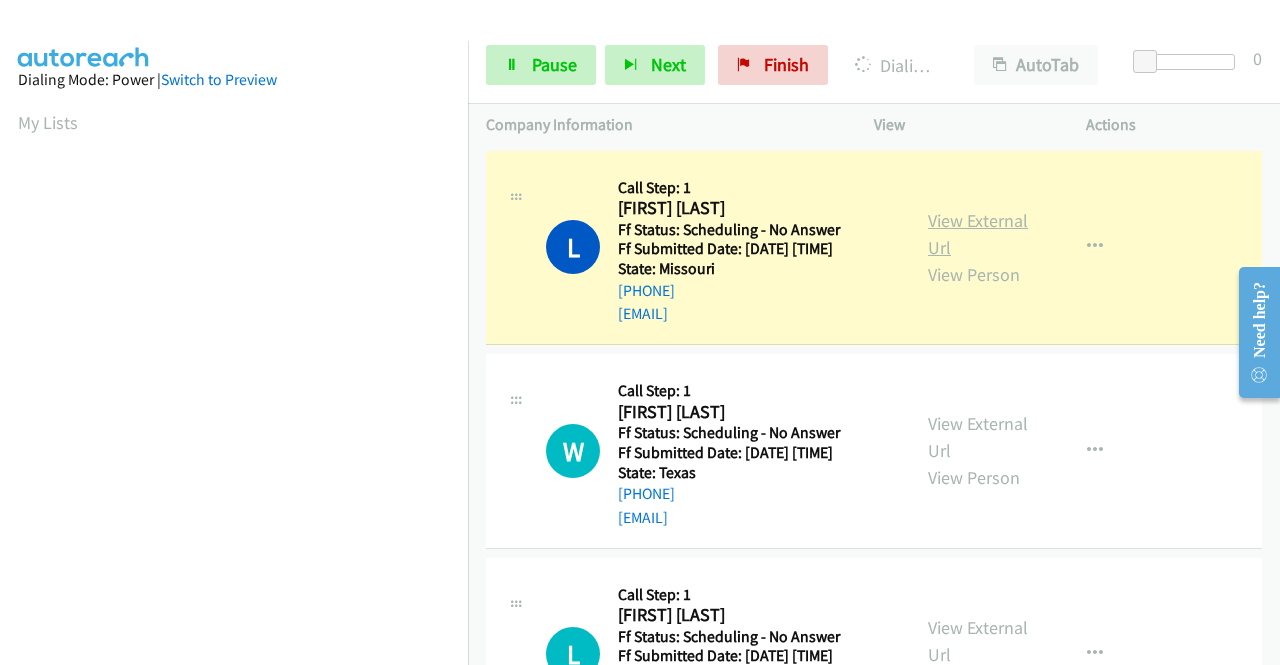 click on "View External Url" at bounding box center (978, 234) 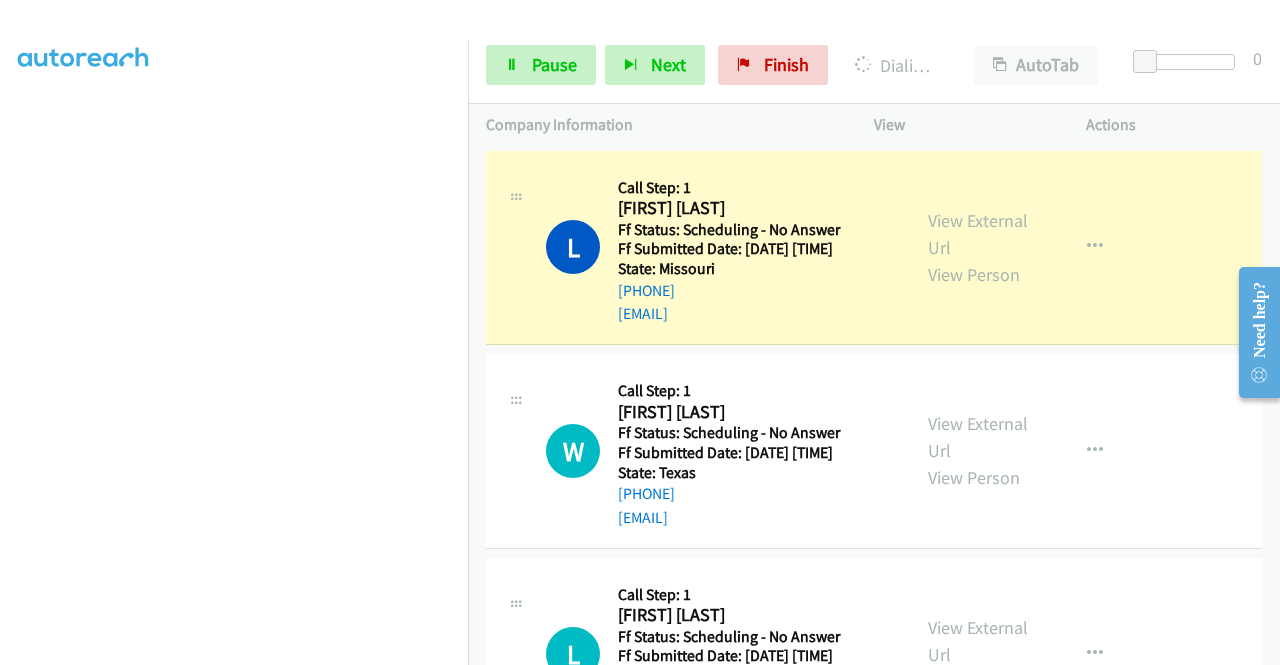 scroll, scrollTop: 456, scrollLeft: 0, axis: vertical 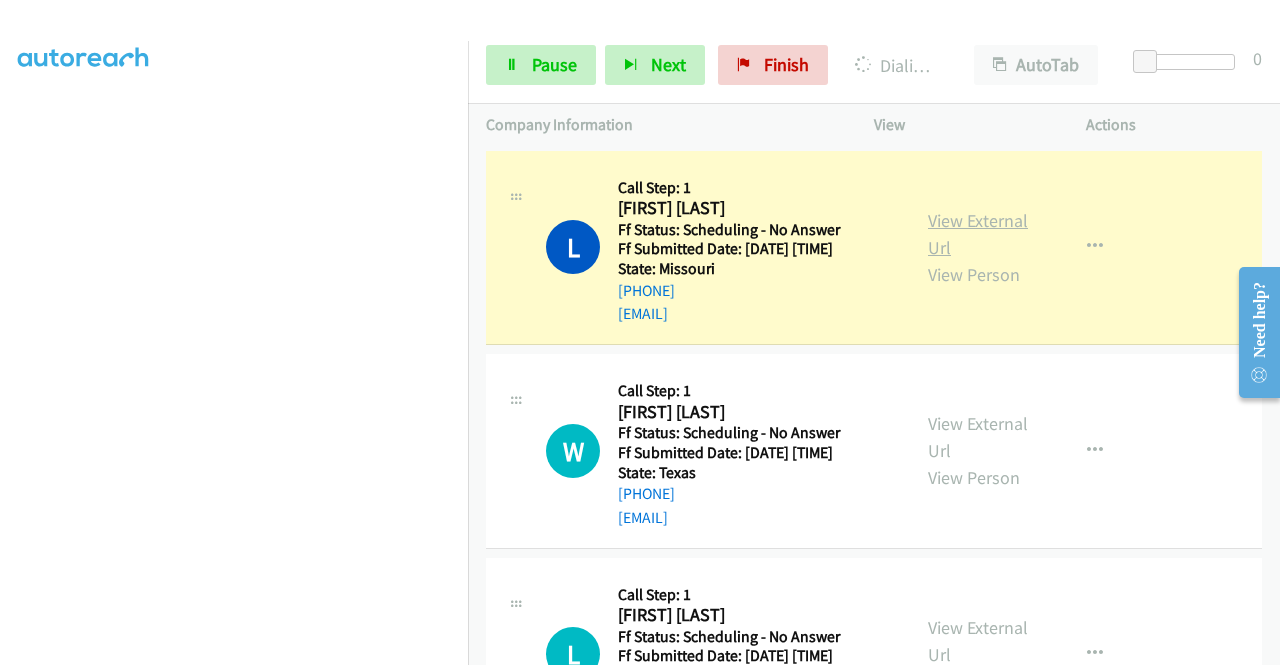 click on "View External Url" at bounding box center (978, 234) 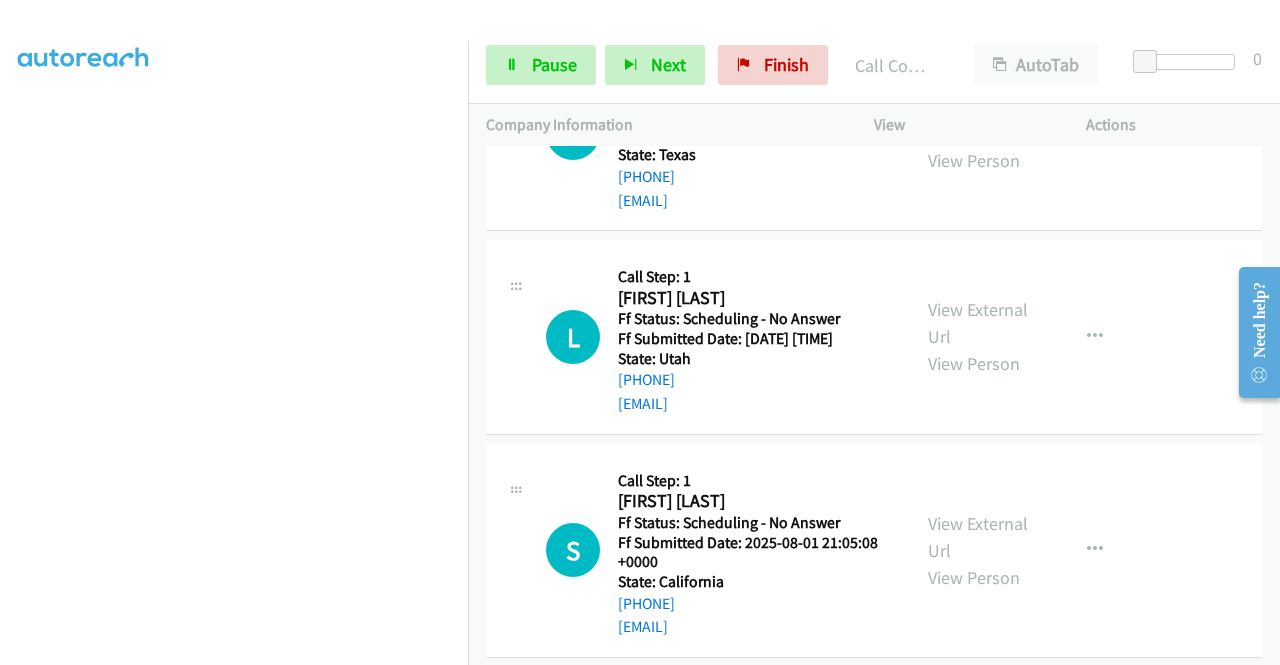 scroll, scrollTop: 373, scrollLeft: 0, axis: vertical 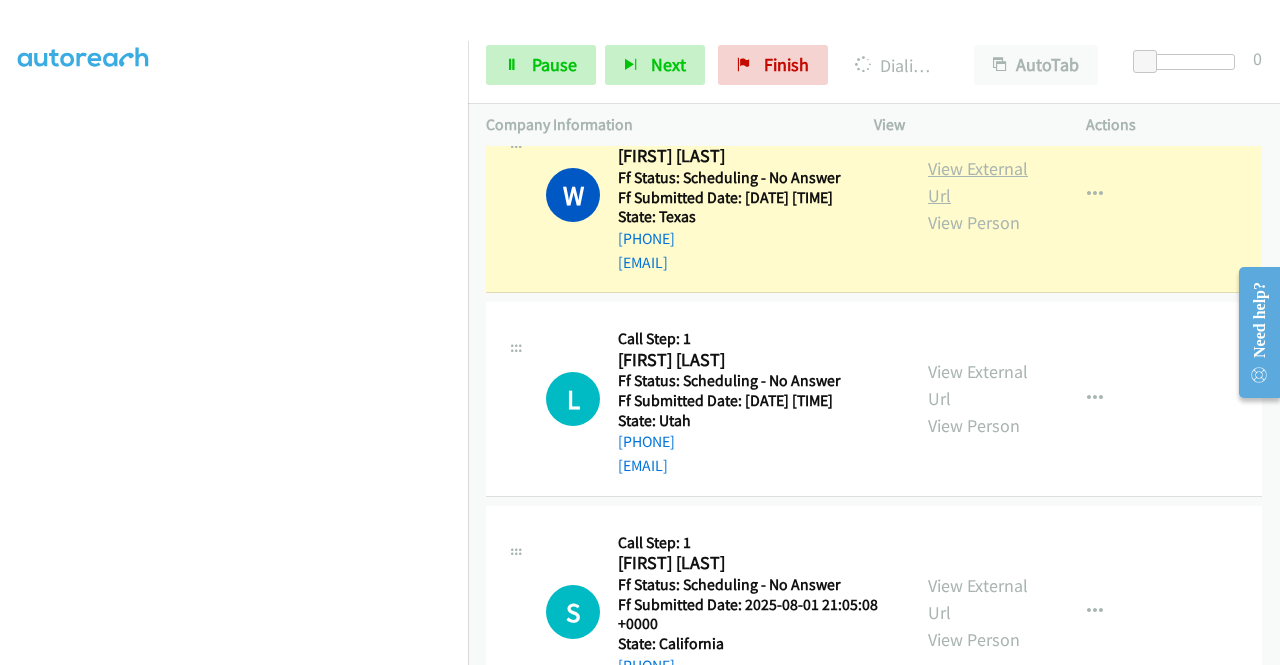 click on "View External Url" at bounding box center [978, 182] 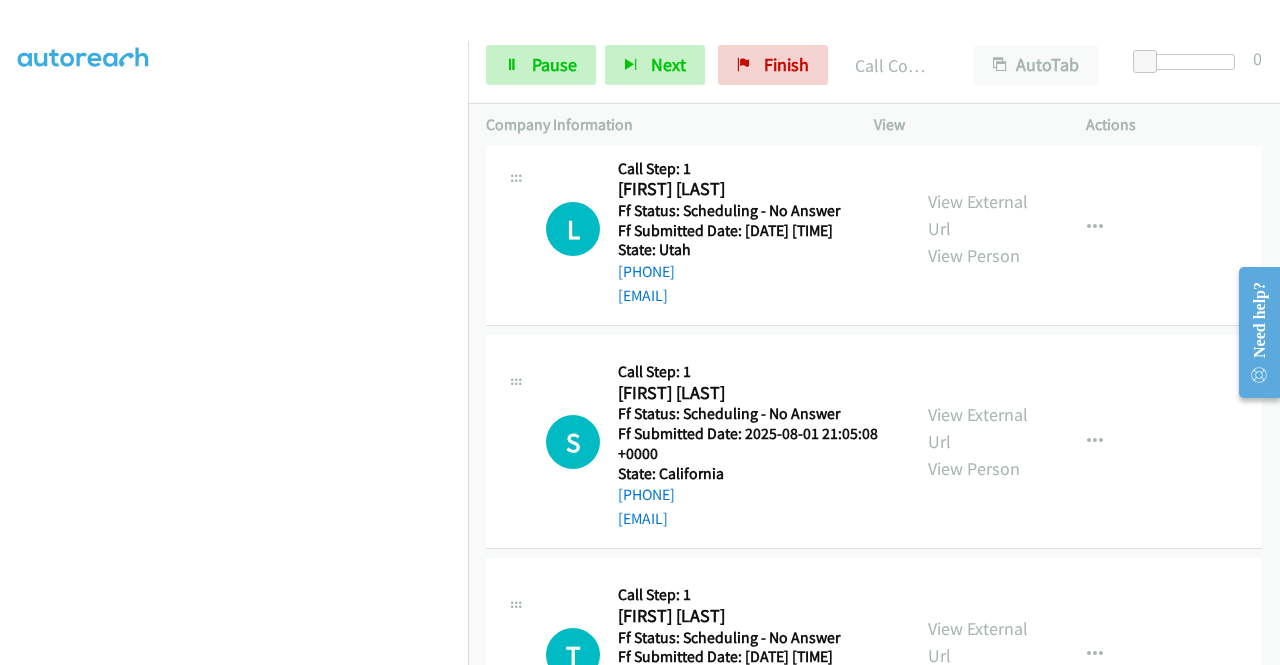scroll, scrollTop: 486, scrollLeft: 0, axis: vertical 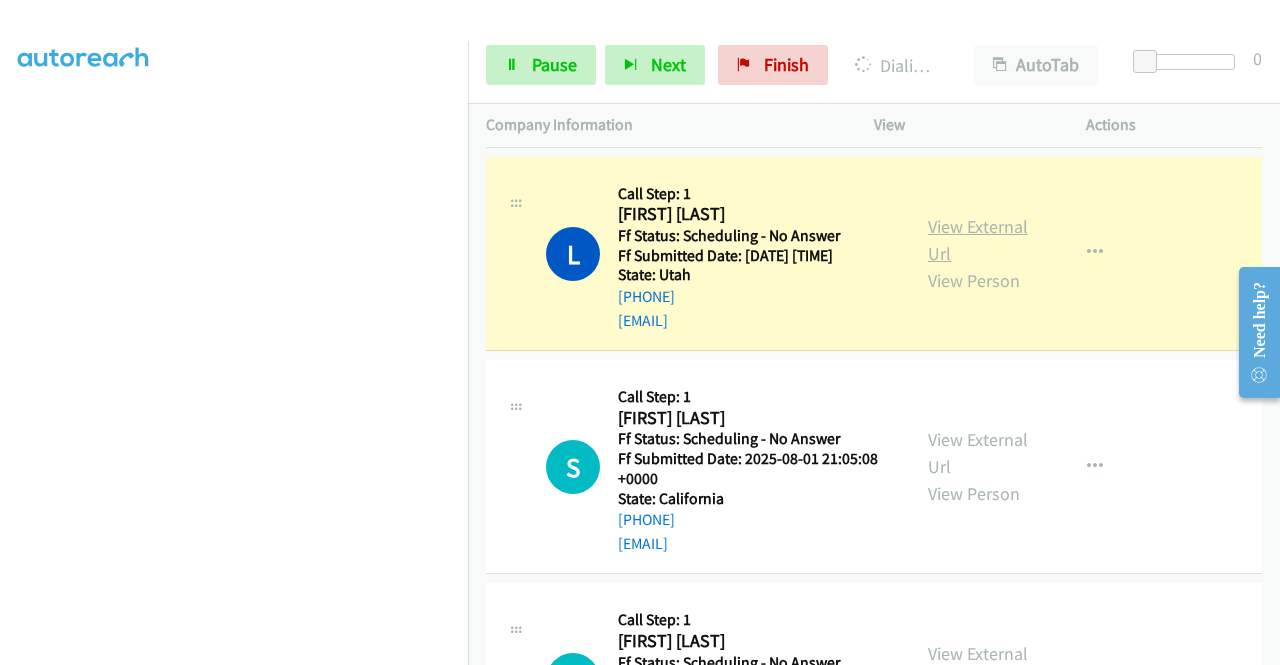 click on "View External Url" at bounding box center [978, 240] 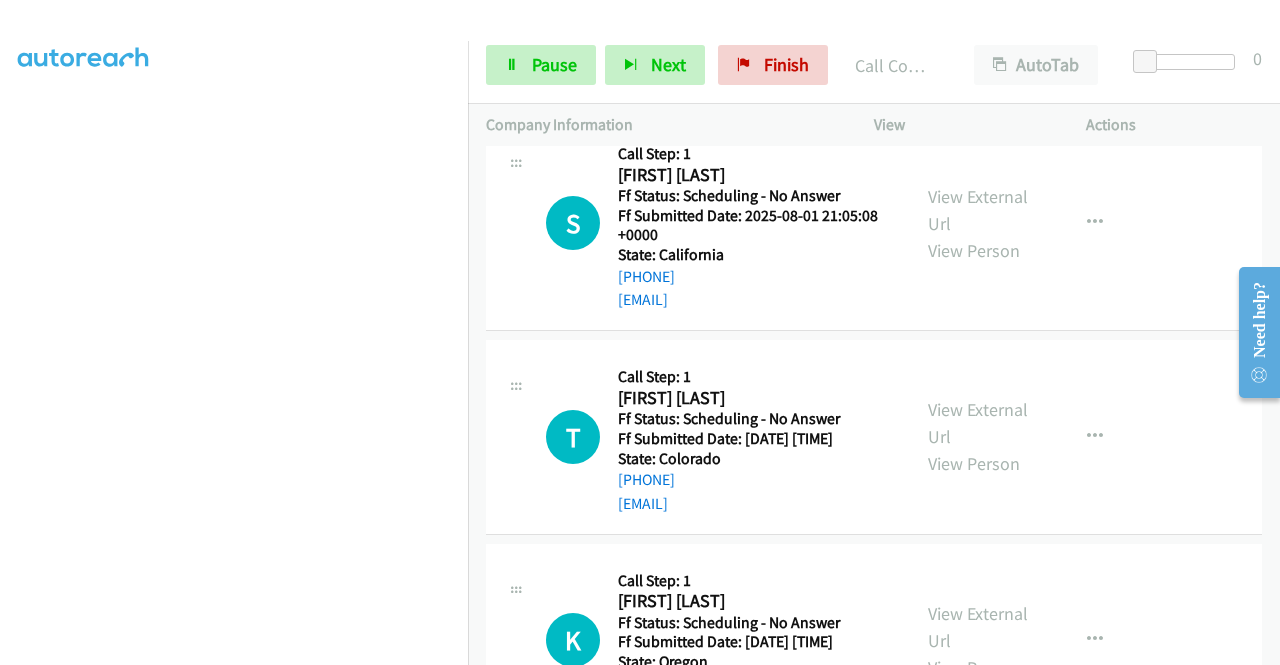 scroll, scrollTop: 780, scrollLeft: 0, axis: vertical 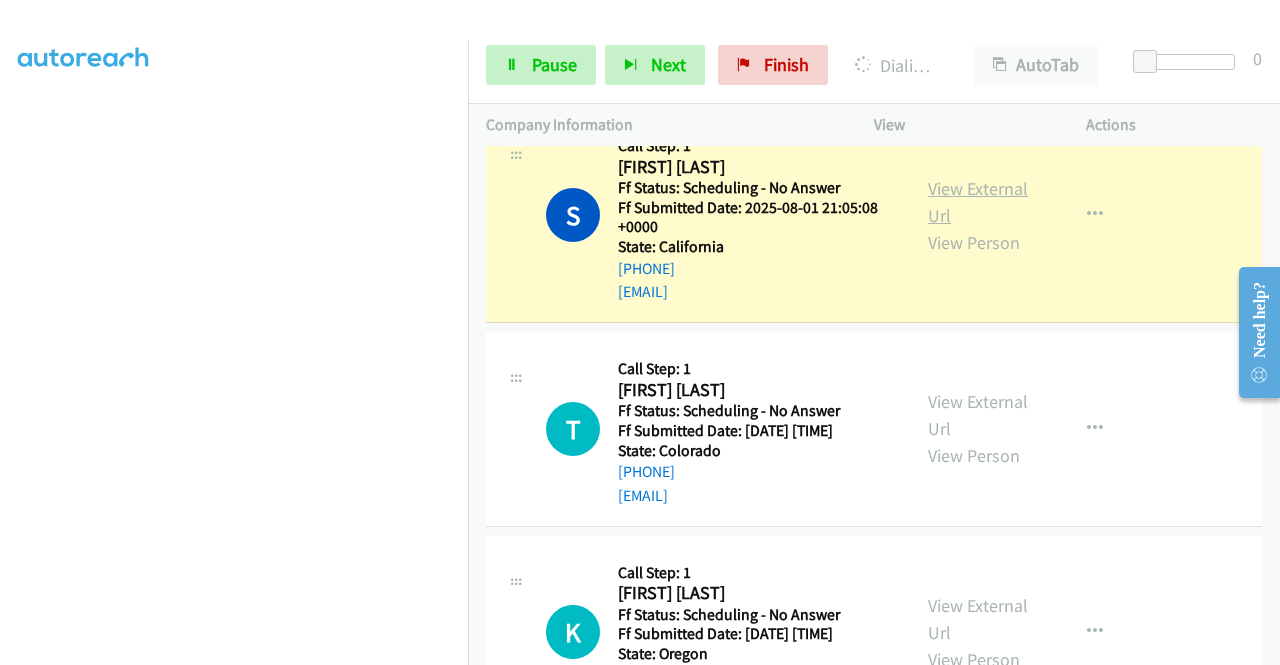 click on "View External Url" at bounding box center (978, 202) 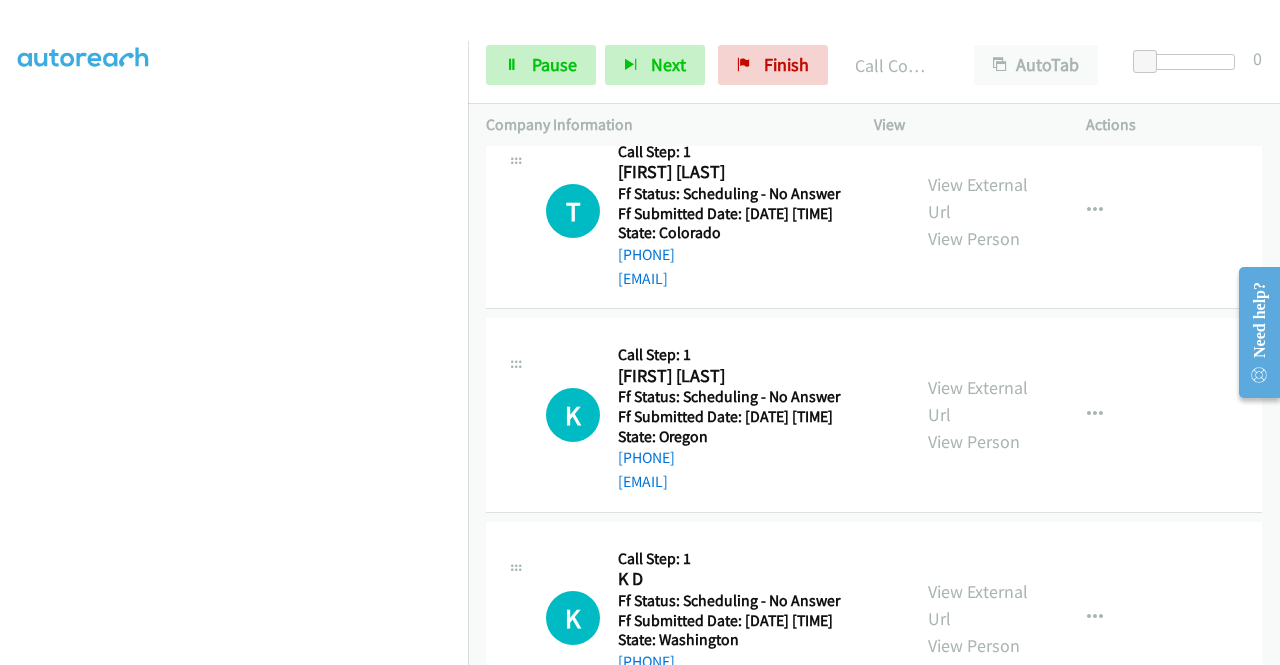 scroll, scrollTop: 1060, scrollLeft: 0, axis: vertical 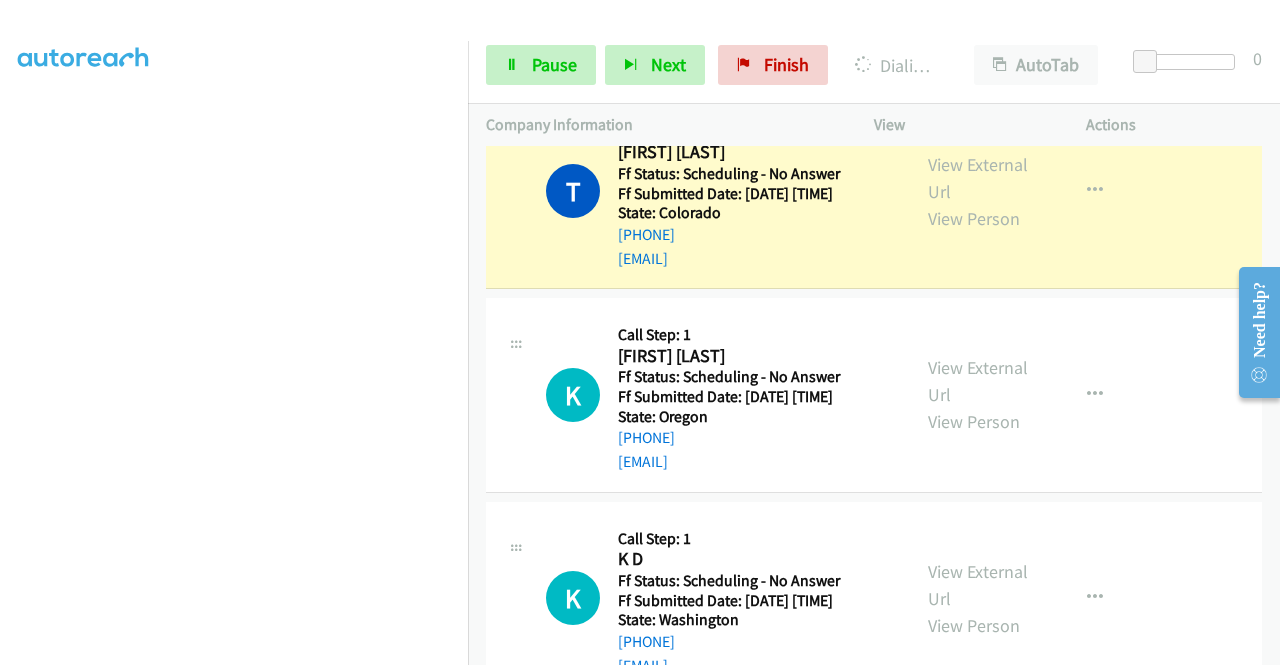 click on "View External Url
View Person
View External Url
Email
Schedule/Manage Callback
Skip Call
Add to do not call list" at bounding box center (1025, 192) 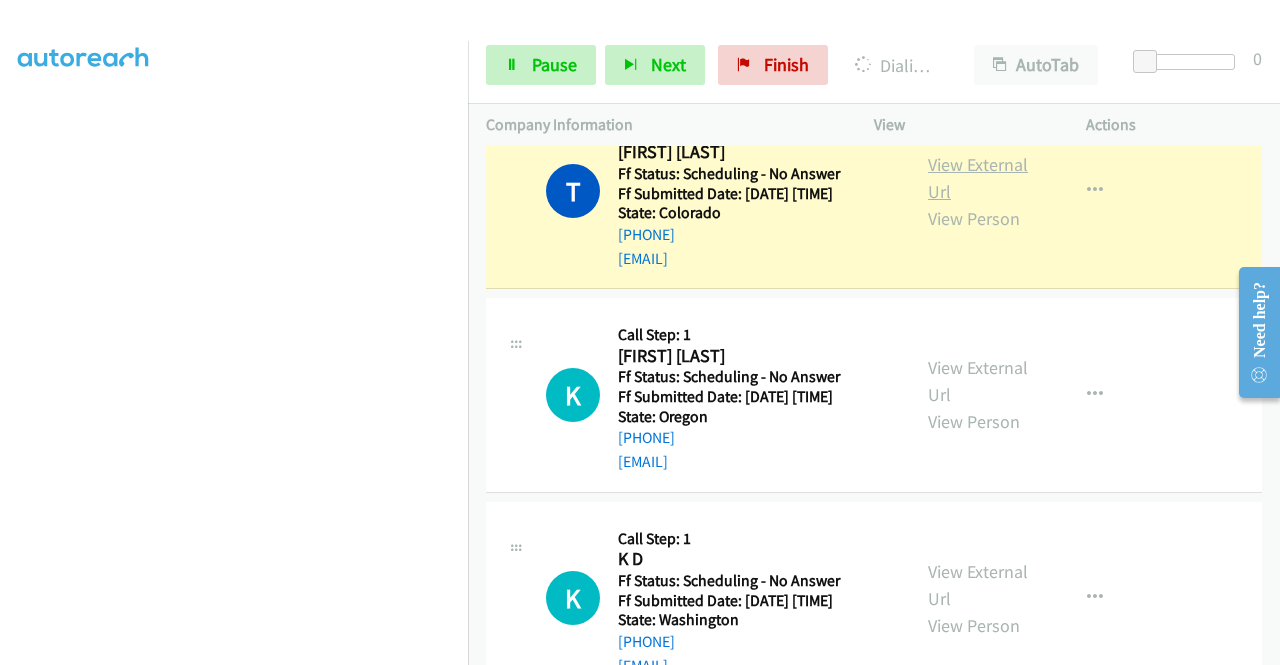 click on "View External Url" at bounding box center (978, 178) 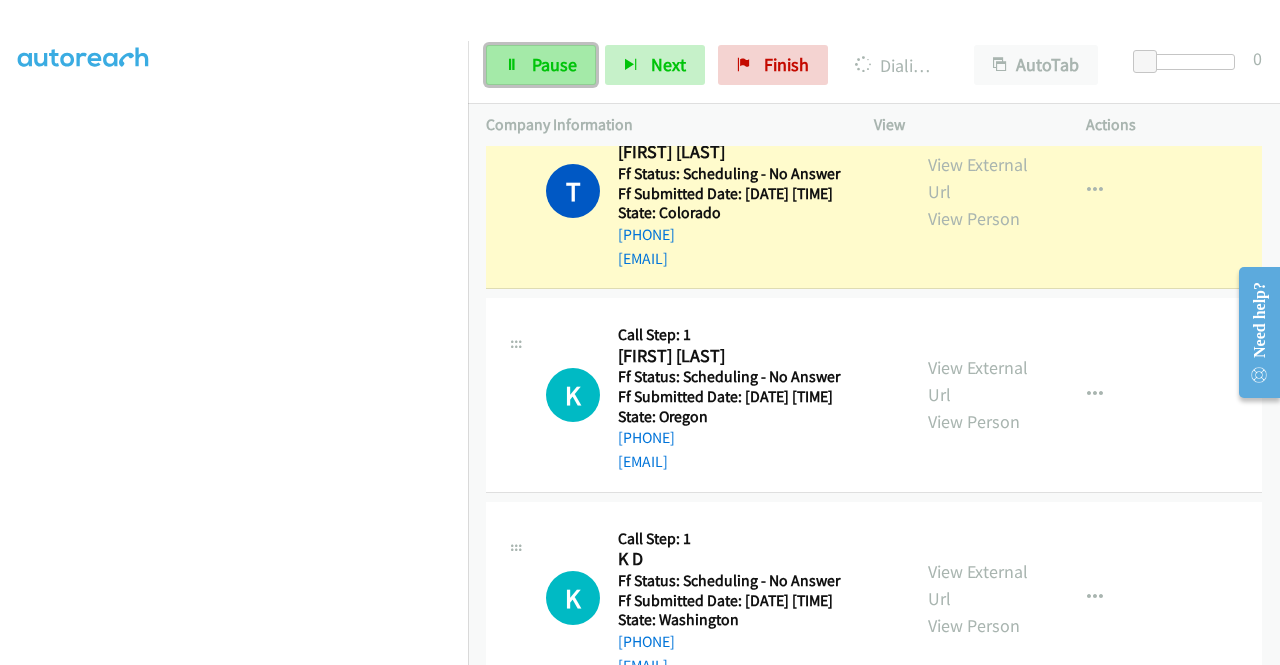 click on "Pause" at bounding box center (541, 65) 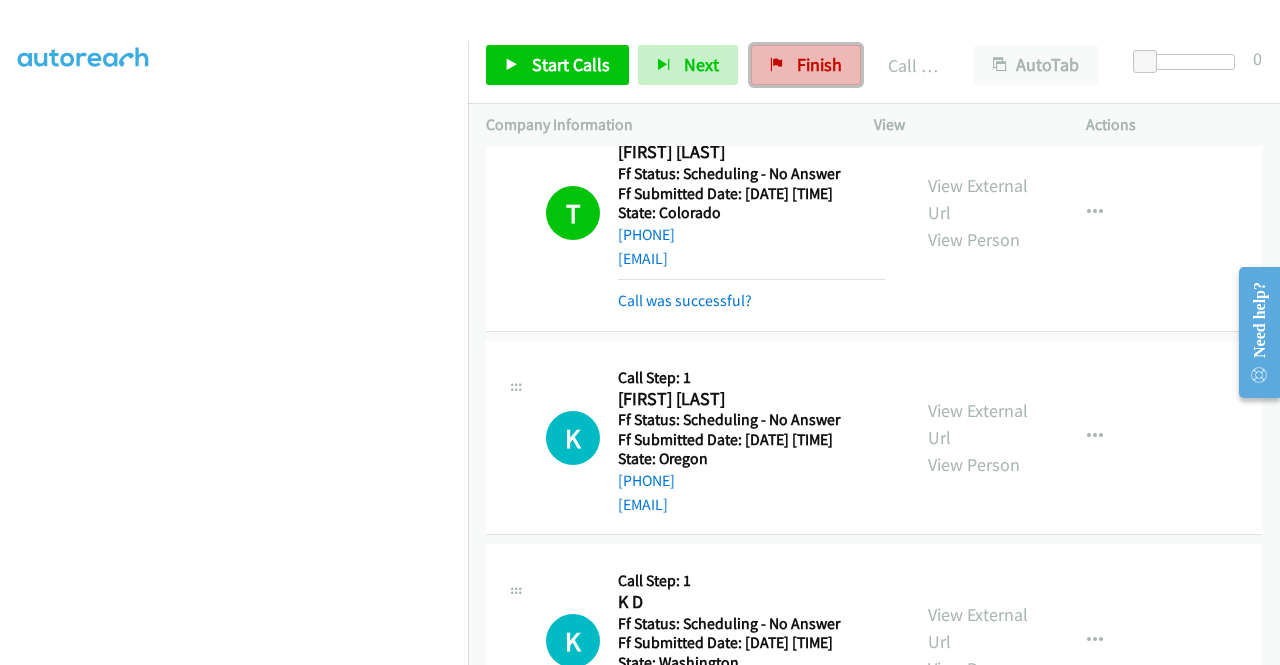 click on "Finish" at bounding box center [806, 65] 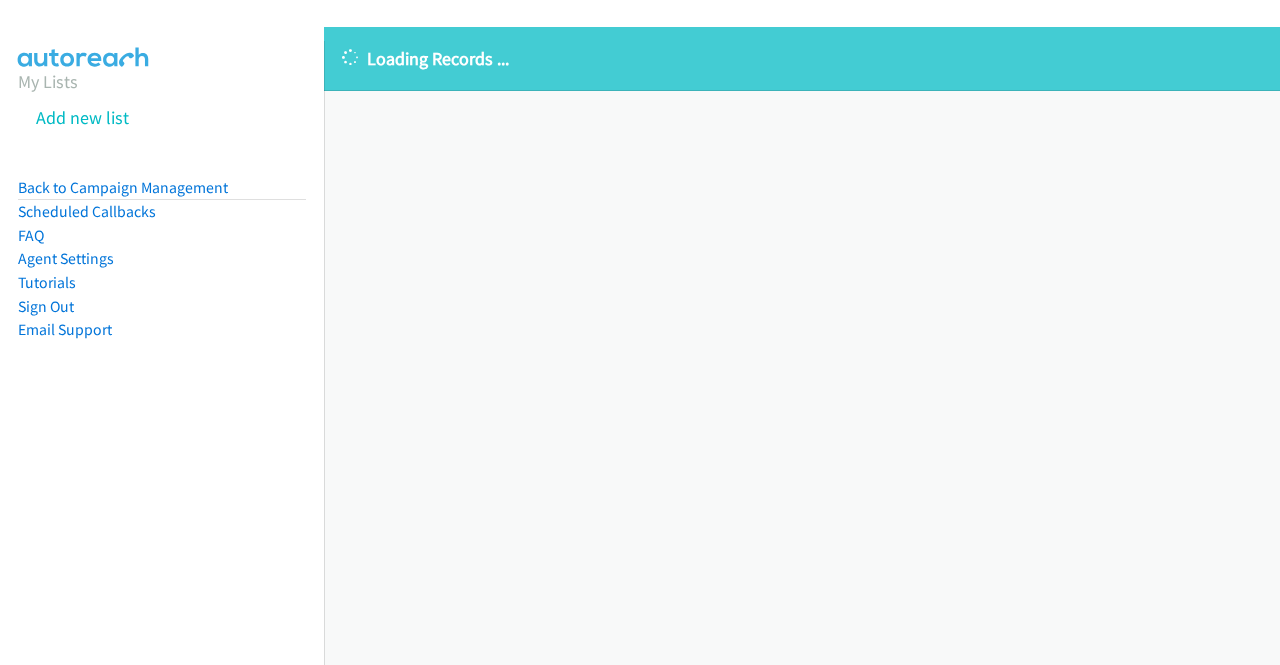 scroll, scrollTop: 0, scrollLeft: 0, axis: both 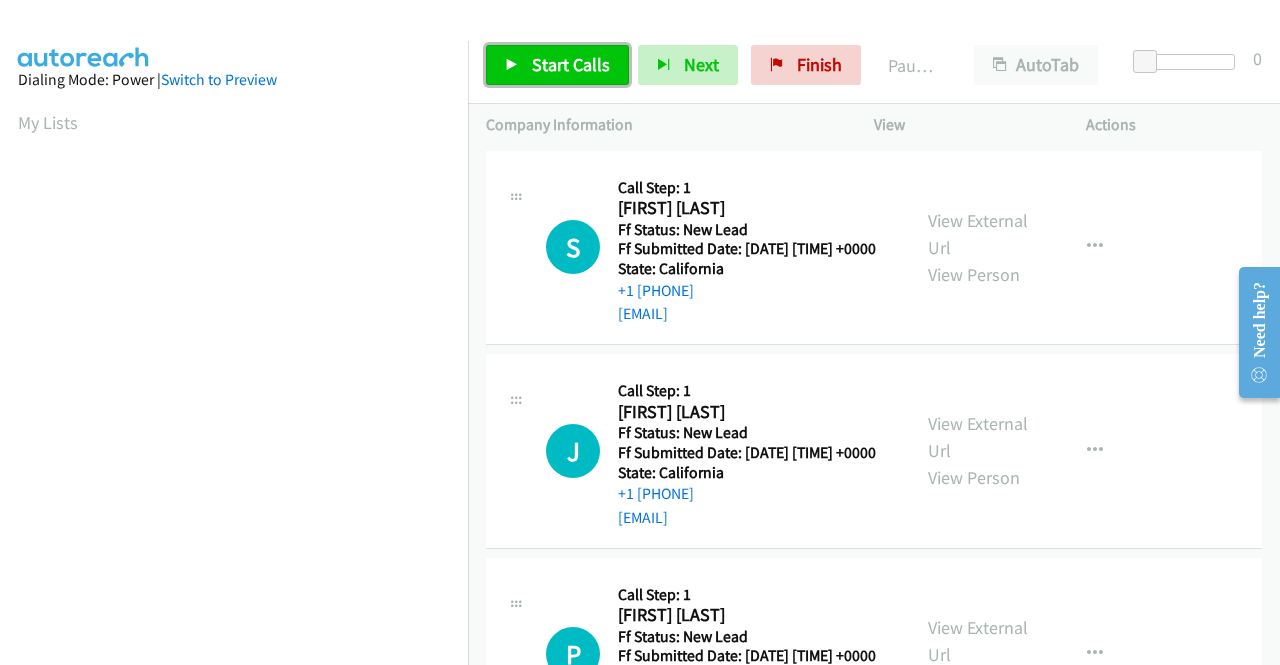 click on "Start Calls" at bounding box center (557, 65) 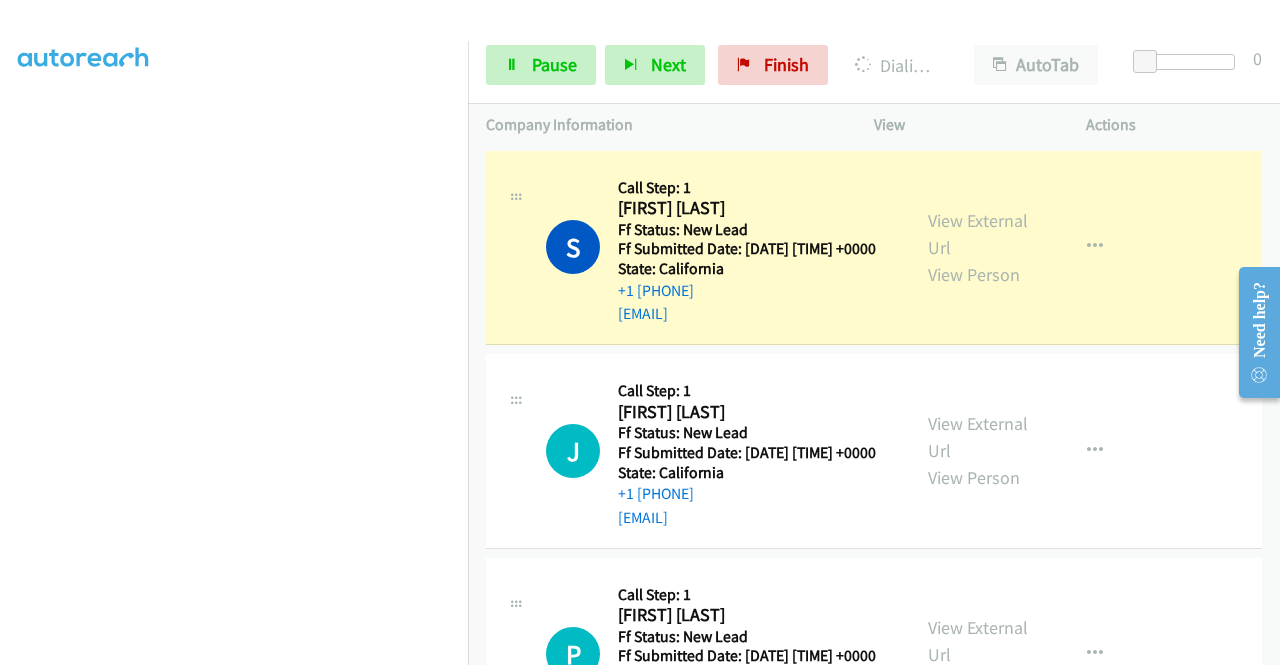 scroll, scrollTop: 456, scrollLeft: 0, axis: vertical 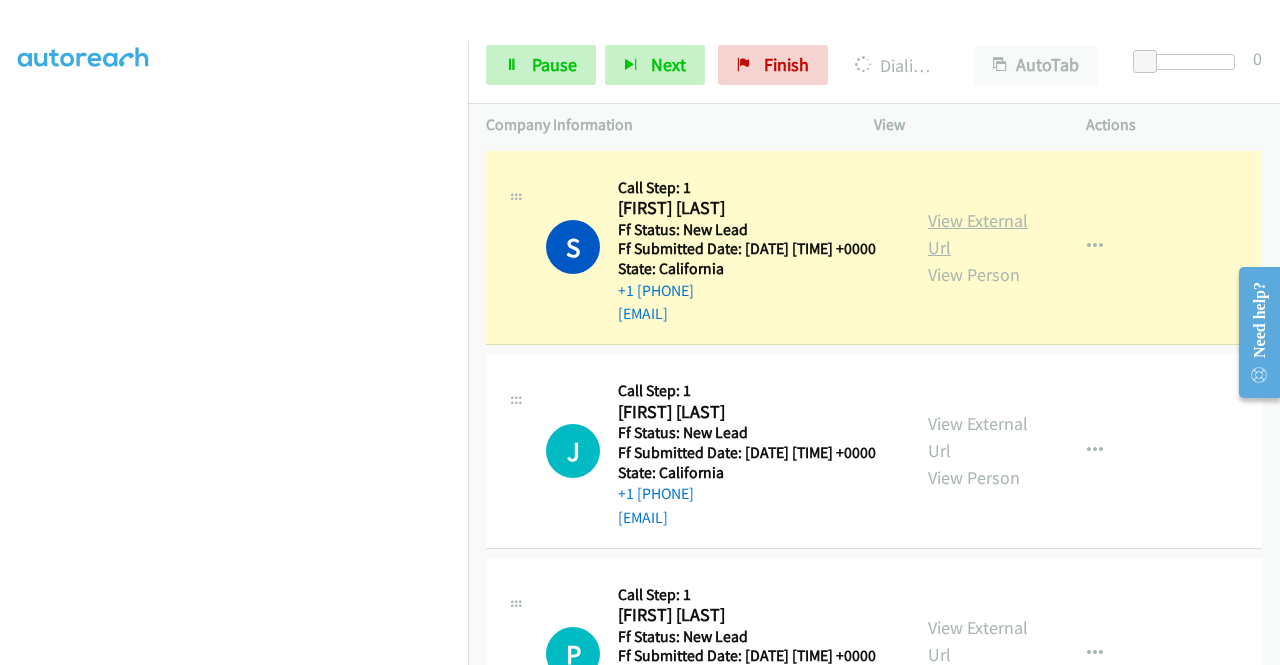 click on "View External Url" at bounding box center [978, 234] 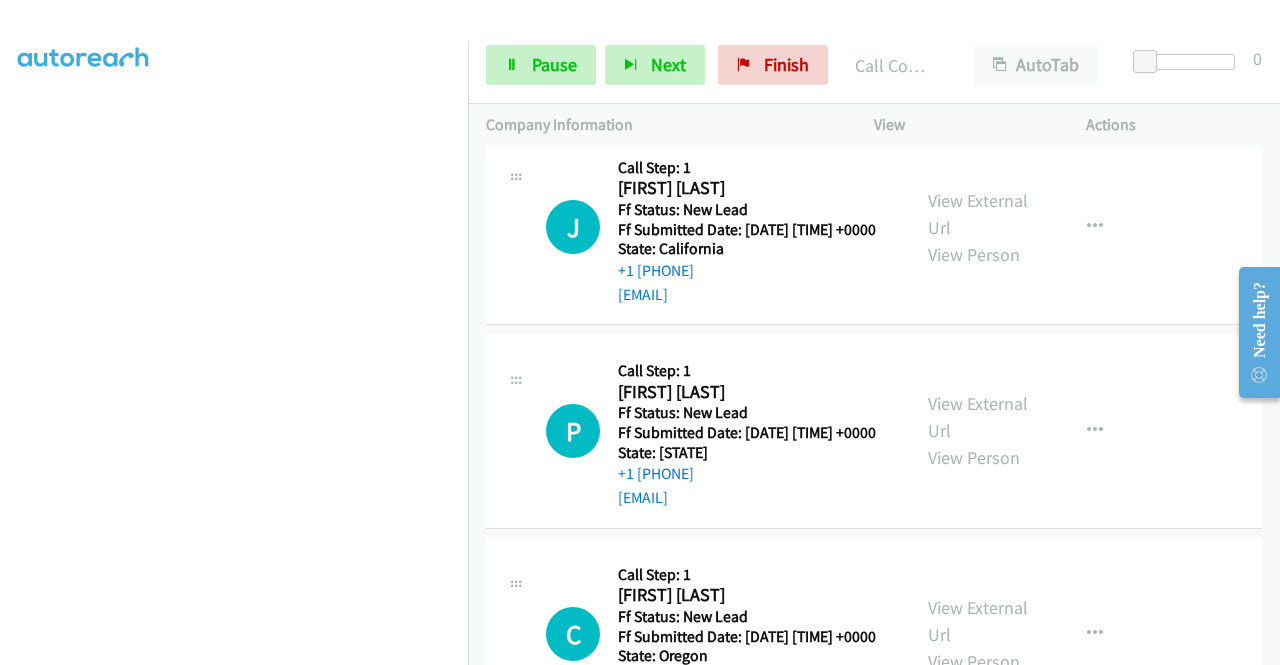 scroll, scrollTop: 266, scrollLeft: 0, axis: vertical 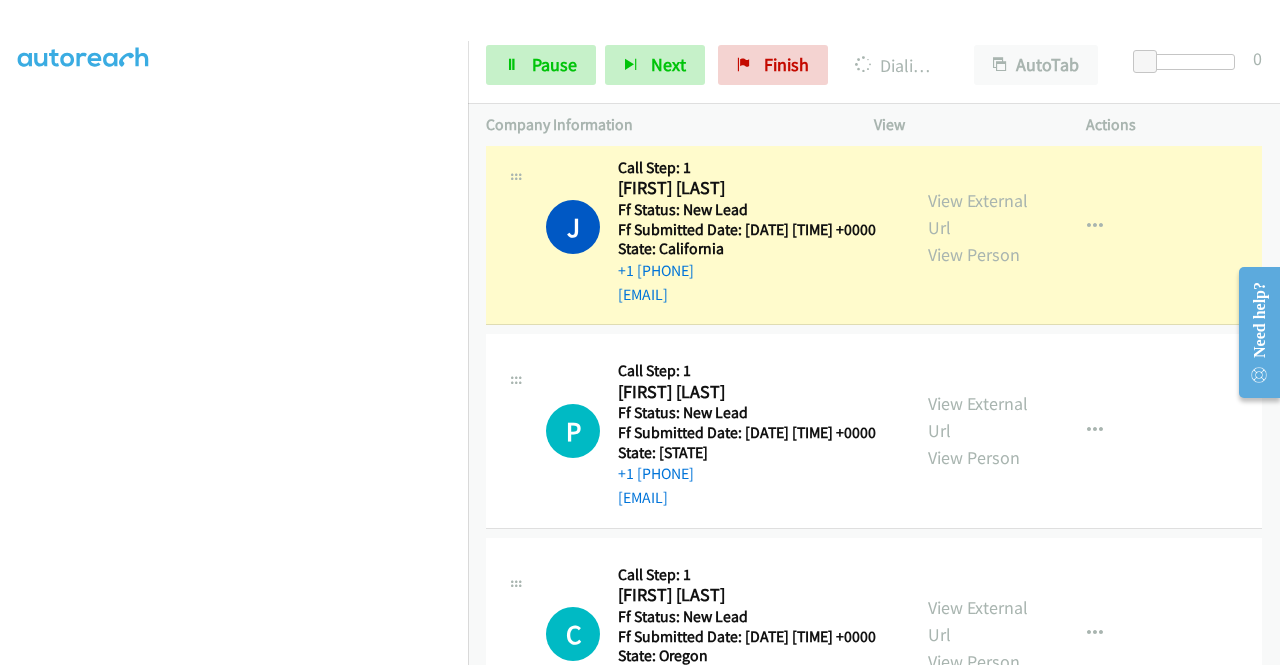 click on "Dialing Mode: Power
|
Switch to Preview
My Lists" at bounding box center (234, 152) 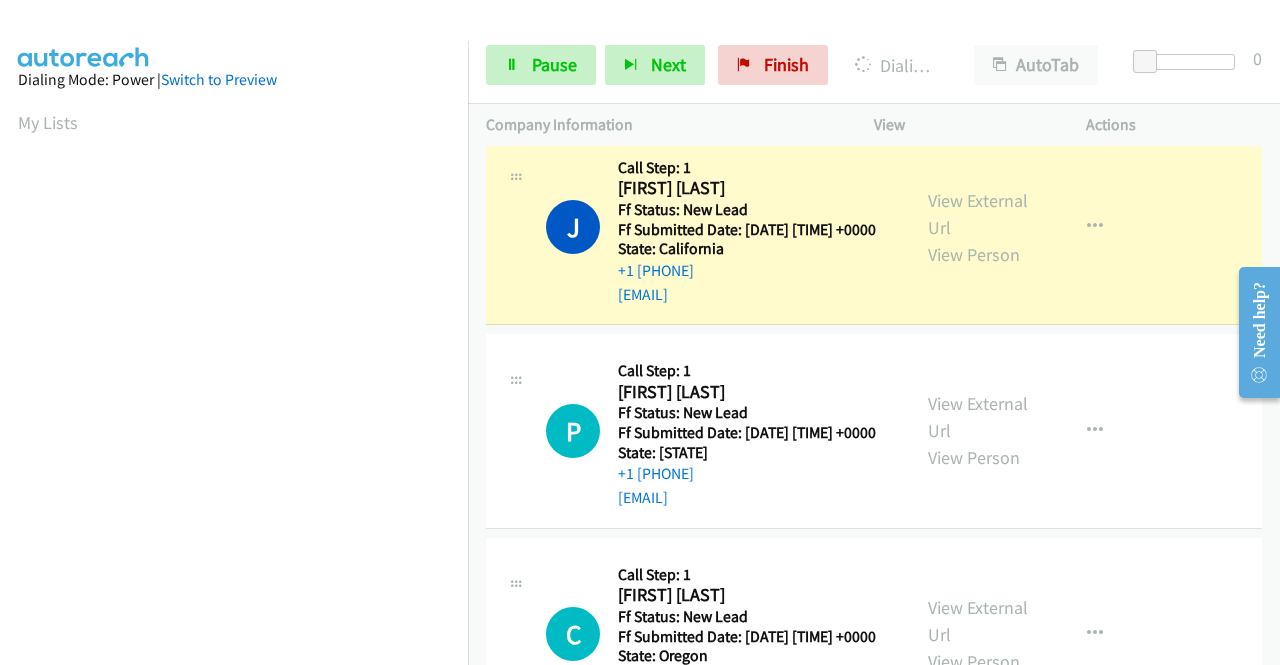 scroll, scrollTop: 456, scrollLeft: 0, axis: vertical 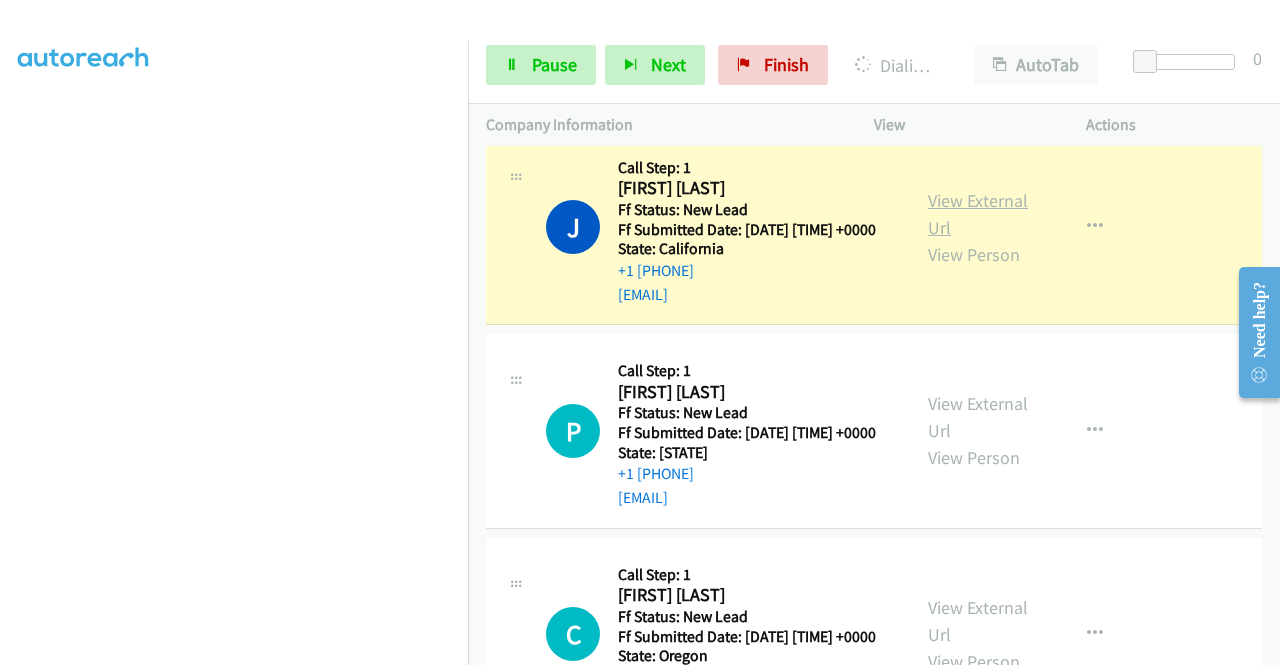 click on "View External Url" at bounding box center (978, 214) 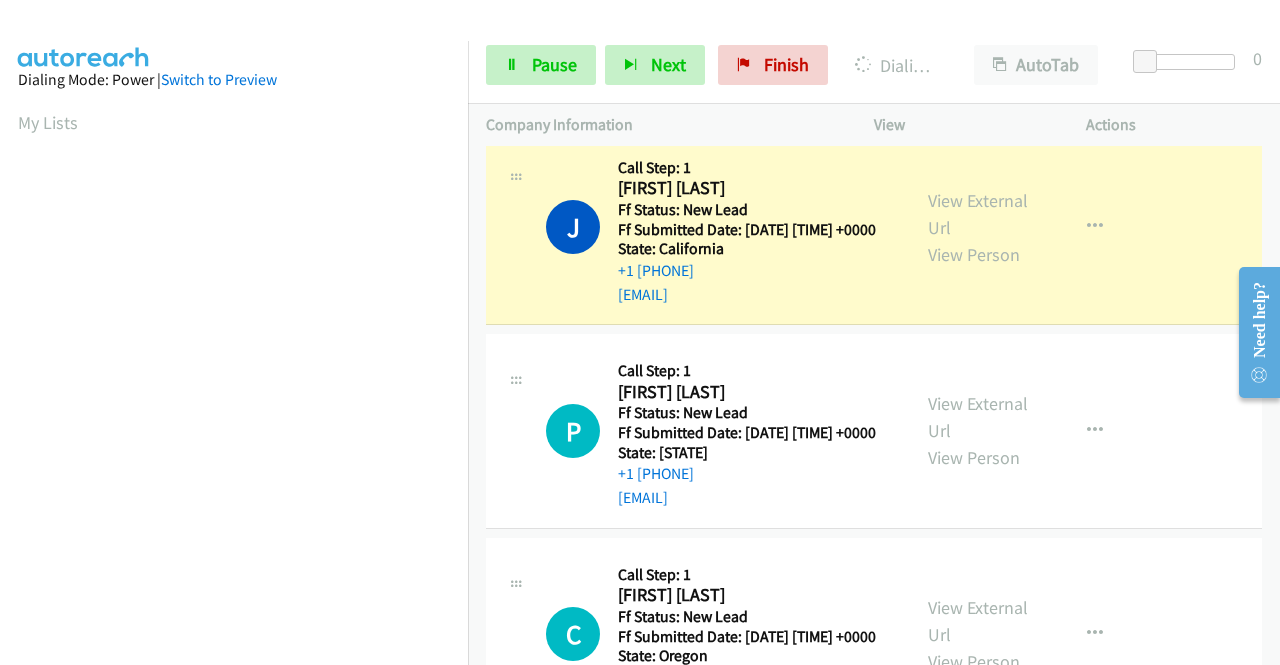 scroll, scrollTop: 456, scrollLeft: 0, axis: vertical 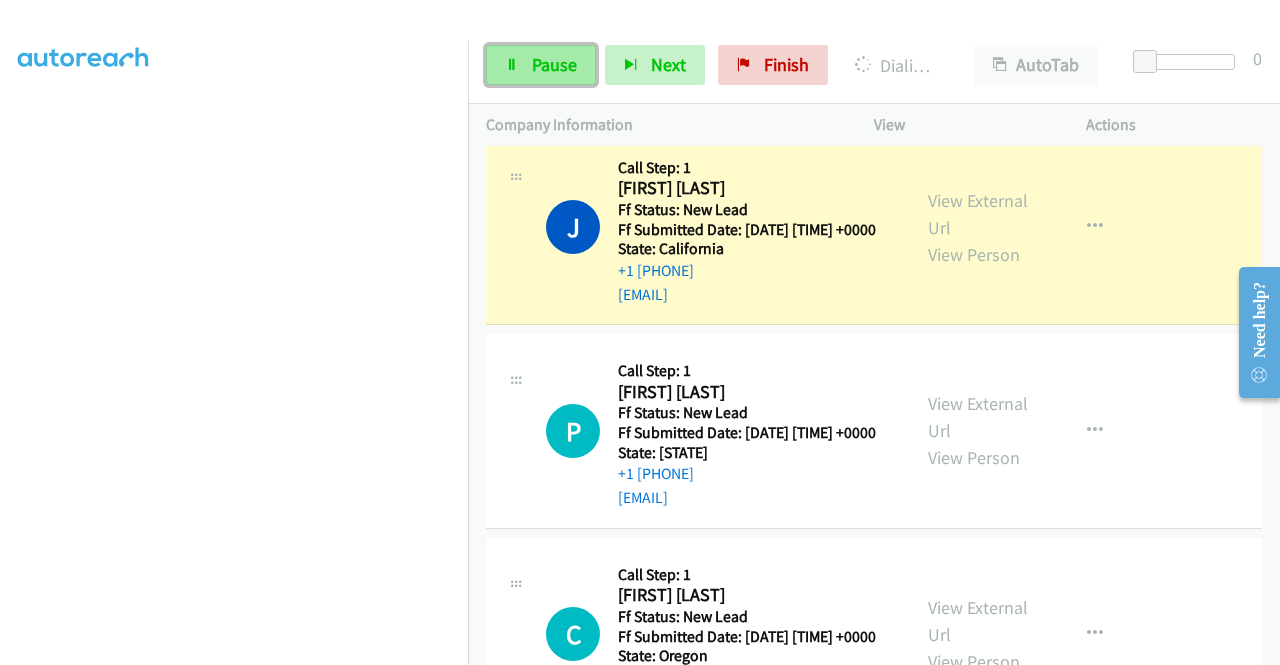 click on "Pause" at bounding box center (554, 64) 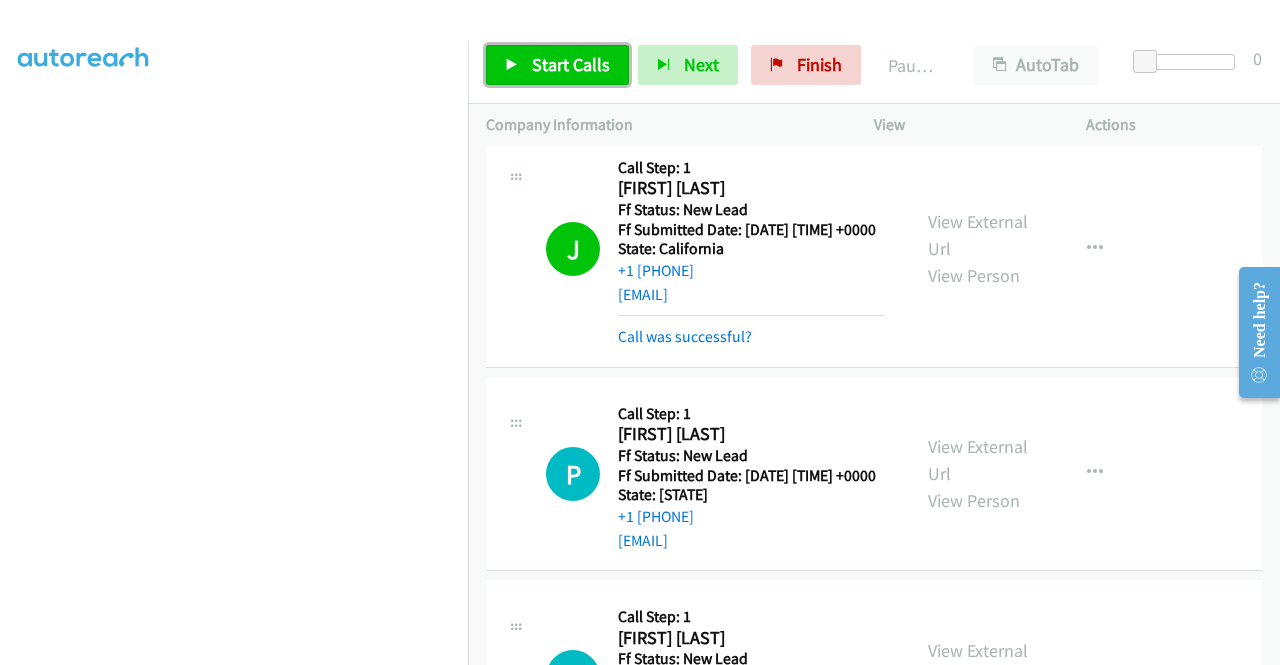 click on "Start Calls" at bounding box center [571, 64] 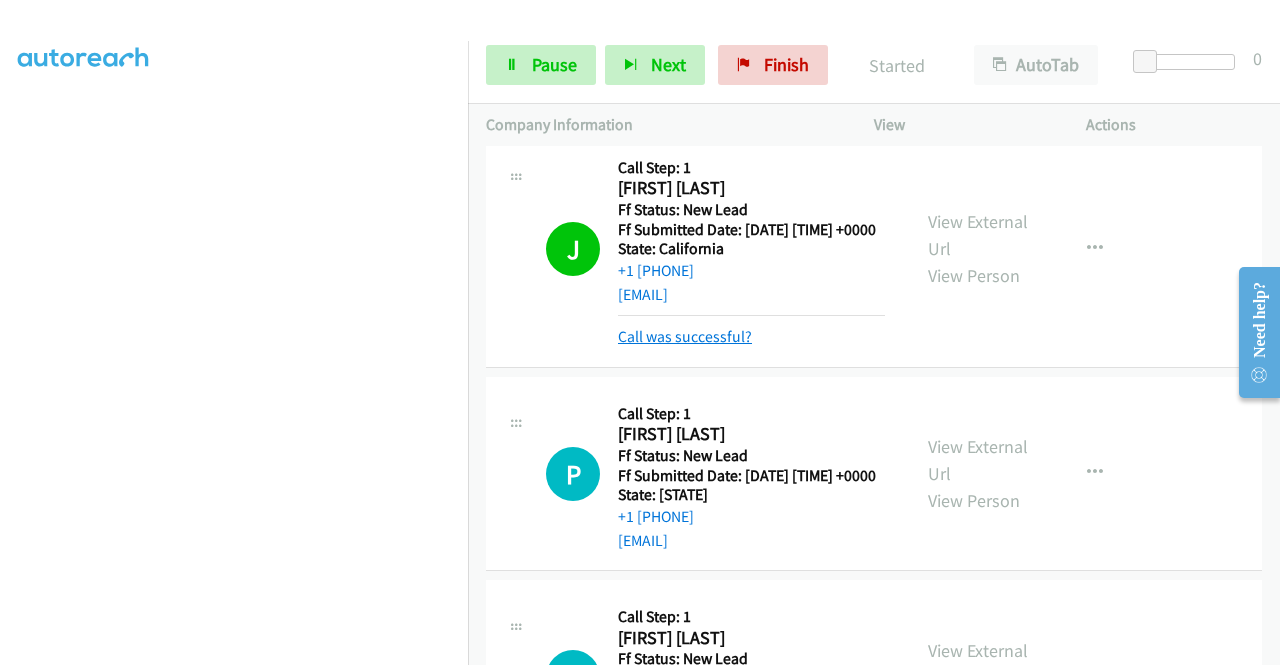 click on "Call was successful?" at bounding box center (685, 336) 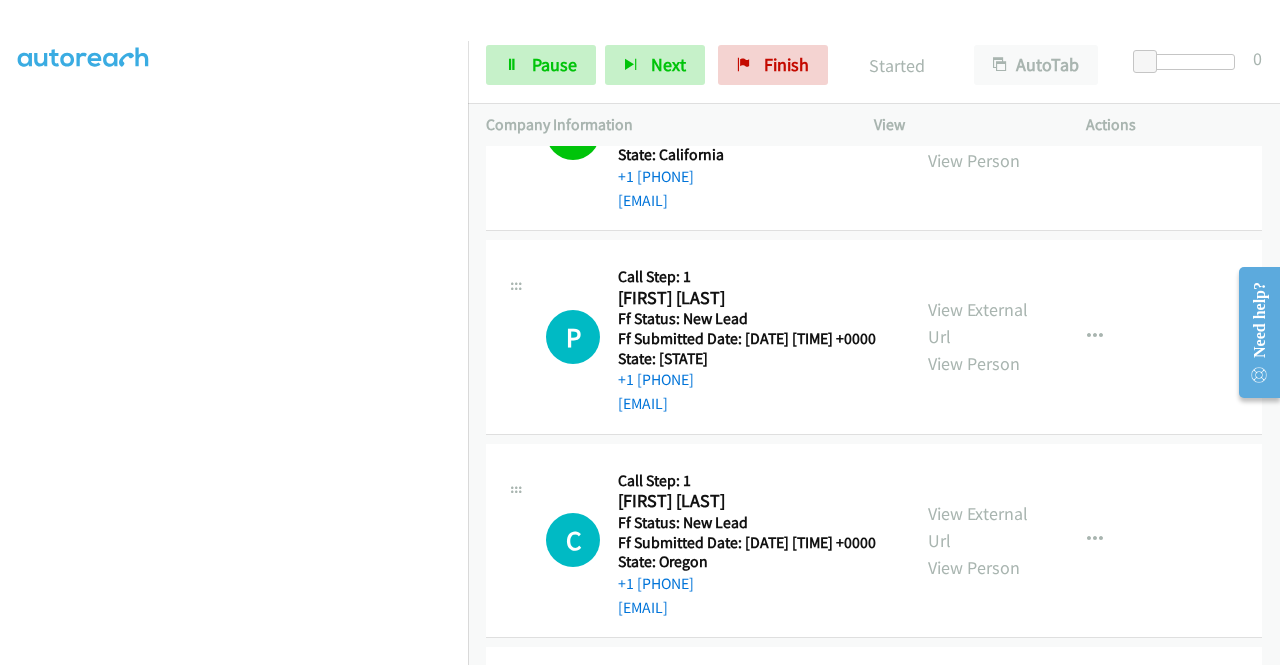 scroll, scrollTop: 367, scrollLeft: 0, axis: vertical 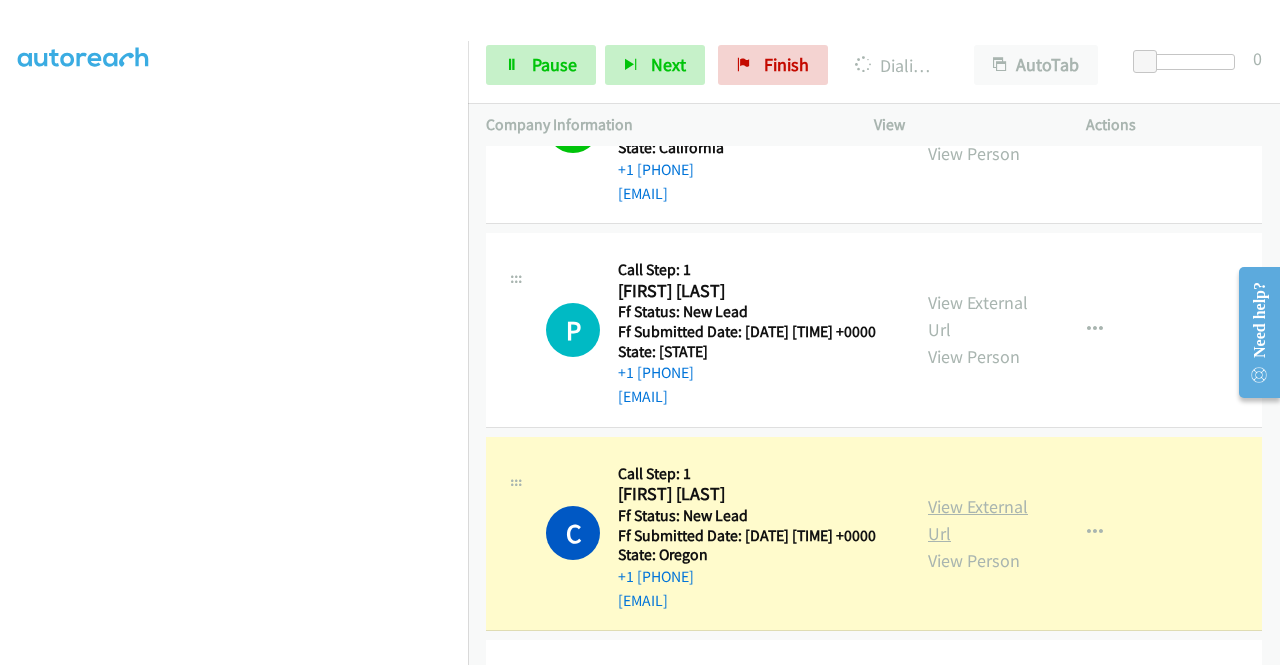 click on "View External Url" at bounding box center [978, 520] 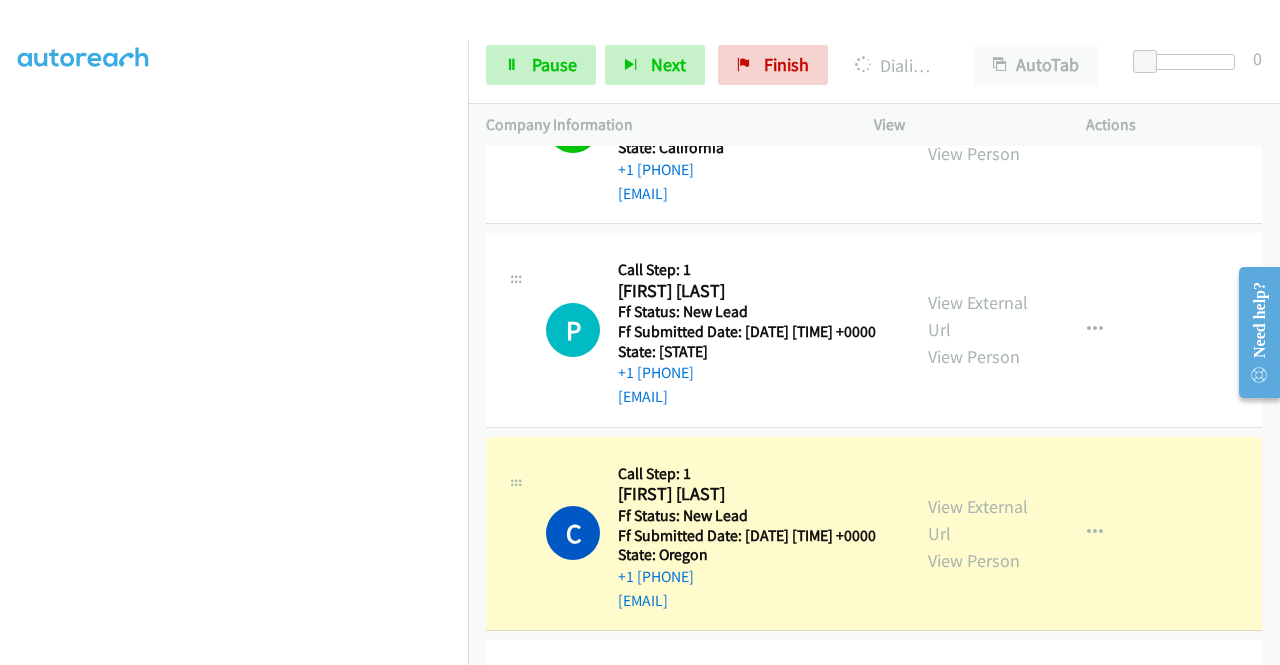 scroll, scrollTop: 0, scrollLeft: 0, axis: both 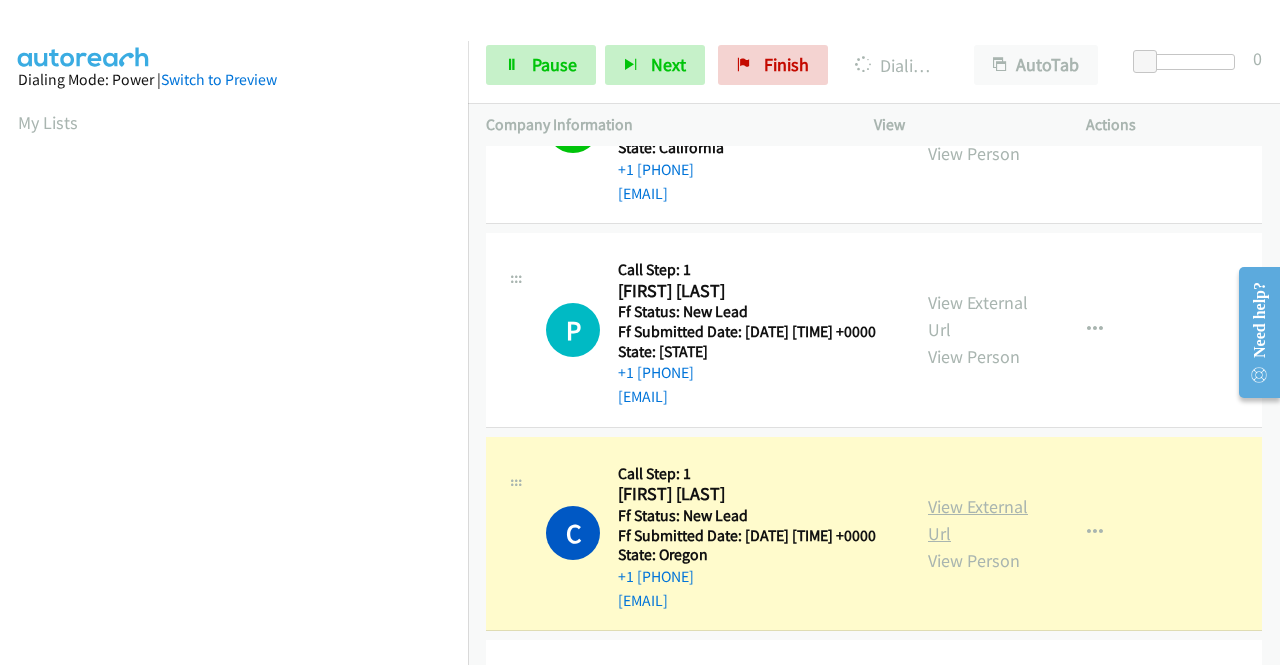 click on "View External Url" at bounding box center (978, 520) 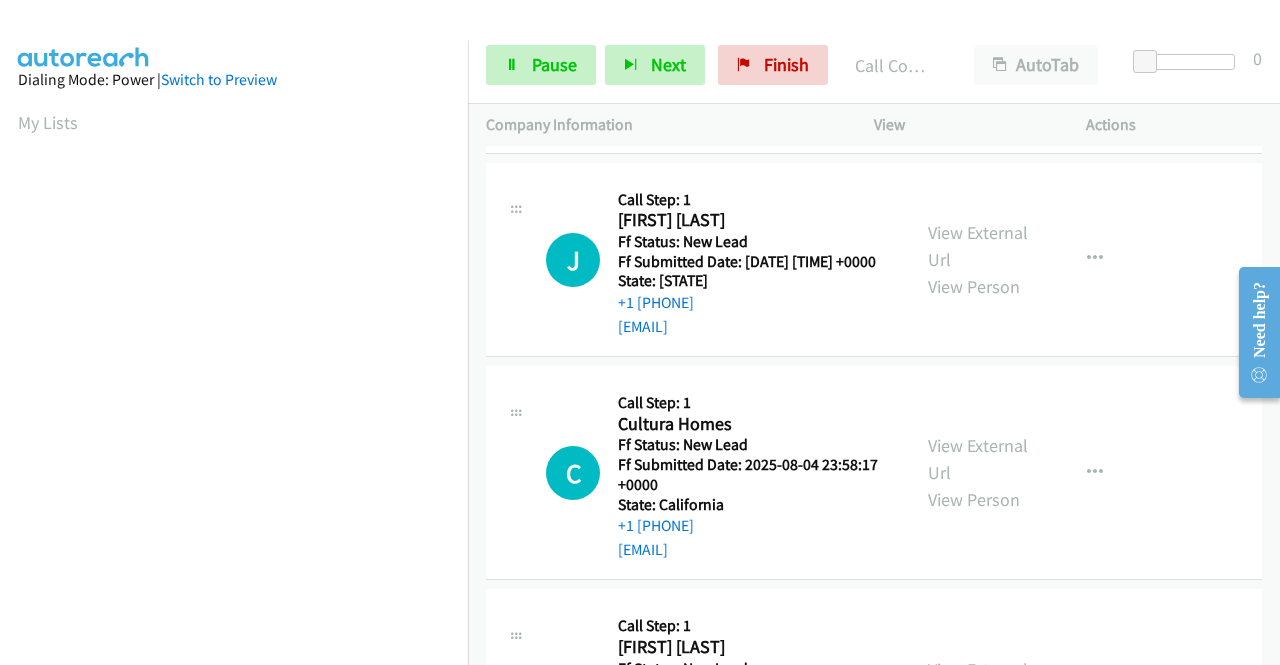 scroll, scrollTop: 914, scrollLeft: 0, axis: vertical 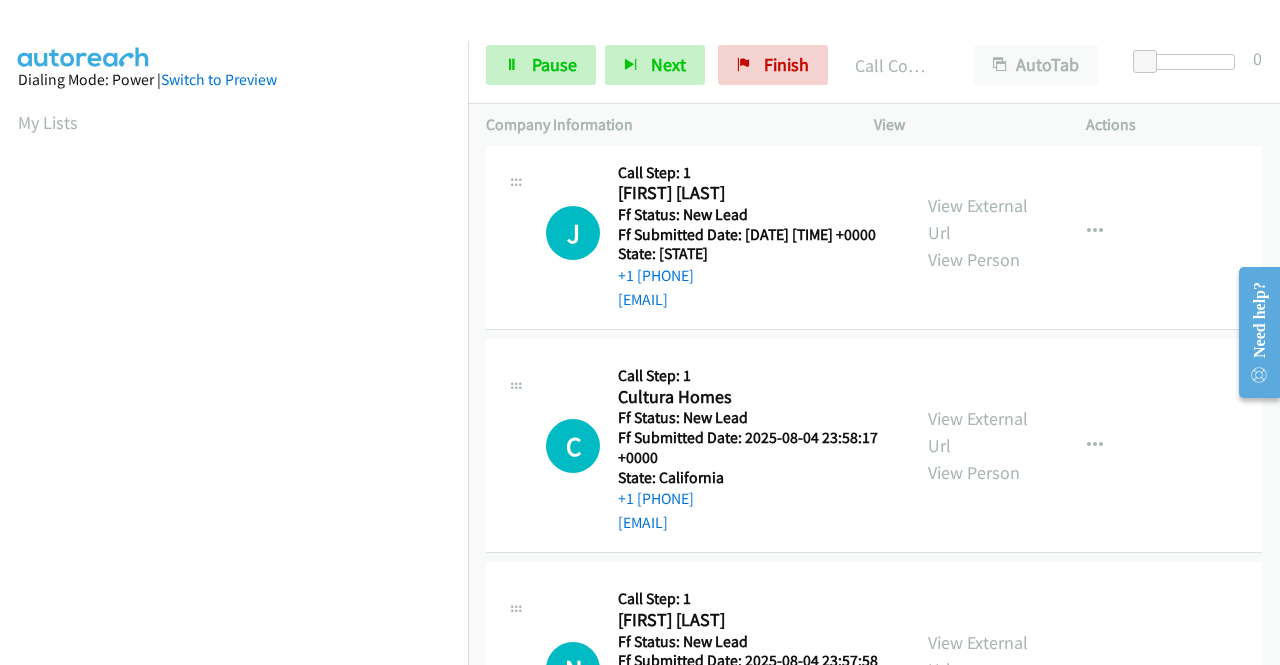 click on "Callback Scheduled
Call Step: 1
[FIRST] [LAST]
[TIMEZONE]
Ff Status: New Lead
Ff Submitted Date: [DATE] [TIME] +0000
State: [STATE]
+1 [PHONE]
[EMAIL]
Call was successful?" at bounding box center (751, 233) 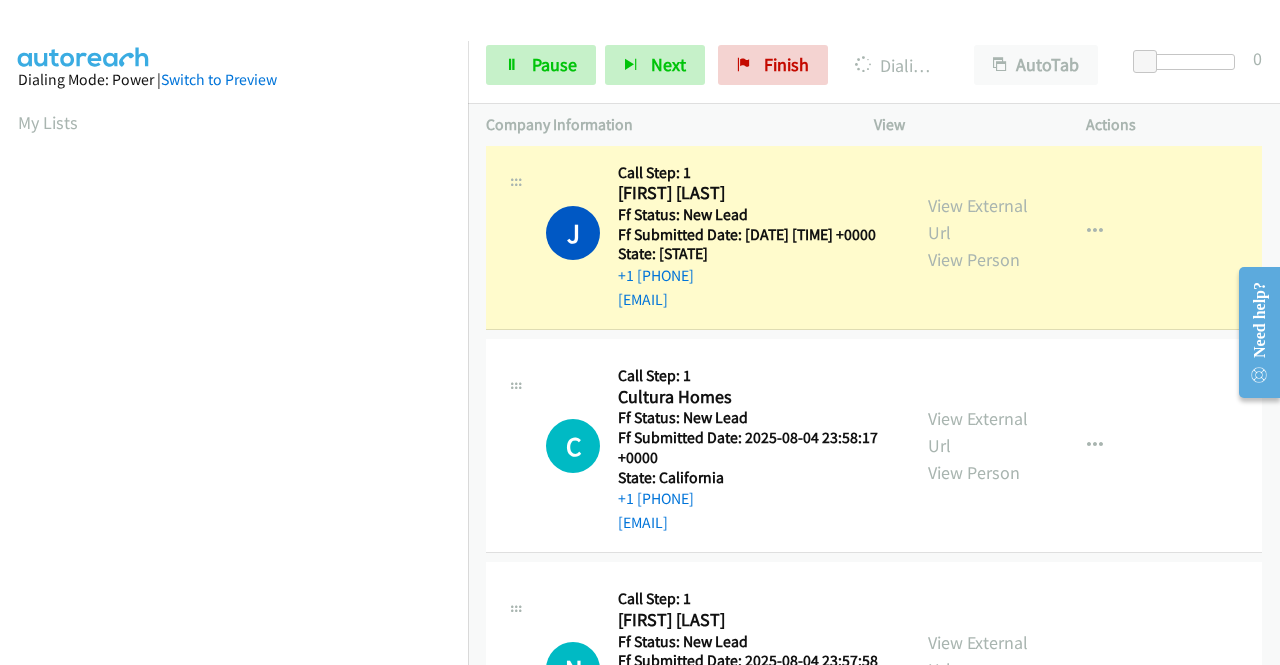 click on "View External Url
View Person" at bounding box center (980, 232) 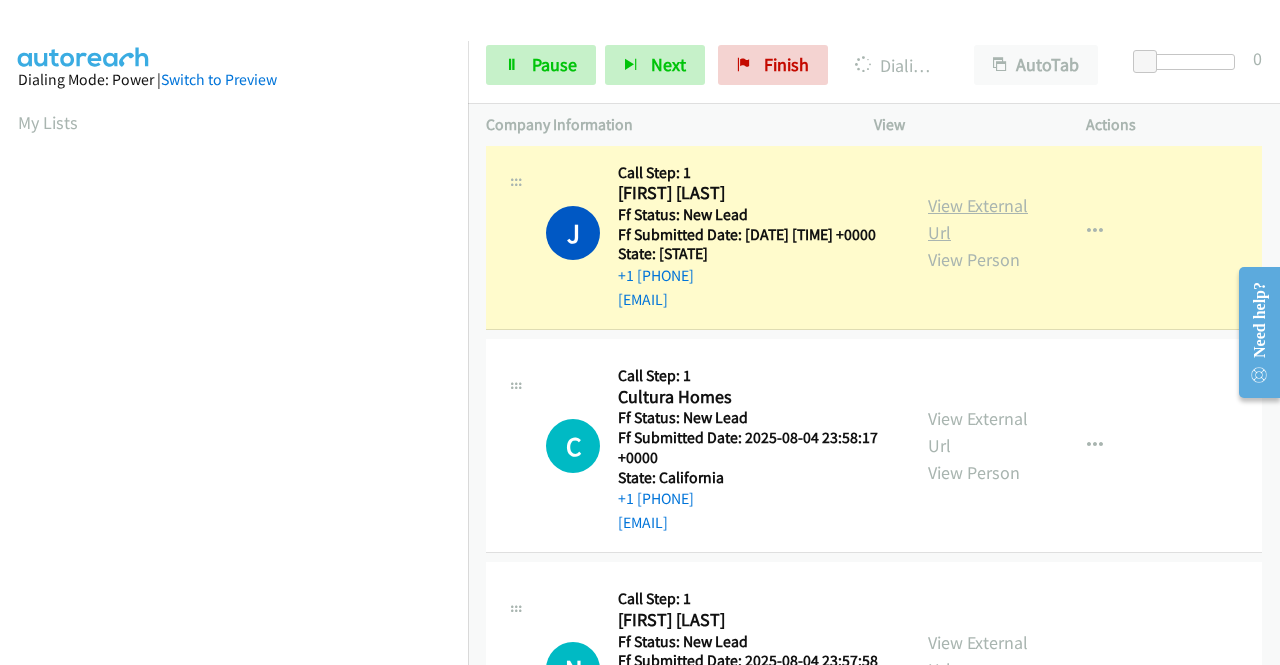 click on "View External Url" at bounding box center (978, 219) 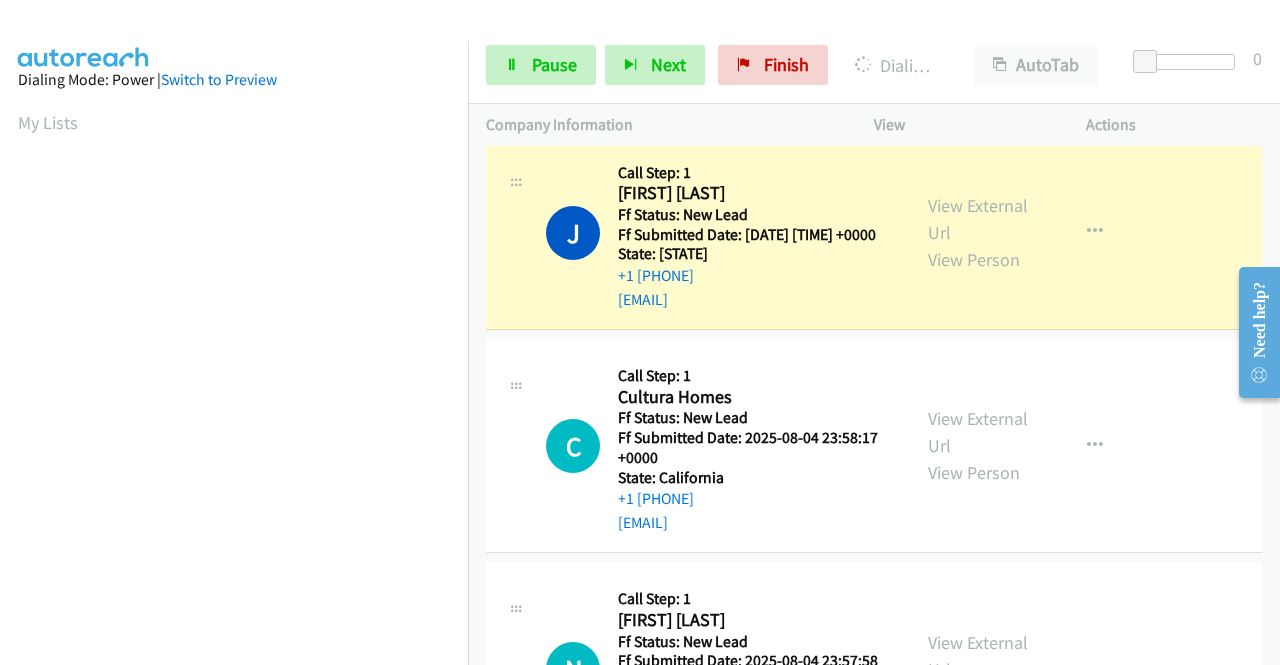 scroll, scrollTop: 456, scrollLeft: 0, axis: vertical 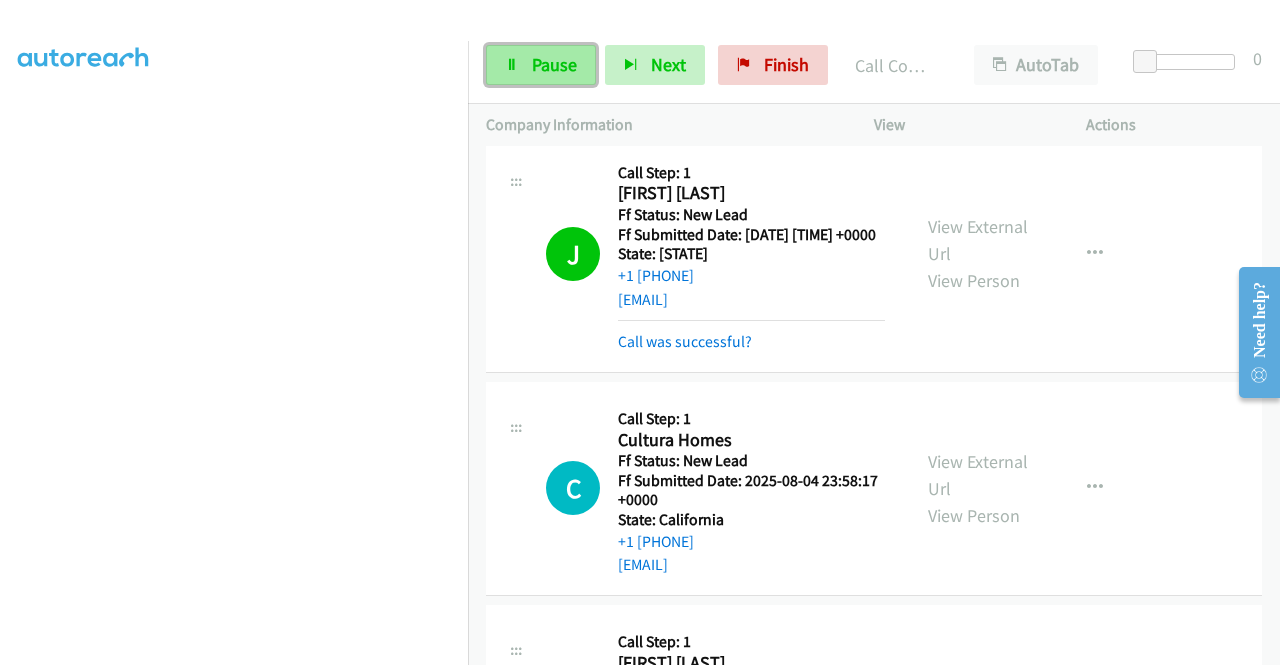 click on "Pause" at bounding box center (554, 64) 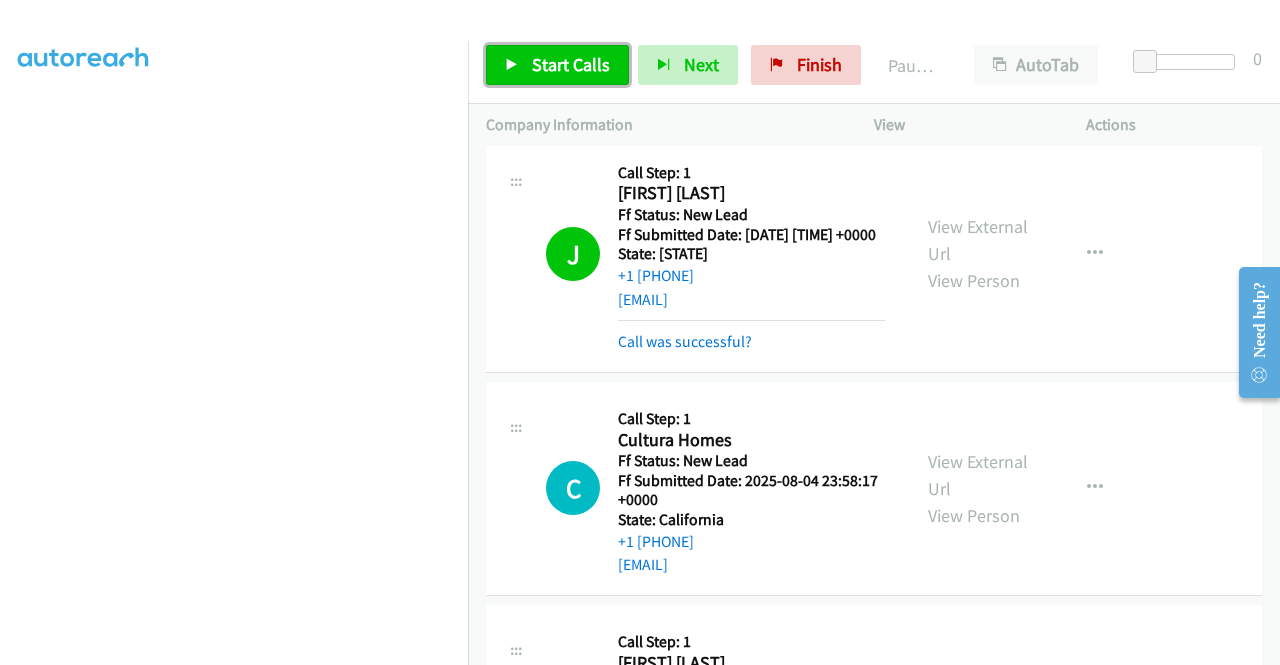 click on "Start Calls" at bounding box center (571, 64) 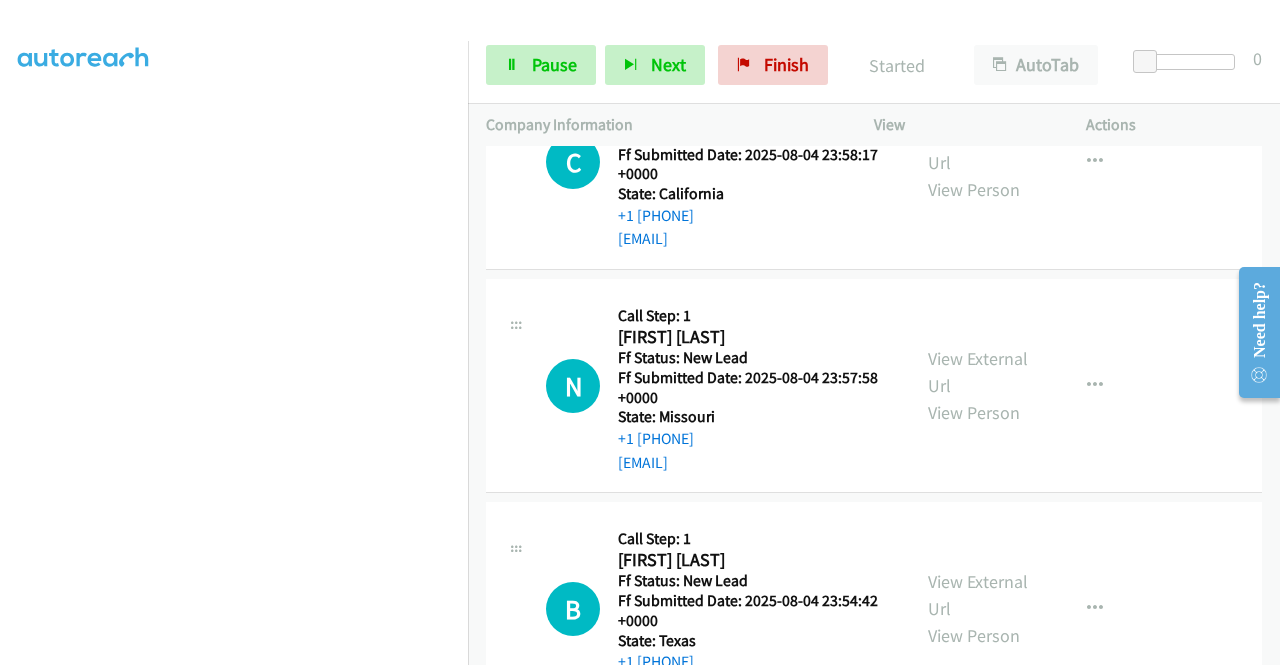 scroll, scrollTop: 1243, scrollLeft: 0, axis: vertical 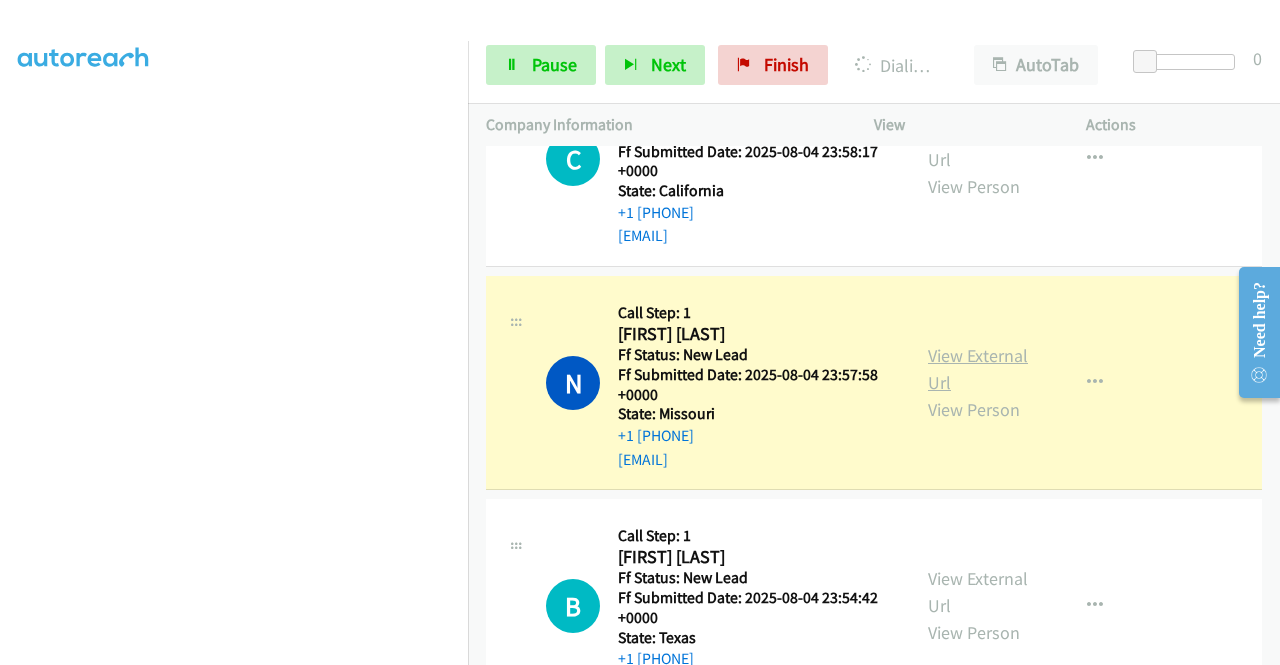 click on "View External Url" at bounding box center [978, 369] 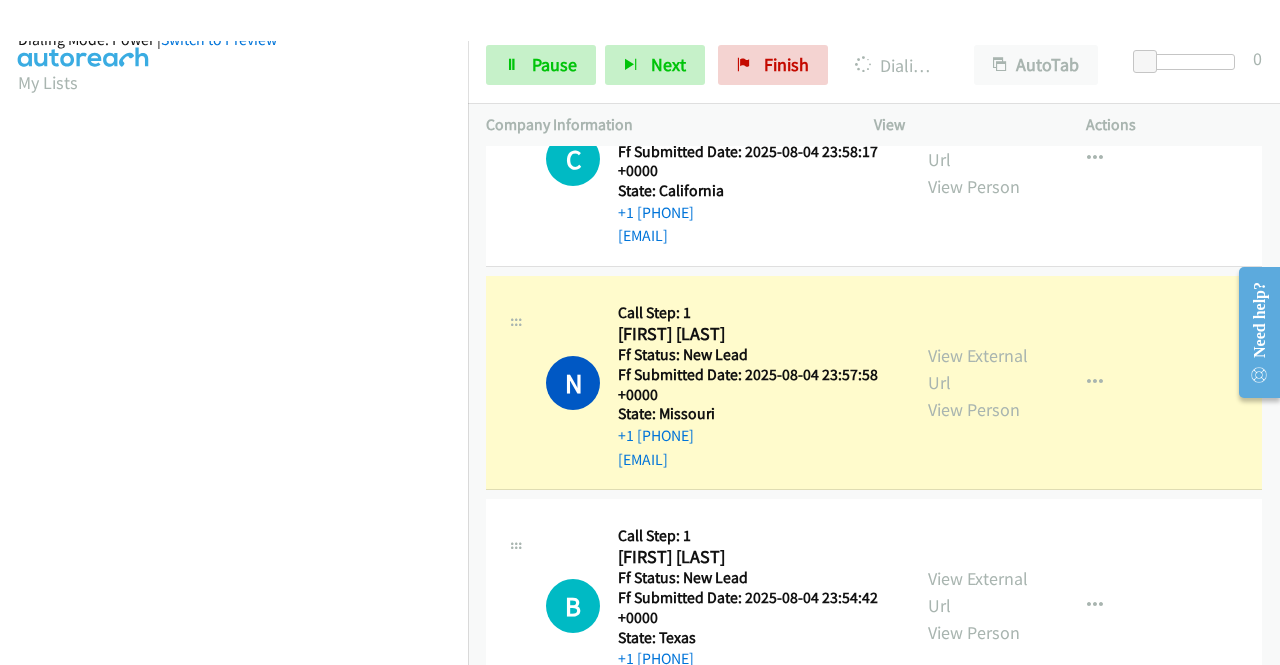 scroll, scrollTop: 438, scrollLeft: 0, axis: vertical 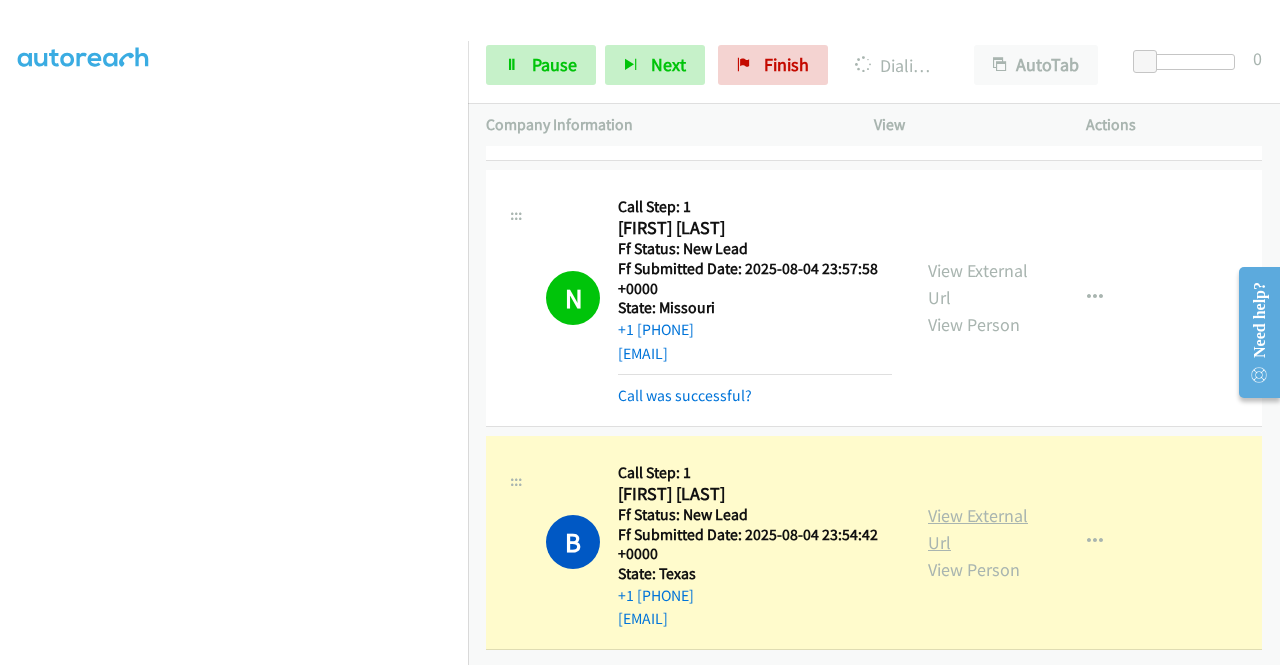 click on "View External Url" at bounding box center [978, 529] 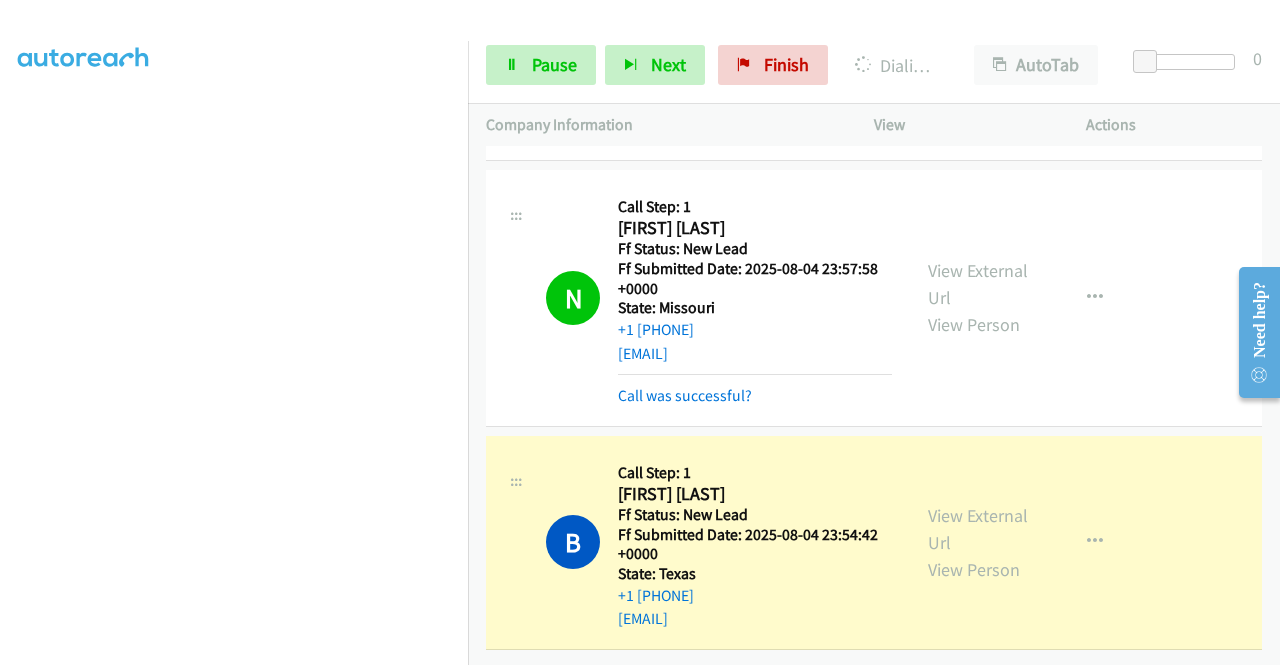 scroll, scrollTop: 0, scrollLeft: 0, axis: both 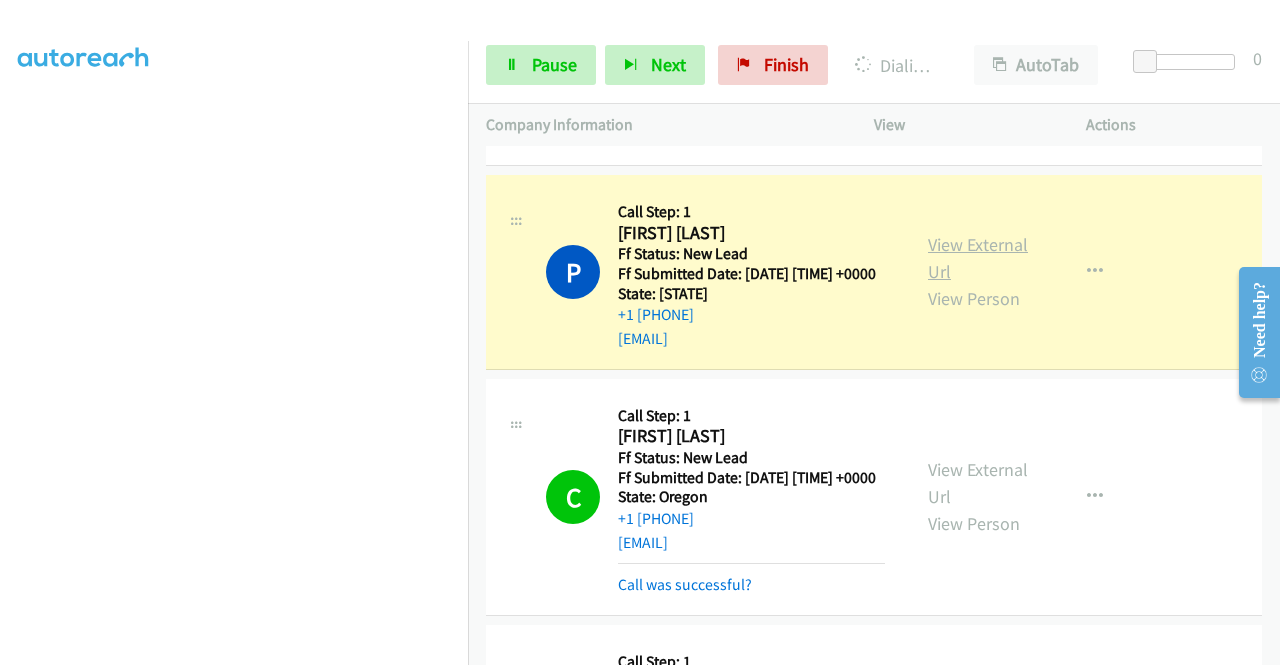 click on "View External Url" at bounding box center (978, 258) 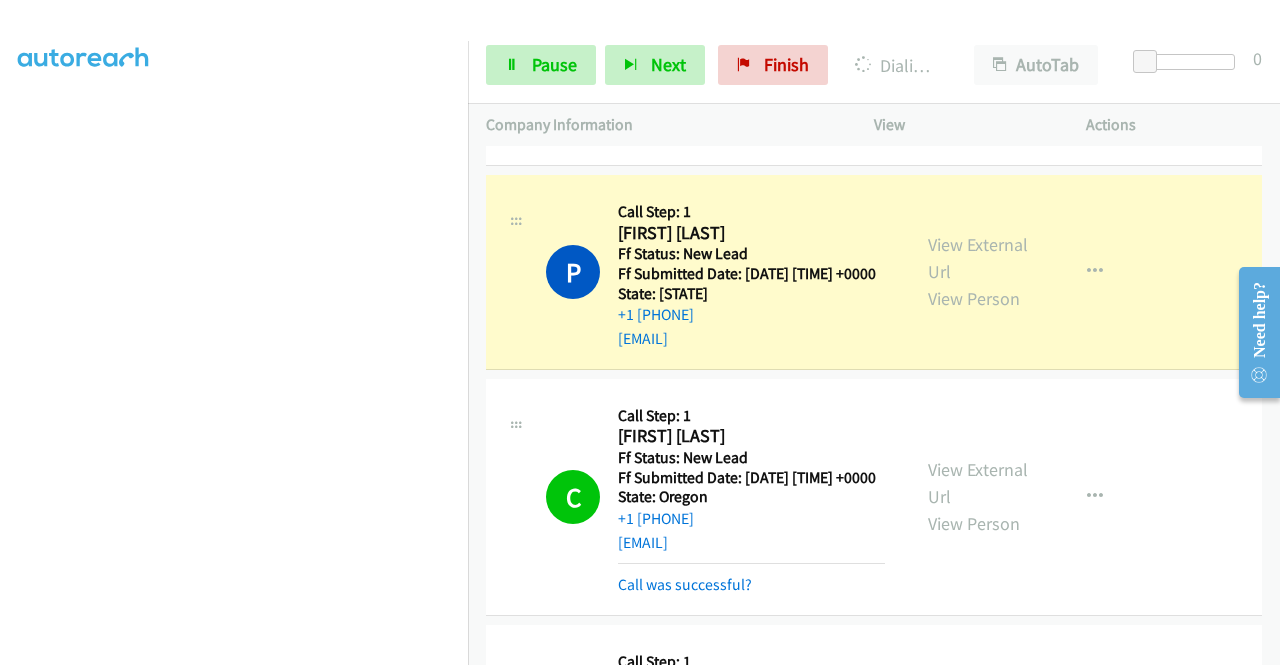 scroll, scrollTop: 0, scrollLeft: 0, axis: both 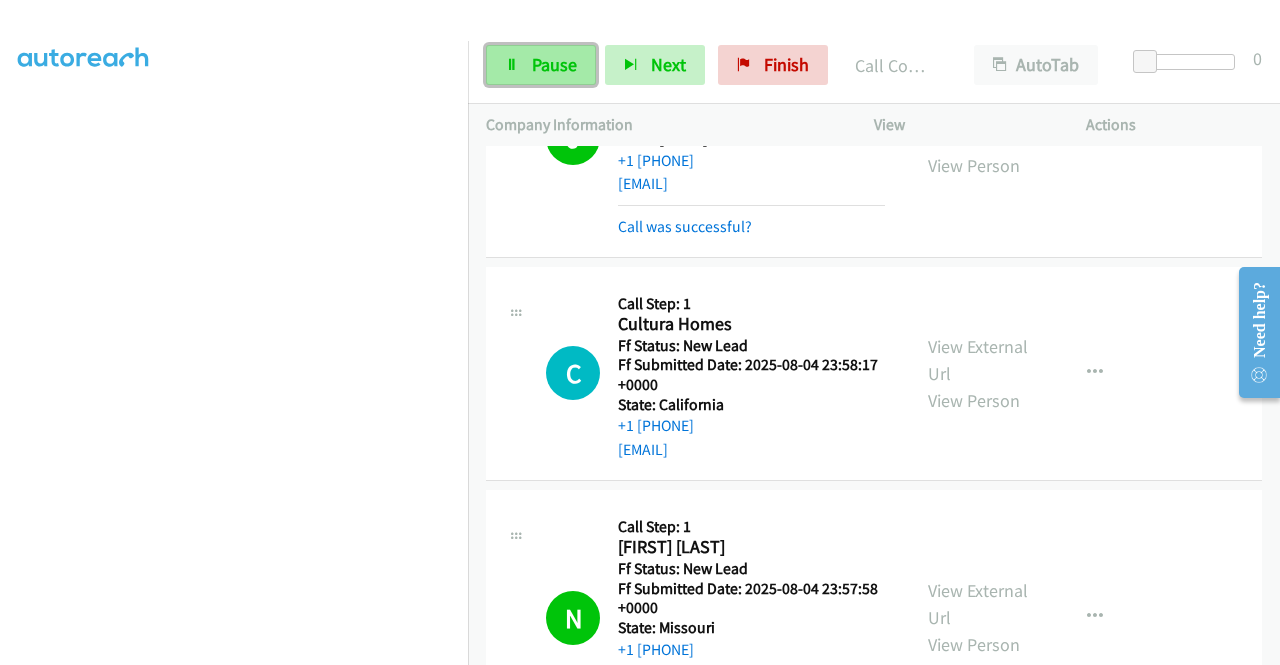 click on "Pause" at bounding box center [554, 64] 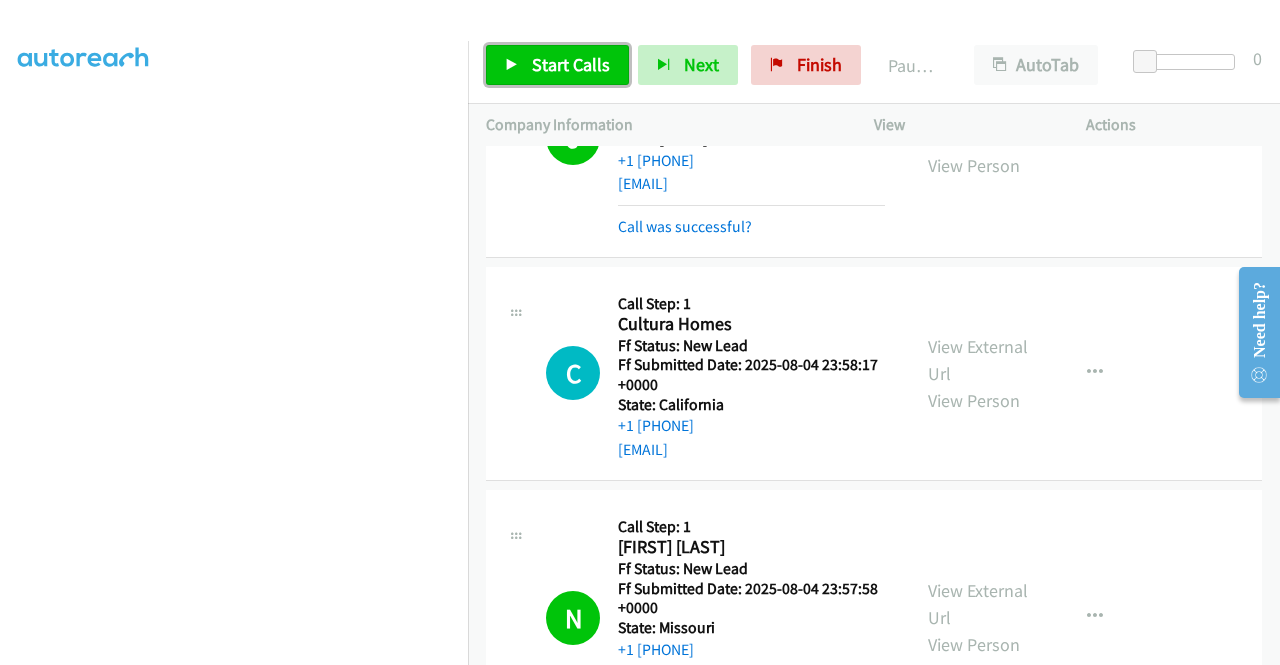 click on "Start Calls" at bounding box center (571, 64) 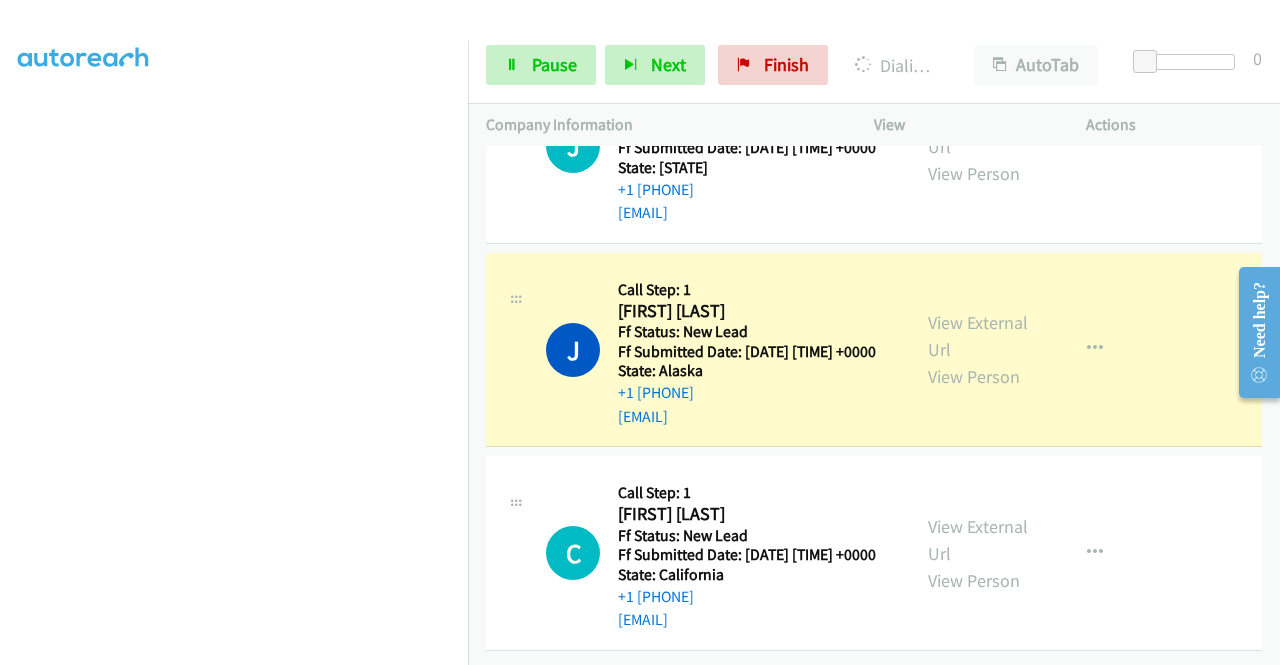 scroll, scrollTop: 2160, scrollLeft: 0, axis: vertical 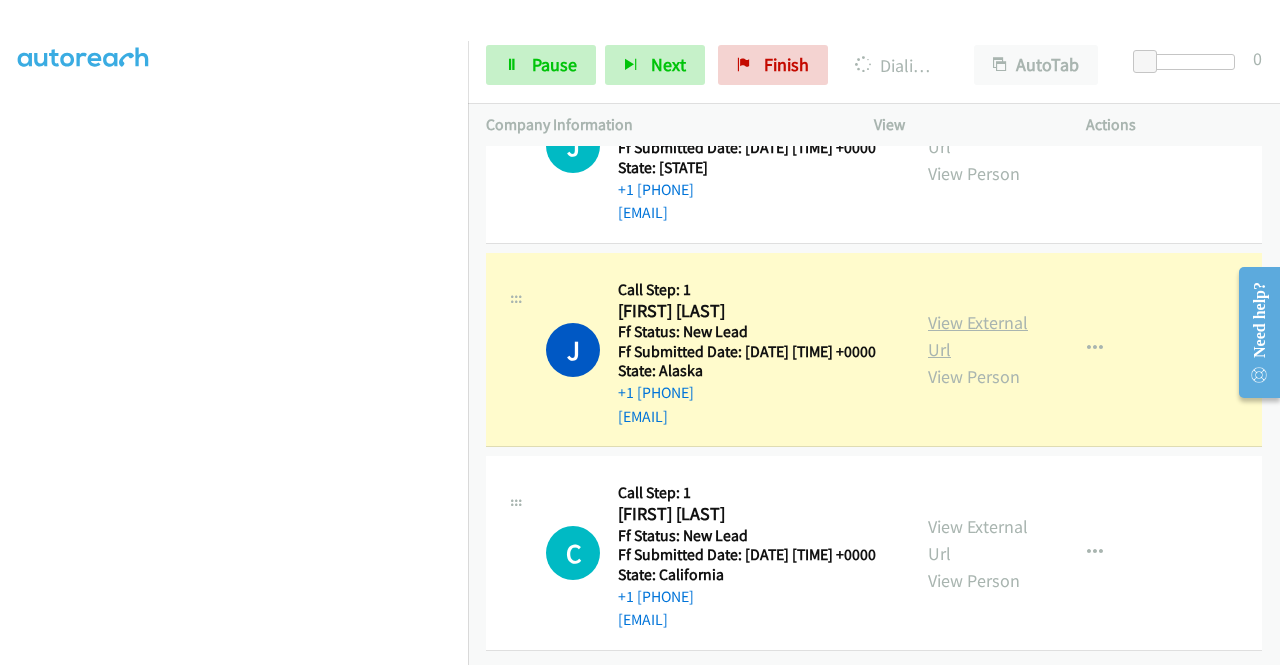 click on "View External Url" at bounding box center [978, 336] 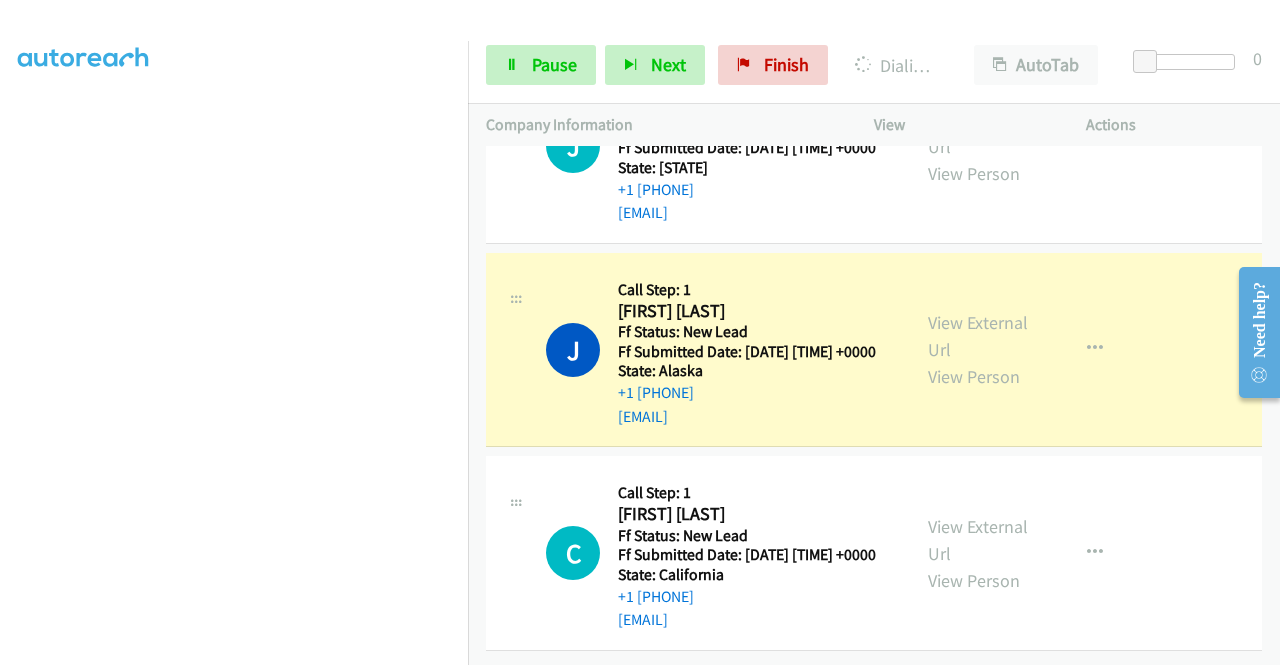 scroll, scrollTop: 456, scrollLeft: 0, axis: vertical 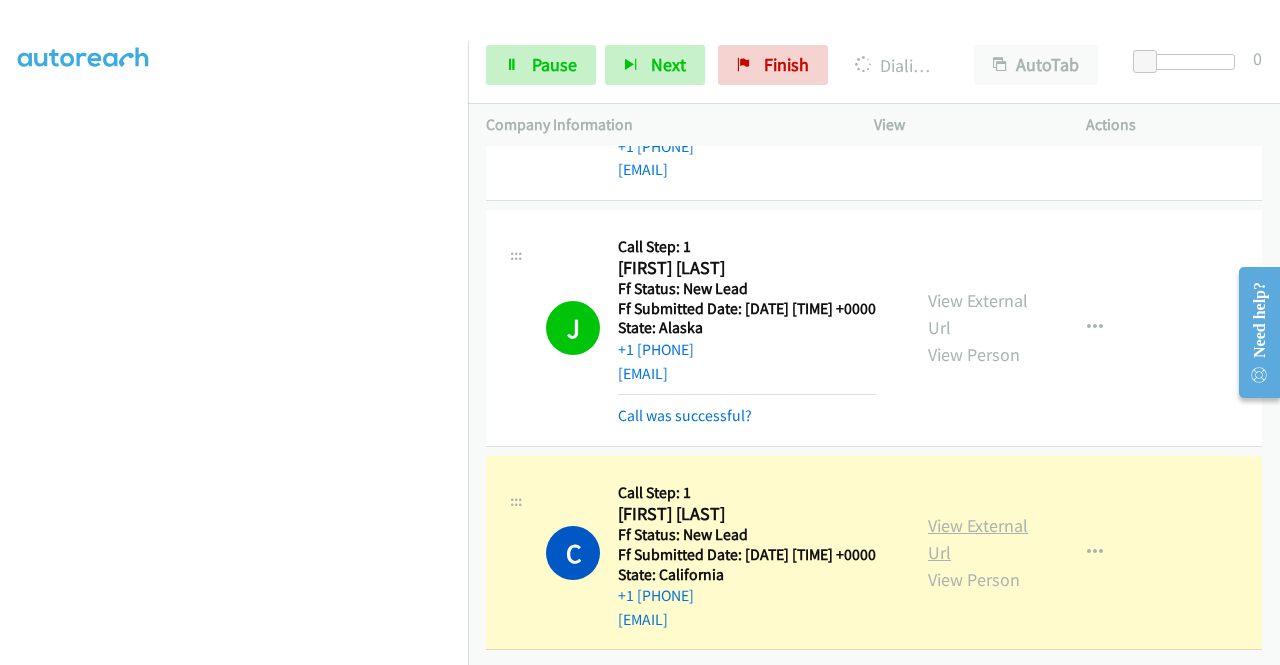 click on "View External Url" at bounding box center (978, 539) 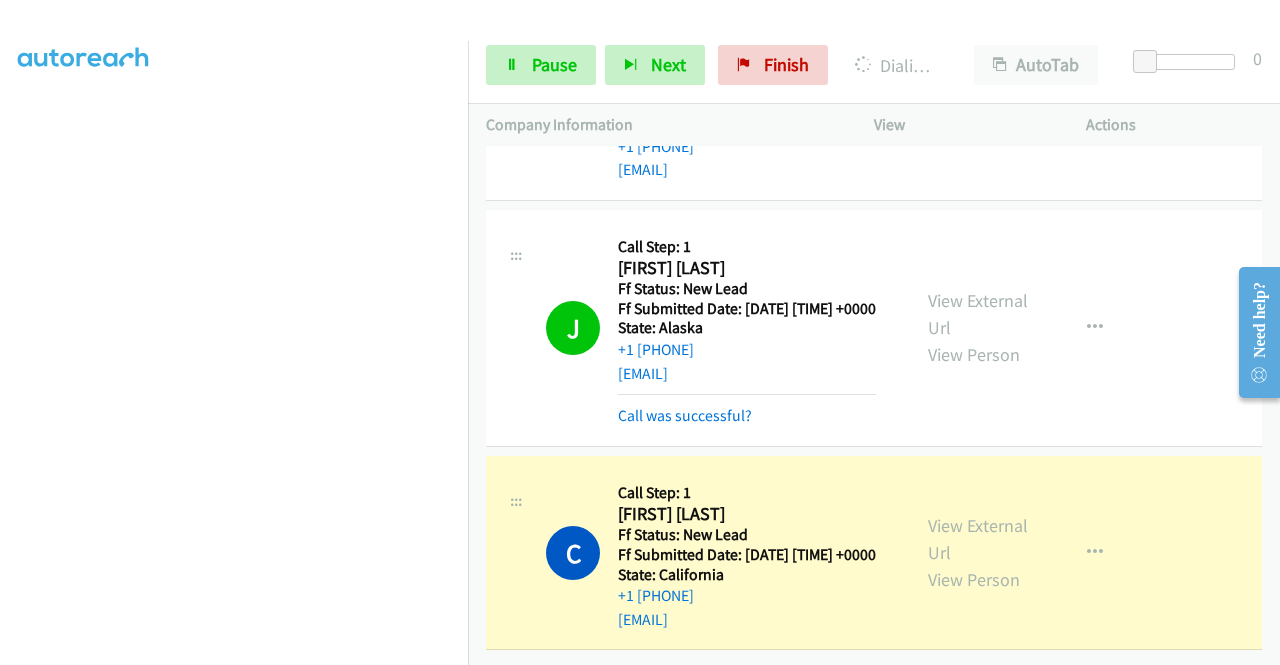 scroll, scrollTop: 0, scrollLeft: 0, axis: both 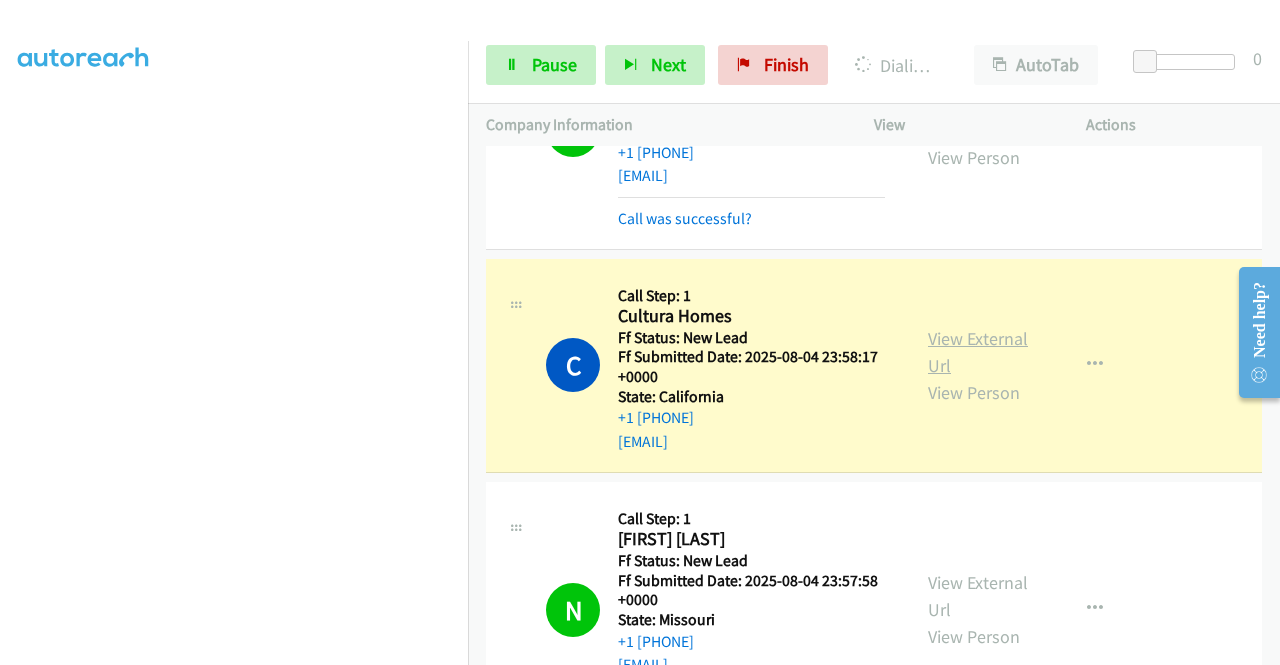 click on "View External Url" at bounding box center [978, 352] 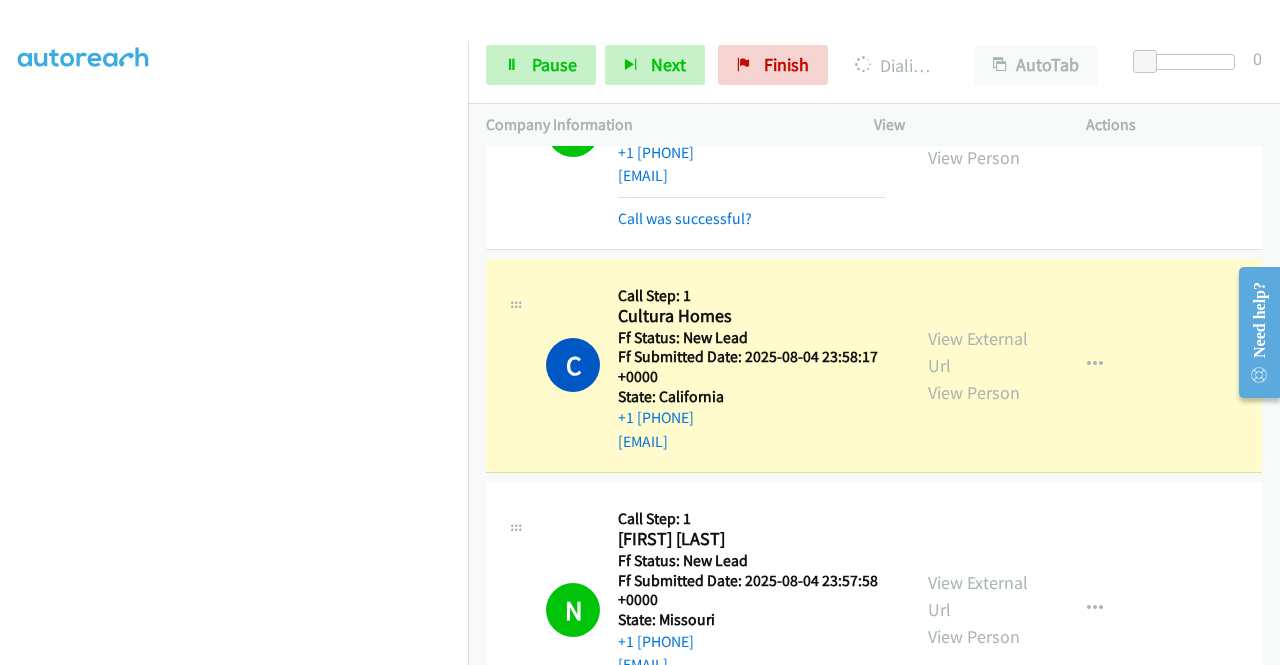 scroll, scrollTop: 0, scrollLeft: 0, axis: both 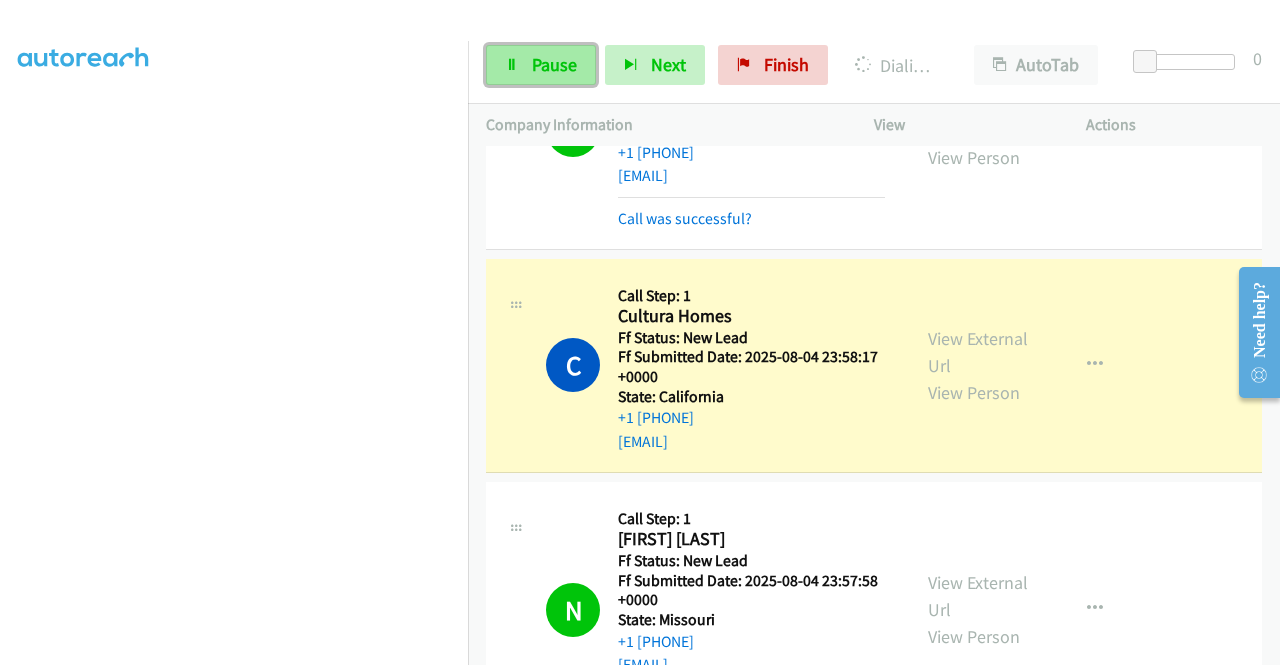 click on "Pause" at bounding box center [541, 65] 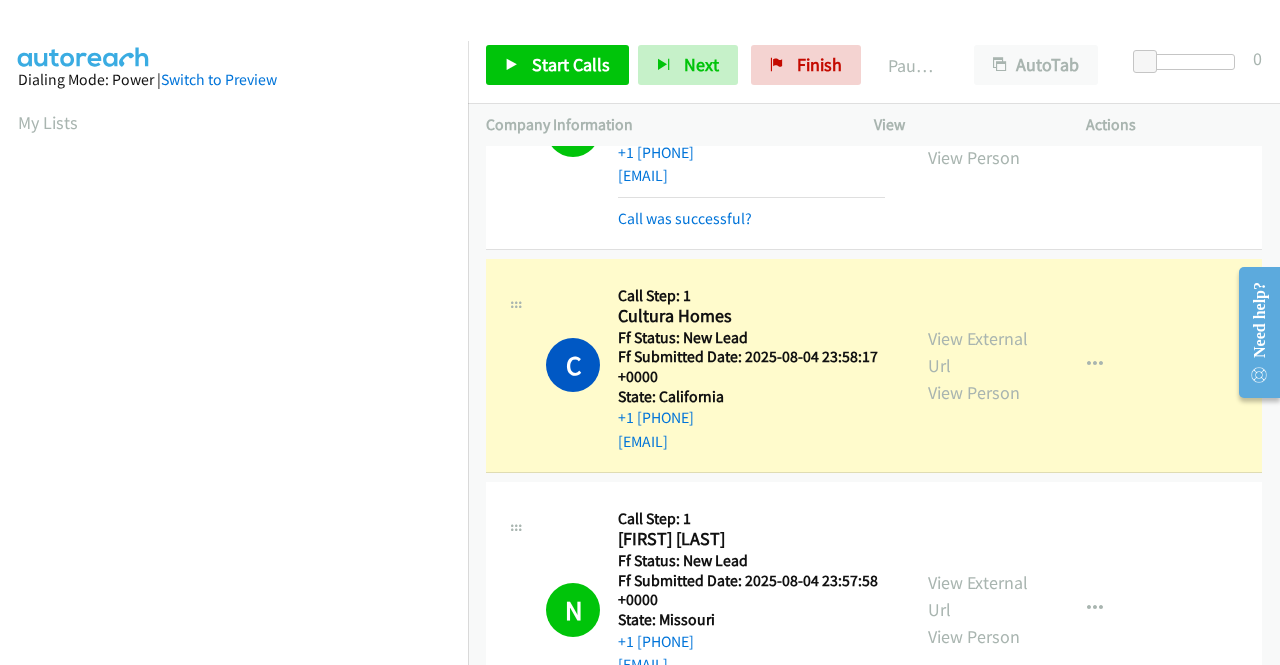 scroll, scrollTop: 456, scrollLeft: 0, axis: vertical 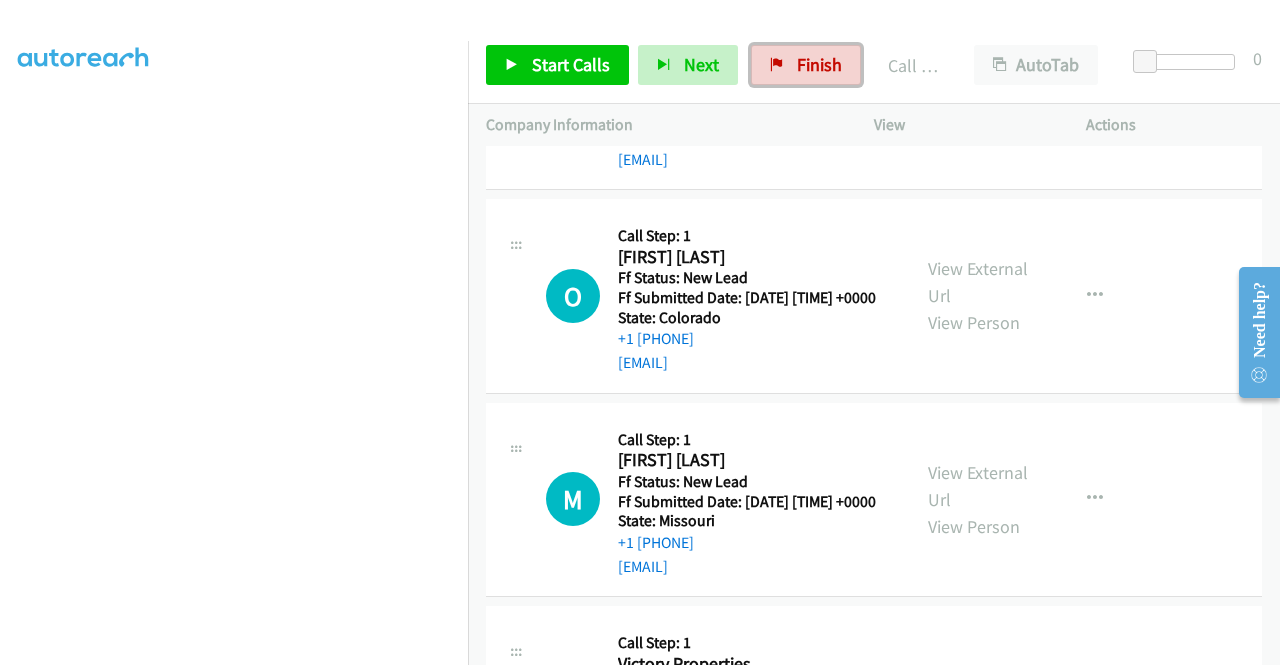 click on "Finish" at bounding box center [806, 65] 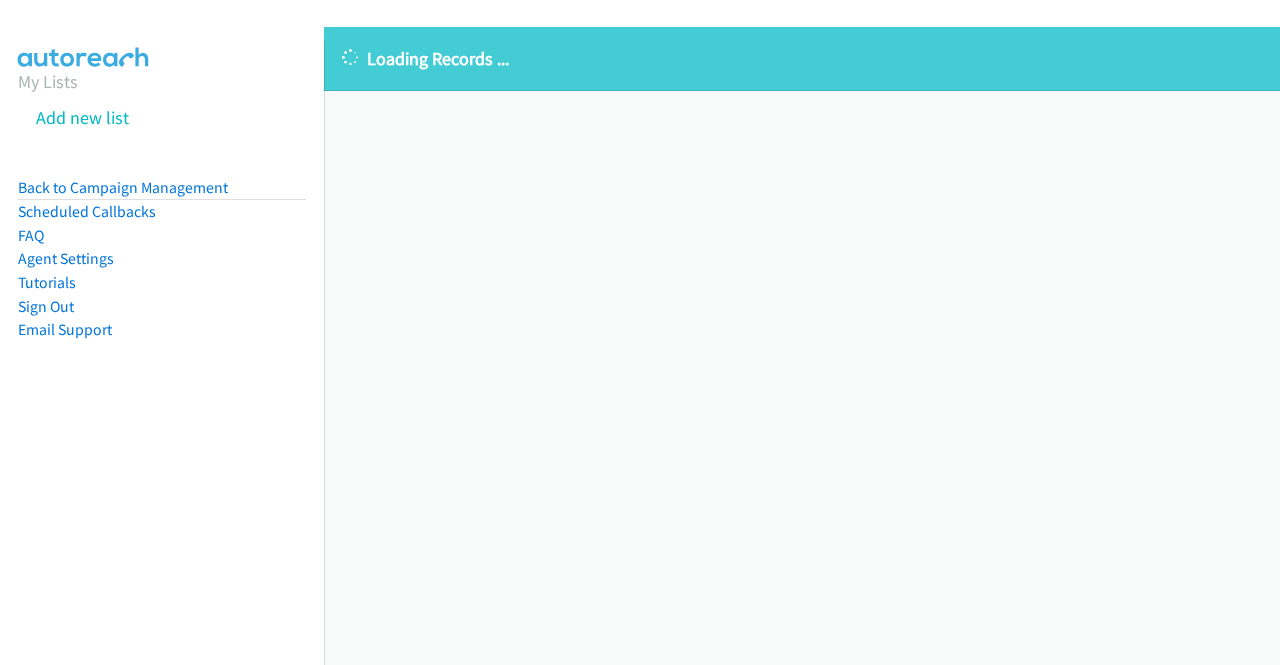 scroll, scrollTop: 0, scrollLeft: 0, axis: both 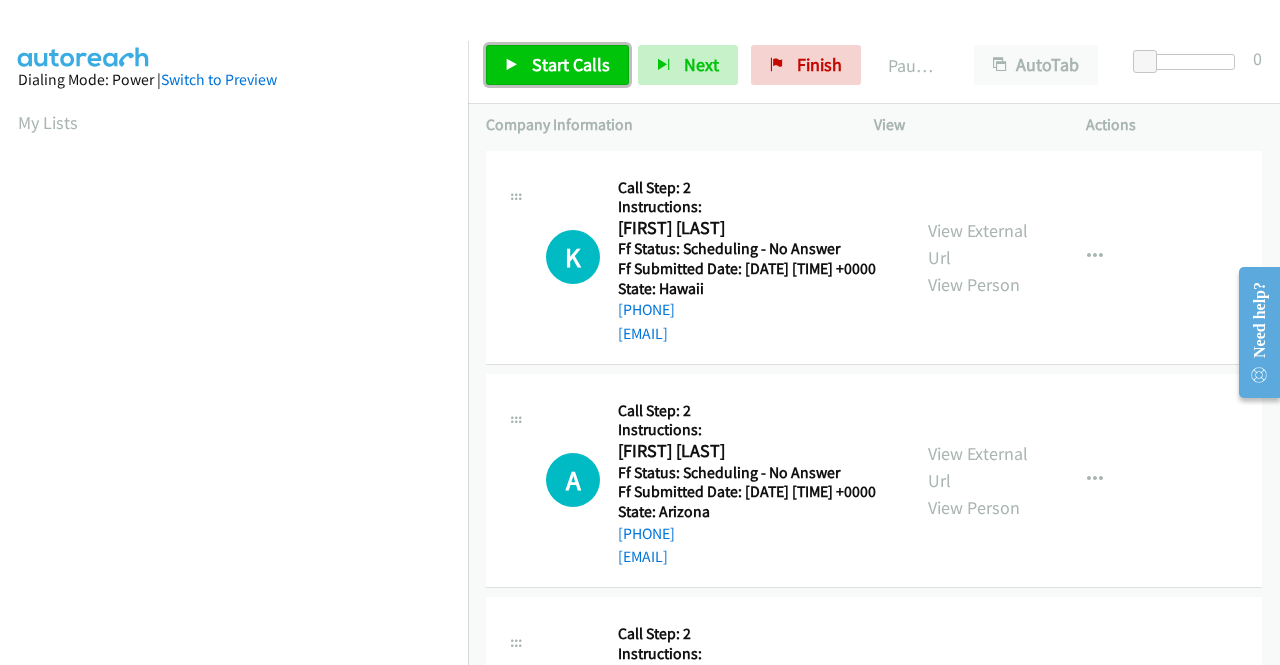 click on "Start Calls" at bounding box center [571, 64] 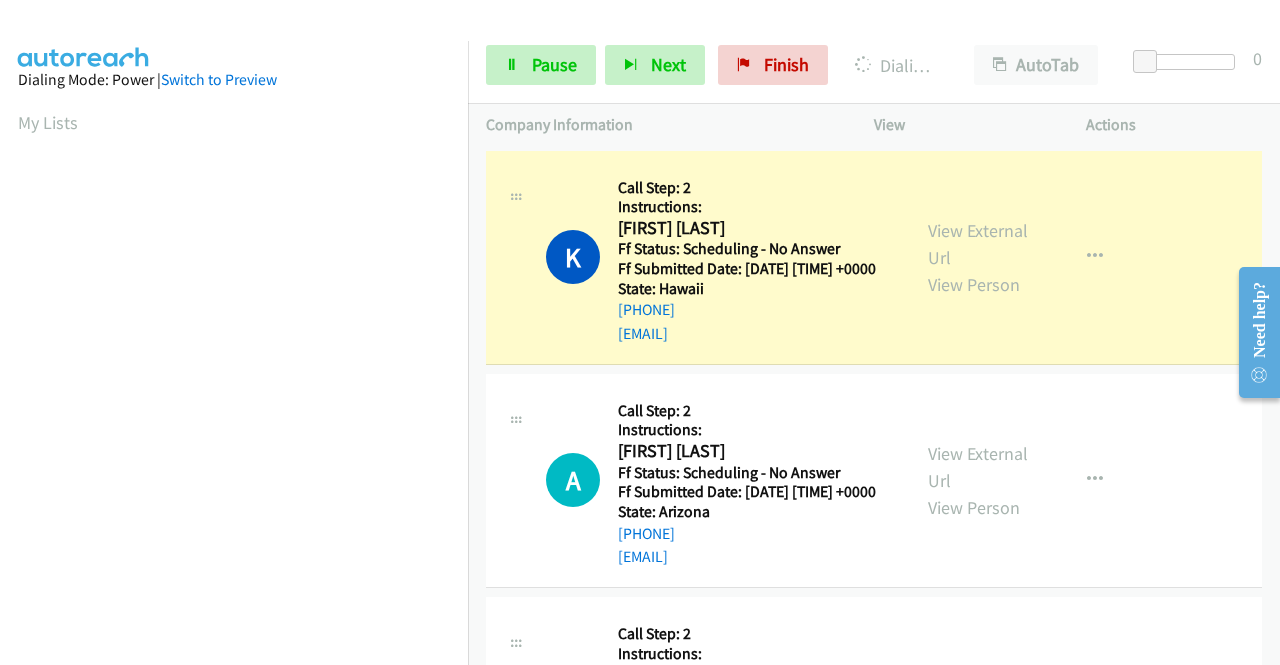 scroll, scrollTop: 456, scrollLeft: 0, axis: vertical 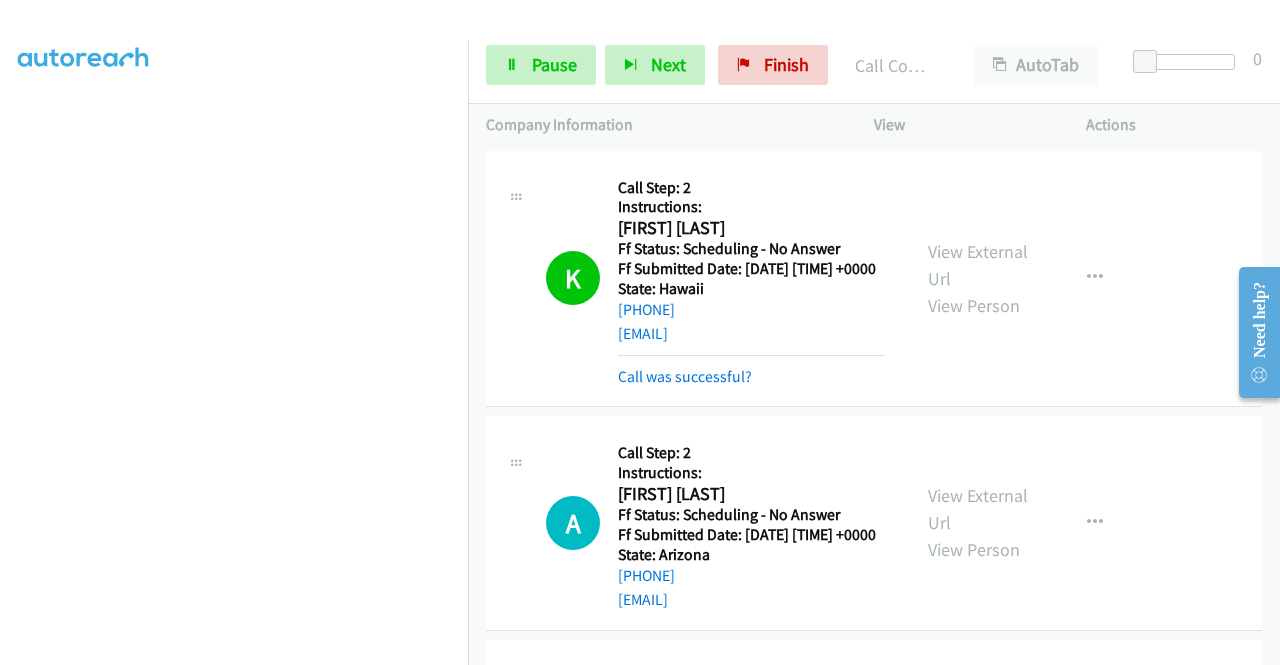click on "View External Url
View Person" at bounding box center (980, 278) 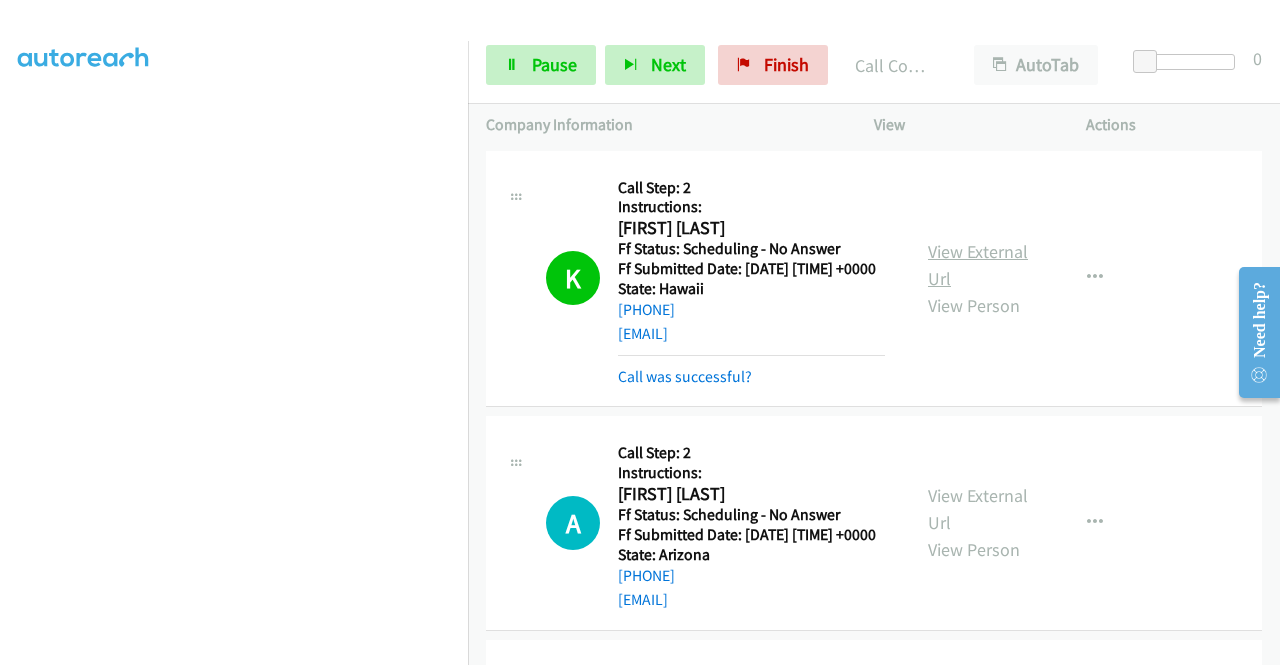 click on "View External Url" at bounding box center [978, 265] 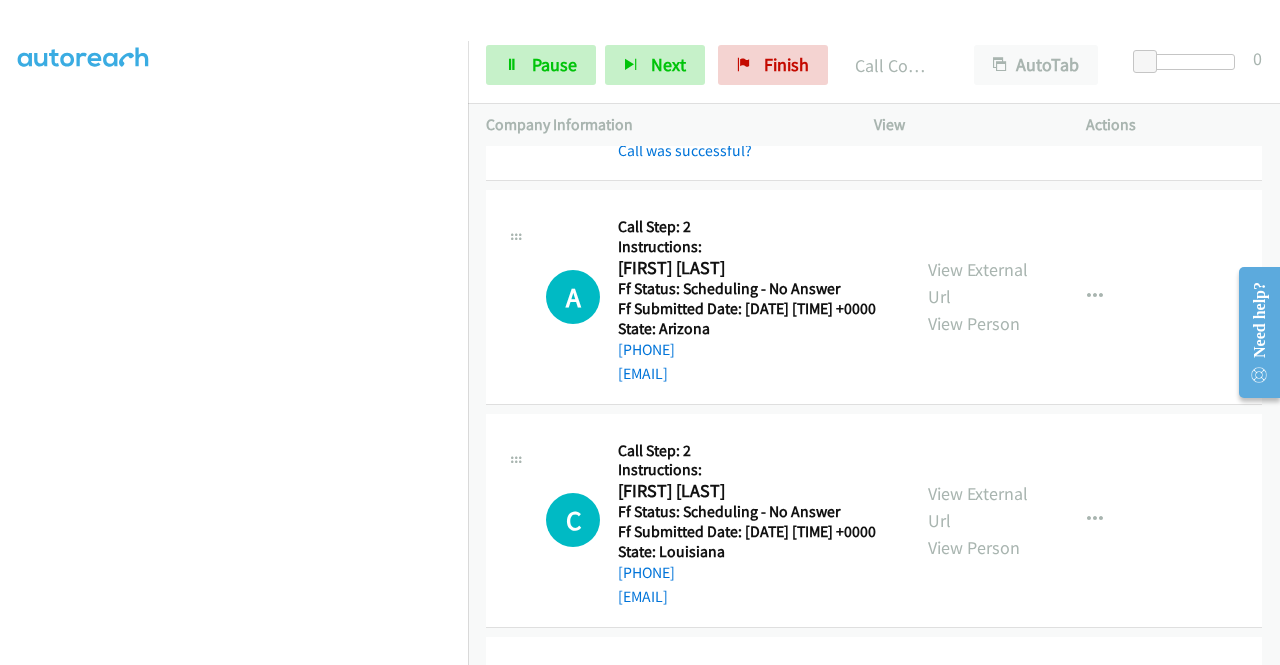 scroll, scrollTop: 306, scrollLeft: 0, axis: vertical 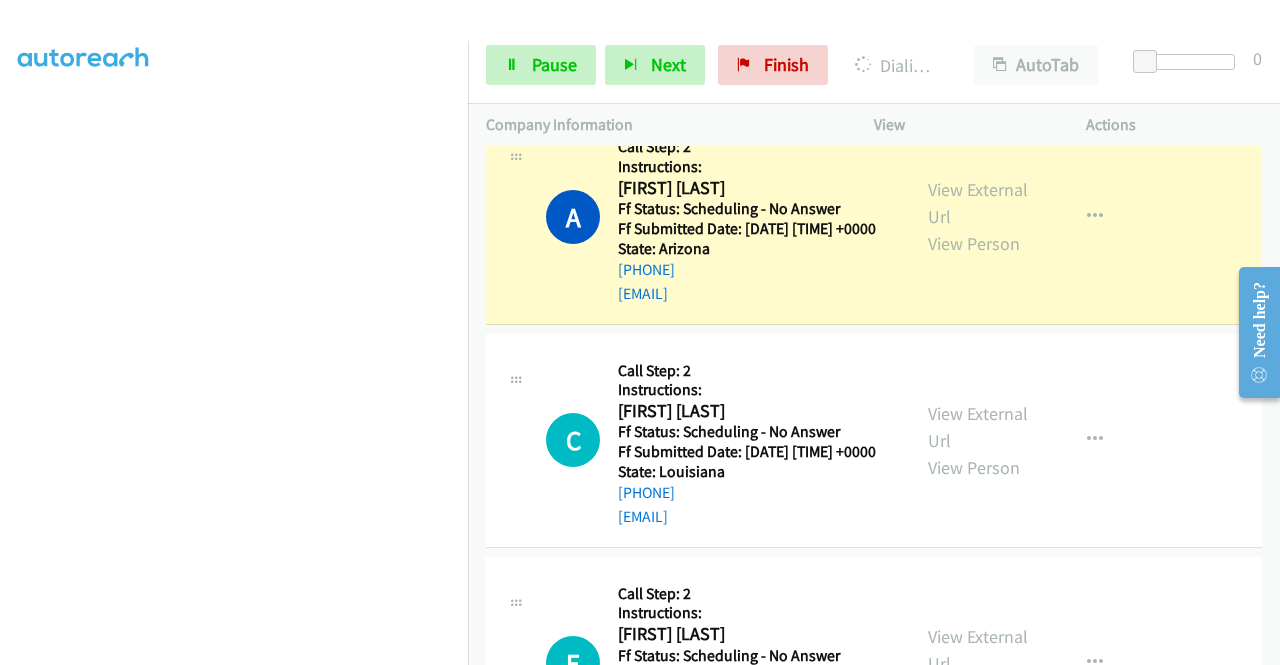 click on "View External Url
View Person
View External Url
Email
Schedule/Manage Callback
Skip Call
Add to do not call list" at bounding box center [1025, 216] 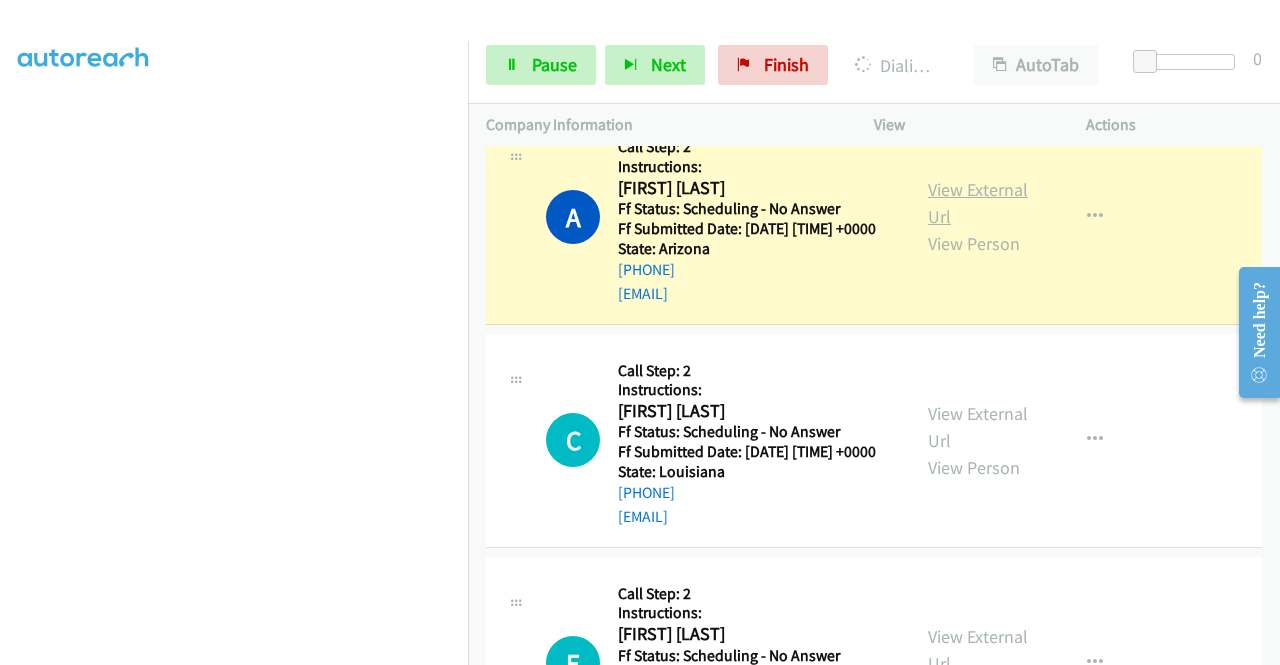 click on "View External Url" at bounding box center [978, 203] 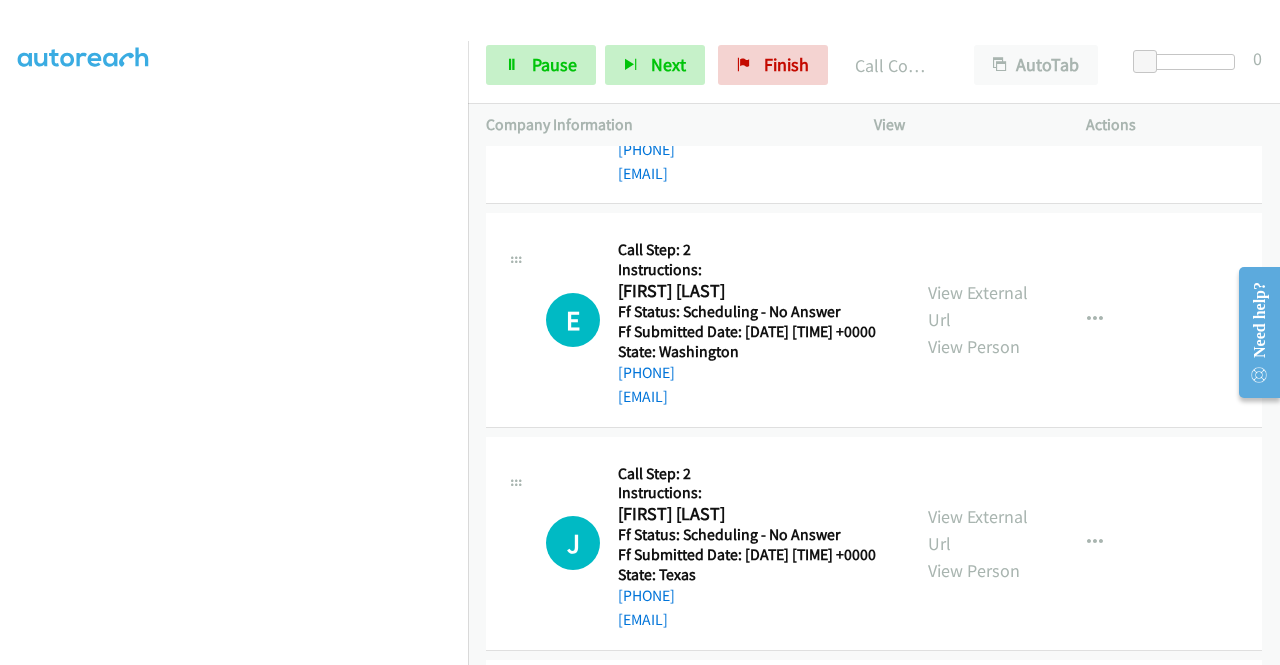 scroll, scrollTop: 511, scrollLeft: 0, axis: vertical 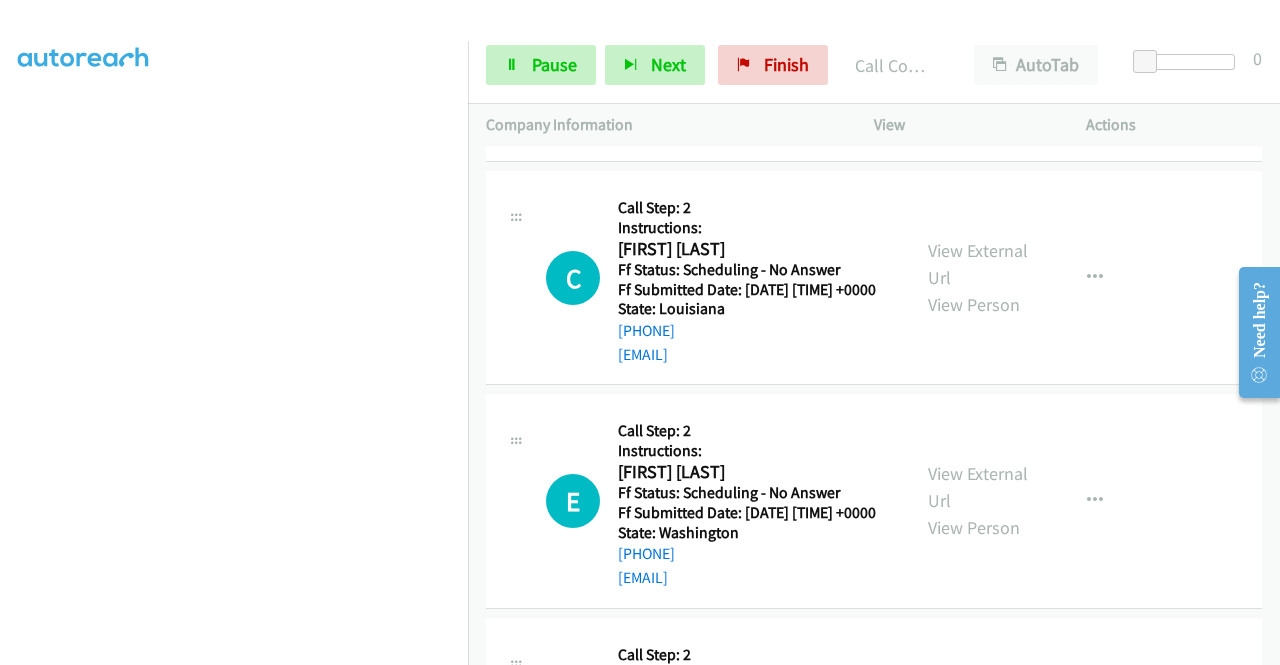 drag, startPoint x: 1274, startPoint y: 227, endPoint x: 49, endPoint y: 1, distance: 1245.6729 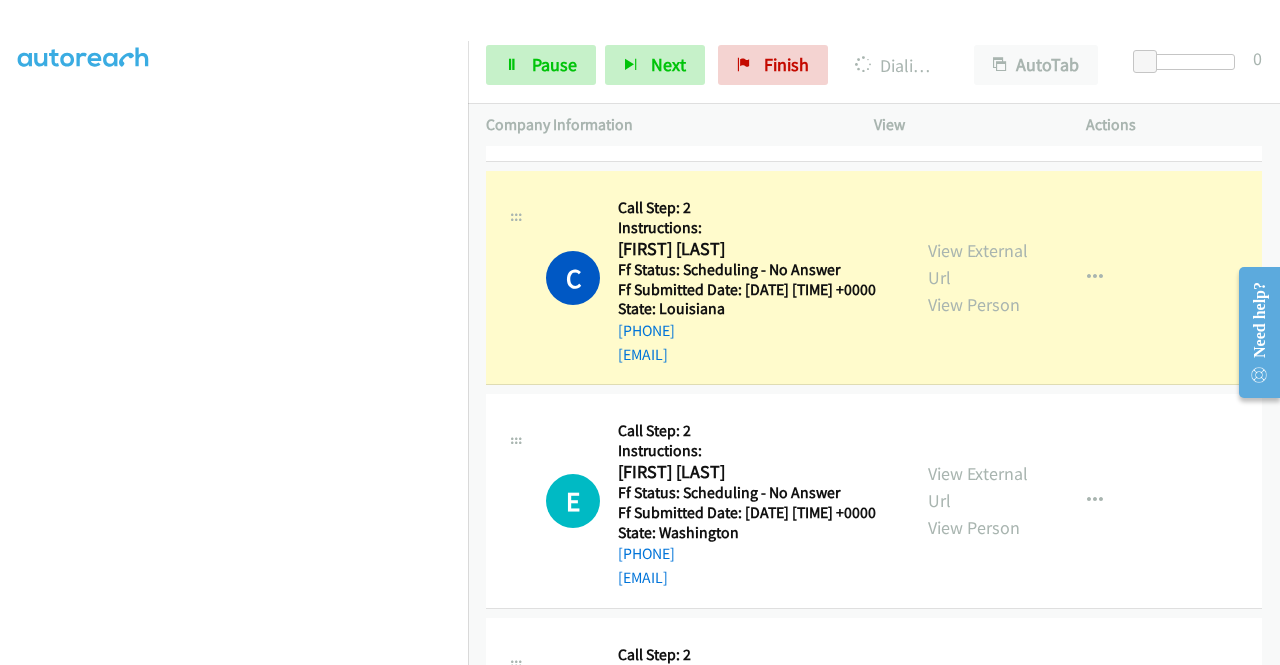 click on "View External Url
View Person" at bounding box center (980, 277) 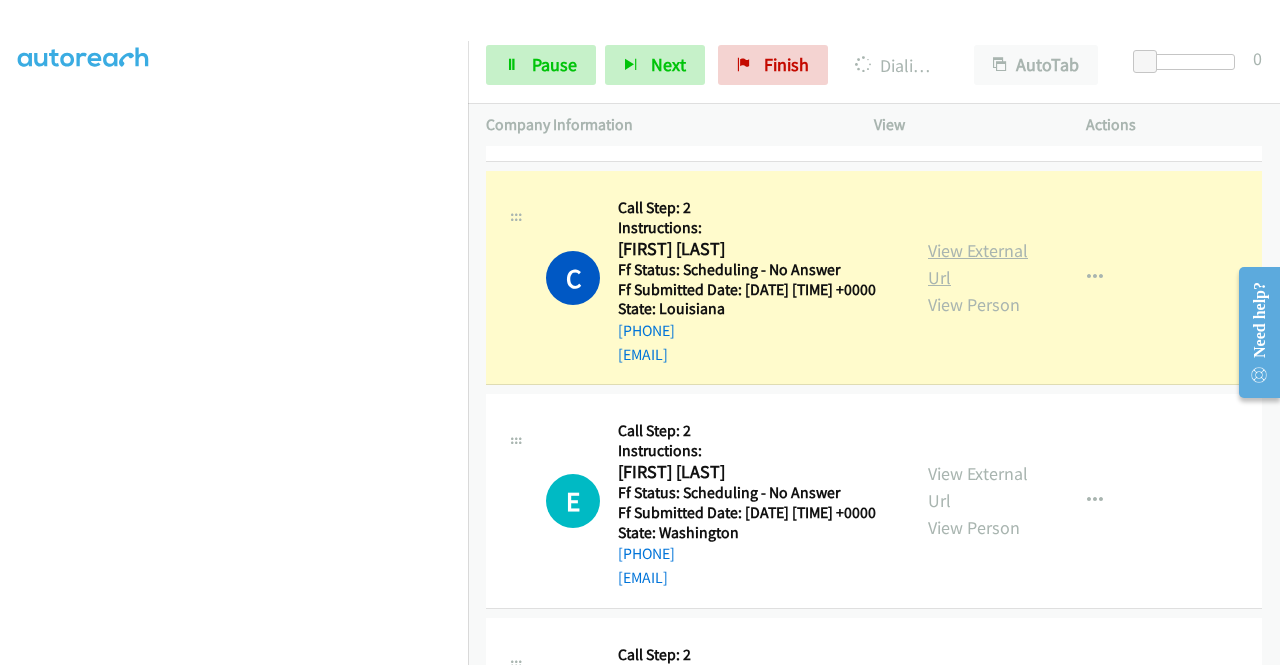 click on "View External Url" at bounding box center [978, 264] 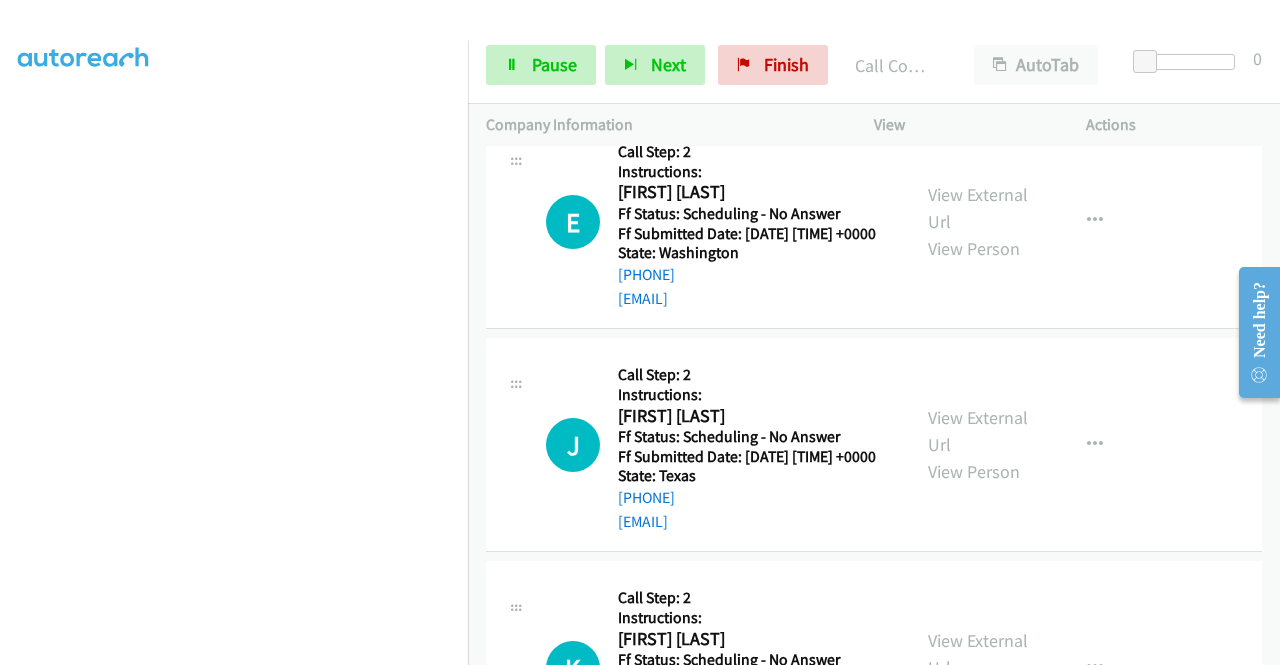 scroll, scrollTop: 844, scrollLeft: 0, axis: vertical 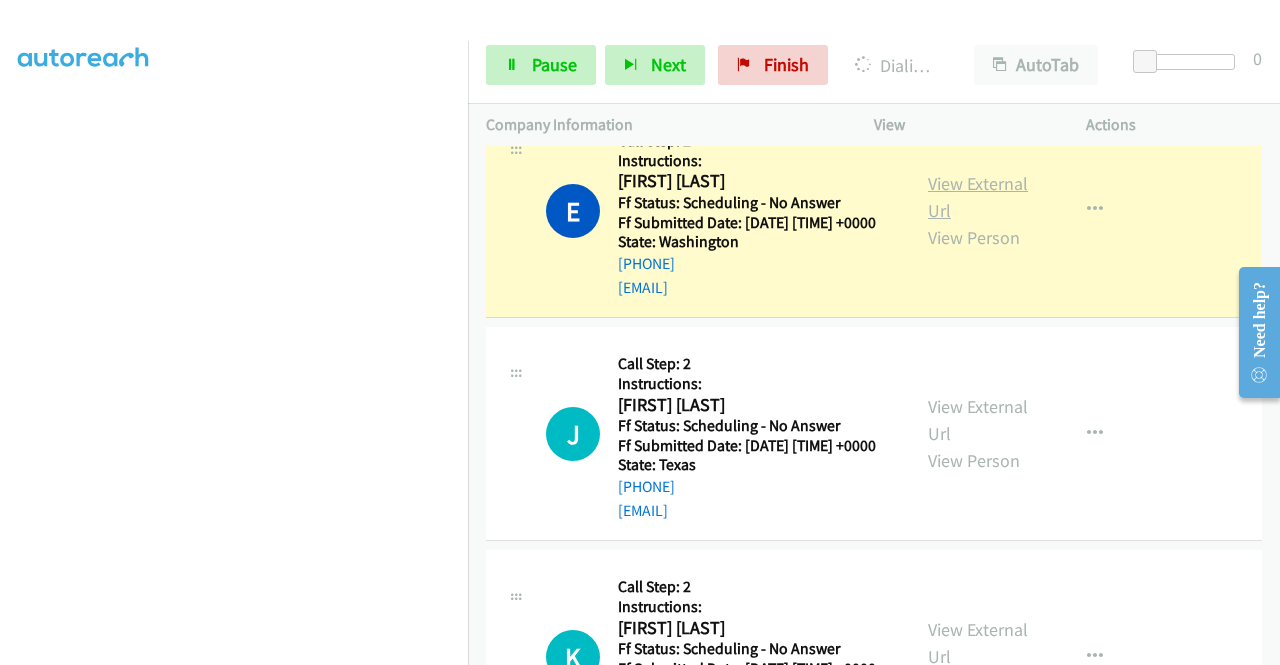 click on "View External Url" at bounding box center (978, 197) 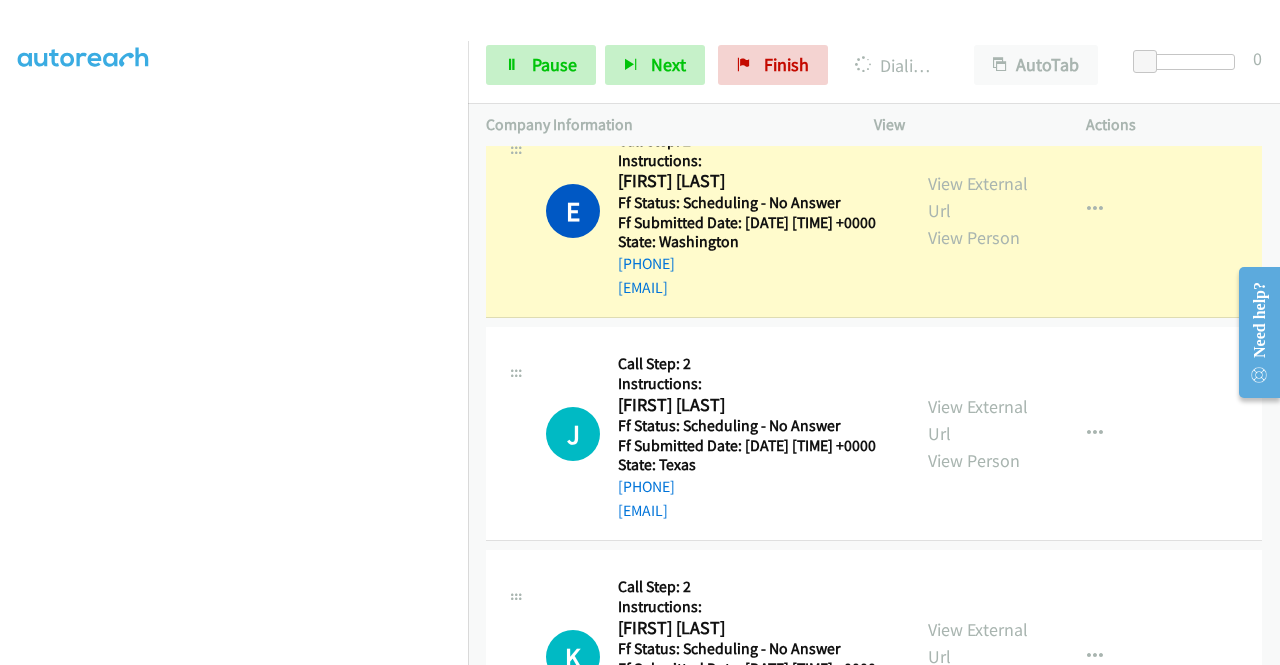 scroll, scrollTop: 0, scrollLeft: 0, axis: both 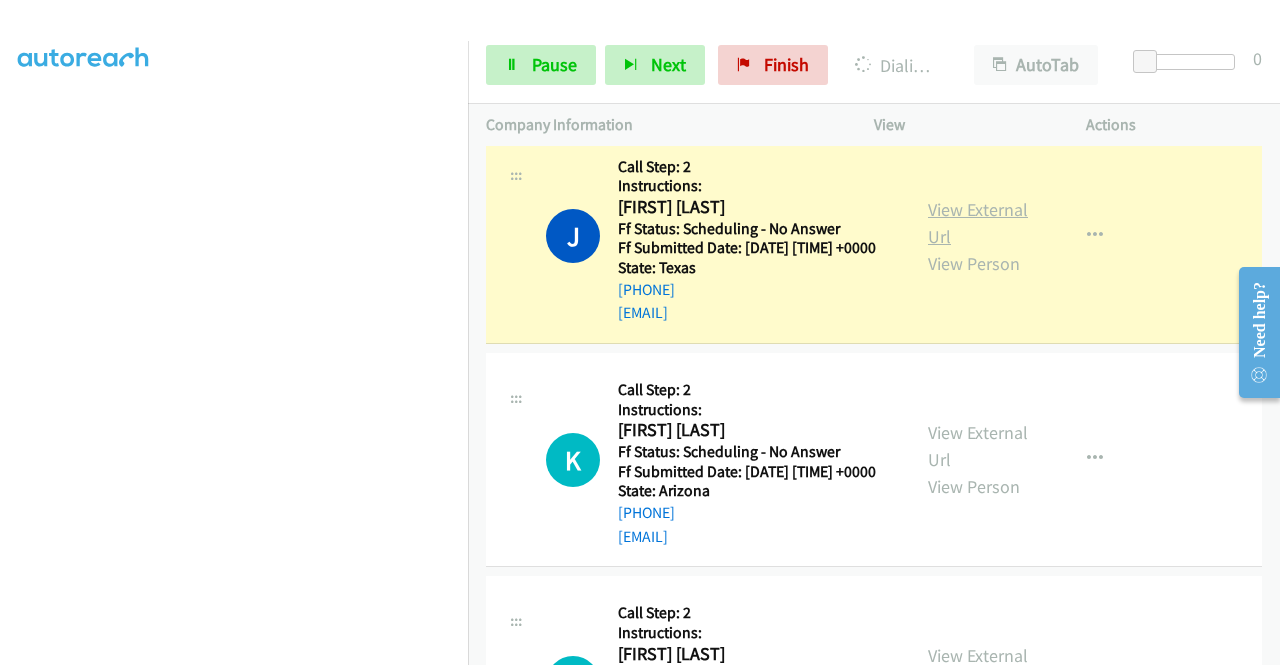 click on "View External Url" at bounding box center [978, 223] 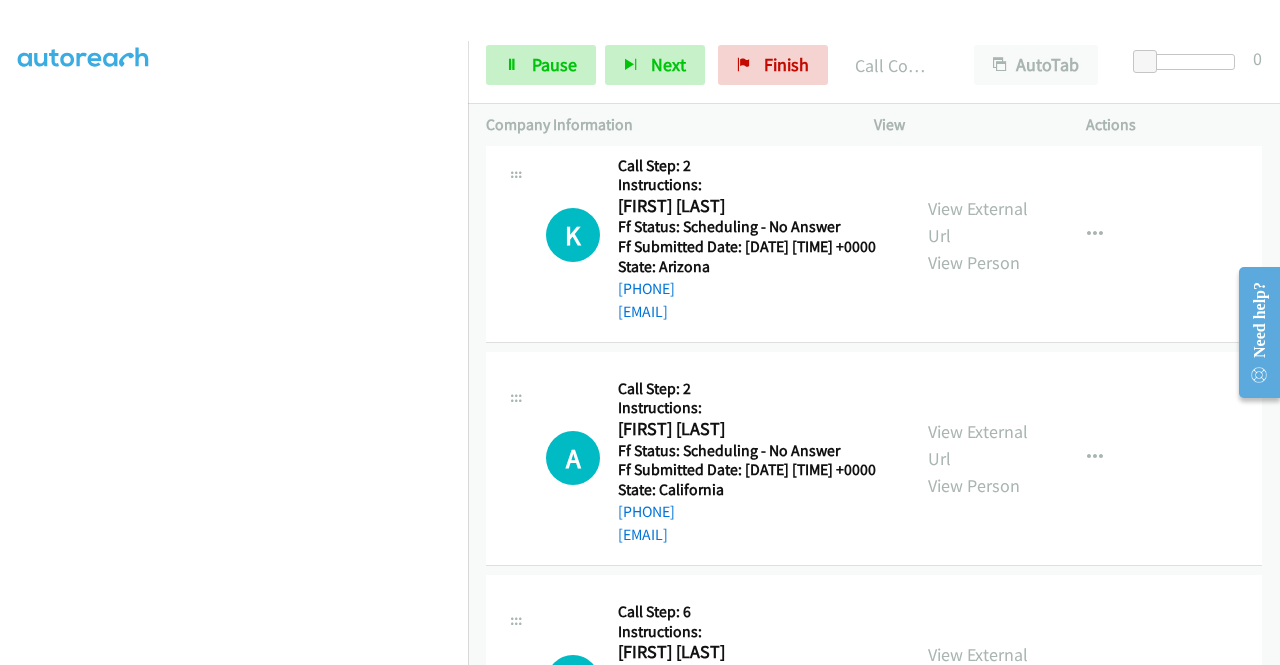 scroll, scrollTop: 1391, scrollLeft: 0, axis: vertical 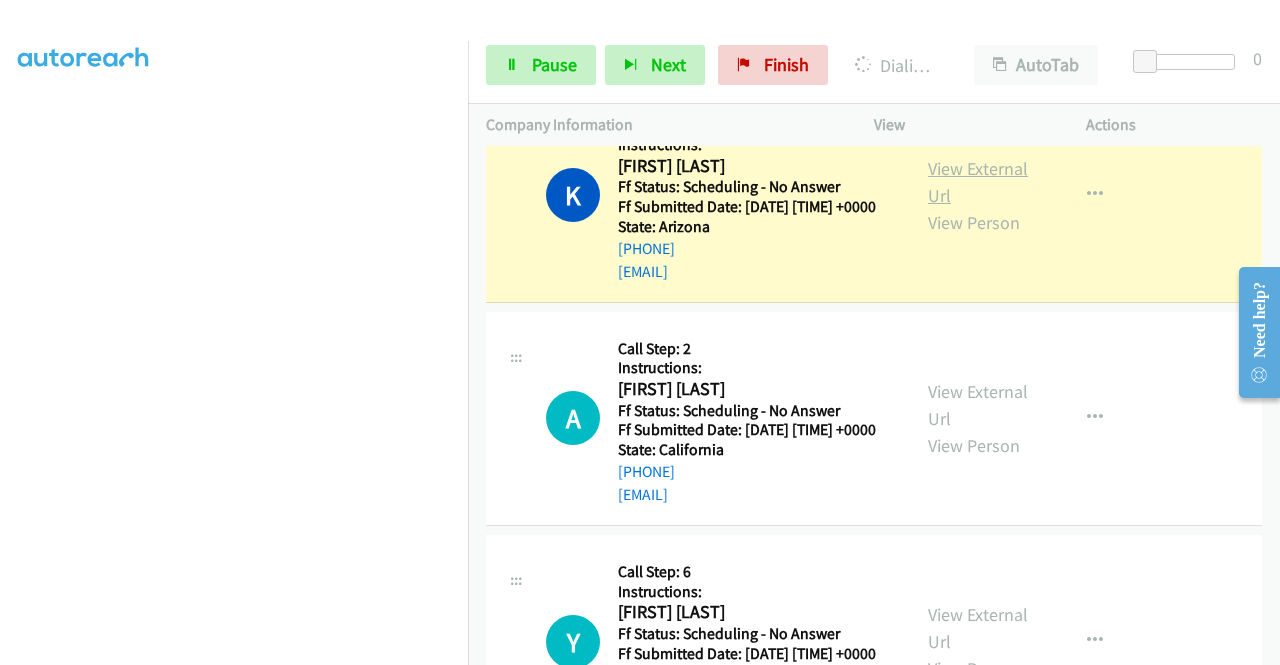 click on "View External Url" at bounding box center [978, 182] 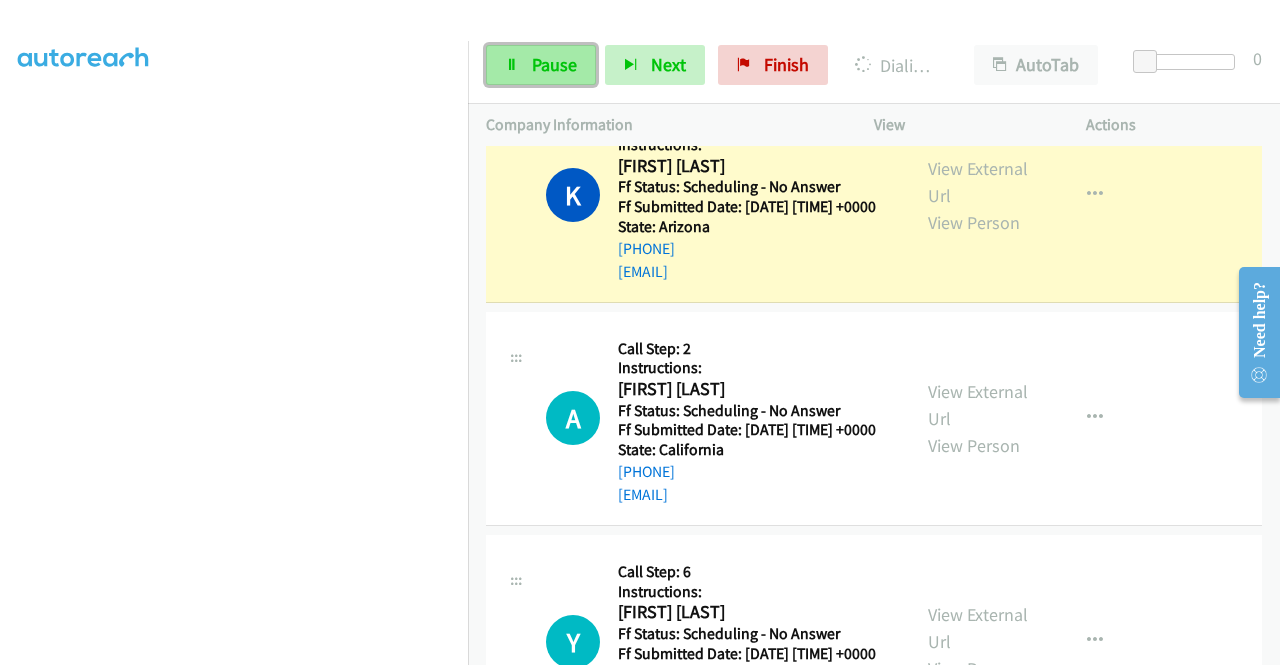 click on "Pause" at bounding box center [554, 64] 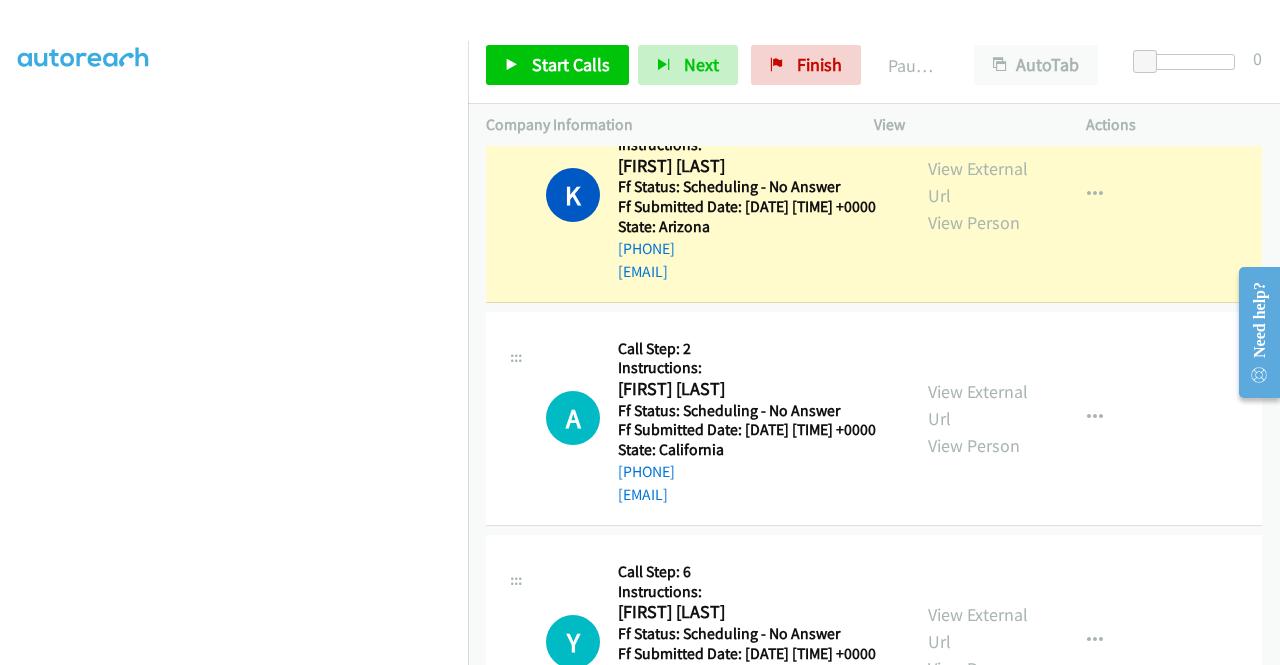 scroll, scrollTop: 0, scrollLeft: 0, axis: both 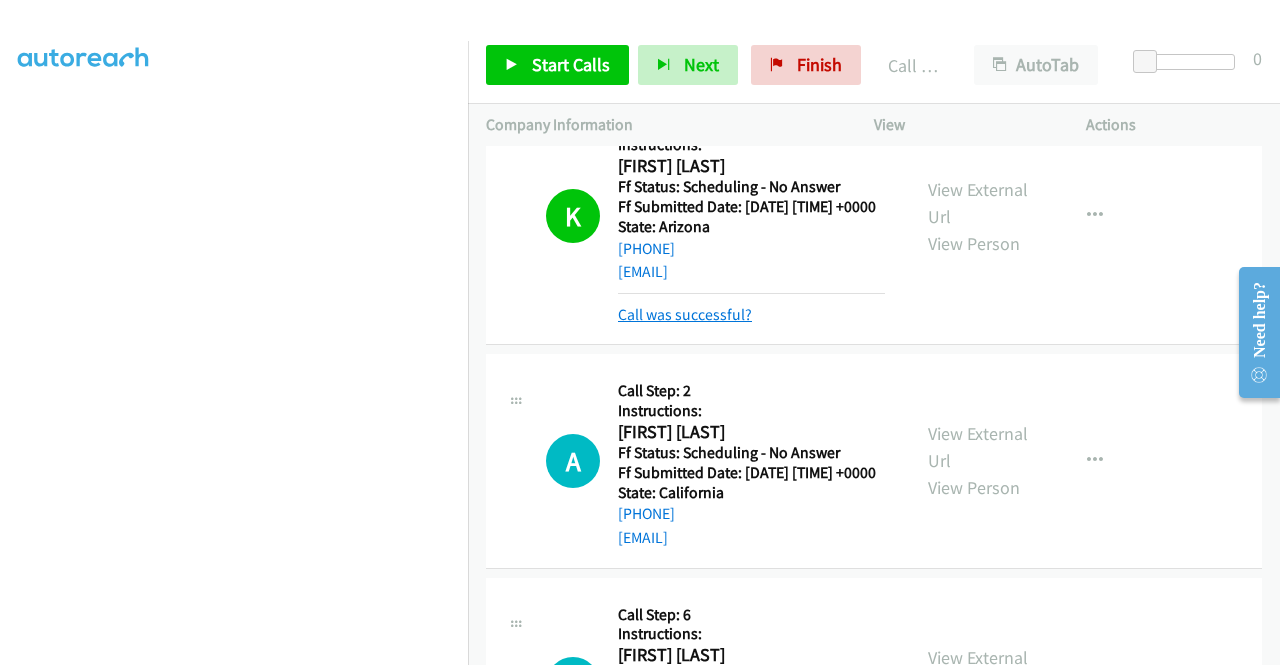click on "Call was successful?" at bounding box center [685, 314] 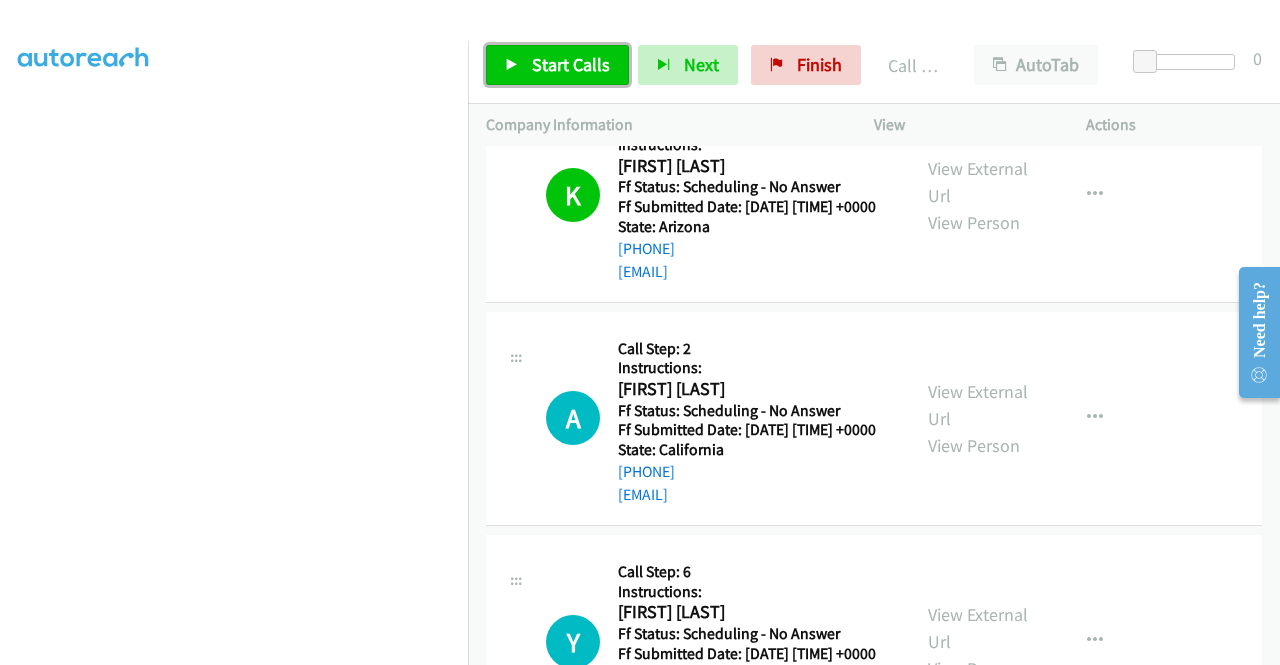 click on "Start Calls" at bounding box center (571, 64) 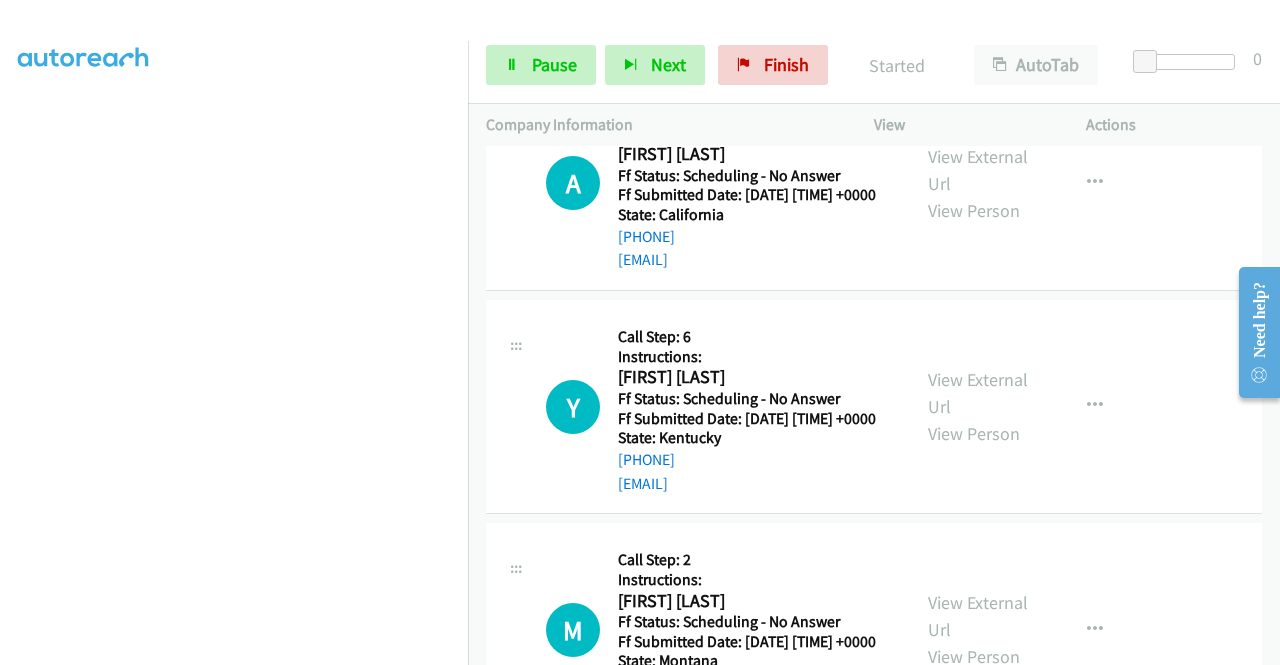 scroll, scrollTop: 1644, scrollLeft: 0, axis: vertical 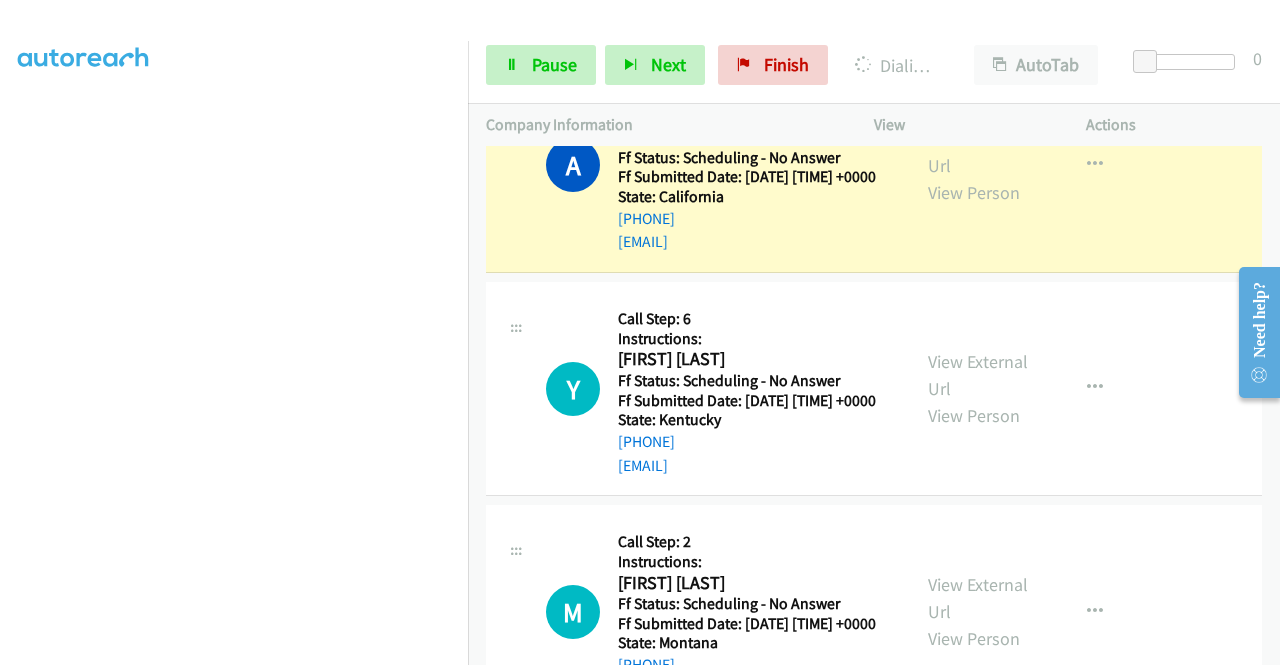 click on "View External Url
View Person
View External Url
Email
Schedule/Manage Callback
Skip Call
Add to do not call list" at bounding box center (1025, 165) 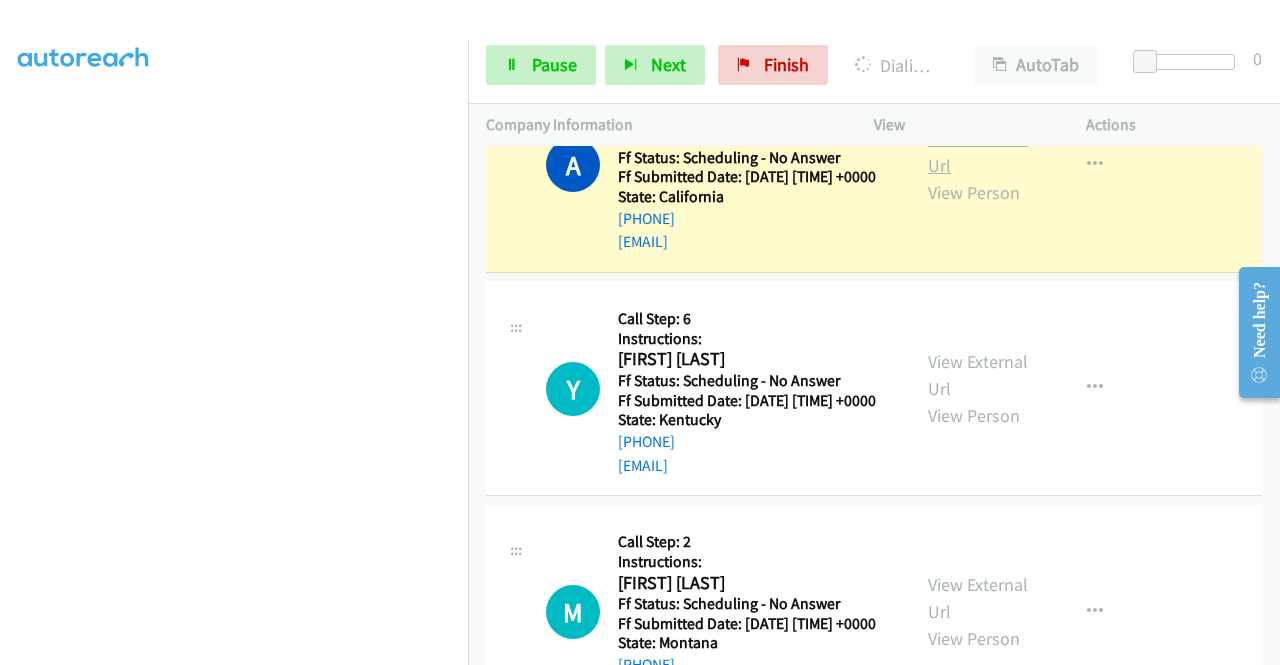 click on "View External Url" at bounding box center [978, 152] 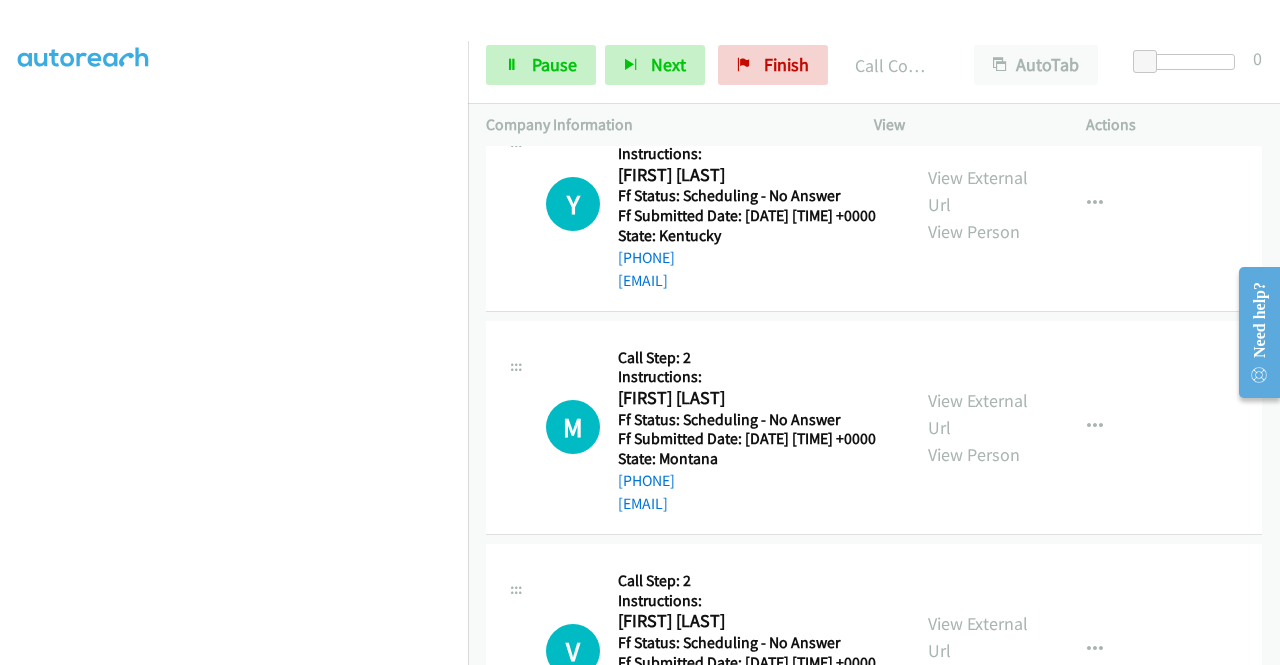 scroll, scrollTop: 1898, scrollLeft: 0, axis: vertical 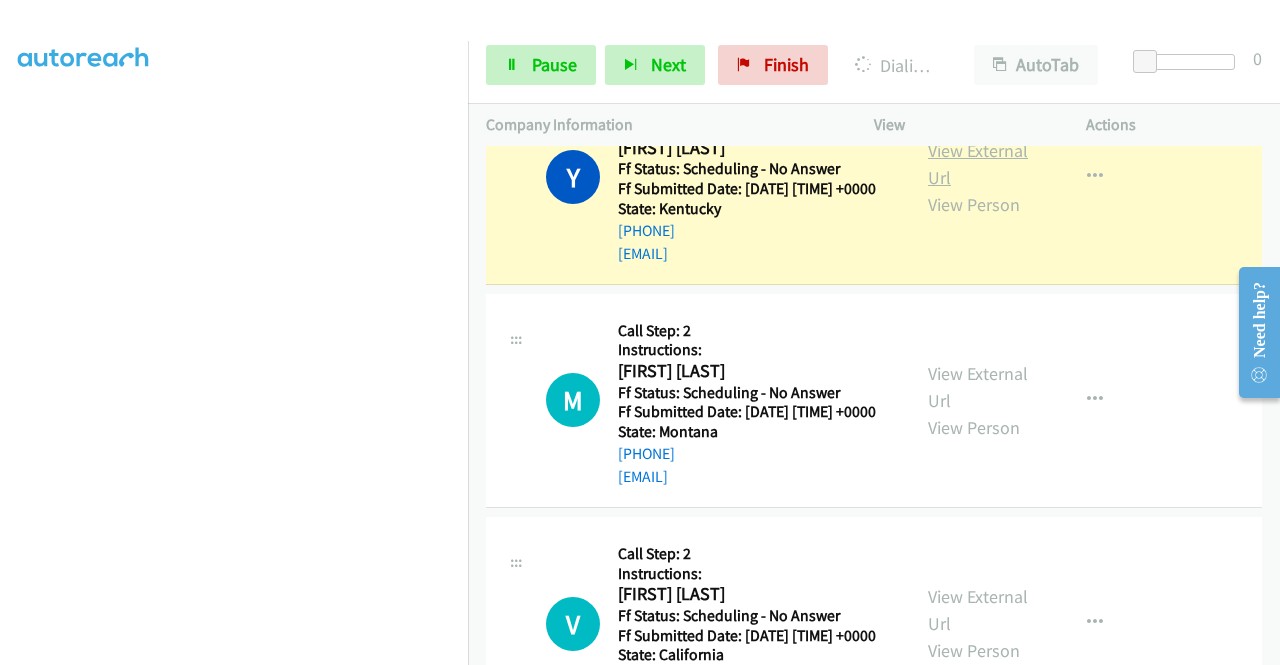click on "View External Url" at bounding box center (978, 164) 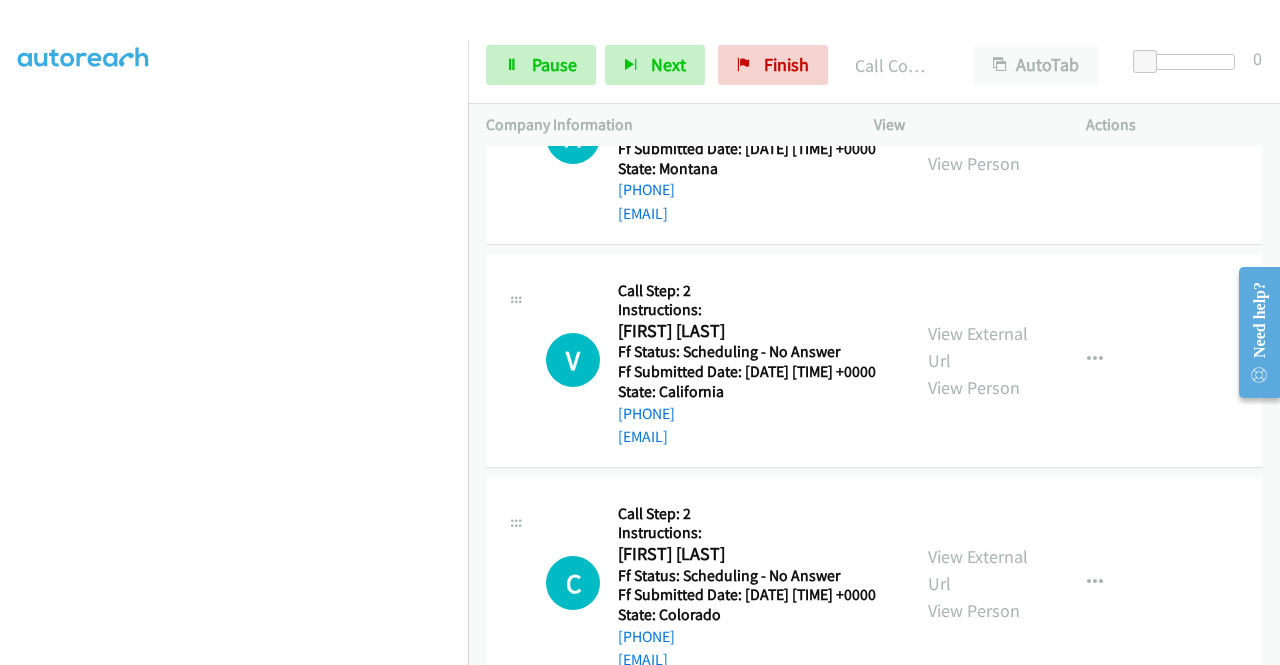 scroll, scrollTop: 2198, scrollLeft: 0, axis: vertical 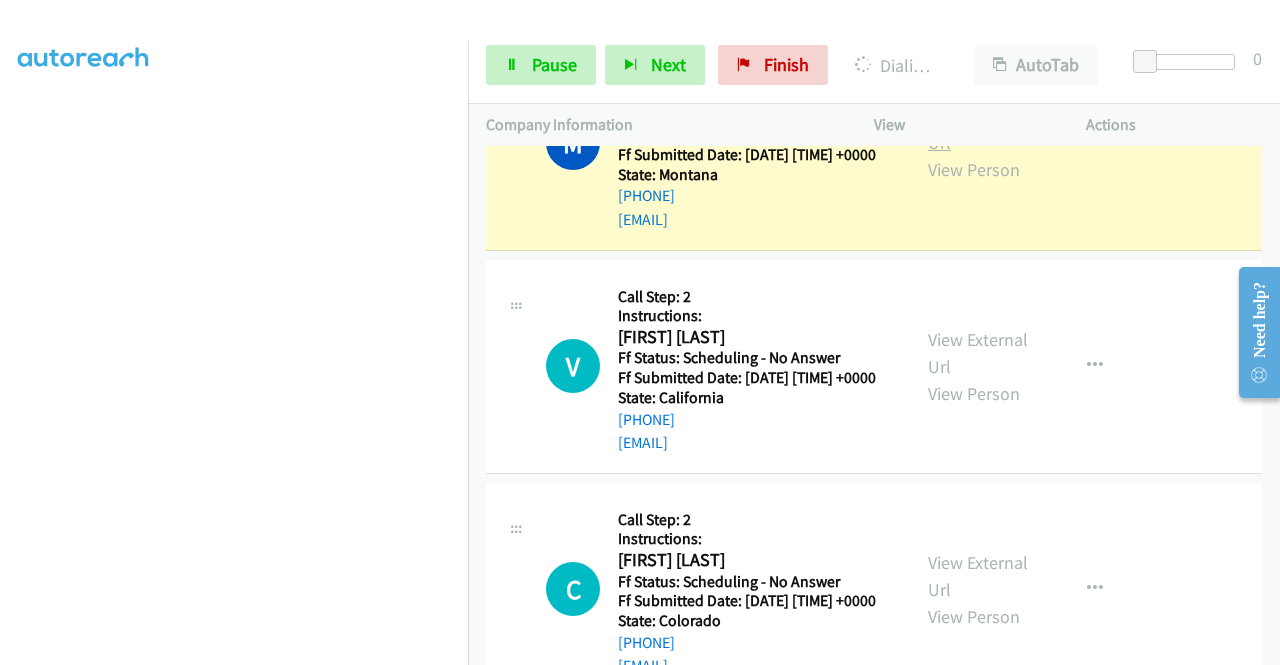 click on "View External Url" at bounding box center [978, 129] 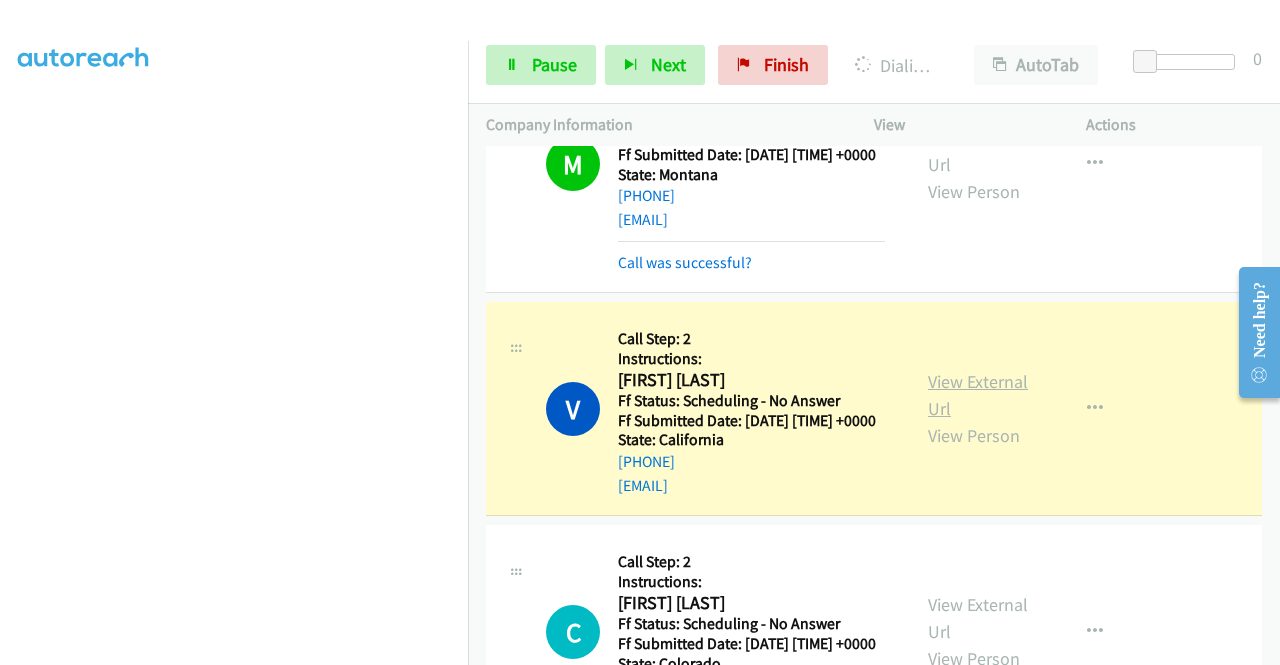 click on "View External Url" at bounding box center [978, 395] 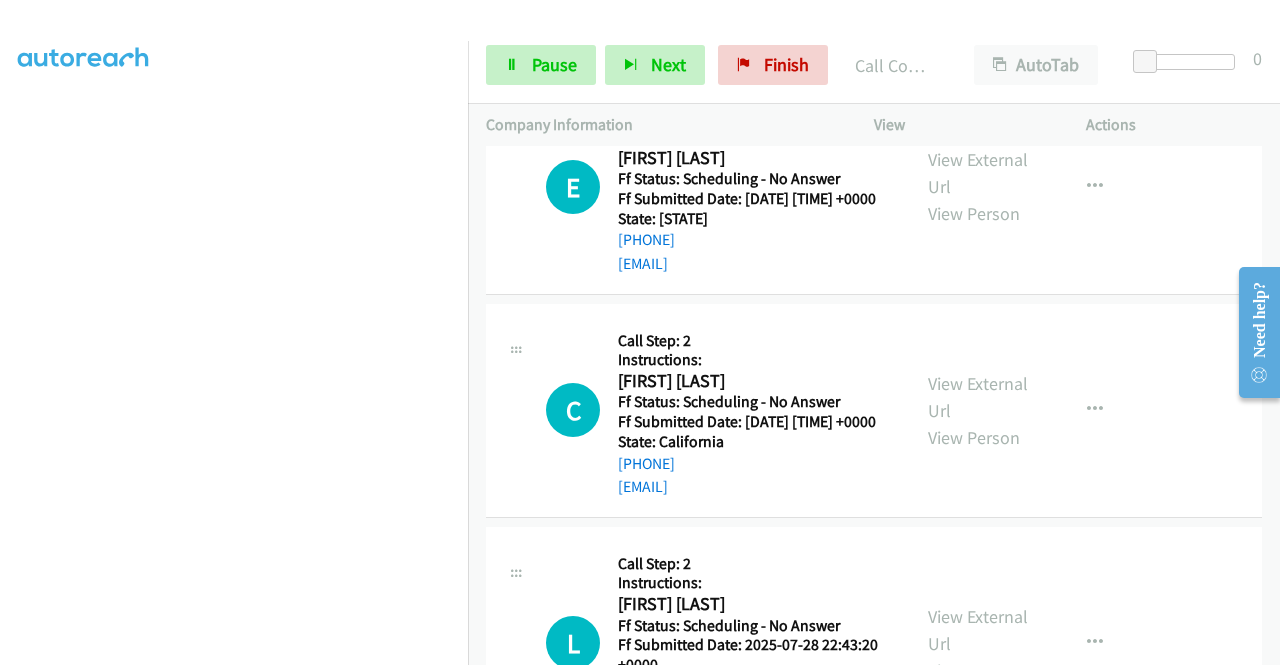 scroll, scrollTop: 3265, scrollLeft: 0, axis: vertical 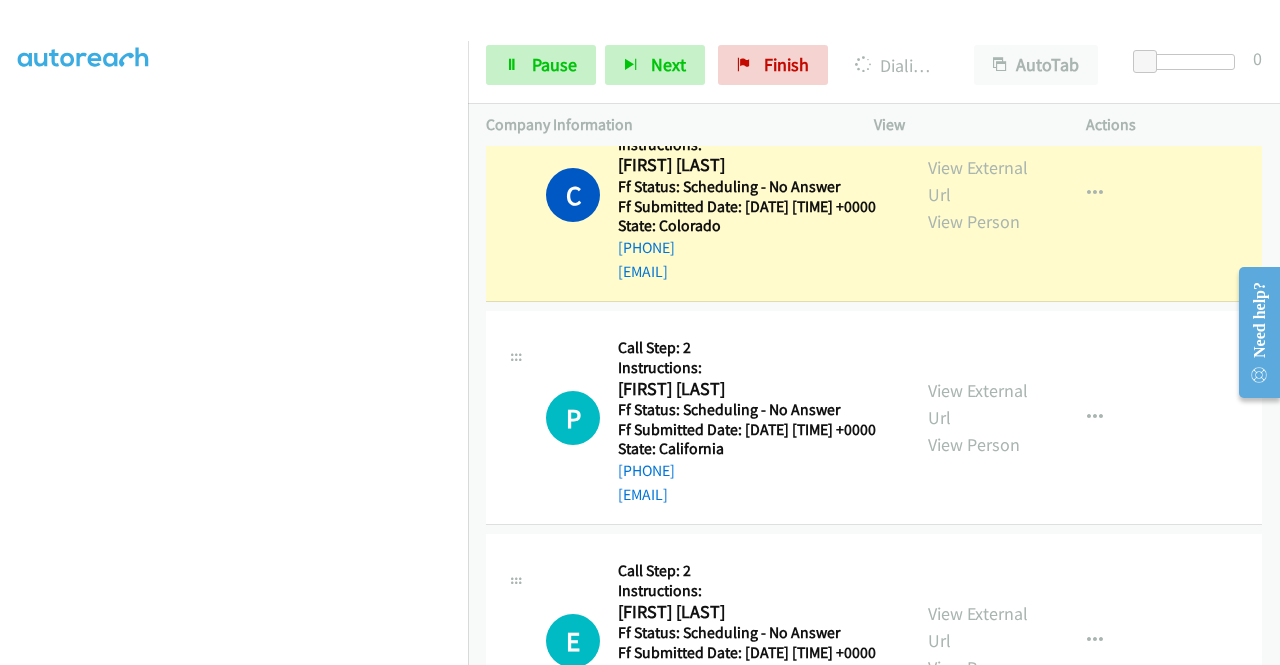 drag, startPoint x: 1274, startPoint y: 428, endPoint x: 56, endPoint y: 131, distance: 1253.6877 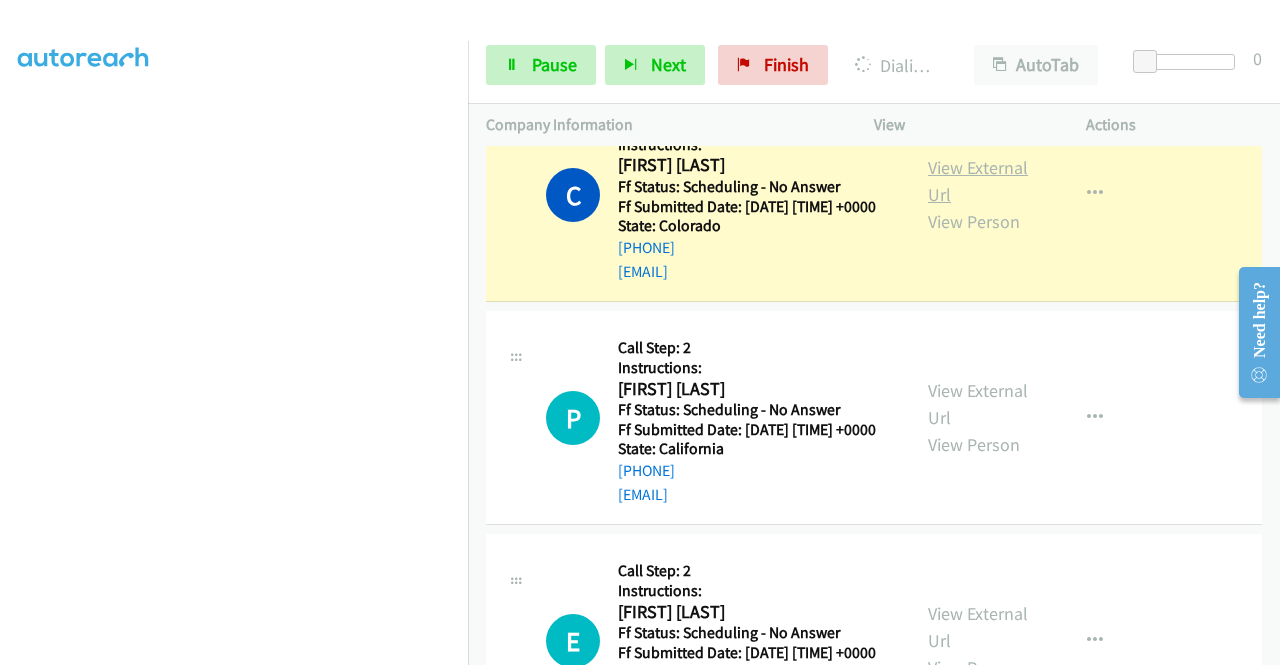 click on "View External Url" at bounding box center (978, 181) 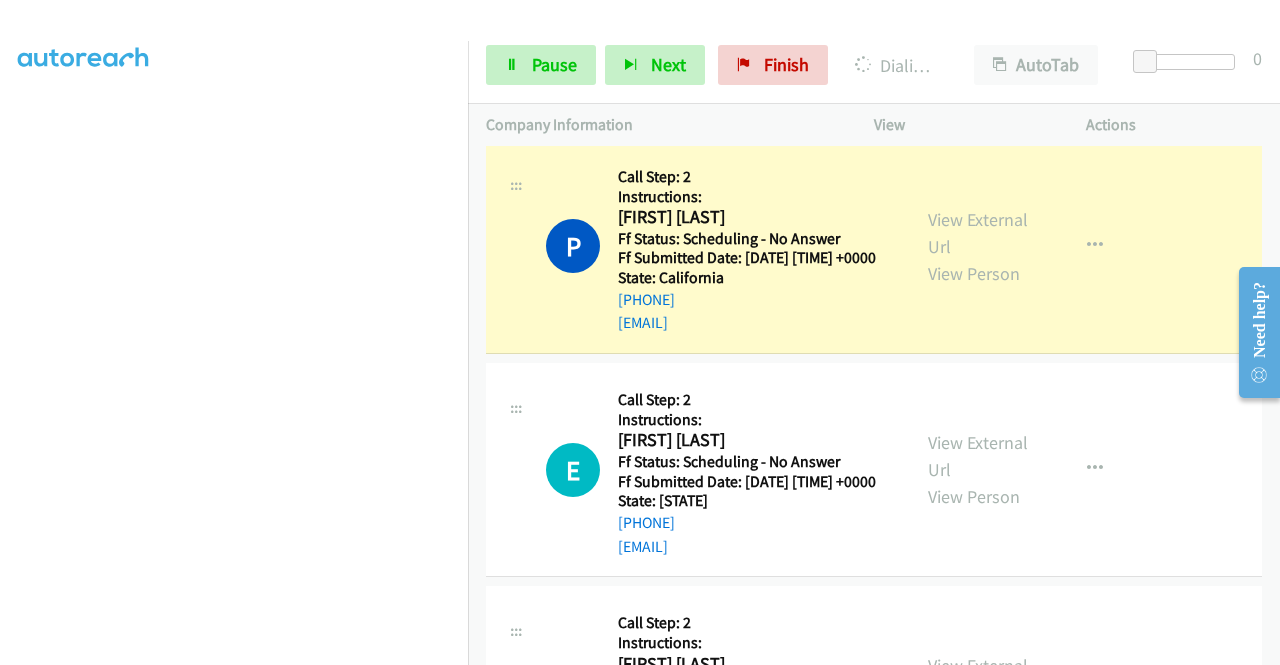 scroll, scrollTop: 3052, scrollLeft: 0, axis: vertical 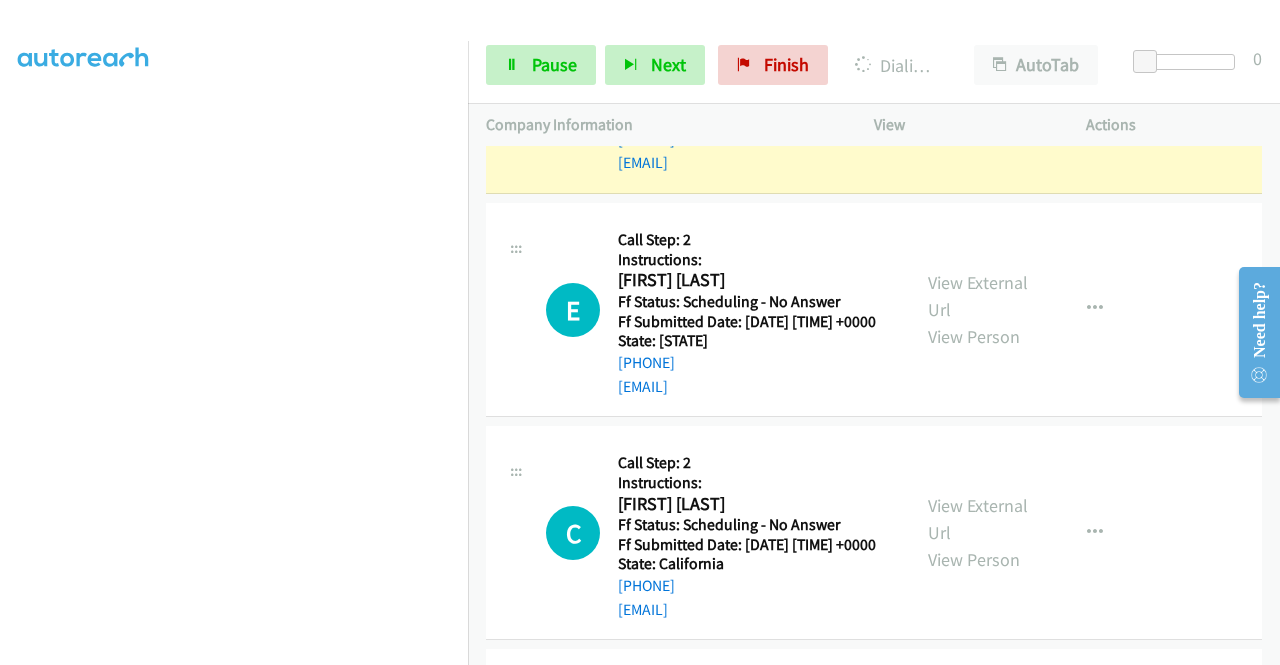 click on "View External Url
View Person" at bounding box center (980, 86) 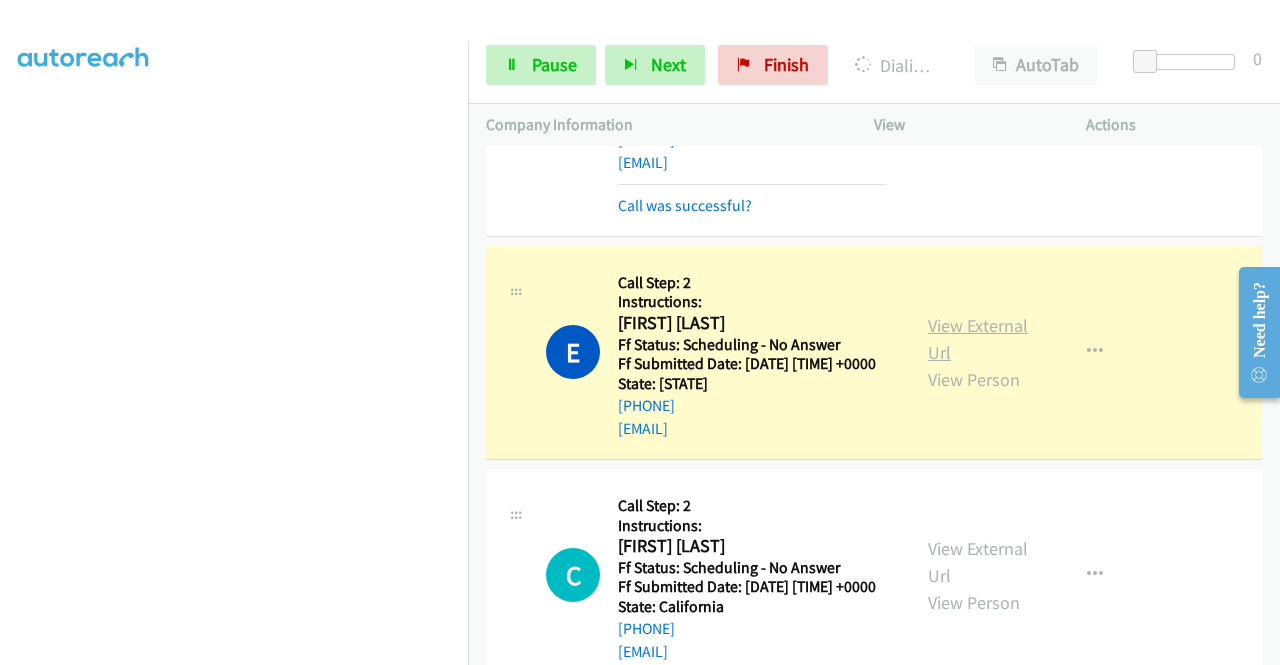 click on "View External Url" at bounding box center (978, 339) 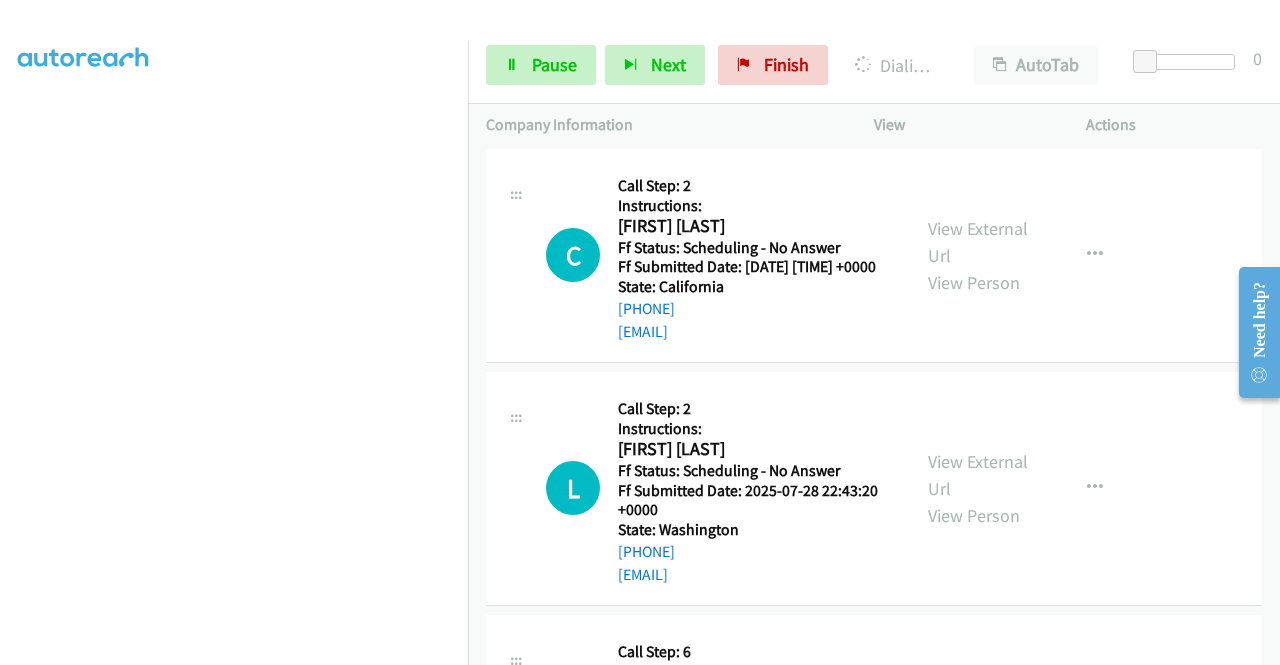 scroll, scrollTop: 3426, scrollLeft: 0, axis: vertical 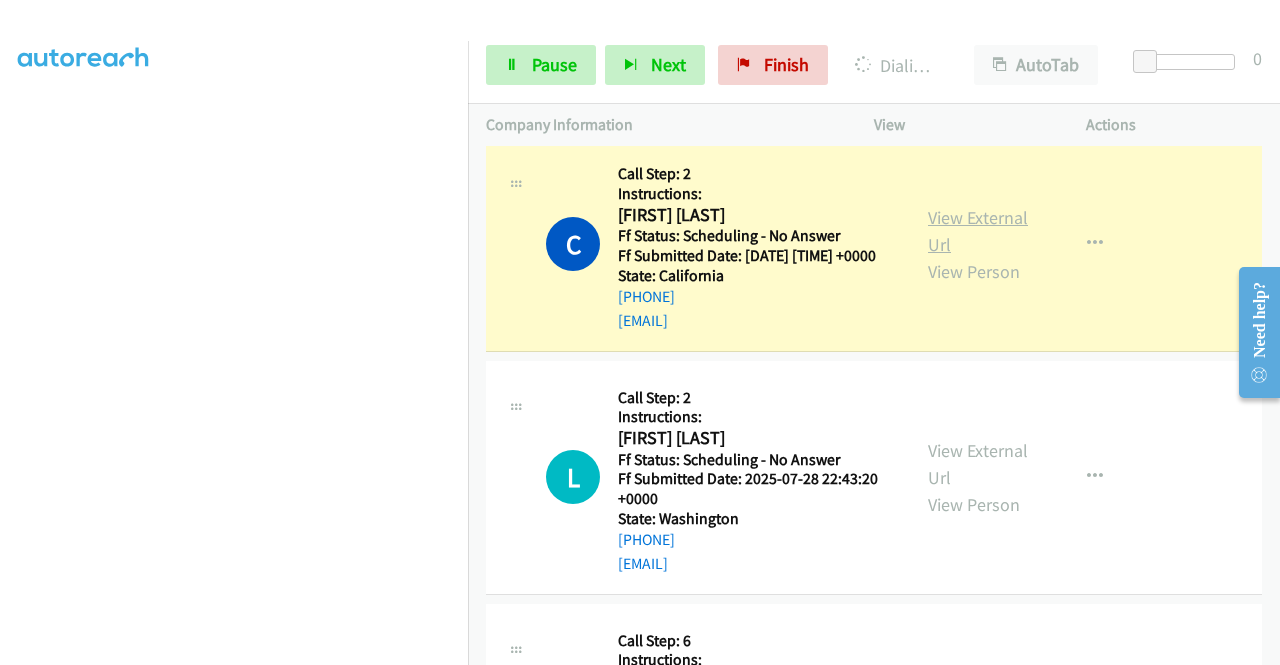 click on "View External Url" at bounding box center (978, 231) 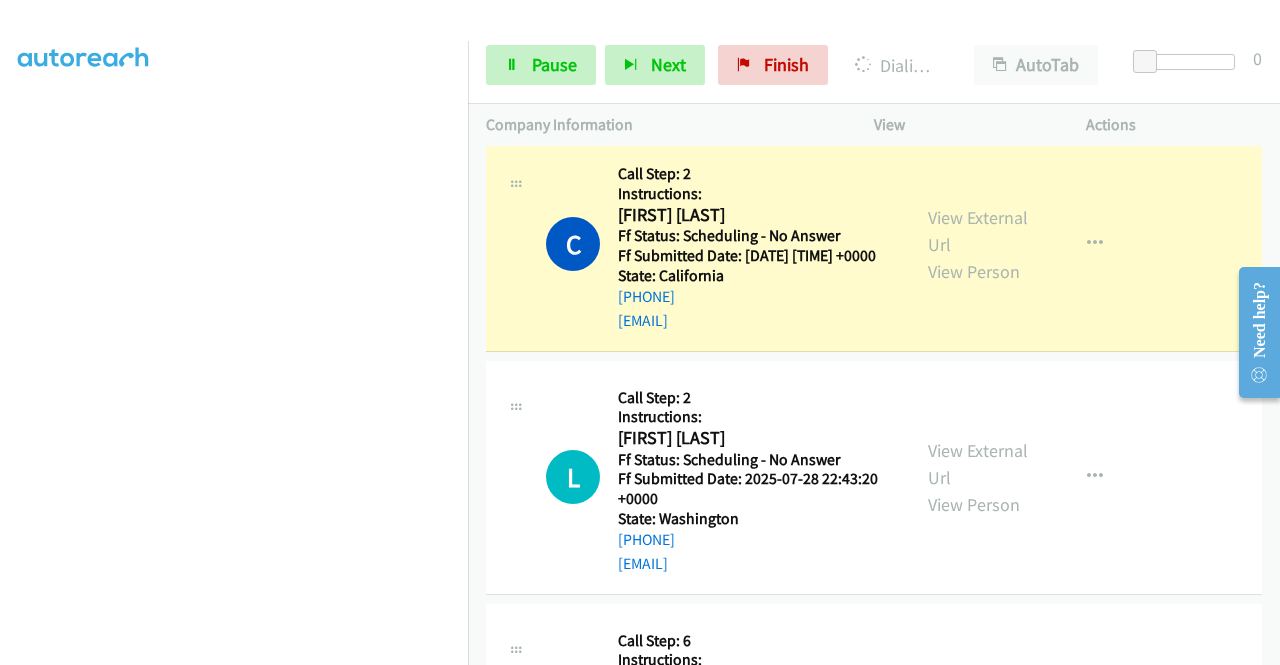 scroll, scrollTop: 0, scrollLeft: 0, axis: both 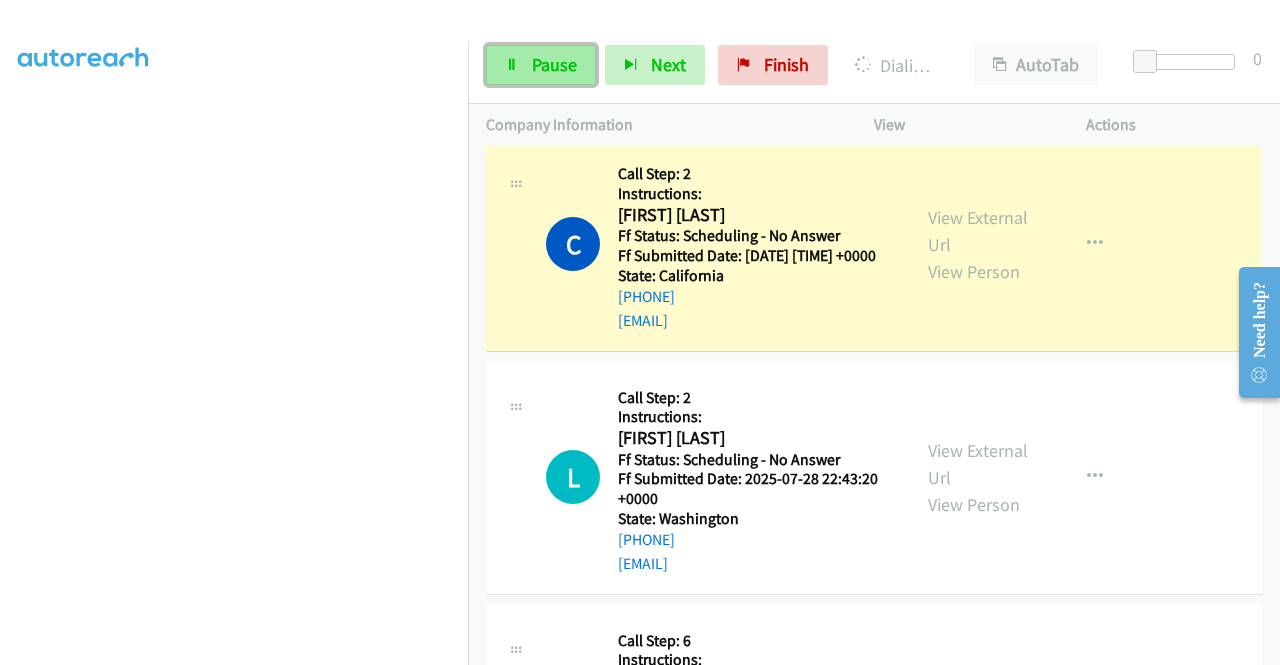 click at bounding box center [512, 66] 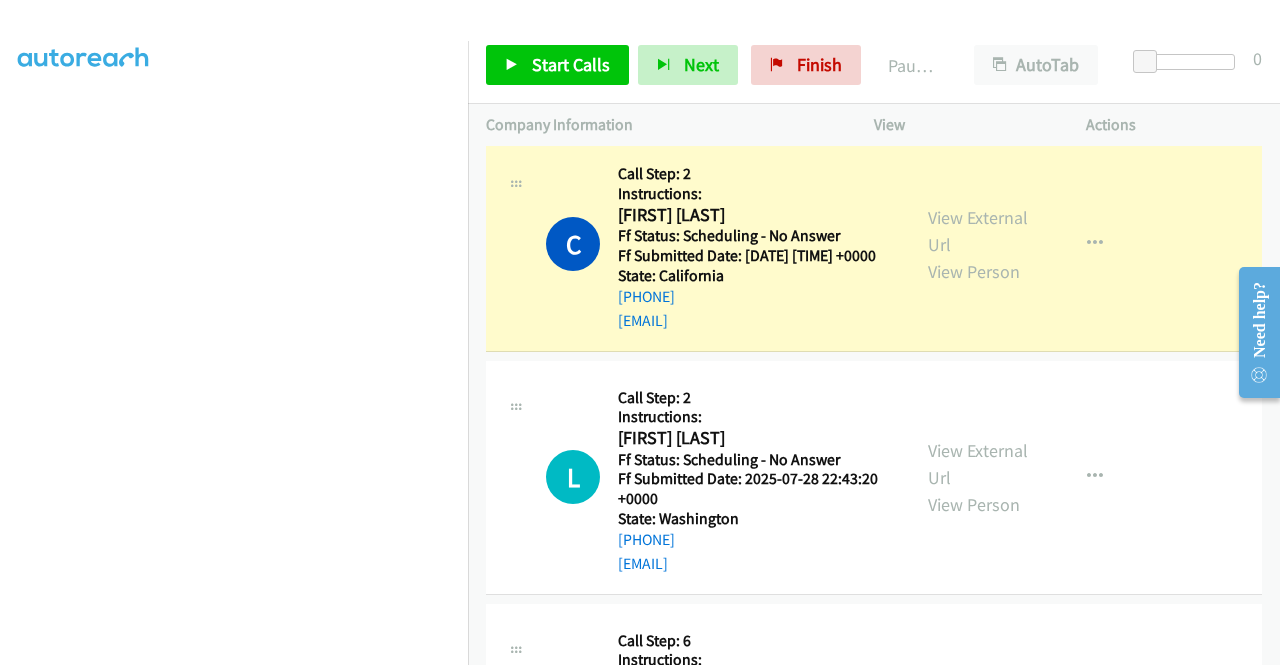 click on "E
Callback Scheduled
Call Step: 2
Instructions:
[FIRST] [LAST]
America/Chicago
Ff Status: Scheduling - No Answer
Ff Submitted Date: [DATE] [TIME] +0000
State: [STATE]
[PHONE]
[EMAIL]
Call was successful?
View External Url
View Person
View External Url
Email
Schedule/Manage Callback
Skip Call
Add to do not call list" at bounding box center [874, 0] 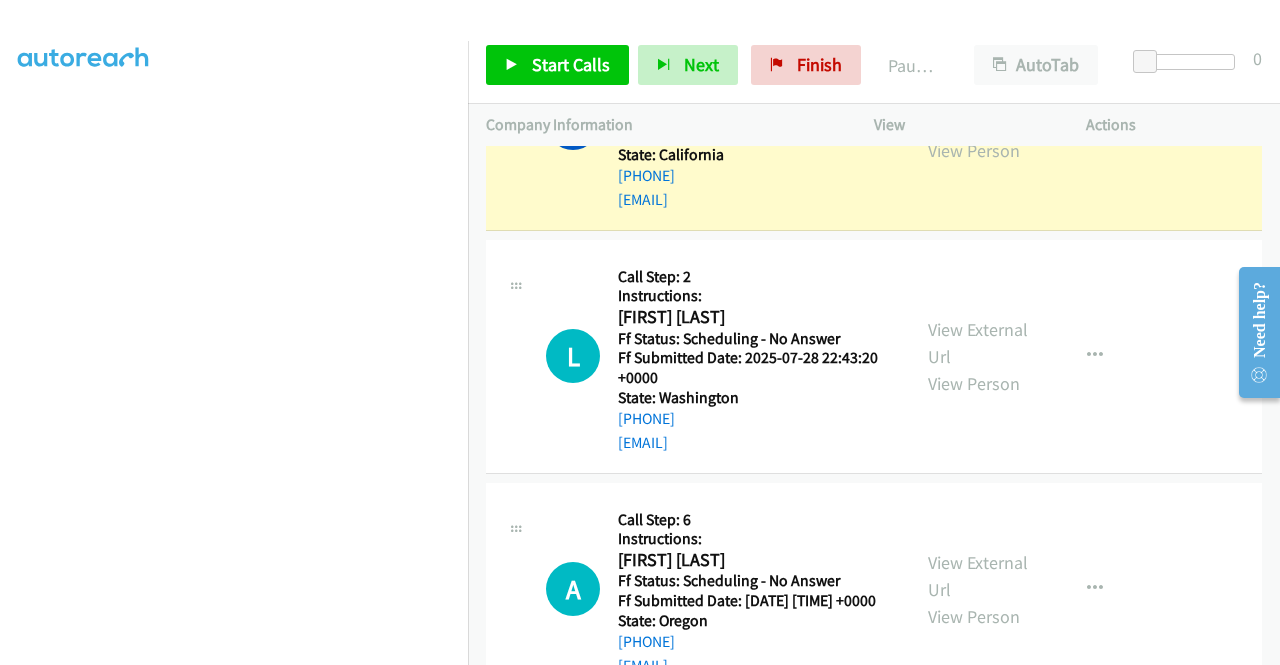 scroll, scrollTop: 3520, scrollLeft: 0, axis: vertical 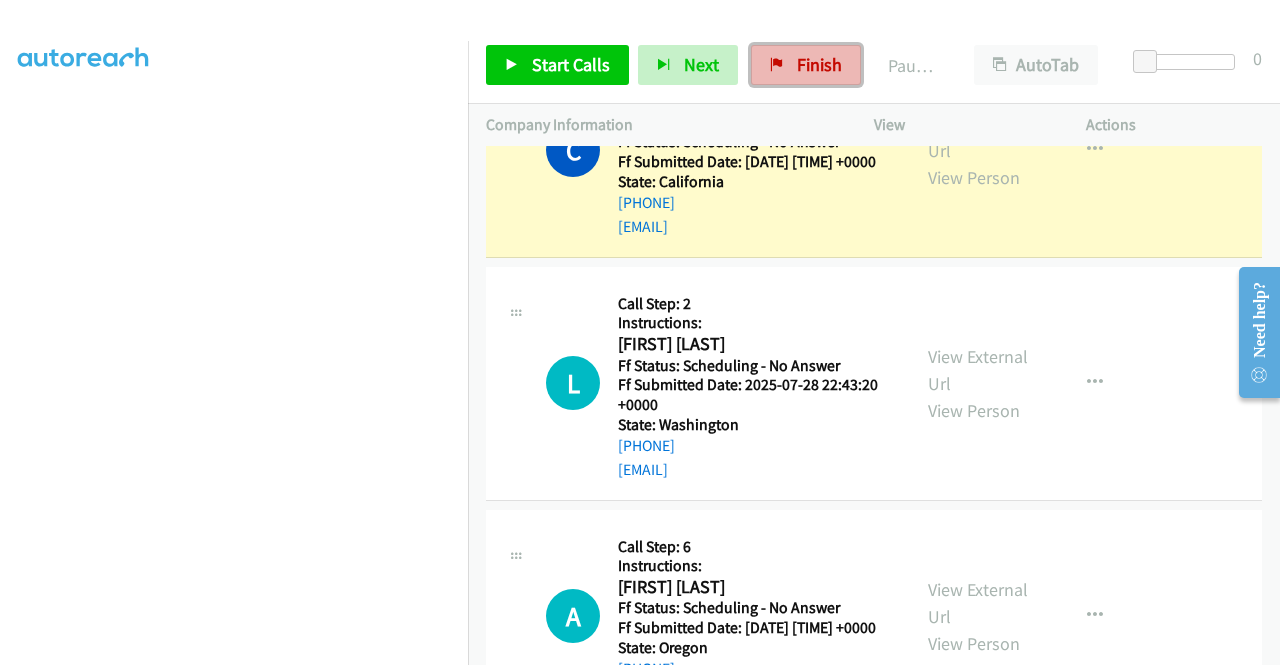 click on "Finish" at bounding box center (819, 64) 